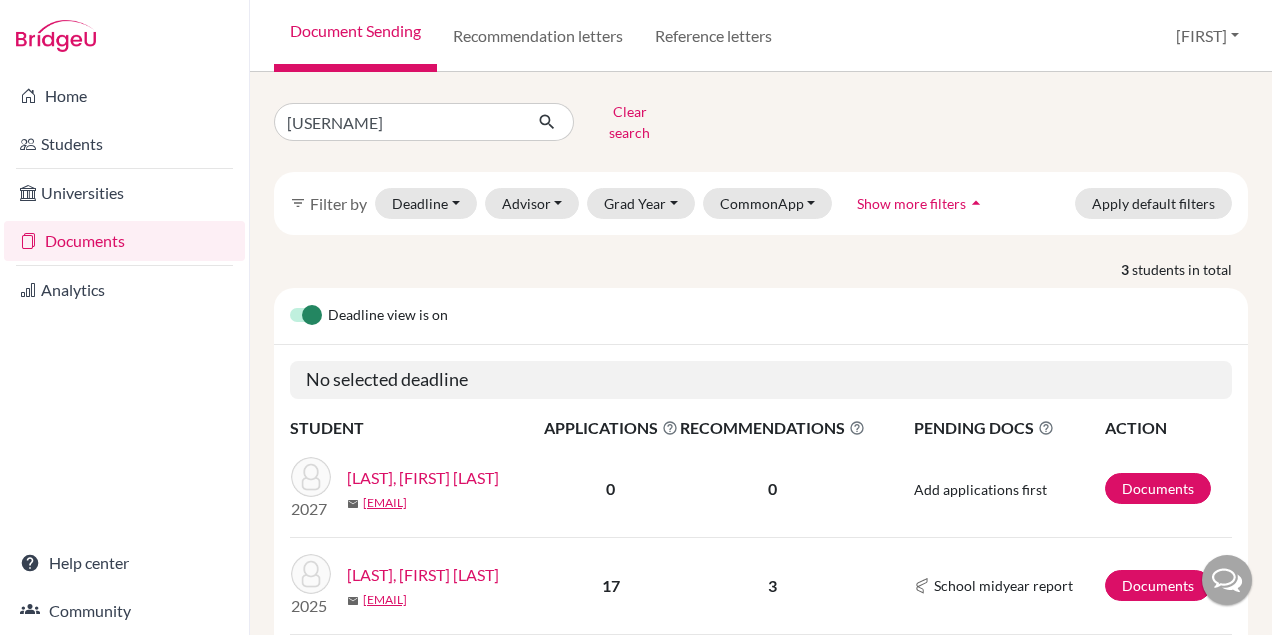 scroll, scrollTop: 0, scrollLeft: 0, axis: both 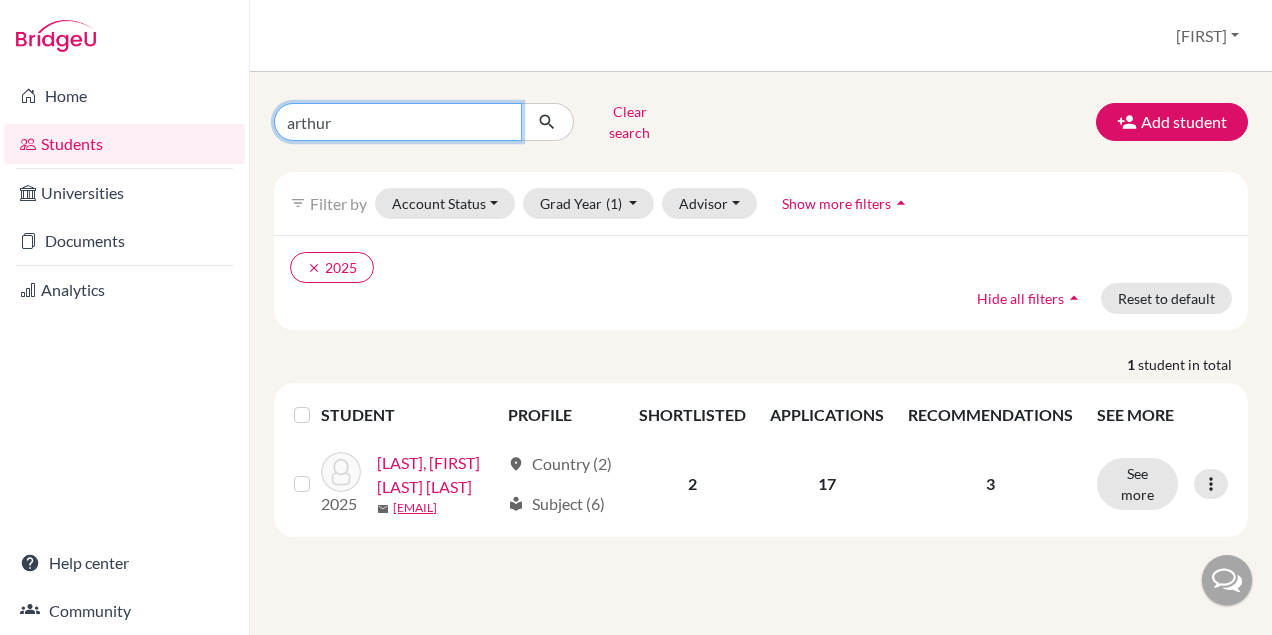 click on "arthur" at bounding box center [398, 122] 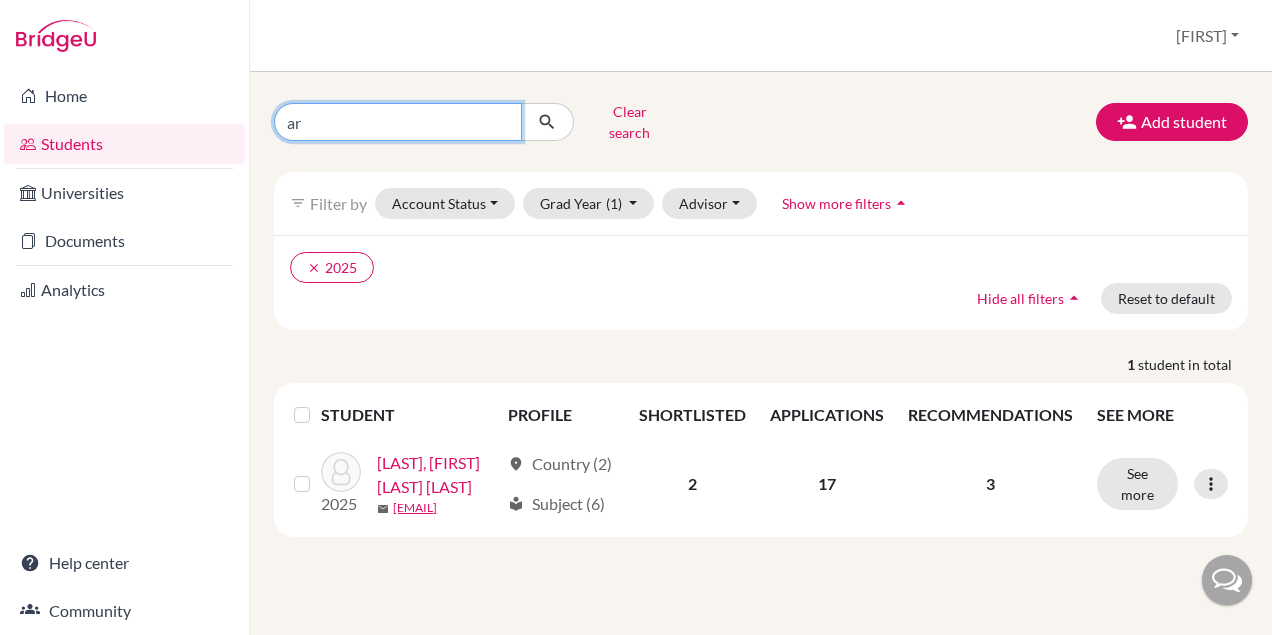 type on "a" 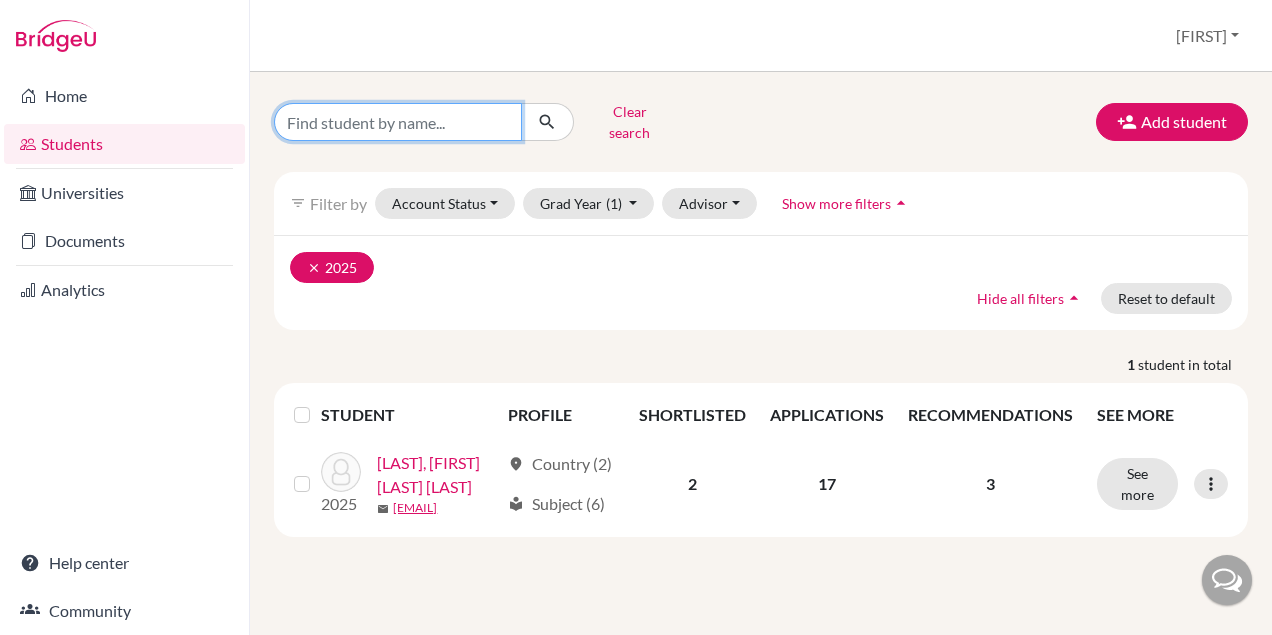 type 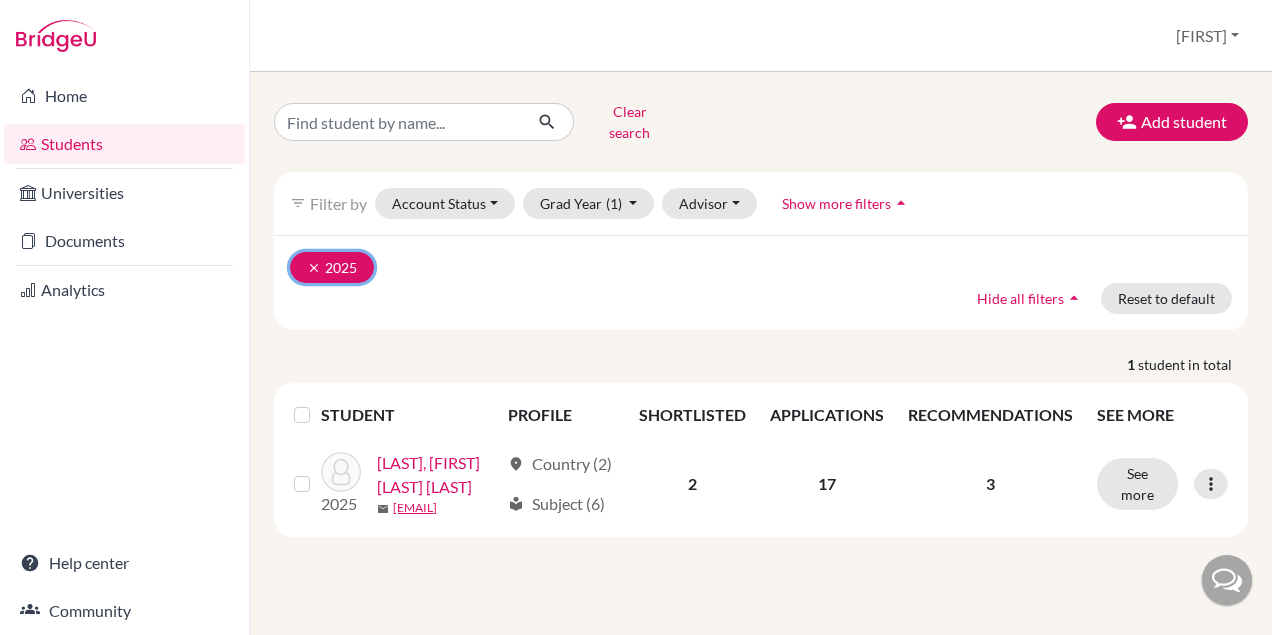 click on "clear" at bounding box center [314, 268] 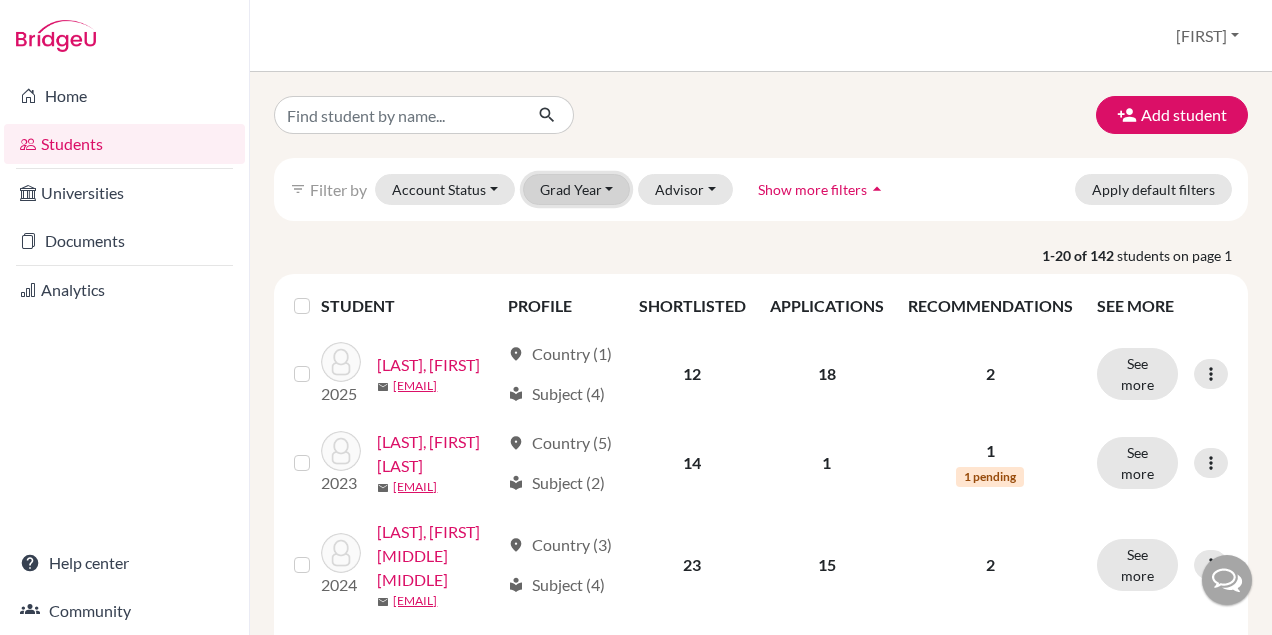 click on "Grad Year" at bounding box center (577, 189) 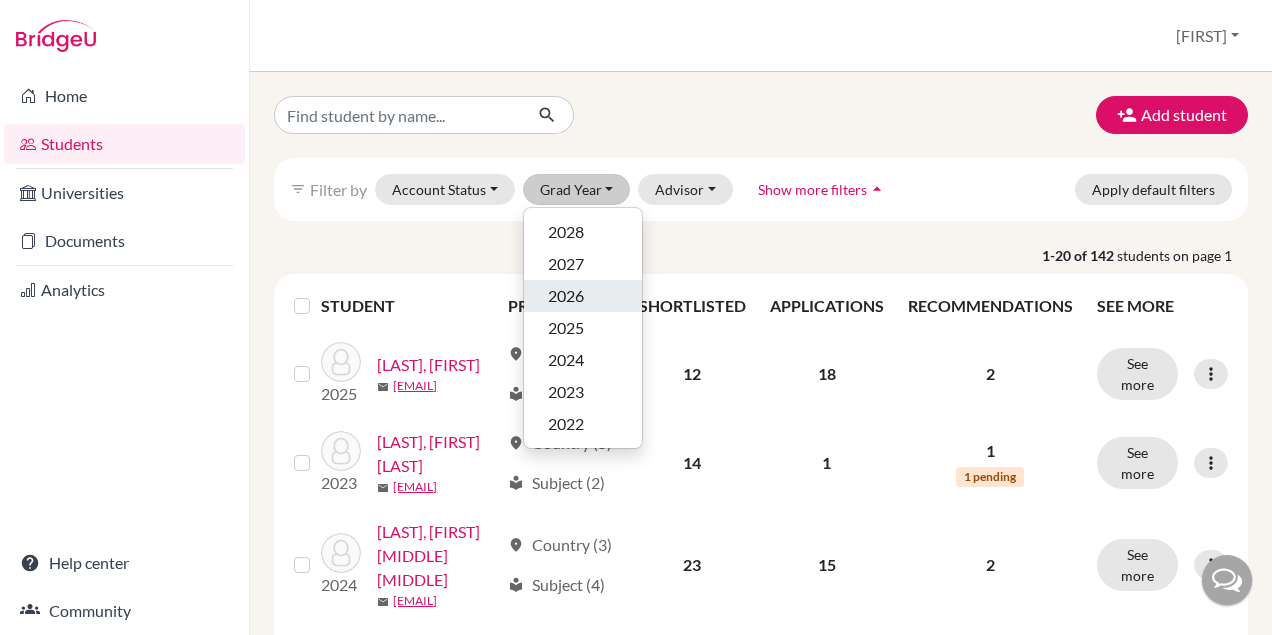 click on "2026" at bounding box center (583, 296) 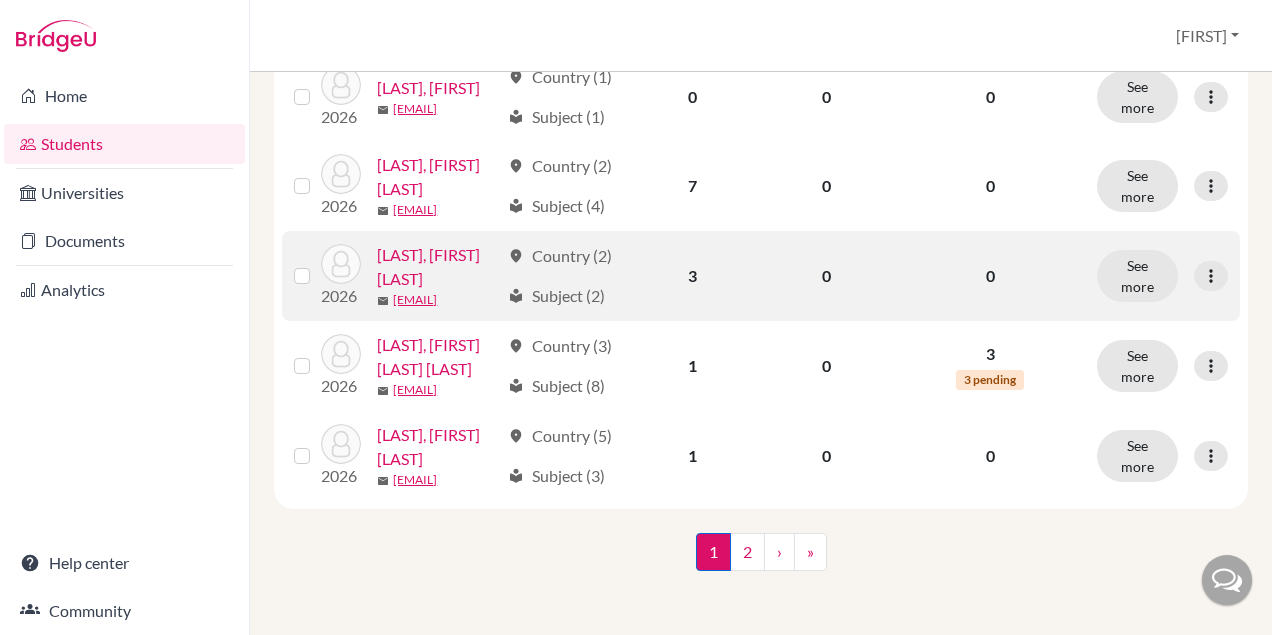 scroll, scrollTop: 2726, scrollLeft: 0, axis: vertical 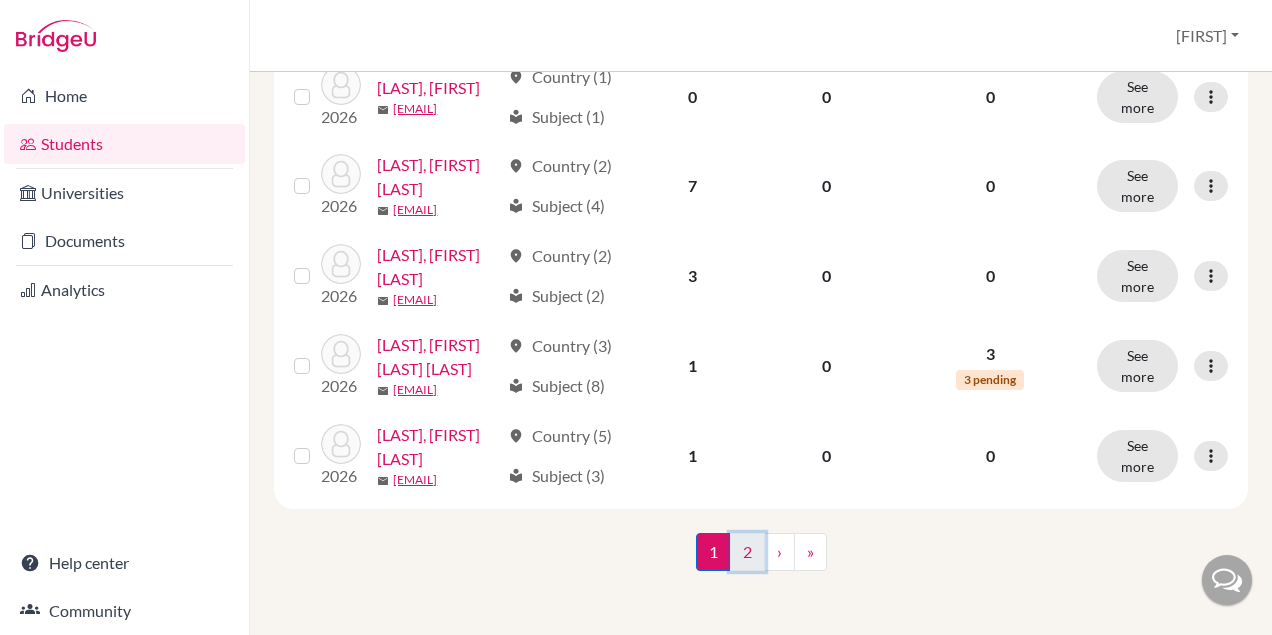 click on "2" at bounding box center (747, 552) 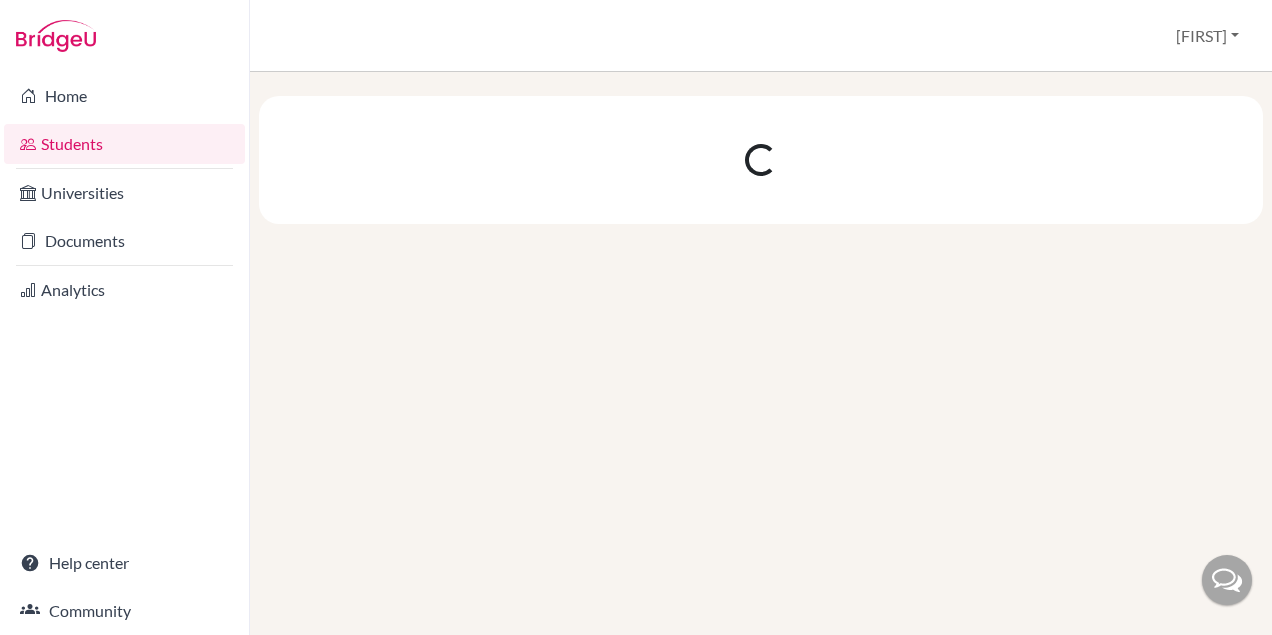 scroll, scrollTop: 0, scrollLeft: 0, axis: both 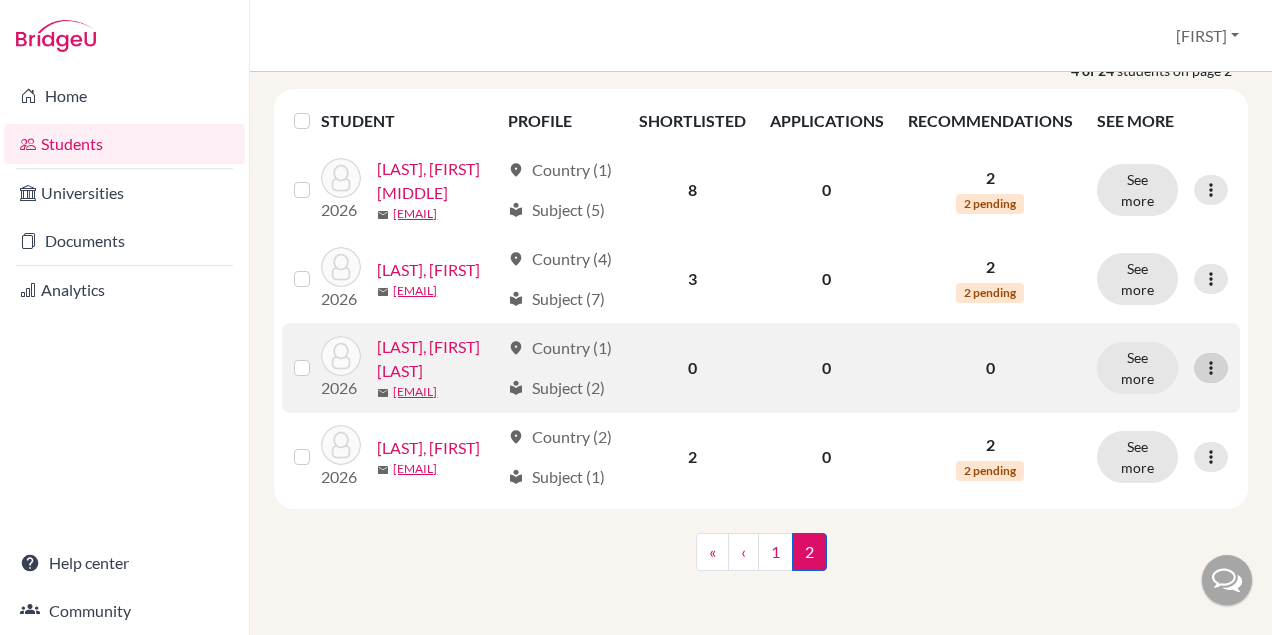 click at bounding box center [1211, 368] 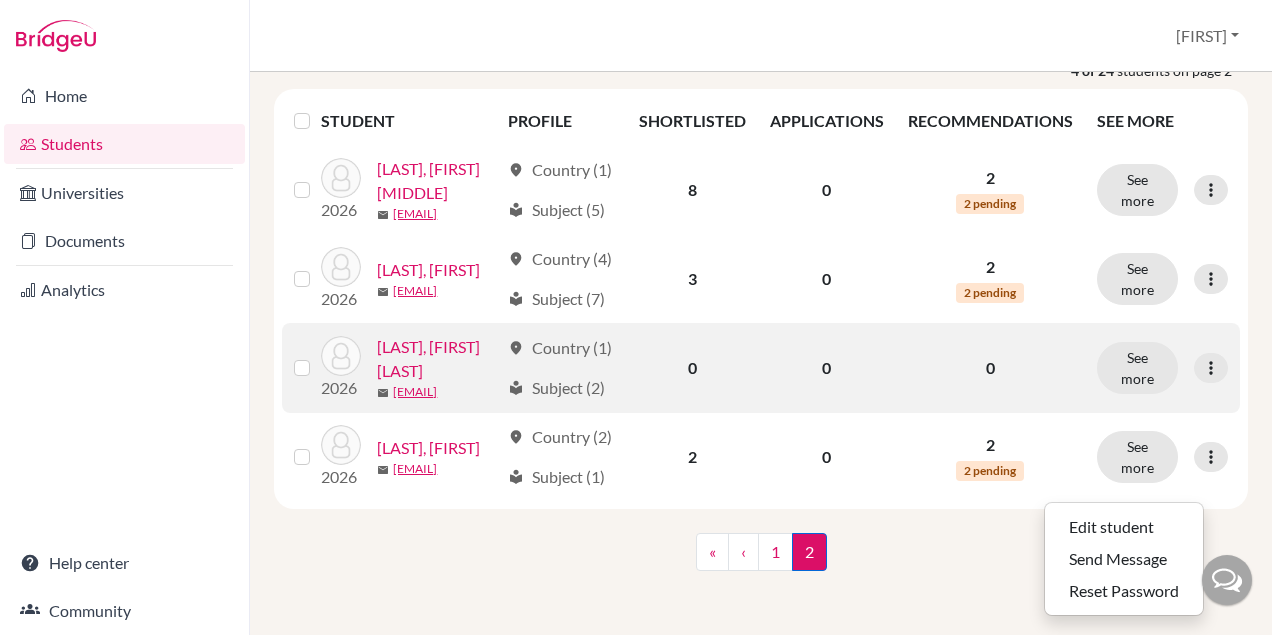 click at bounding box center (318, 356) 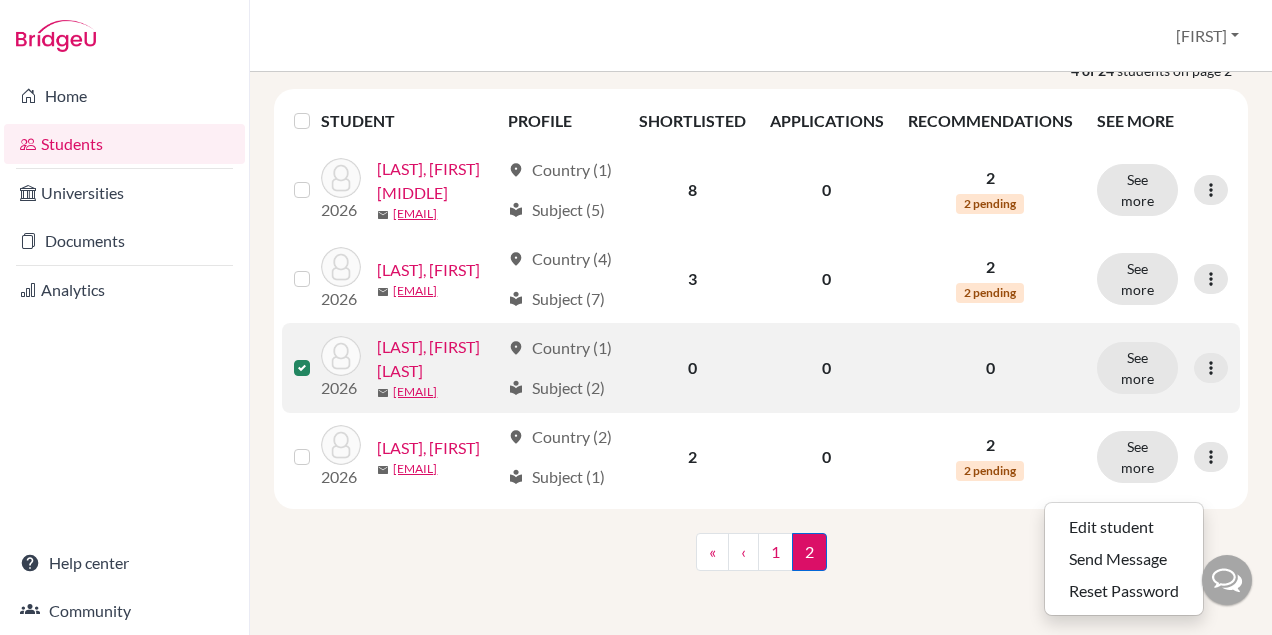 scroll, scrollTop: 365, scrollLeft: 0, axis: vertical 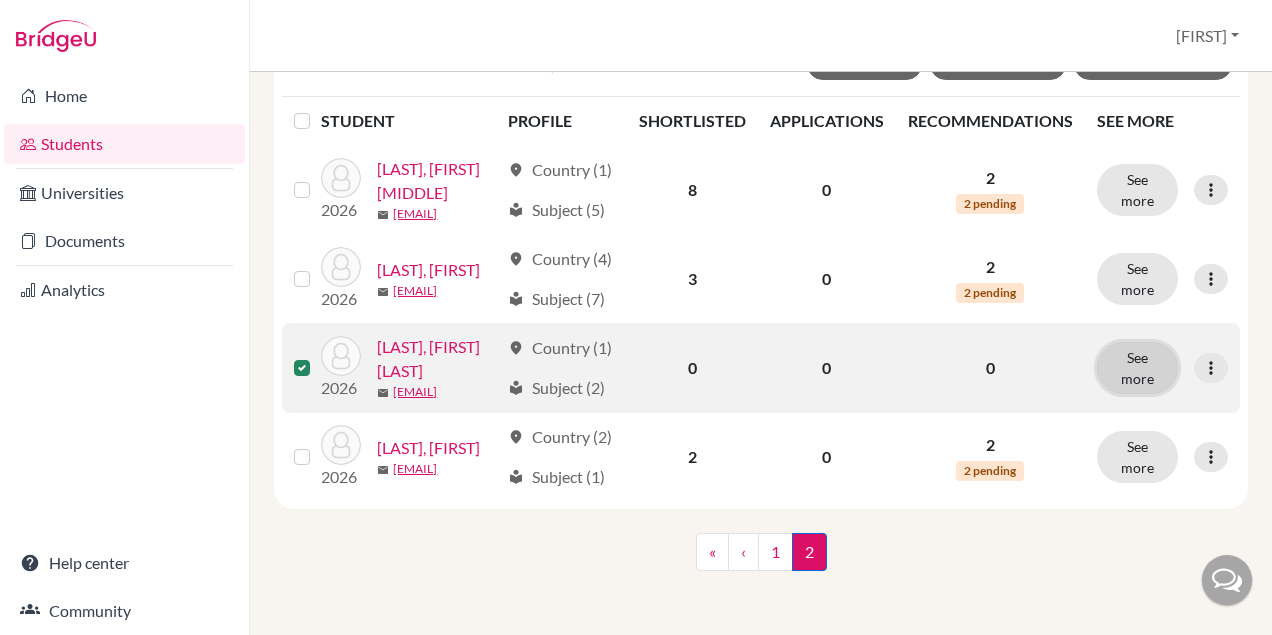 click on "See more" at bounding box center [1137, 368] 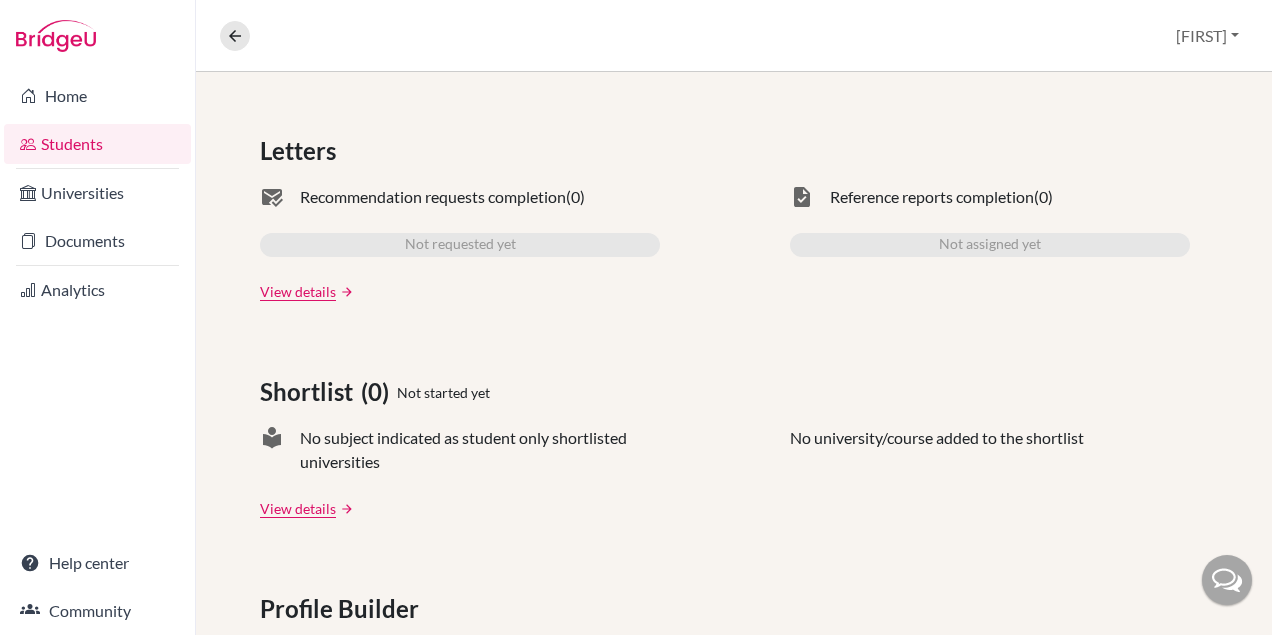 scroll, scrollTop: 0, scrollLeft: 0, axis: both 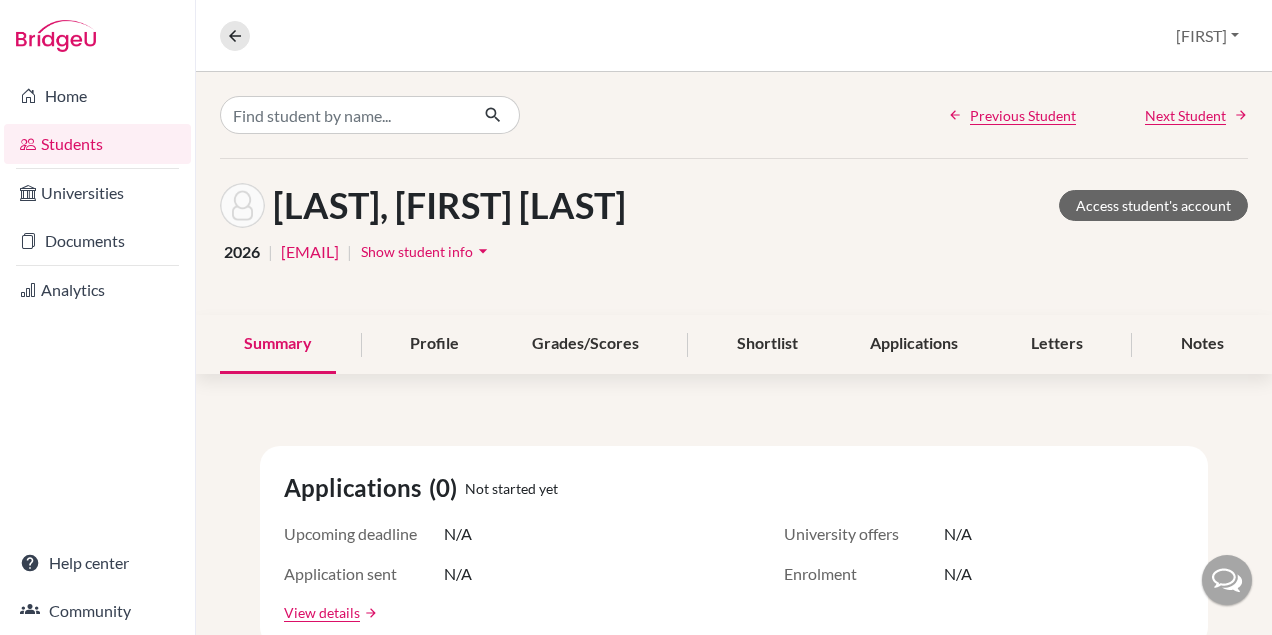 click on "arrow_drop_down" at bounding box center (483, 251) 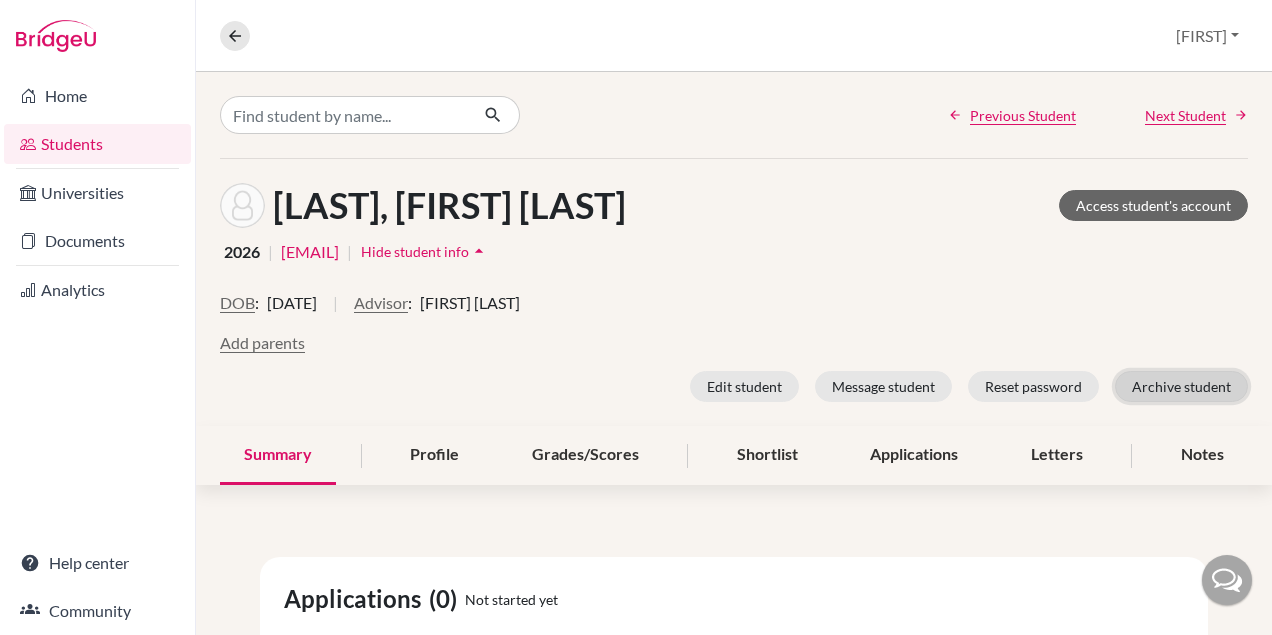 click on "Archive student" 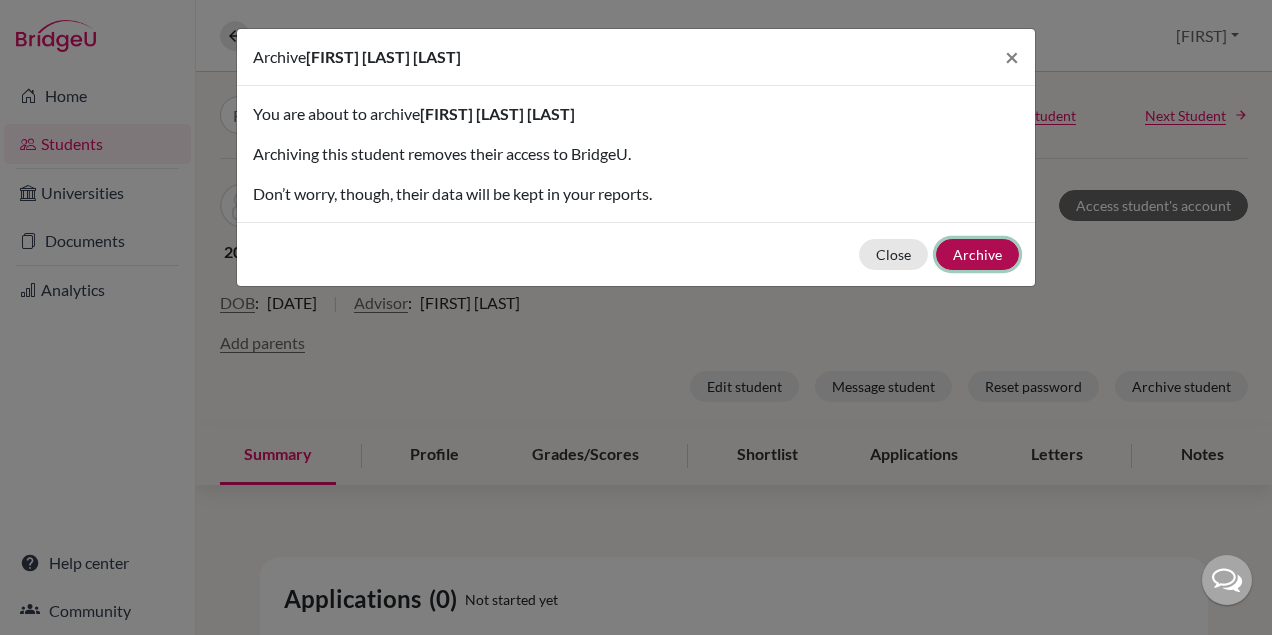click on "Archive" at bounding box center [977, 254] 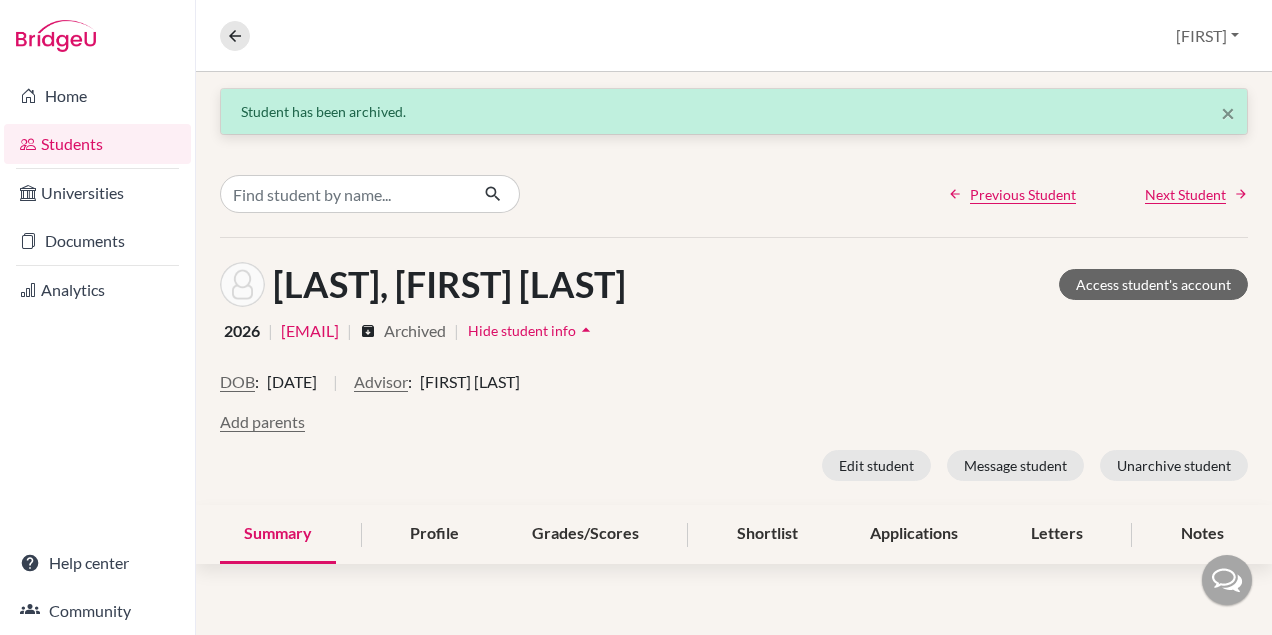 click on "Students" at bounding box center (97, 144) 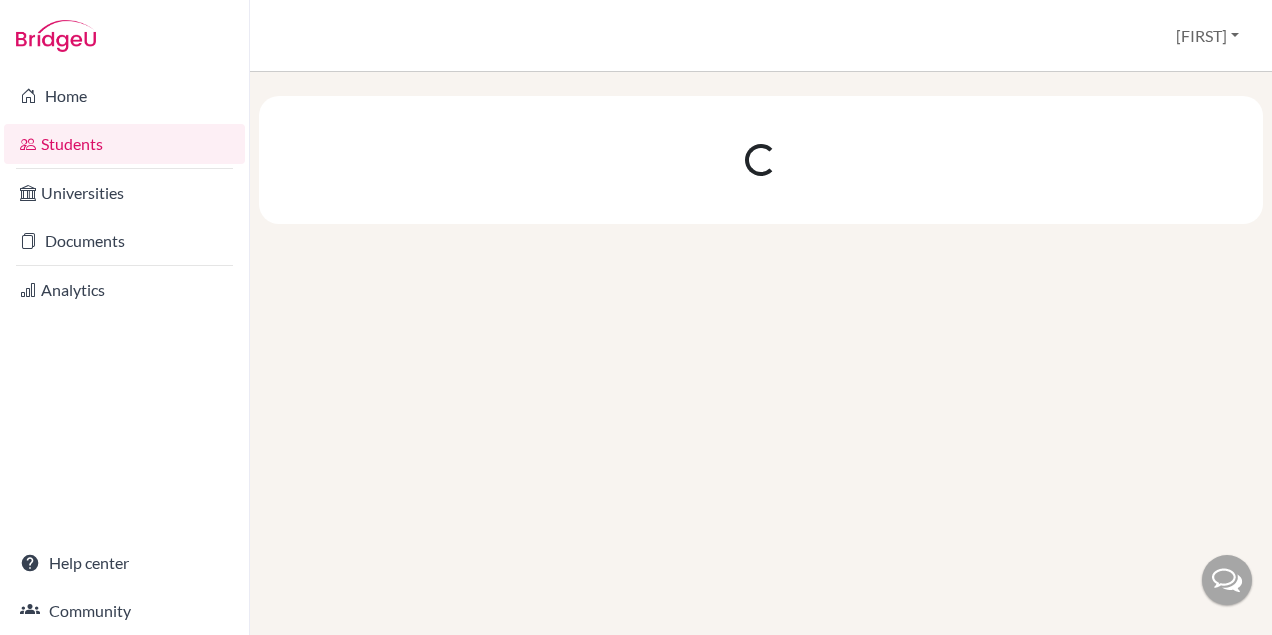 scroll, scrollTop: 0, scrollLeft: 0, axis: both 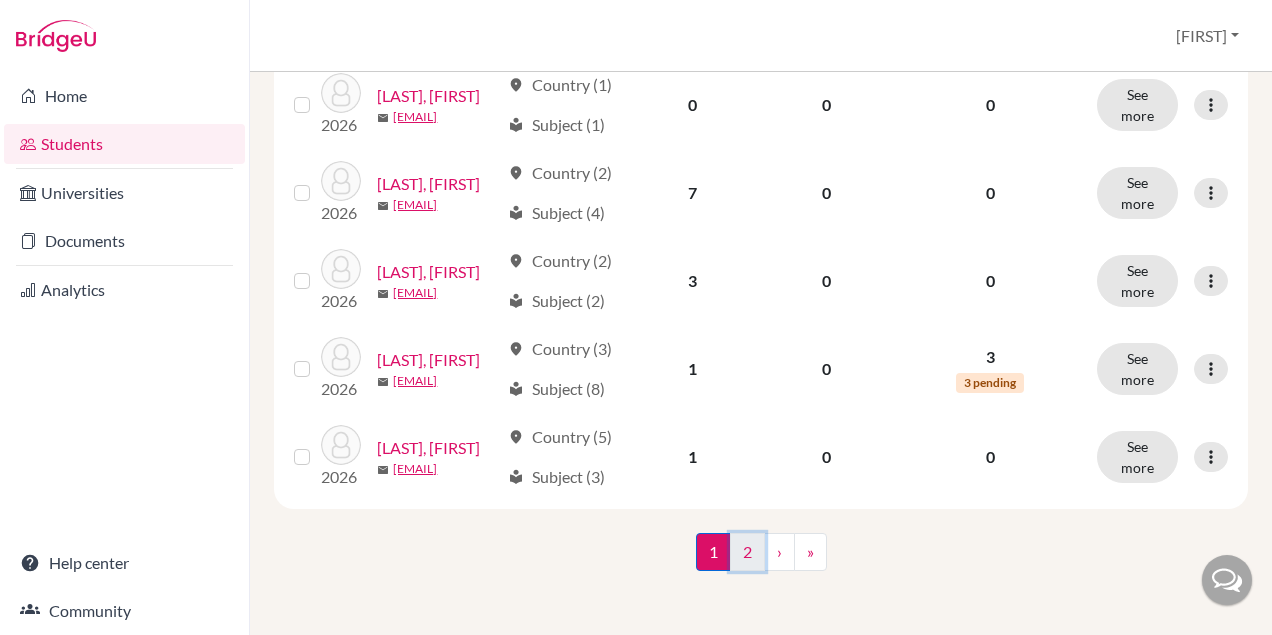 click on "2" at bounding box center [747, 552] 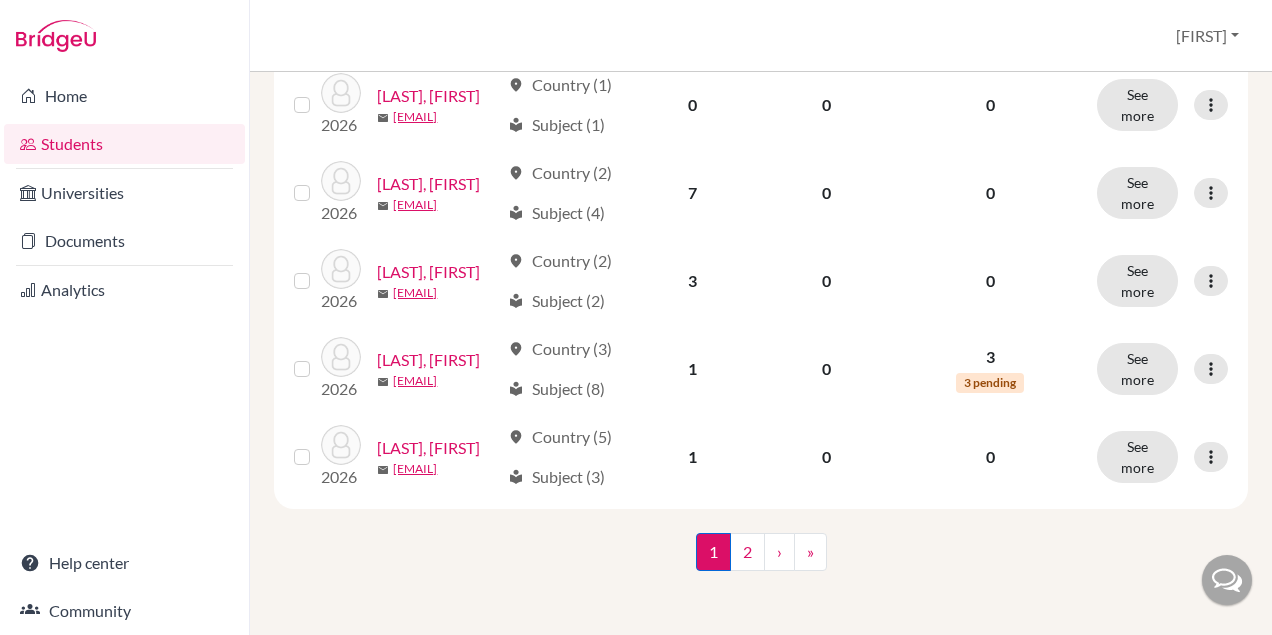 scroll, scrollTop: 0, scrollLeft: 0, axis: both 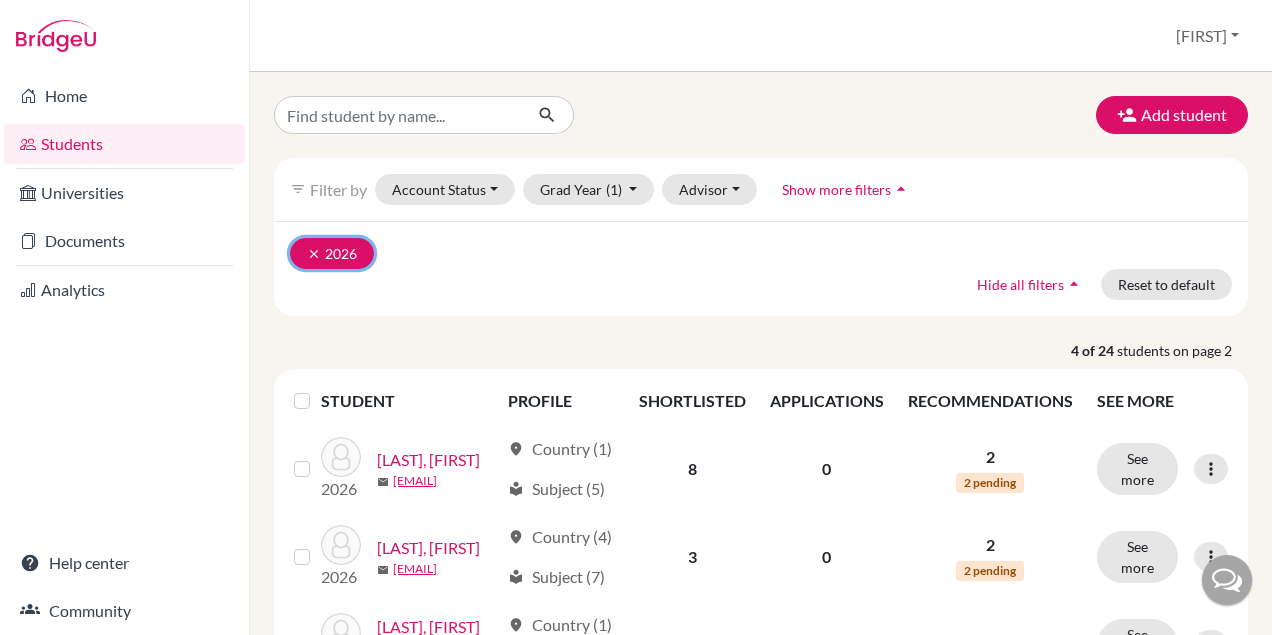 click on "clear" at bounding box center (314, 254) 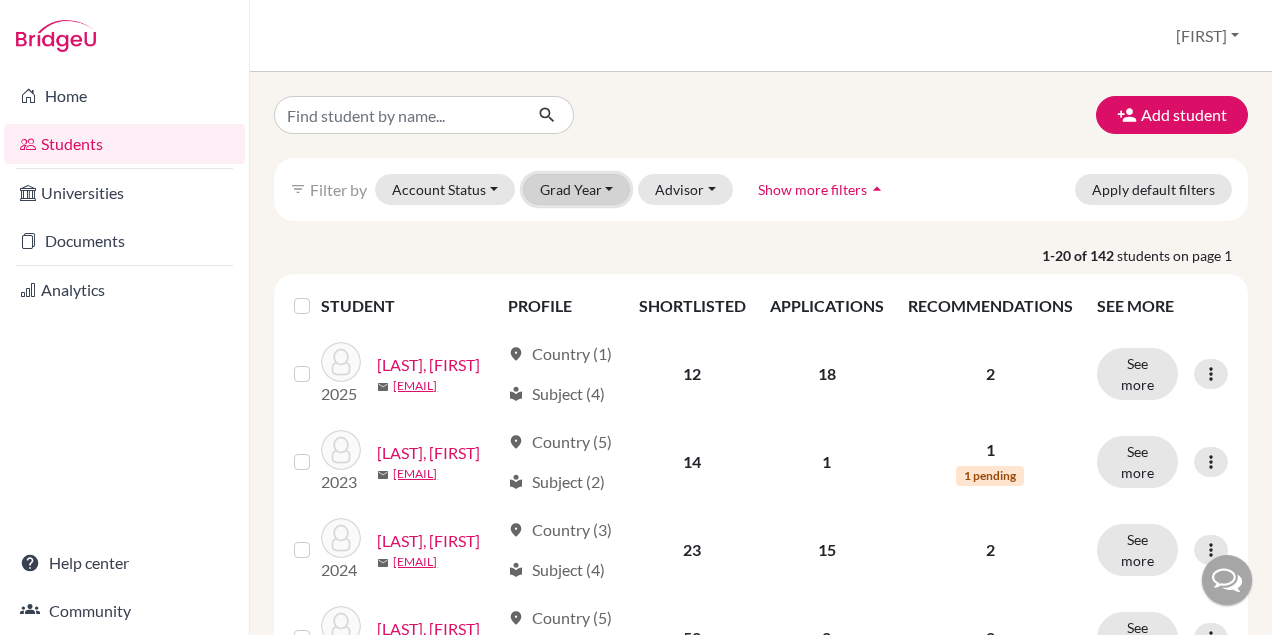 click on "Grad Year" at bounding box center (577, 189) 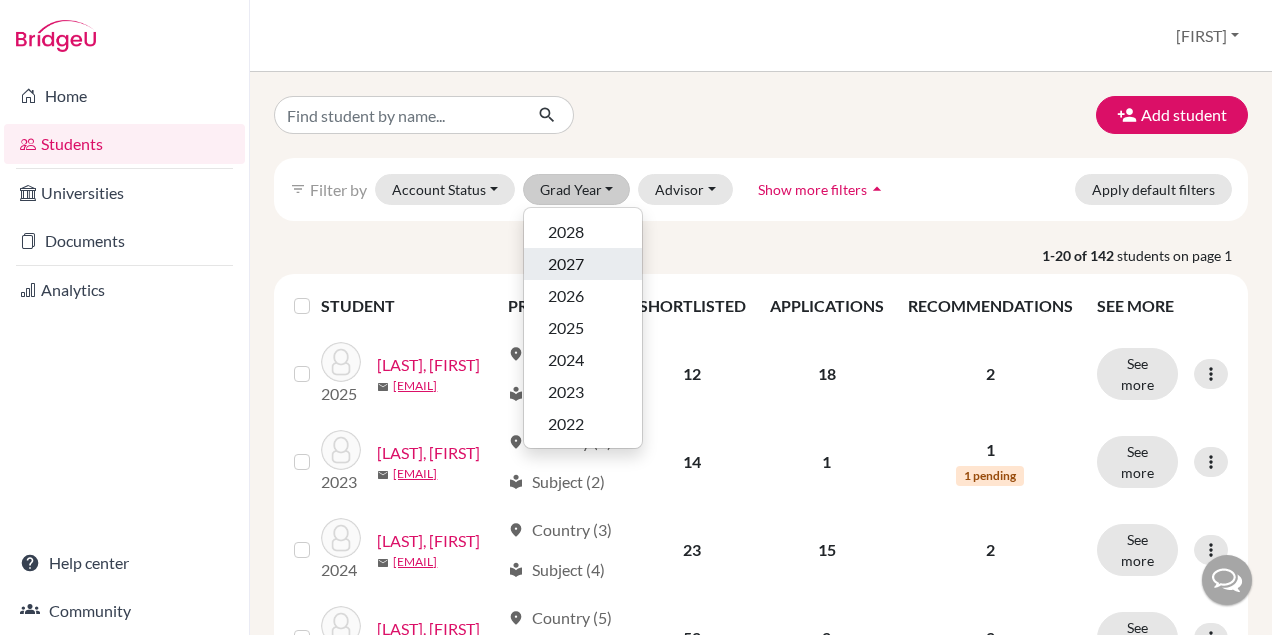 click on "2027" at bounding box center (566, 264) 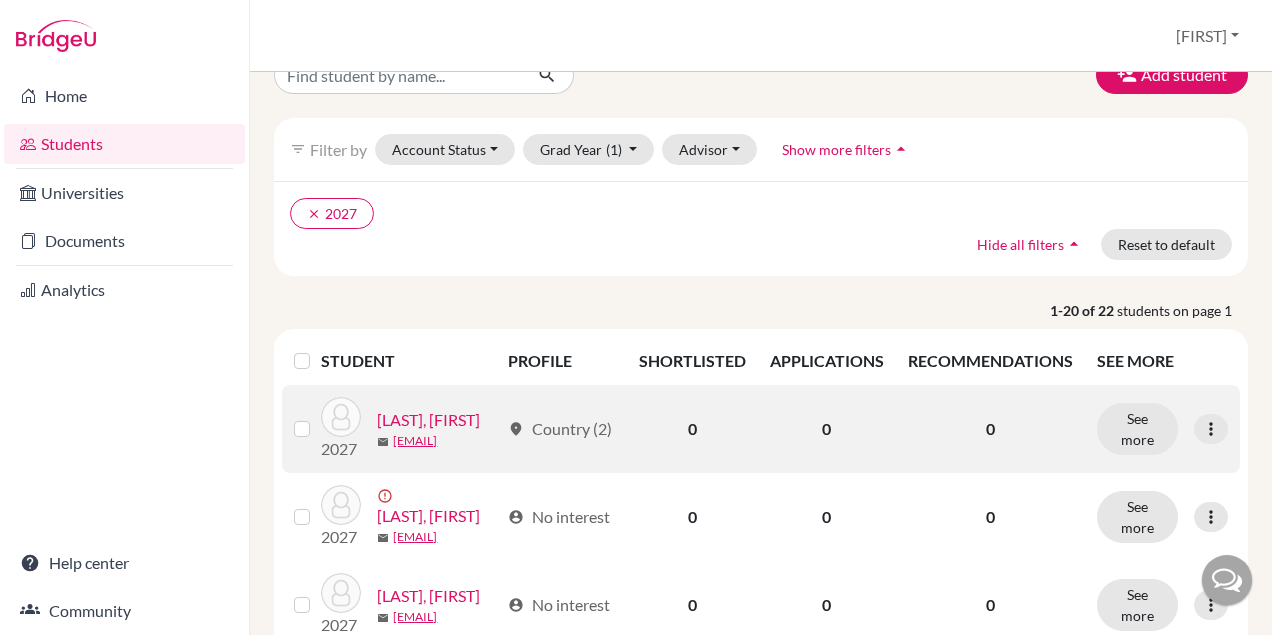 scroll, scrollTop: 0, scrollLeft: 0, axis: both 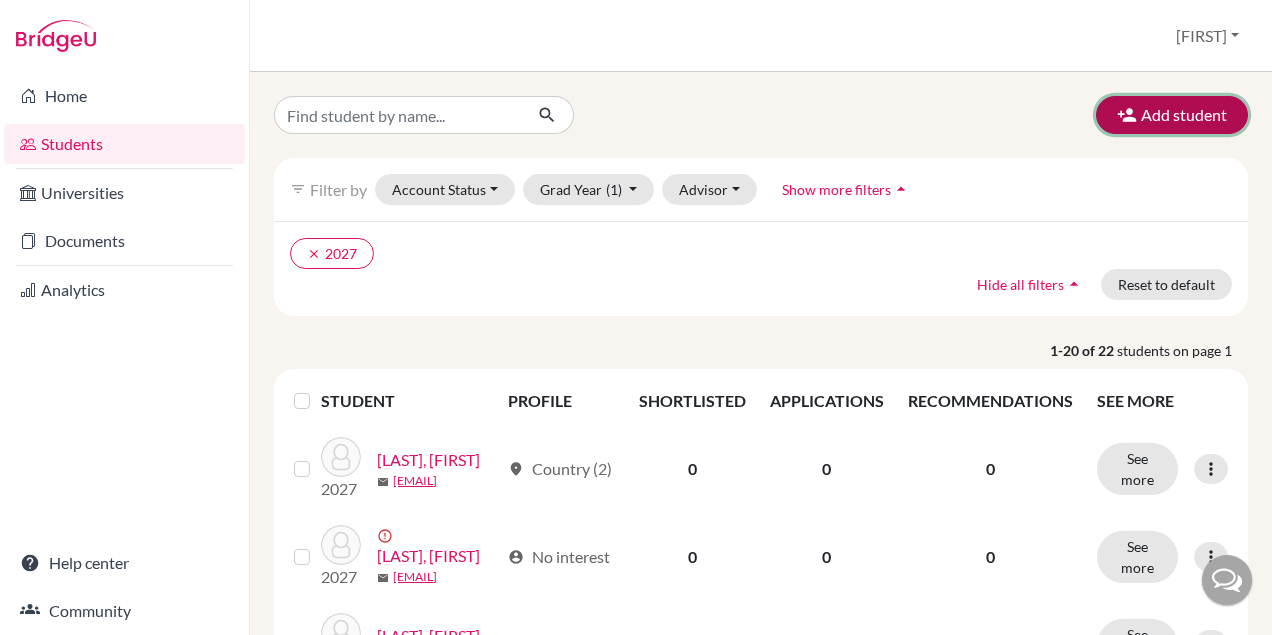 click on "Add student" at bounding box center (1172, 115) 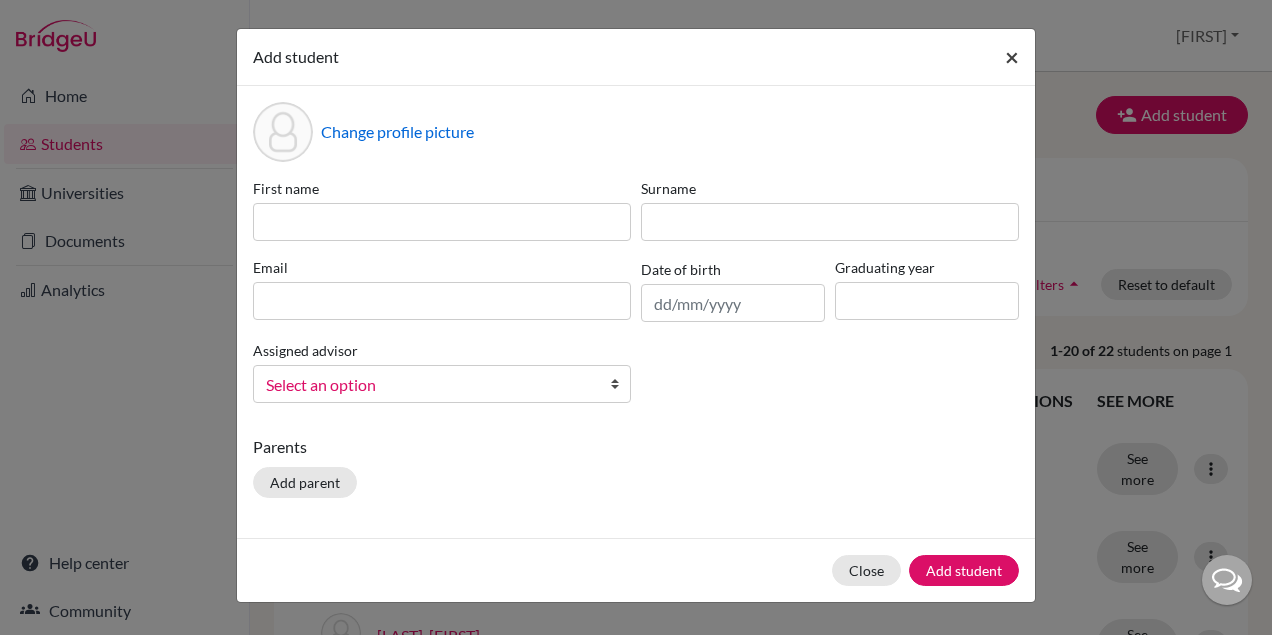 click on "×" at bounding box center [1012, 56] 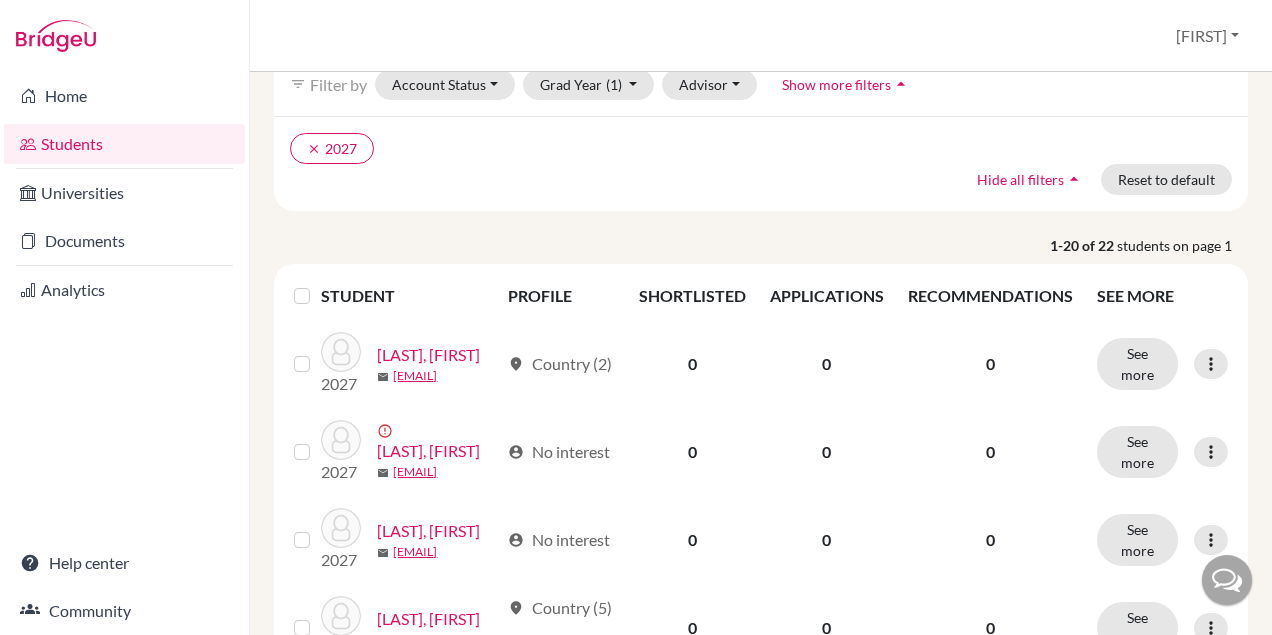 scroll, scrollTop: 109, scrollLeft: 0, axis: vertical 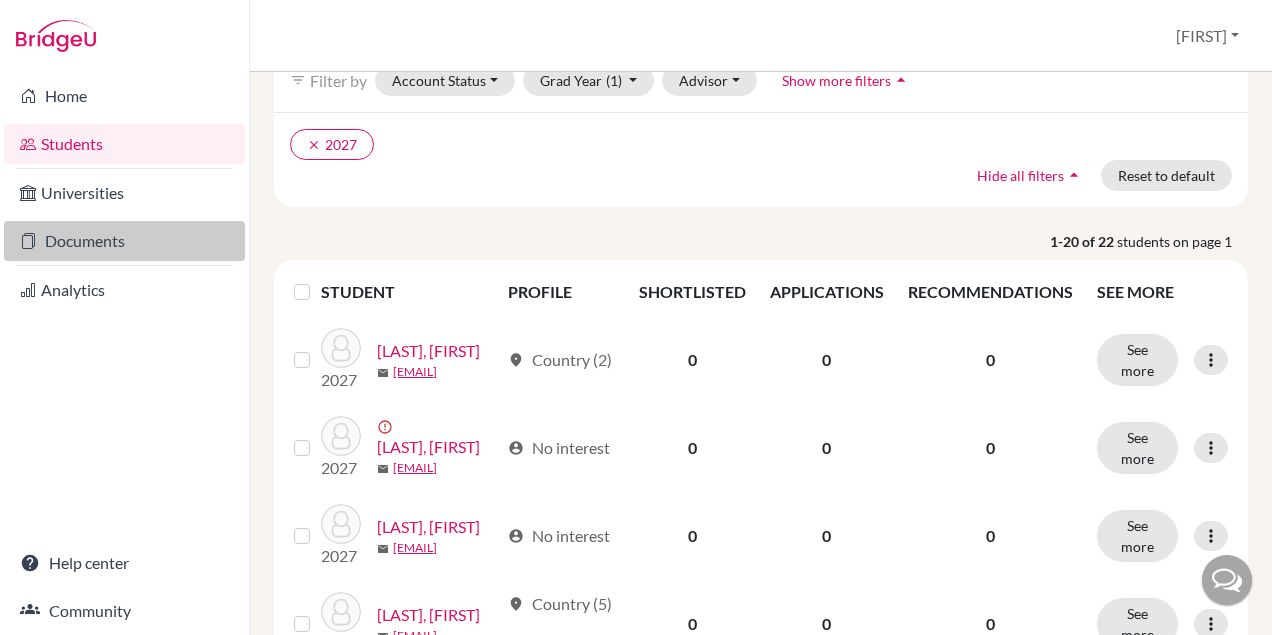 click on "Documents" at bounding box center [124, 241] 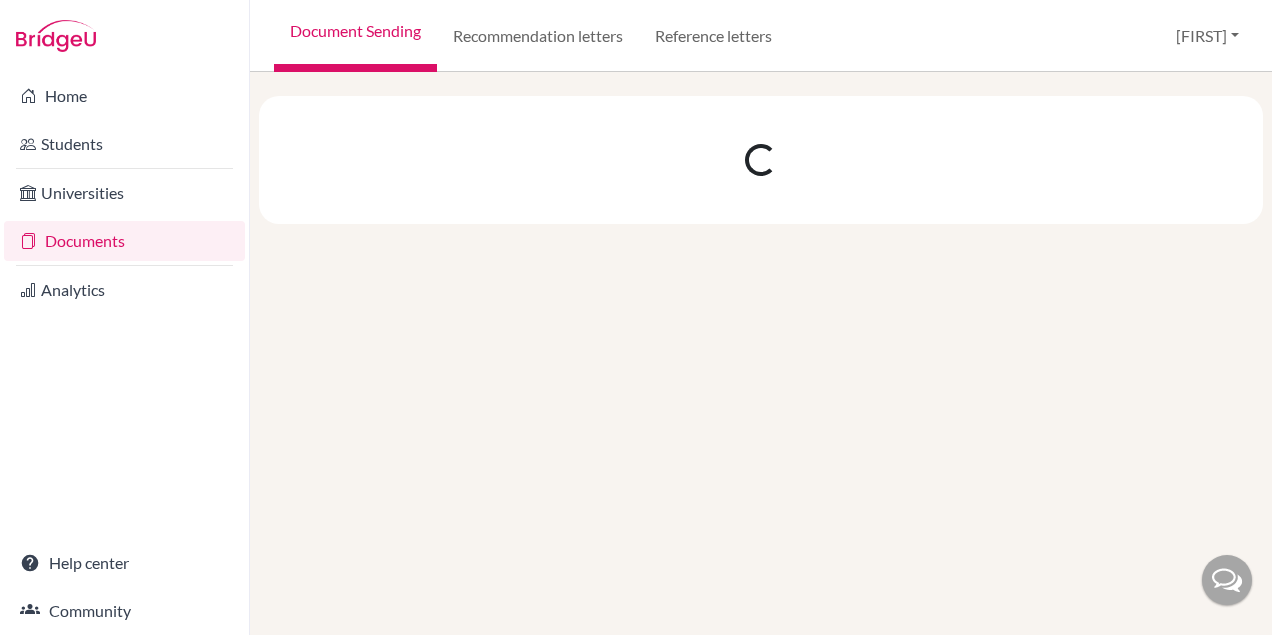 scroll, scrollTop: 0, scrollLeft: 0, axis: both 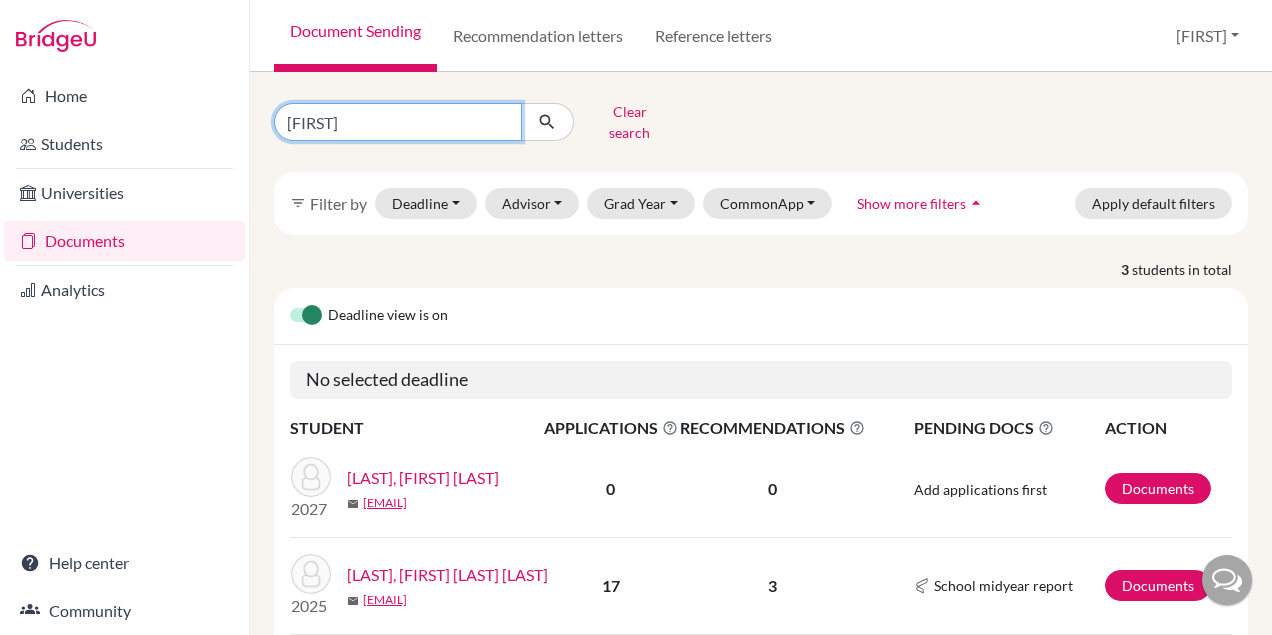 click on "arthur" at bounding box center (398, 122) 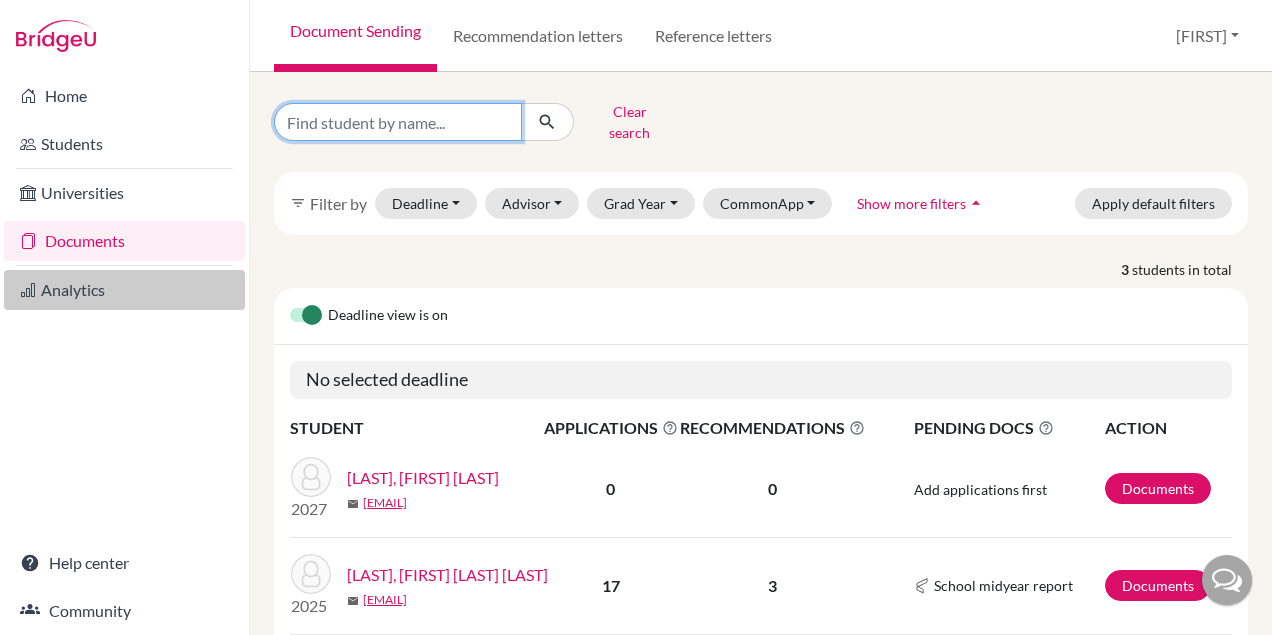 type 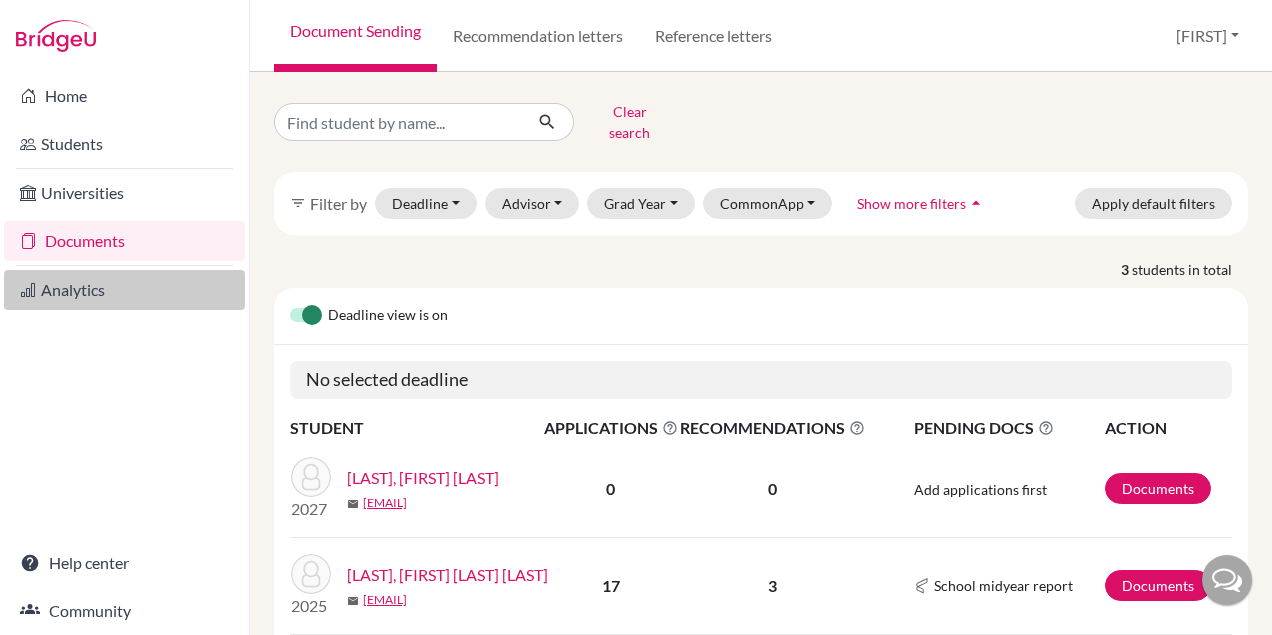 click on "Analytics" at bounding box center (124, 290) 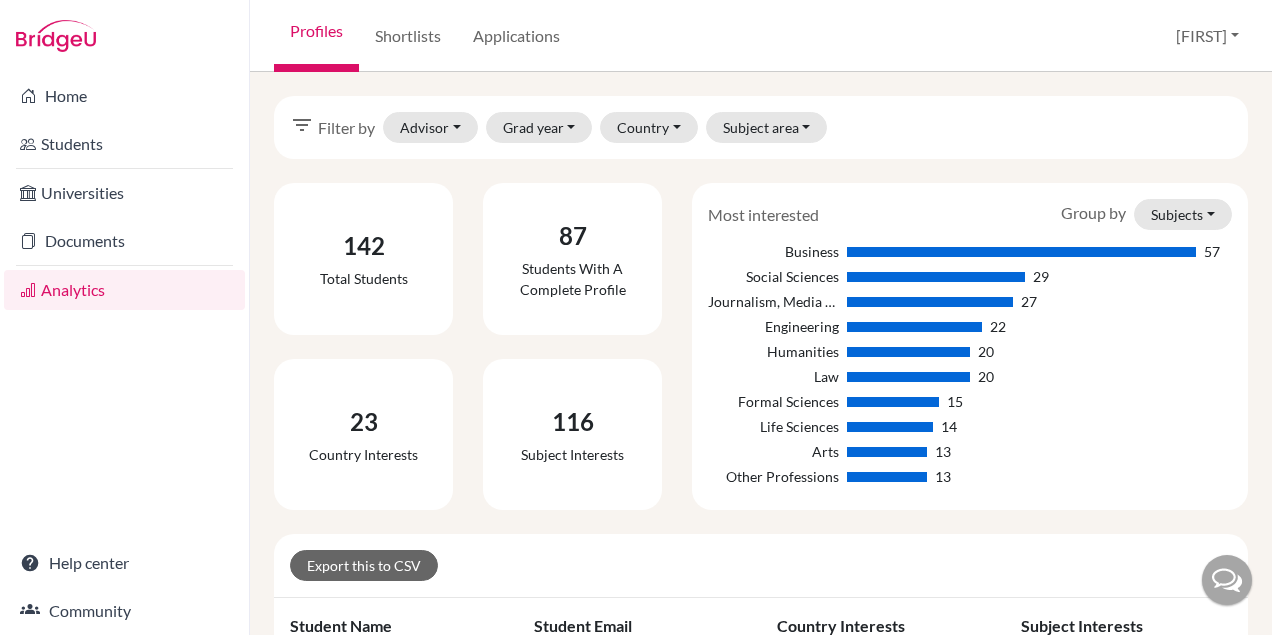 scroll, scrollTop: 0, scrollLeft: 0, axis: both 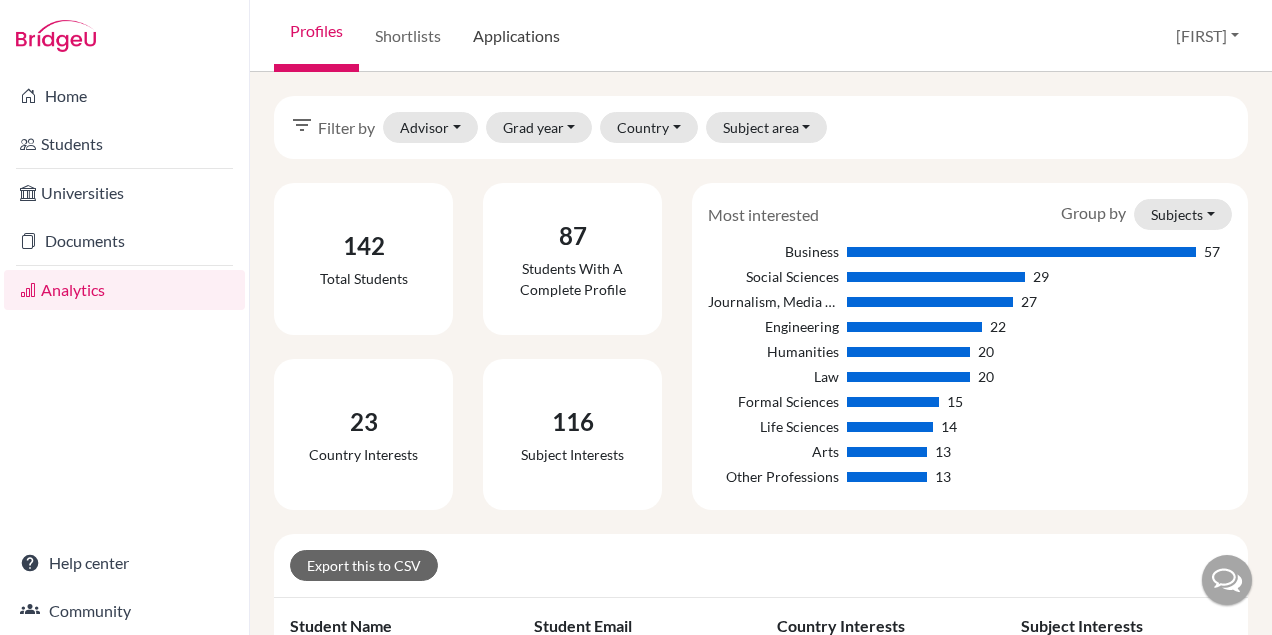 click on "Applications" at bounding box center [516, 36] 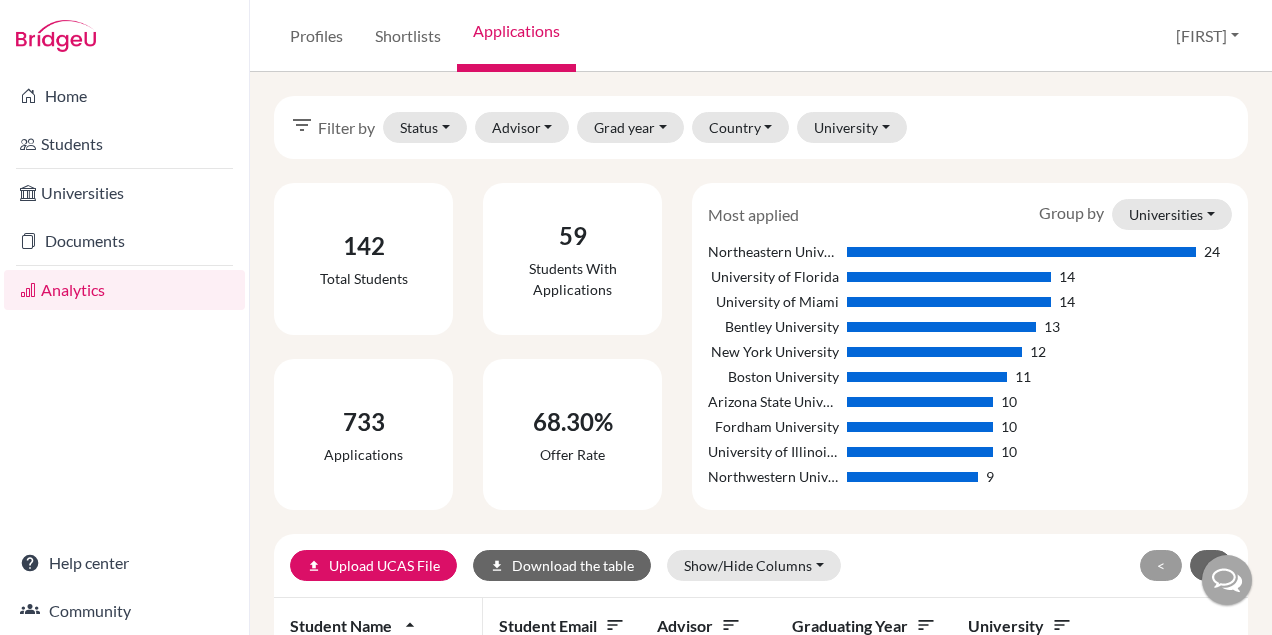 scroll, scrollTop: 0, scrollLeft: 0, axis: both 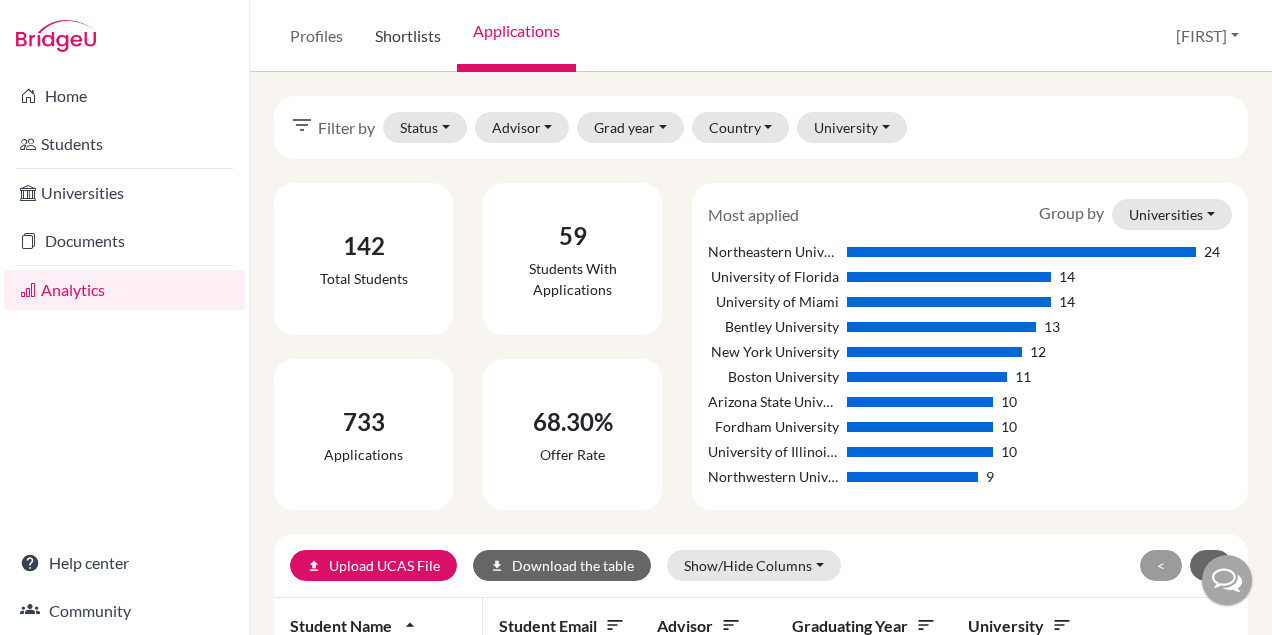 click on "Shortlists" at bounding box center (408, 36) 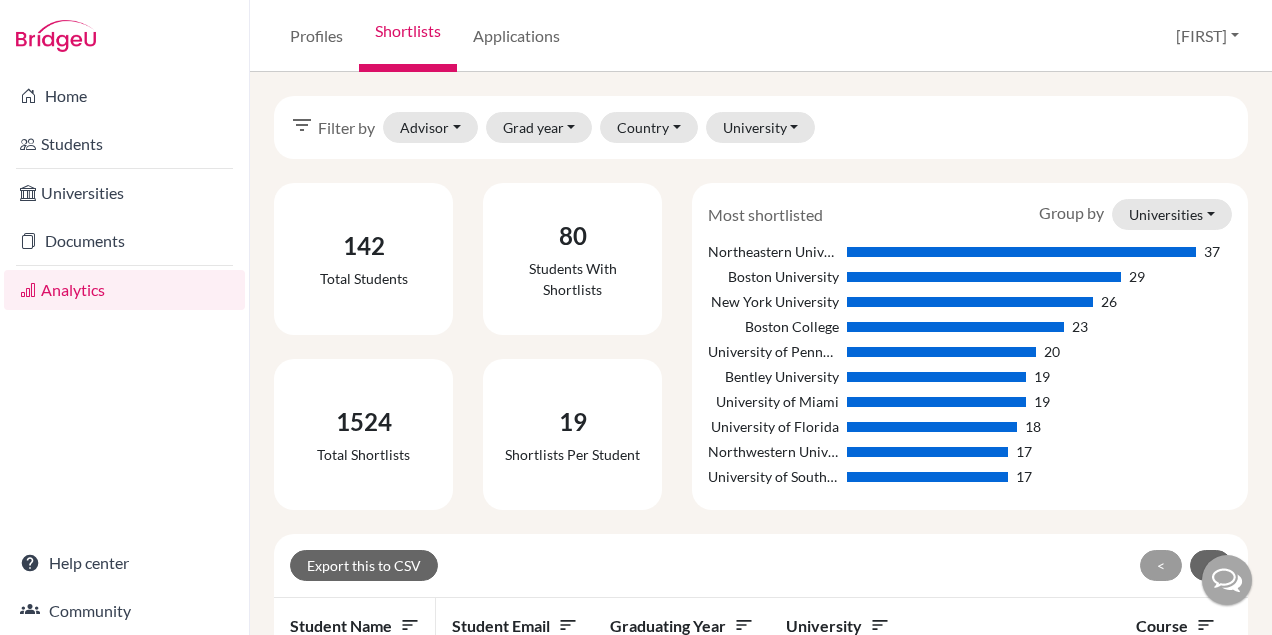 scroll, scrollTop: 0, scrollLeft: 0, axis: both 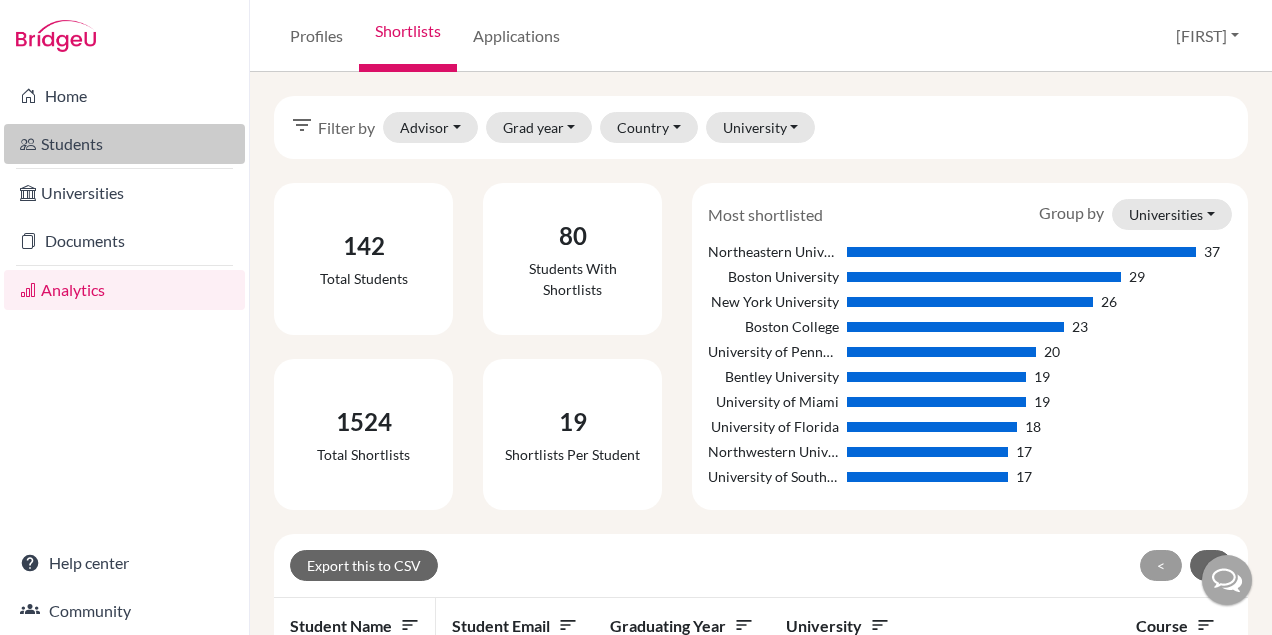 click on "Students" at bounding box center [124, 144] 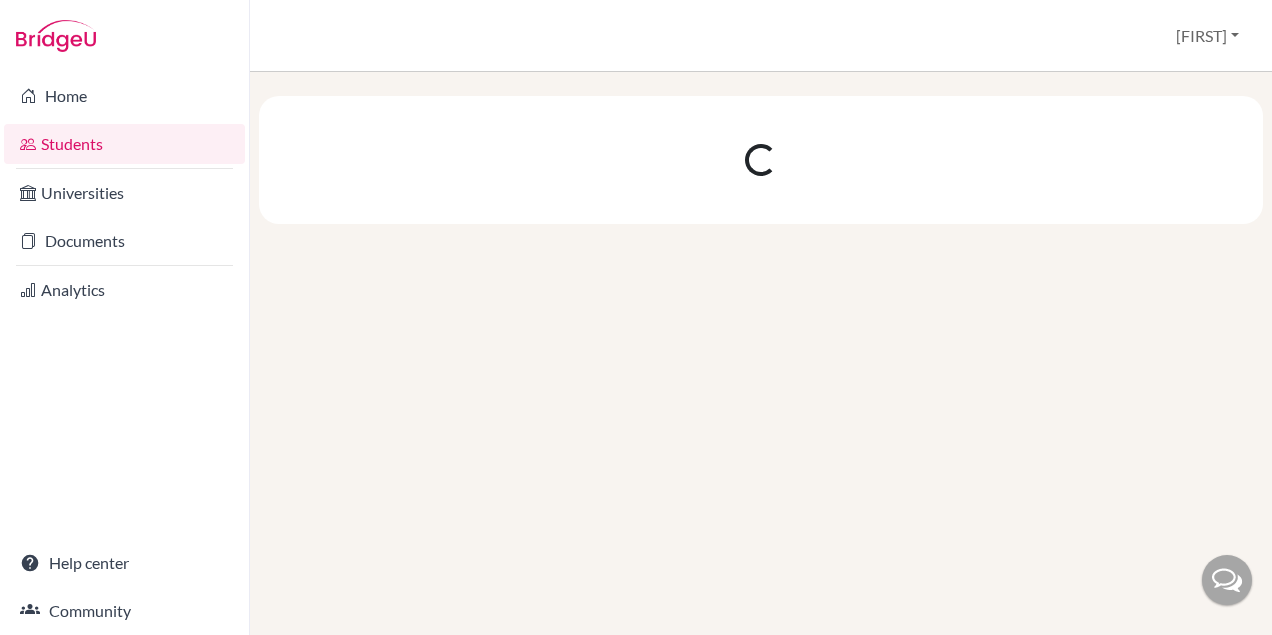 scroll, scrollTop: 0, scrollLeft: 0, axis: both 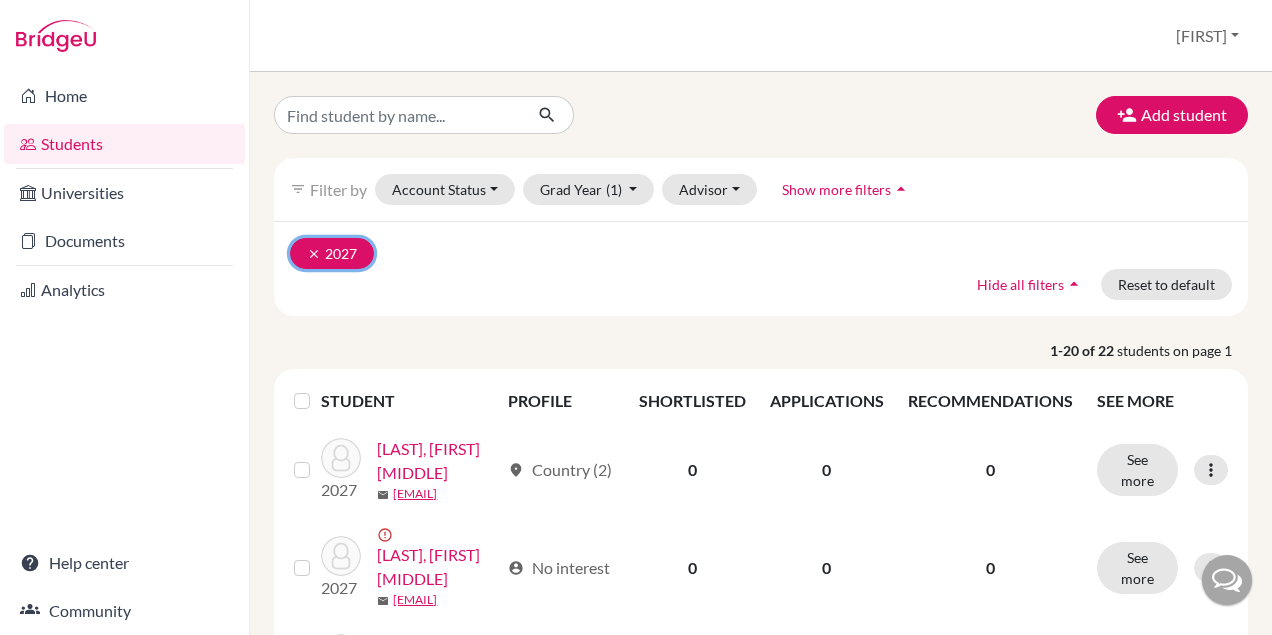 click on "clear 2027" at bounding box center [332, 253] 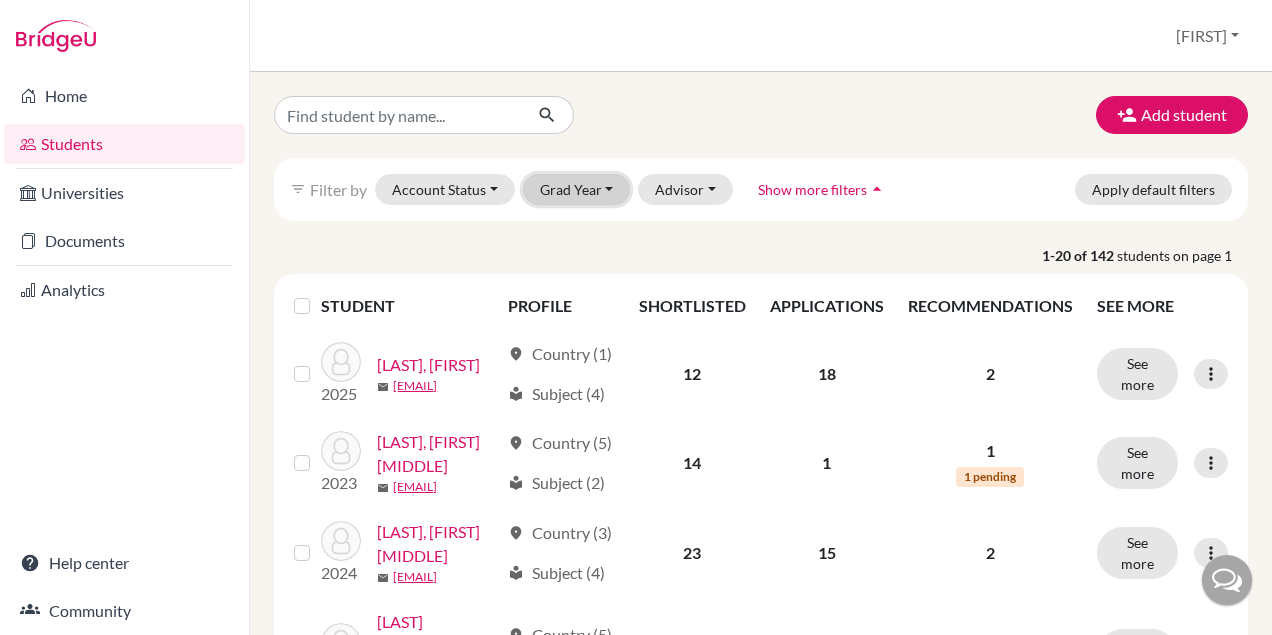 click on "Grad Year" at bounding box center [577, 189] 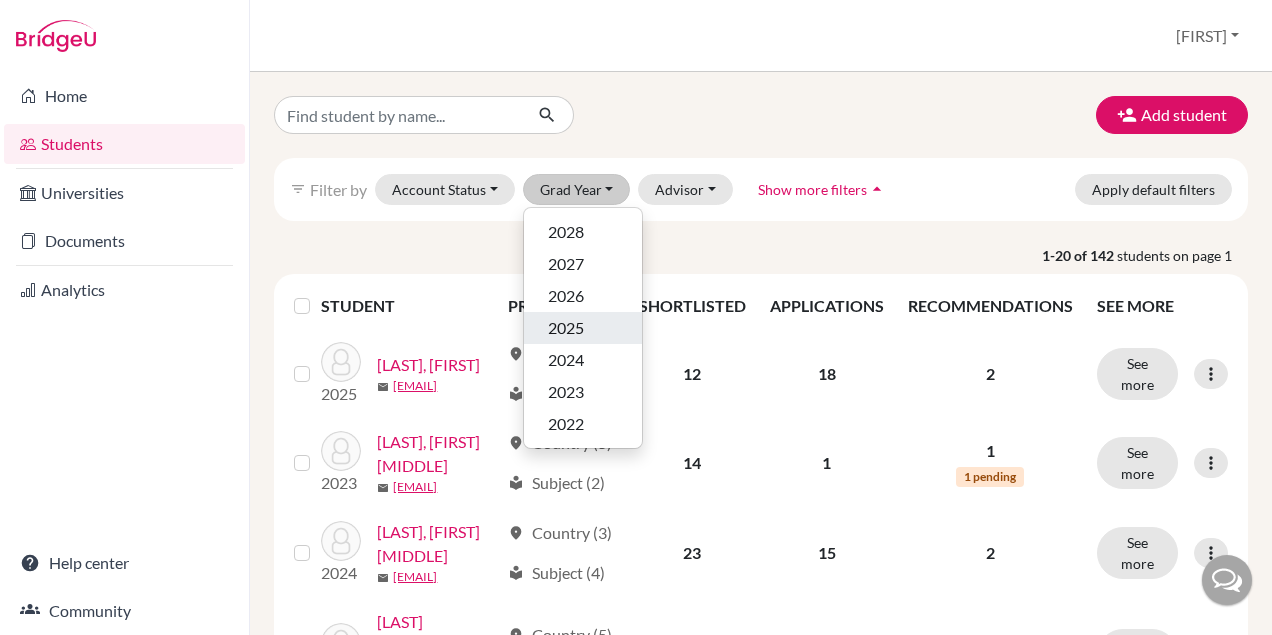click on "2025" at bounding box center [566, 328] 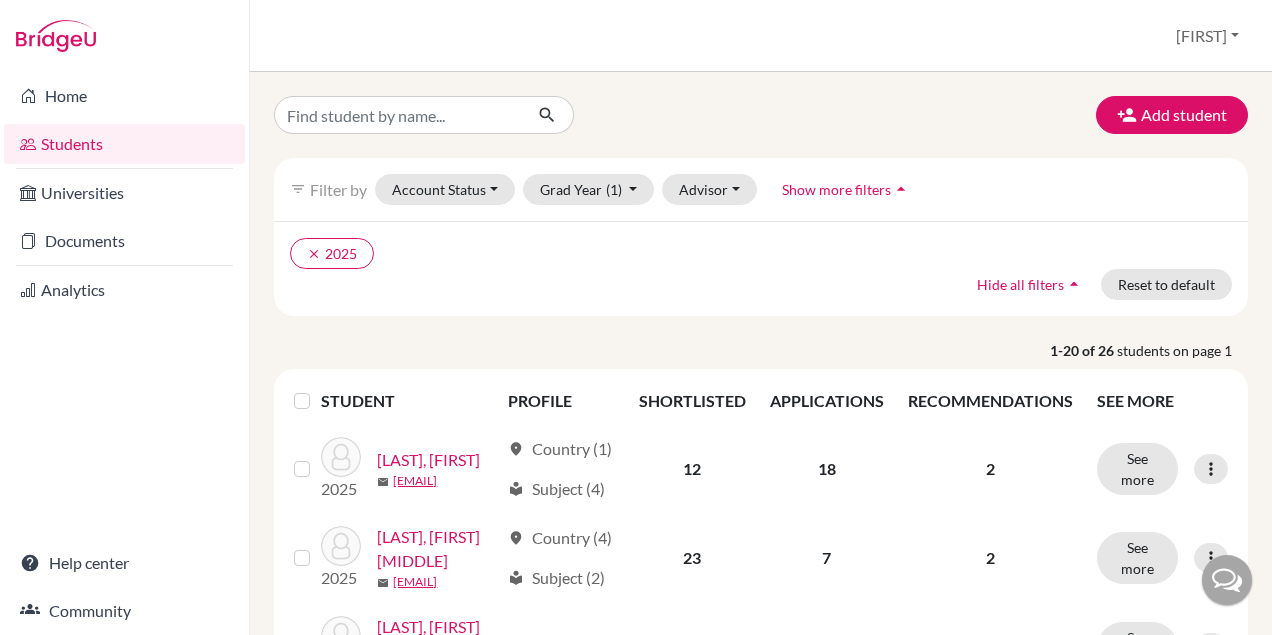 click at bounding box center [318, 389] 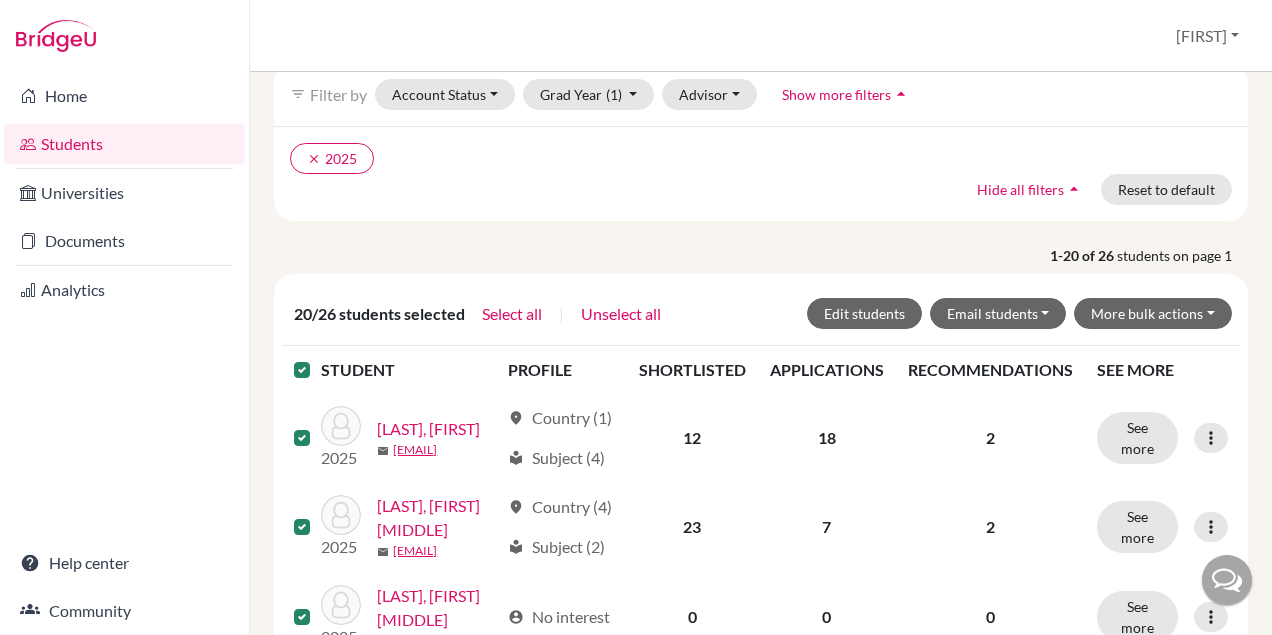 scroll, scrollTop: 105, scrollLeft: 0, axis: vertical 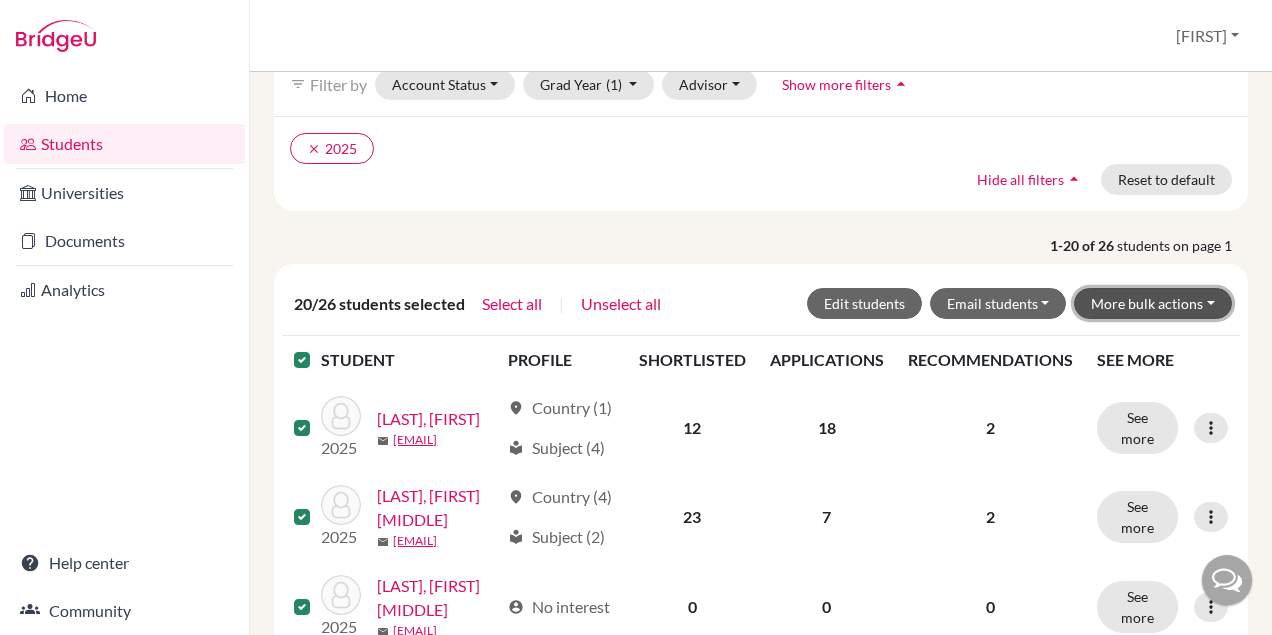click on "More bulk actions" at bounding box center (1153, 303) 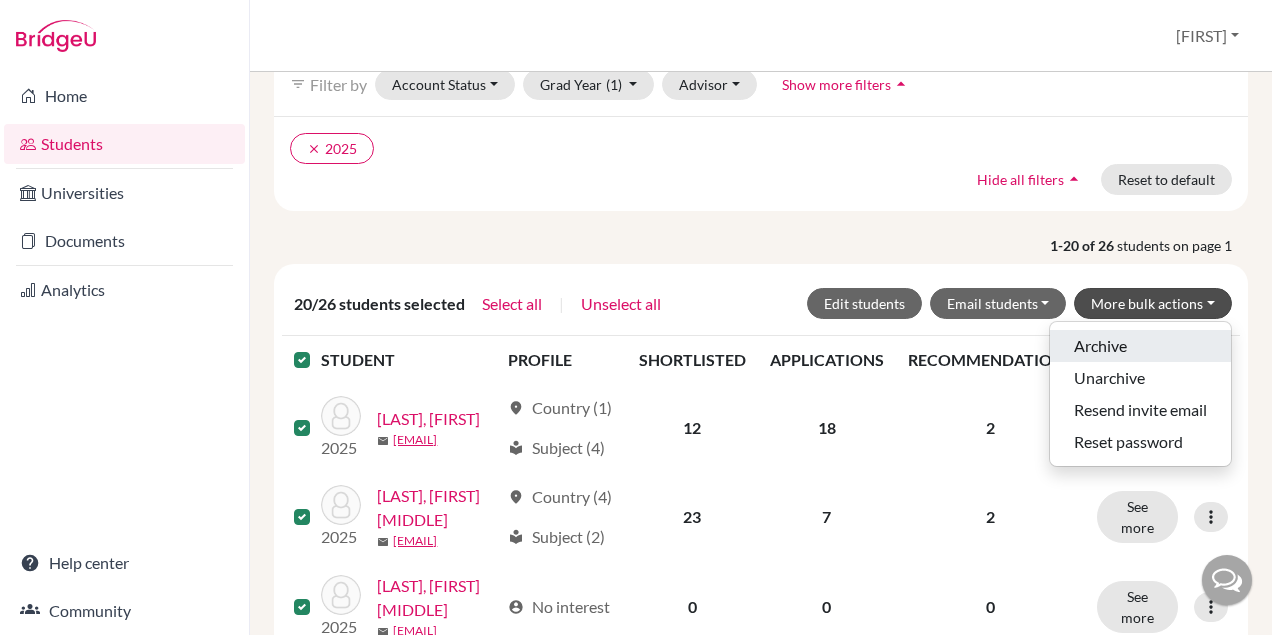 click on "Archive" at bounding box center (1140, 346) 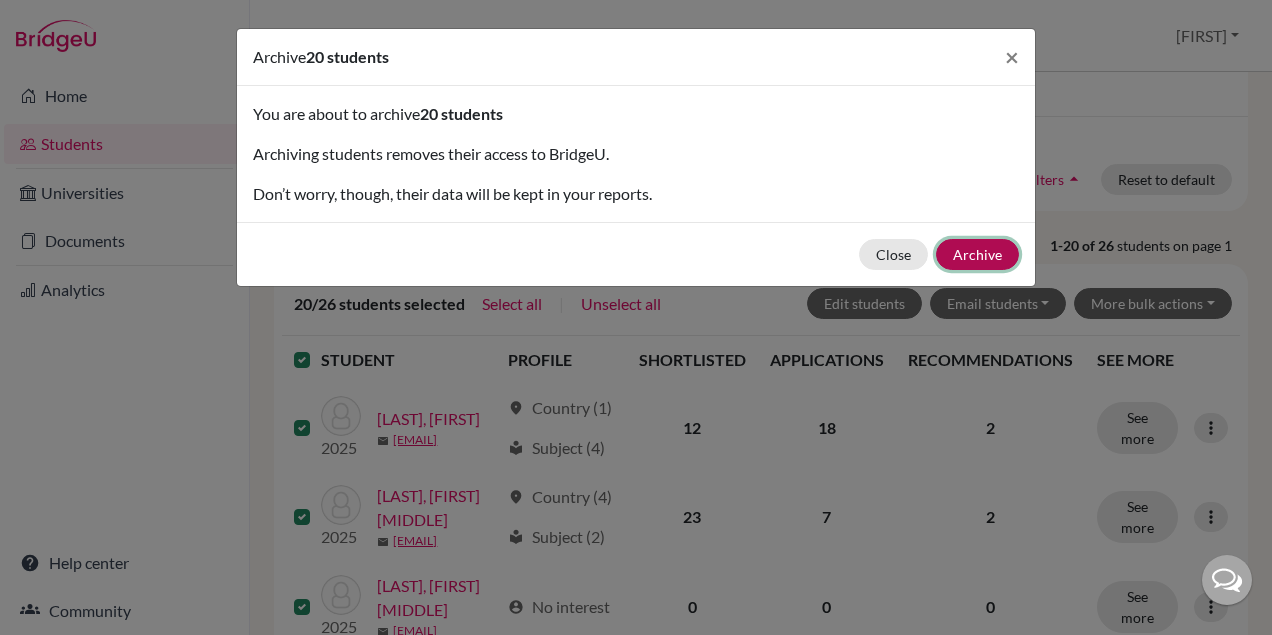 click on "Archive" at bounding box center [977, 254] 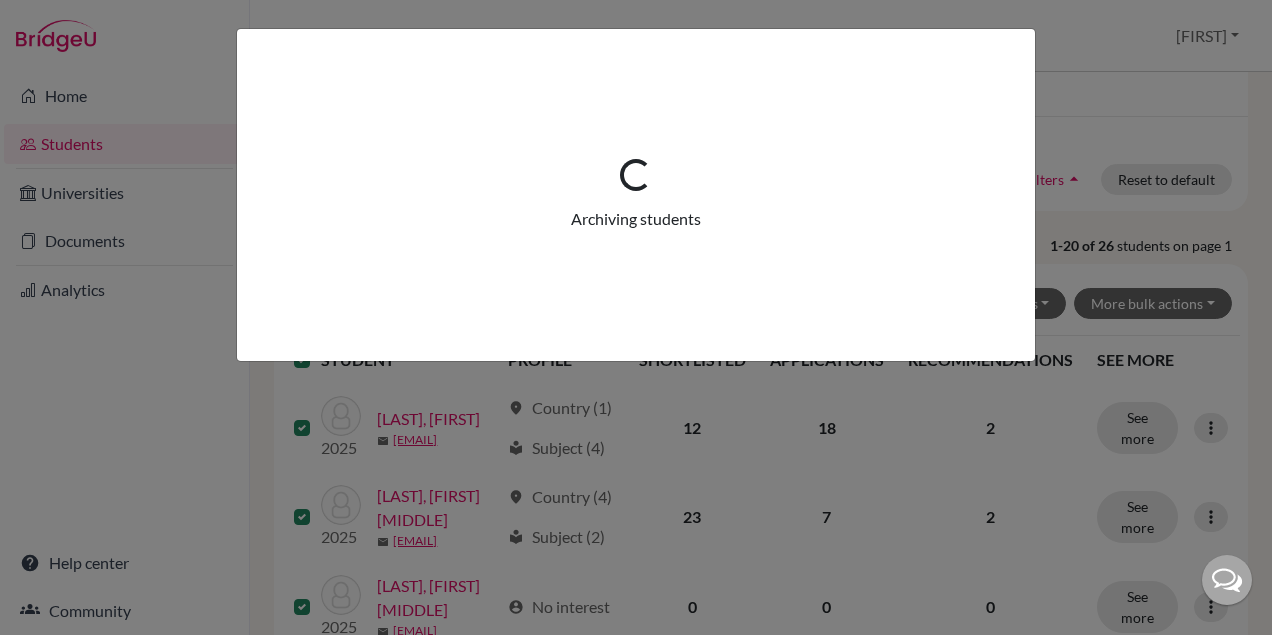 scroll, scrollTop: 0, scrollLeft: 0, axis: both 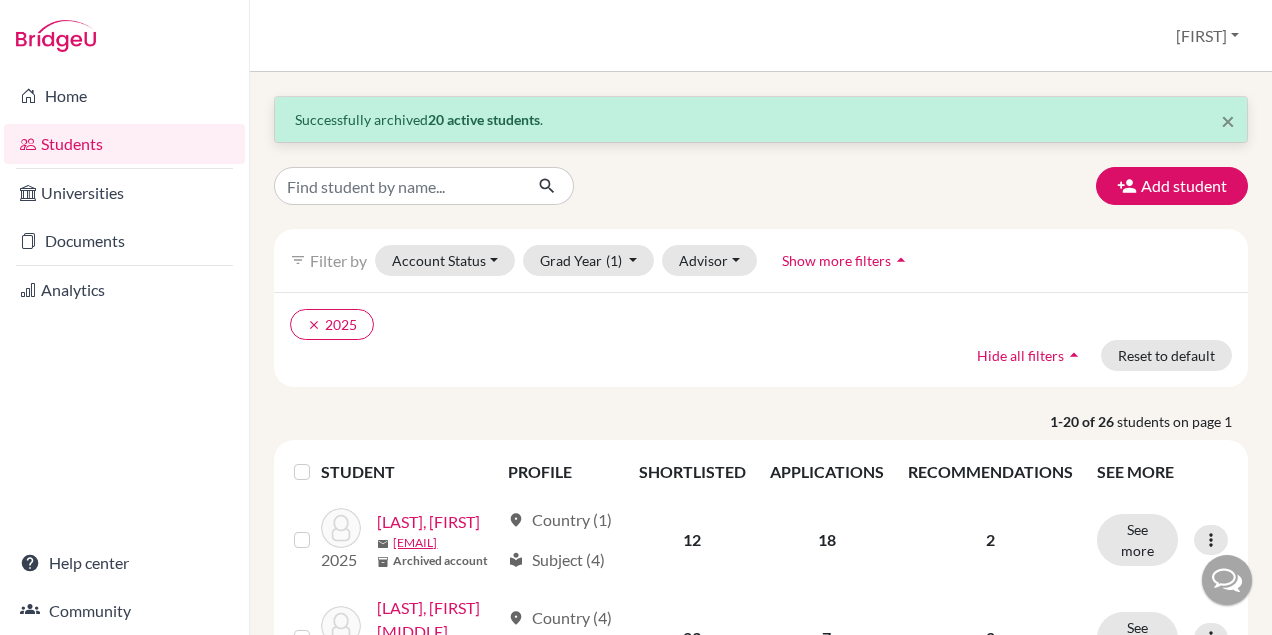 click at bounding box center (318, 460) 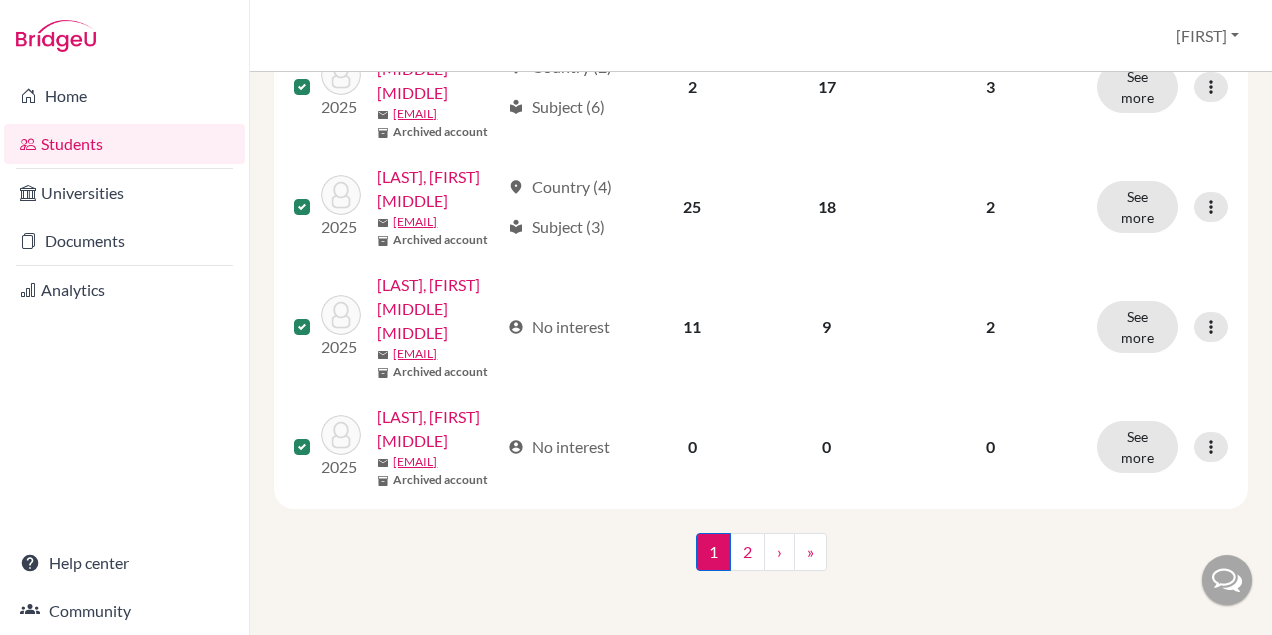 scroll, scrollTop: 2827, scrollLeft: 0, axis: vertical 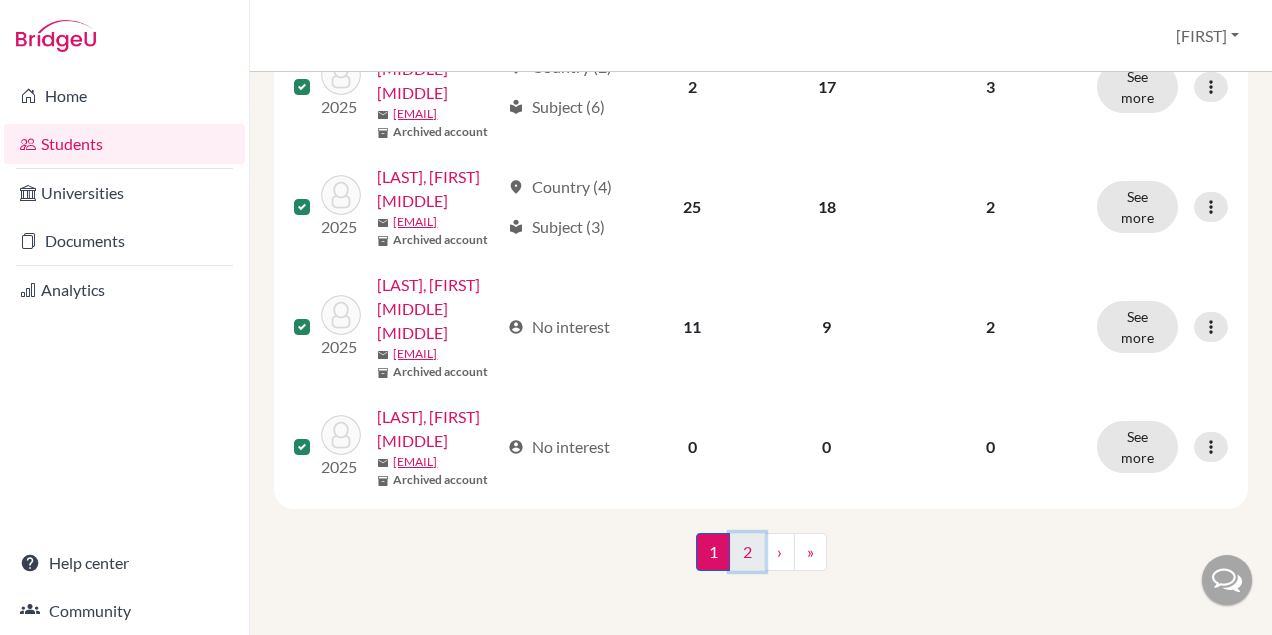 click on "2" at bounding box center (747, 552) 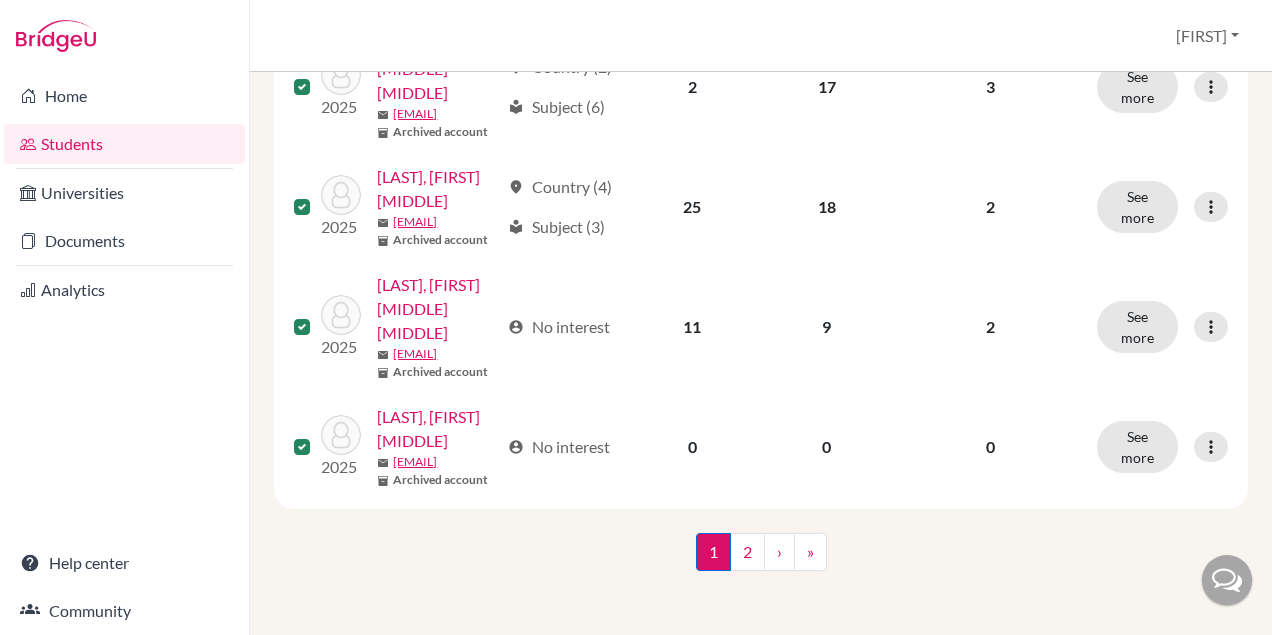 scroll, scrollTop: 0, scrollLeft: 0, axis: both 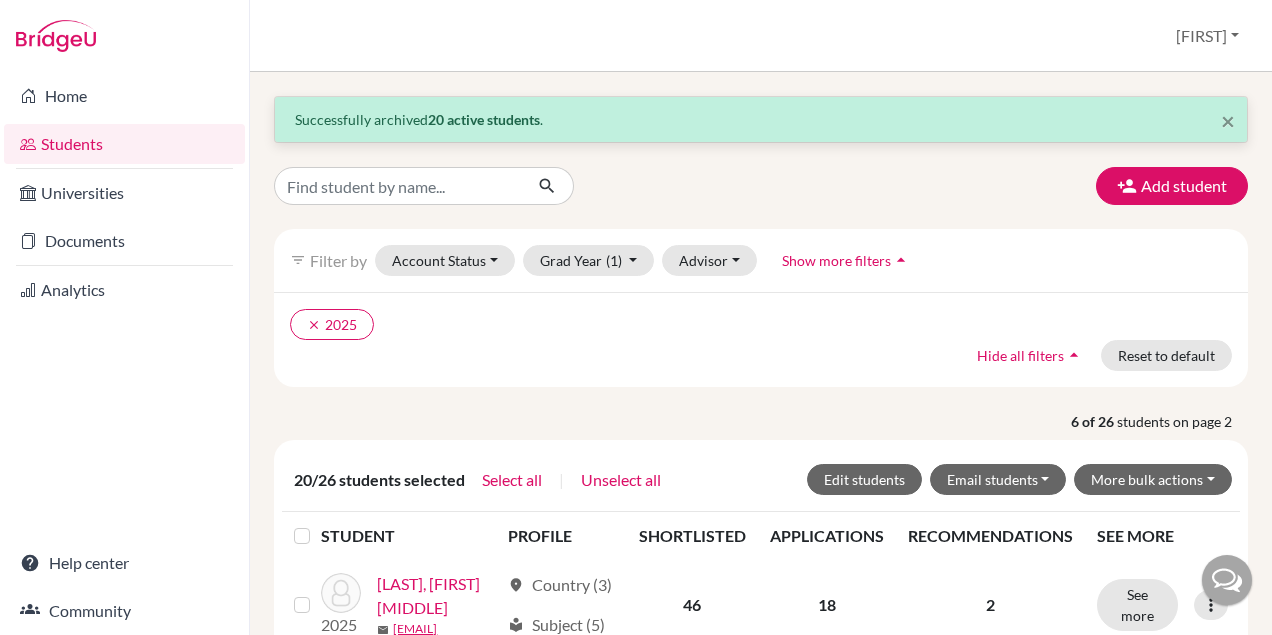 click at bounding box center (301, 536) 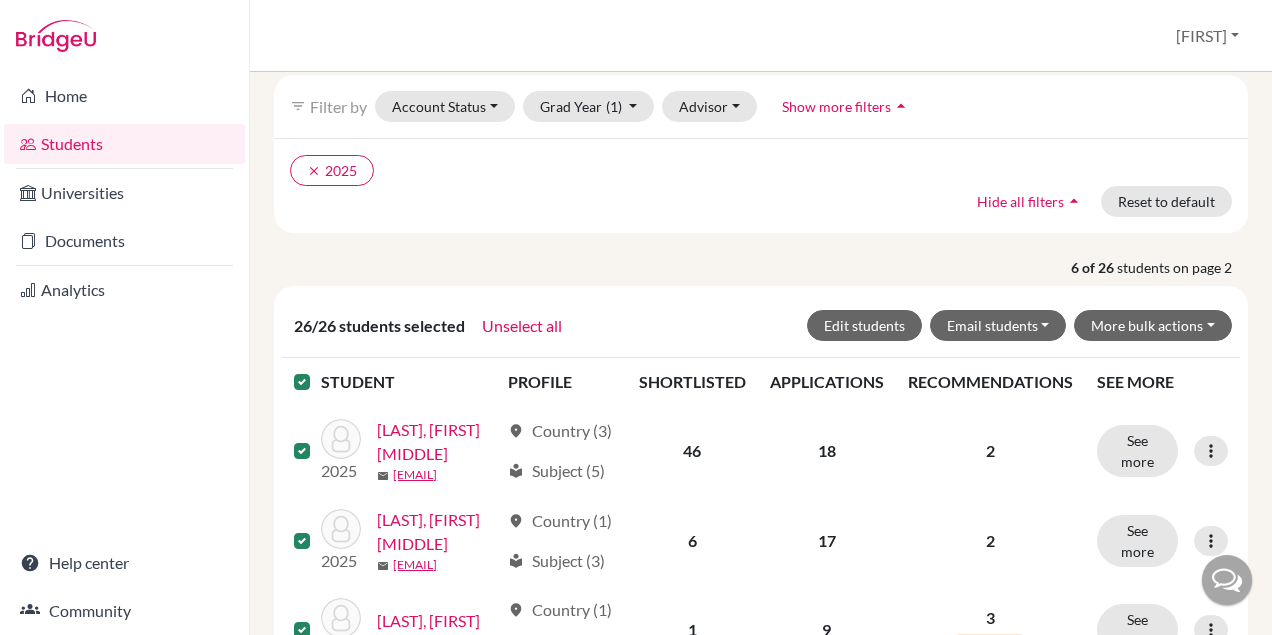 scroll, scrollTop: 0, scrollLeft: 0, axis: both 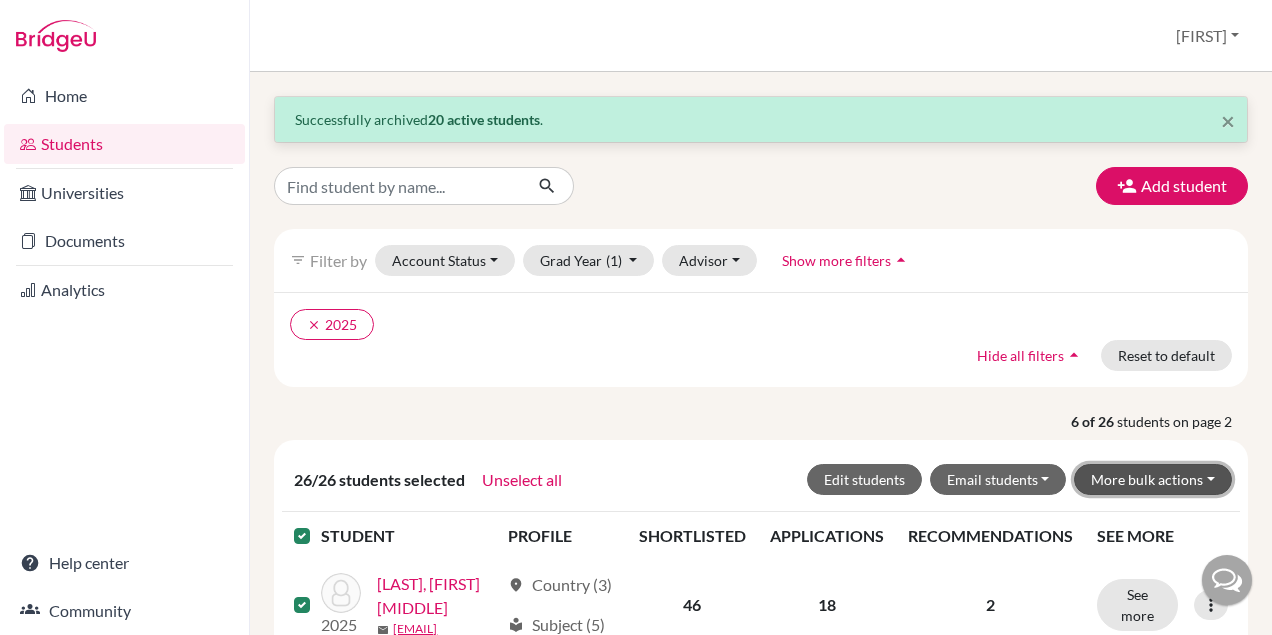 click on "More bulk actions" at bounding box center (1153, 479) 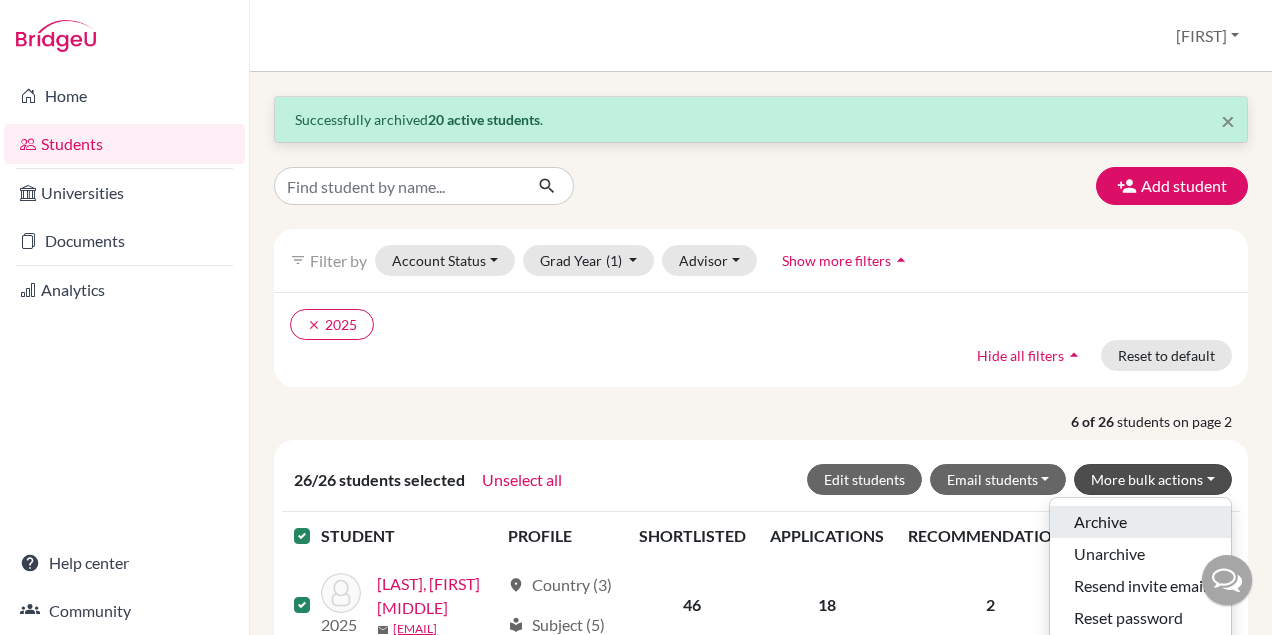 click on "Archive" at bounding box center [1140, 522] 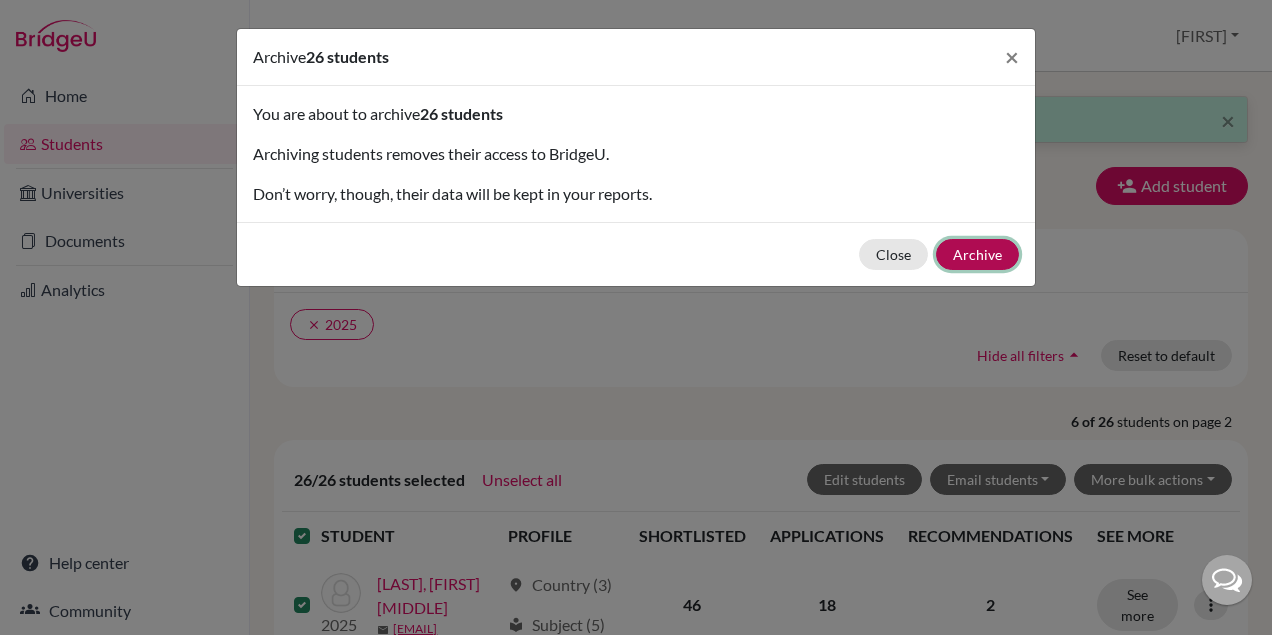 click on "Archive" at bounding box center [977, 254] 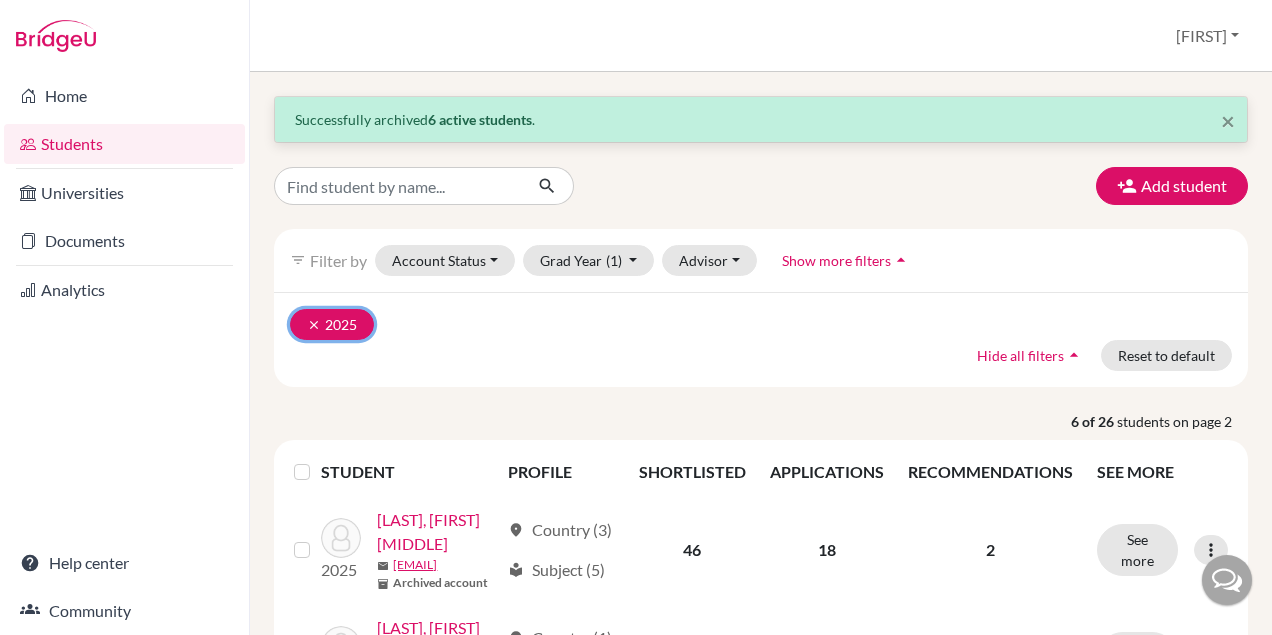 click on "clear 2025" at bounding box center (332, 324) 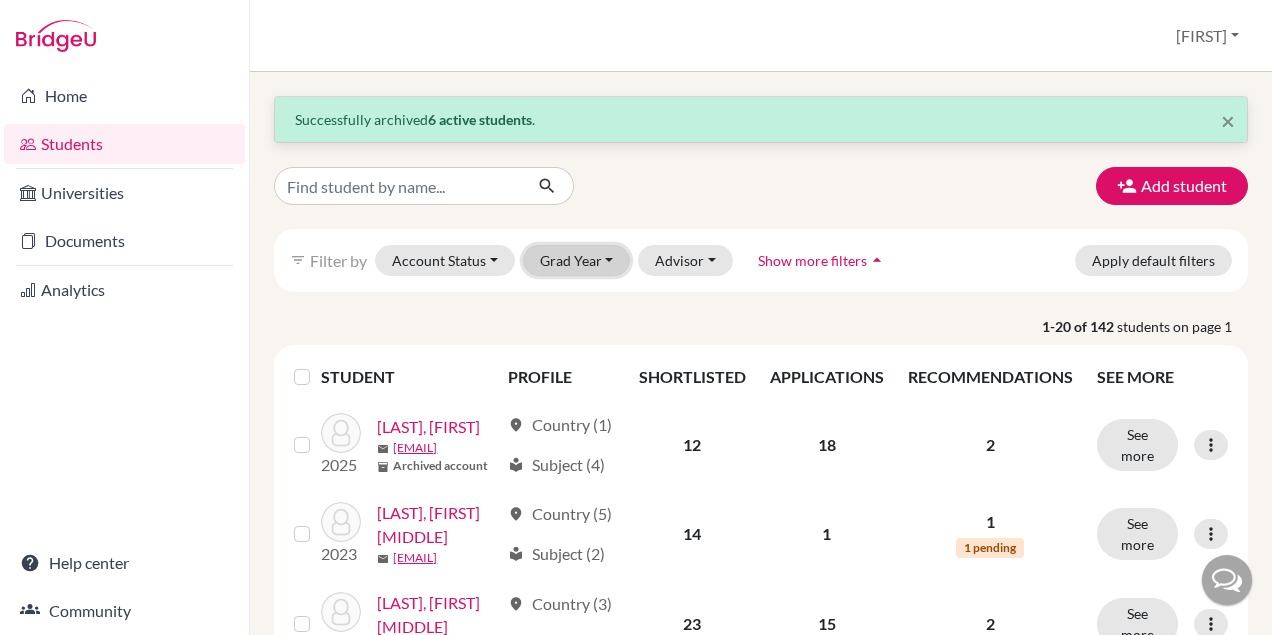 click on "Grad Year" at bounding box center (577, 260) 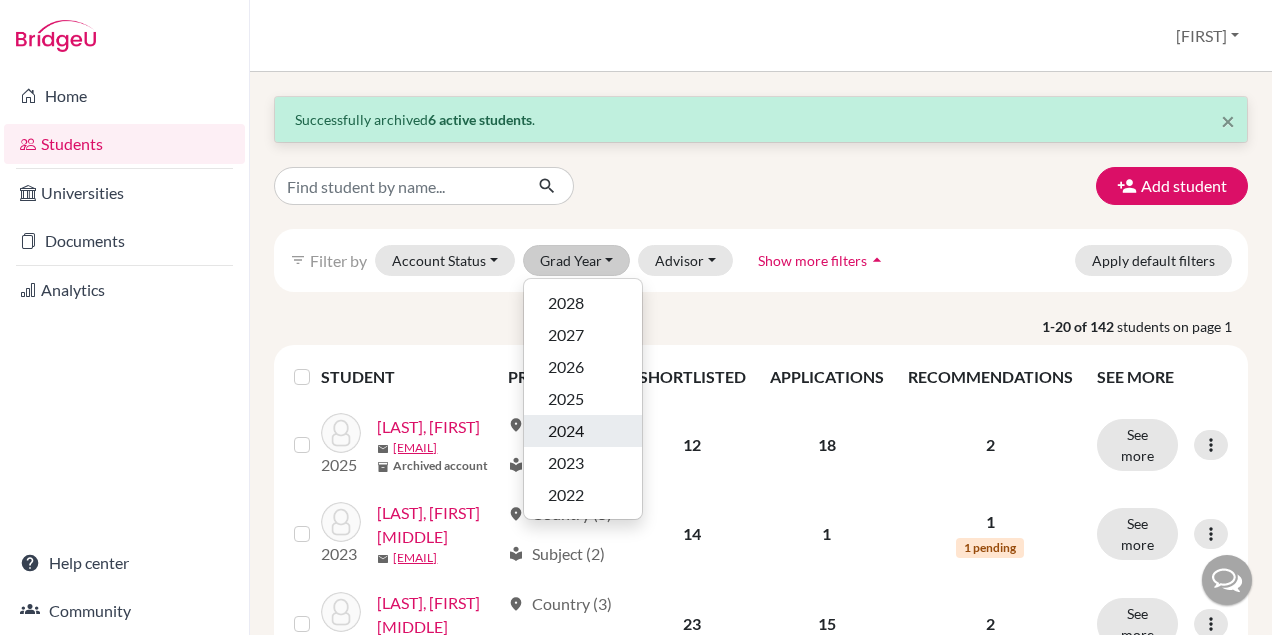 click on "2024" at bounding box center [566, 431] 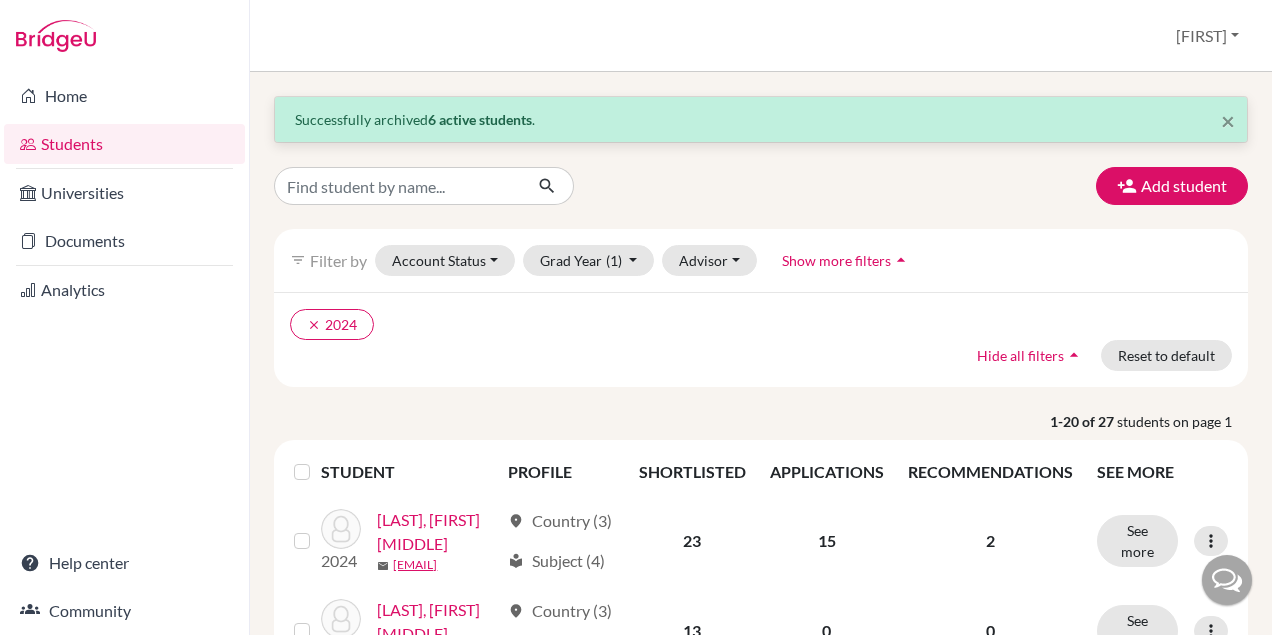 click at bounding box center (318, 460) 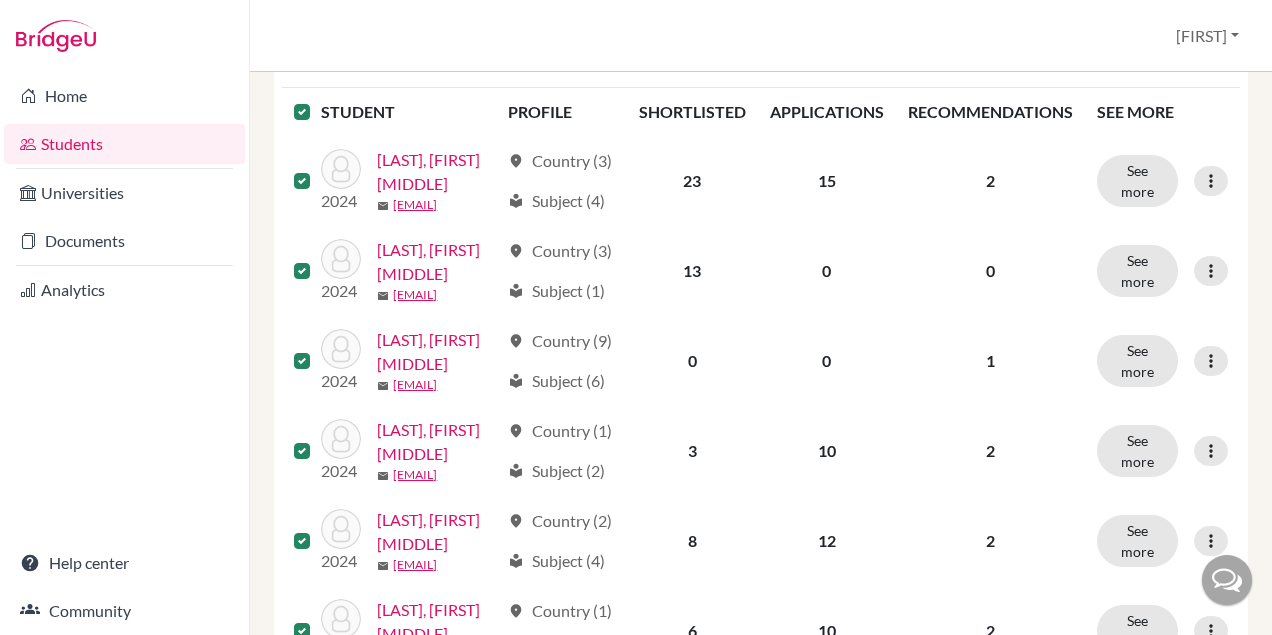 scroll, scrollTop: 0, scrollLeft: 0, axis: both 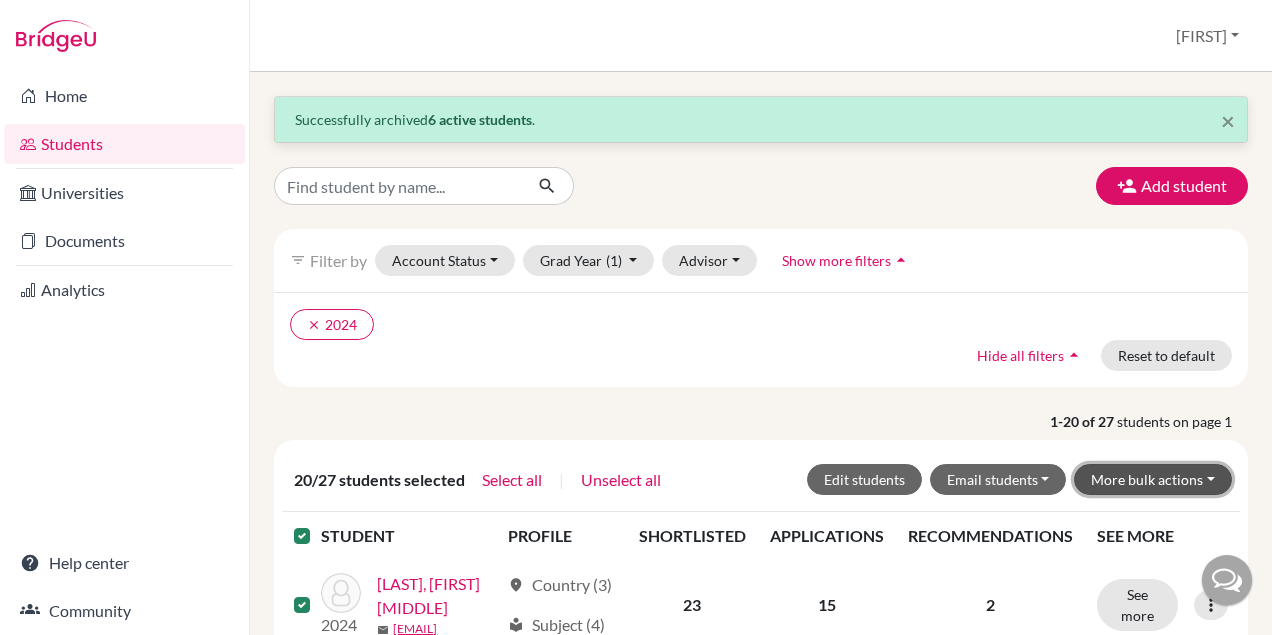 click on "More bulk actions" at bounding box center (1153, 479) 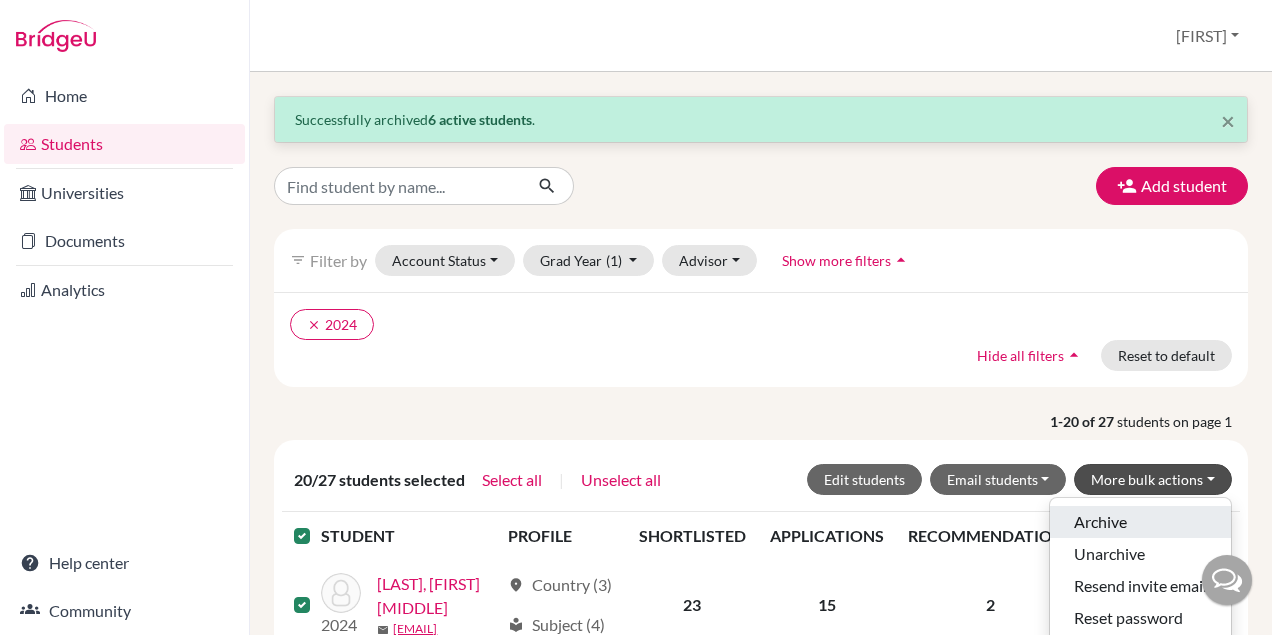 click on "Archive" at bounding box center [1140, 522] 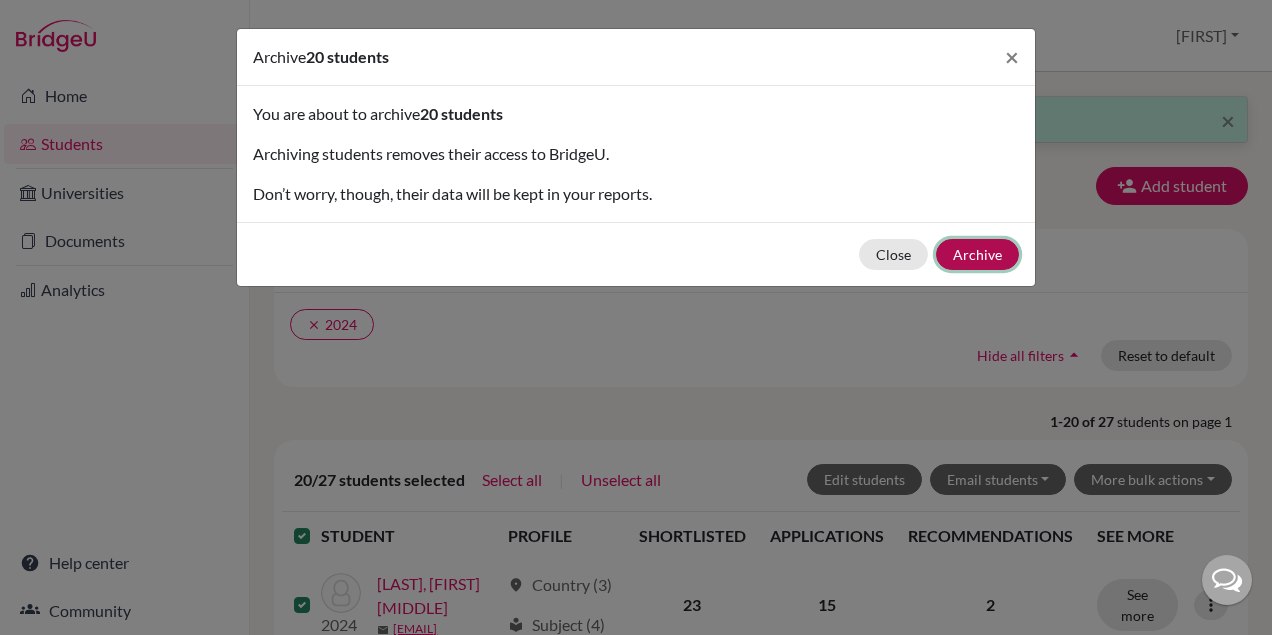 click on "Archive" at bounding box center [977, 254] 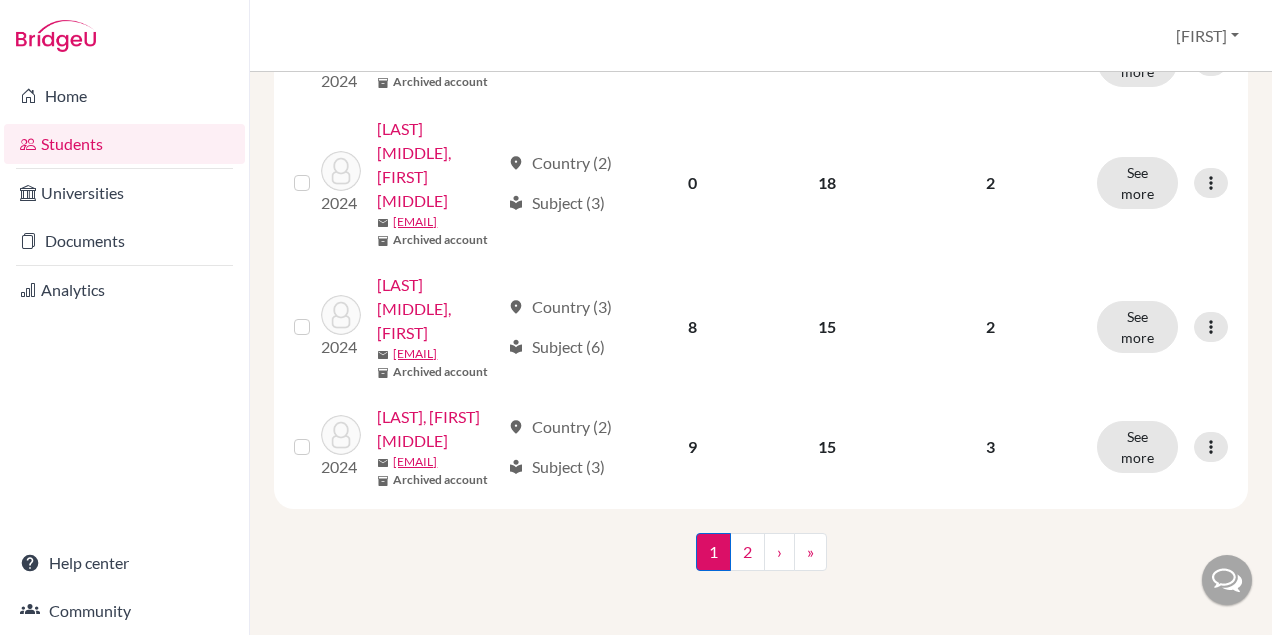 scroll, scrollTop: 2935, scrollLeft: 0, axis: vertical 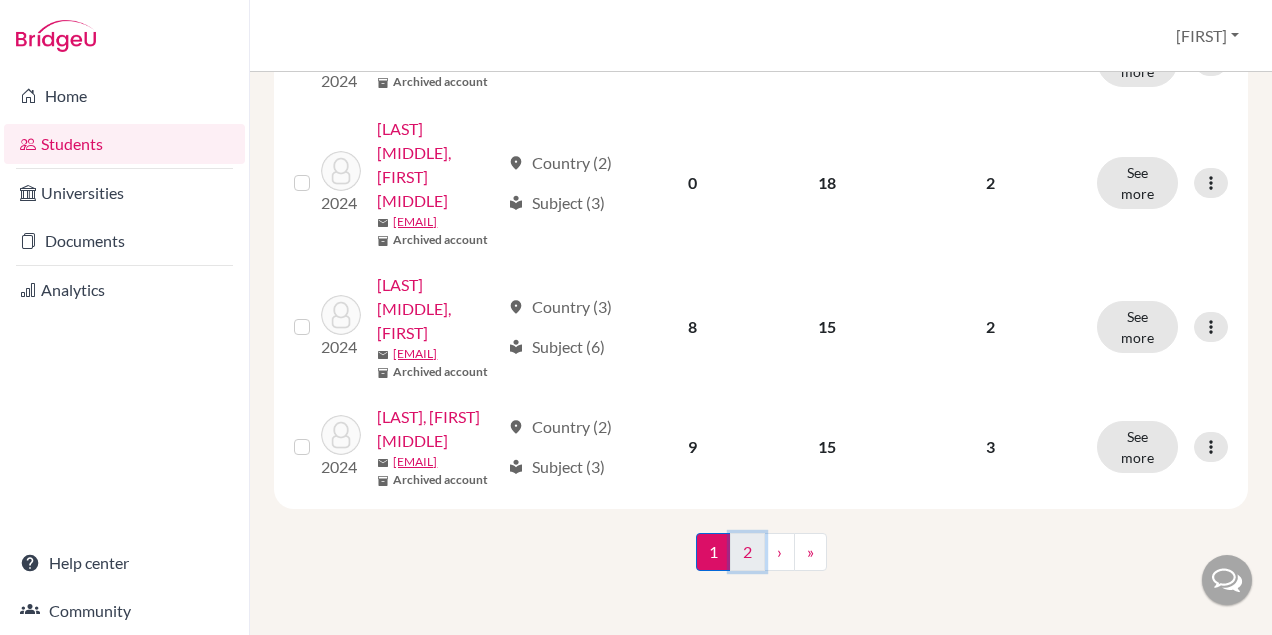 click on "2" at bounding box center [747, 552] 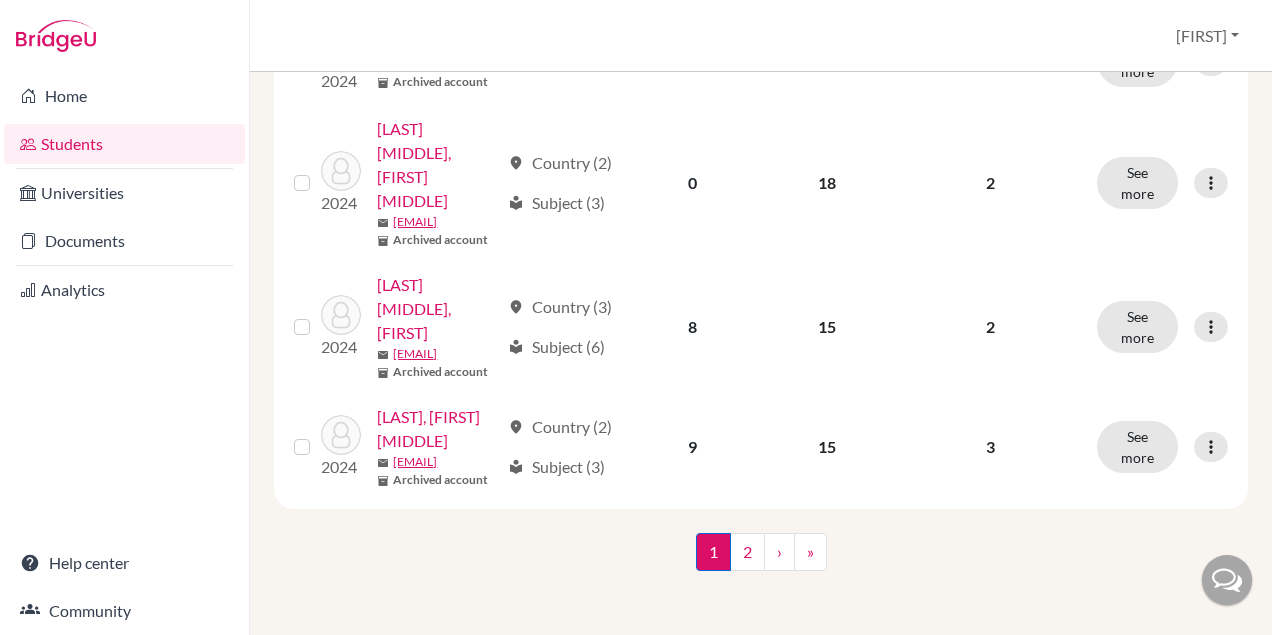 scroll, scrollTop: 0, scrollLeft: 0, axis: both 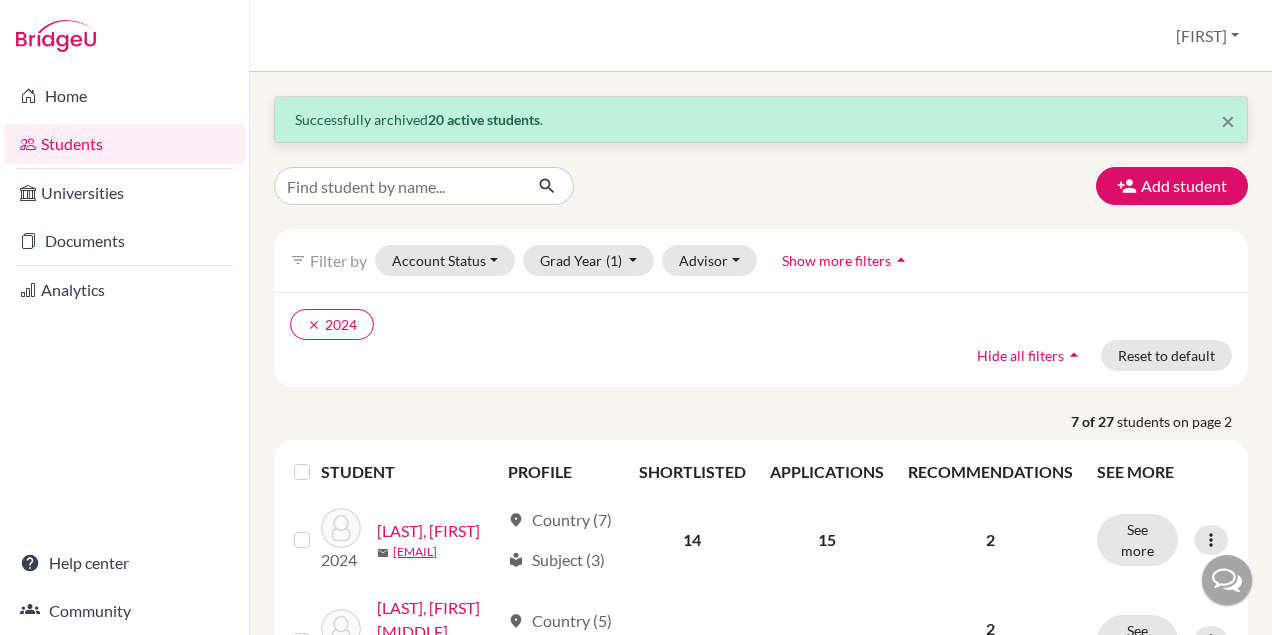 click at bounding box center (318, 460) 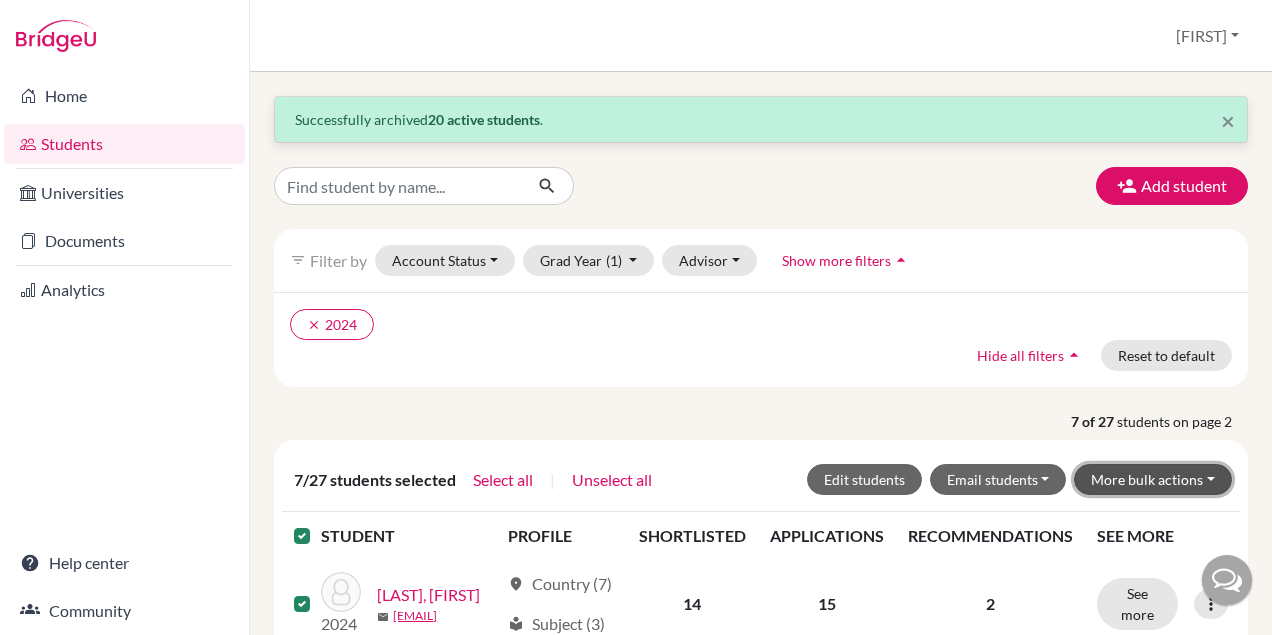 click on "More bulk actions" at bounding box center [1153, 479] 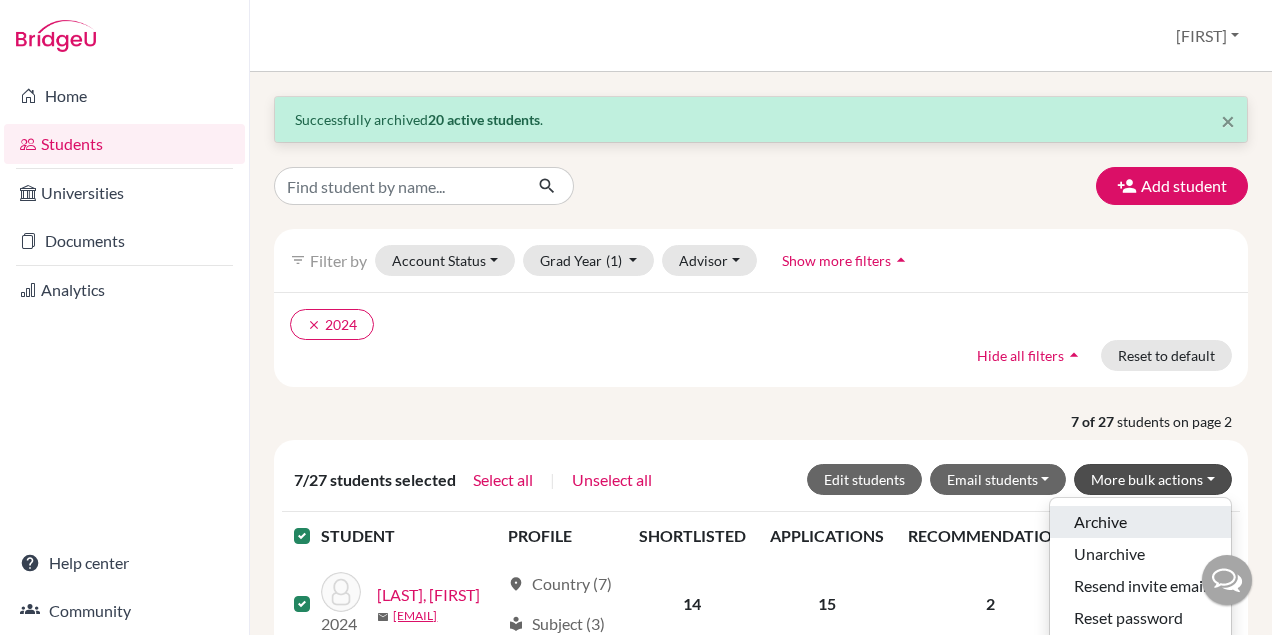 click on "Archive" at bounding box center [1140, 522] 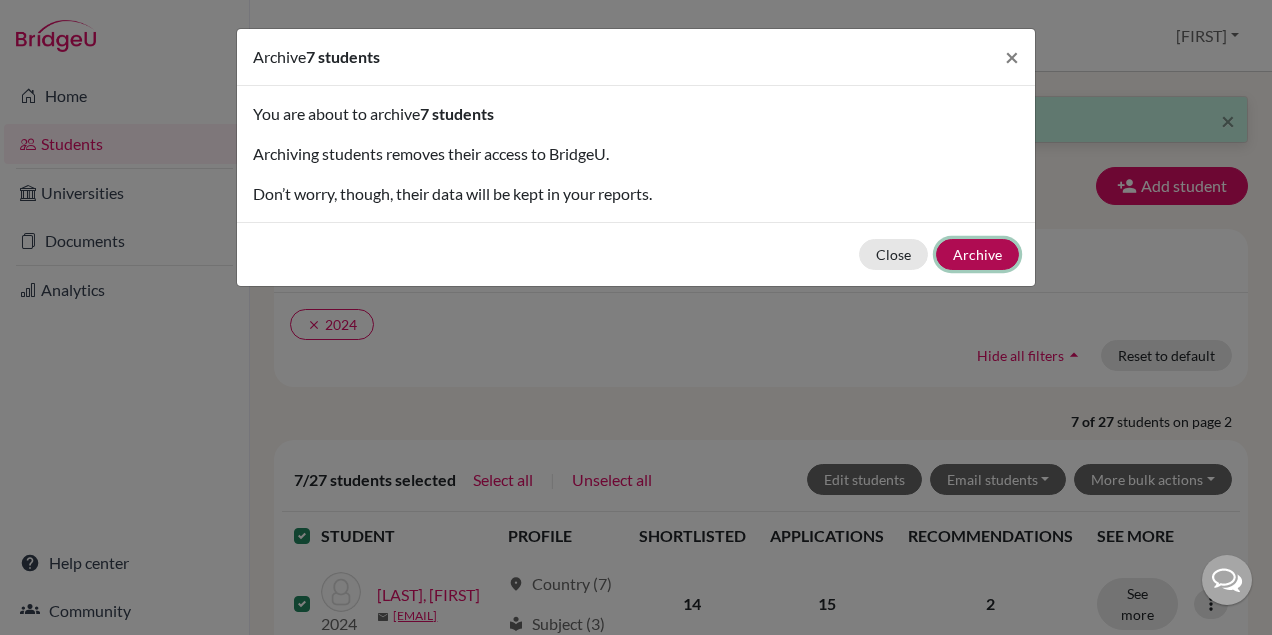 click on "Archive" at bounding box center [977, 254] 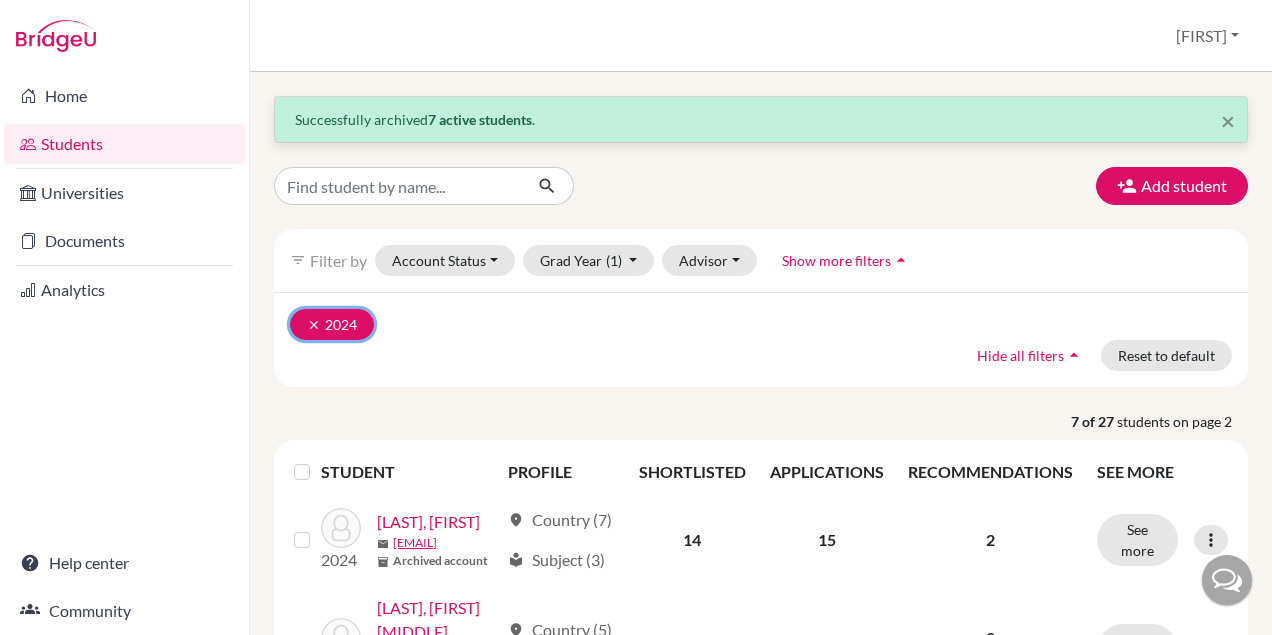 click on "clear" at bounding box center [314, 325] 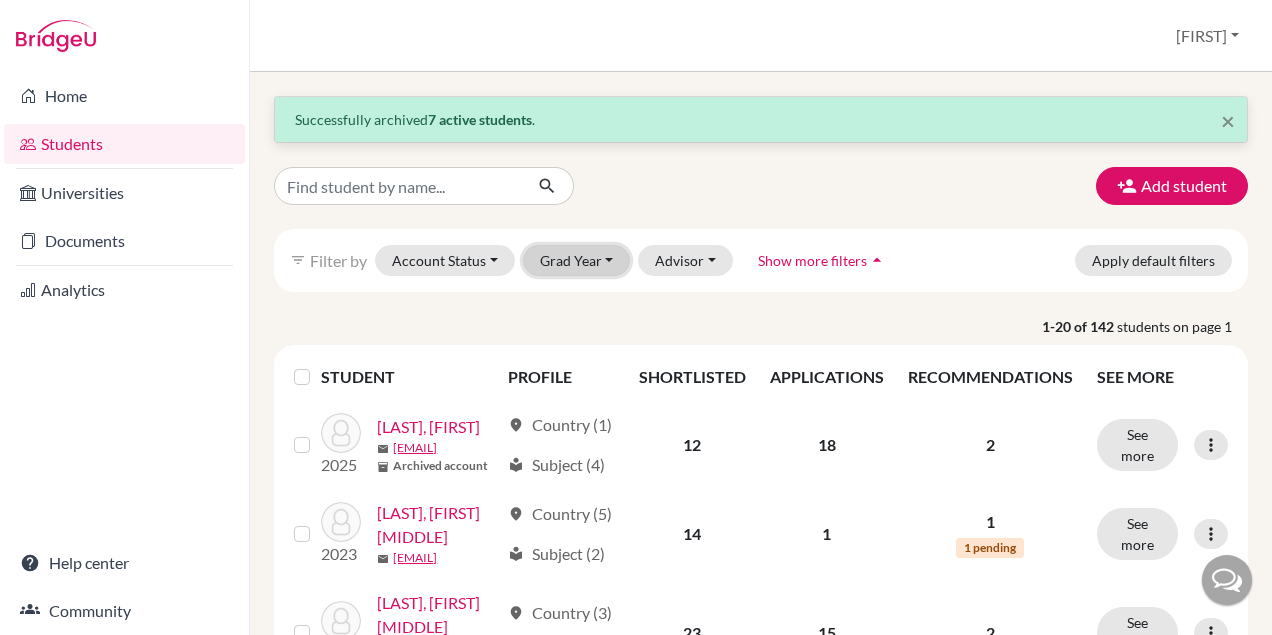click on "Grad Year" at bounding box center (577, 260) 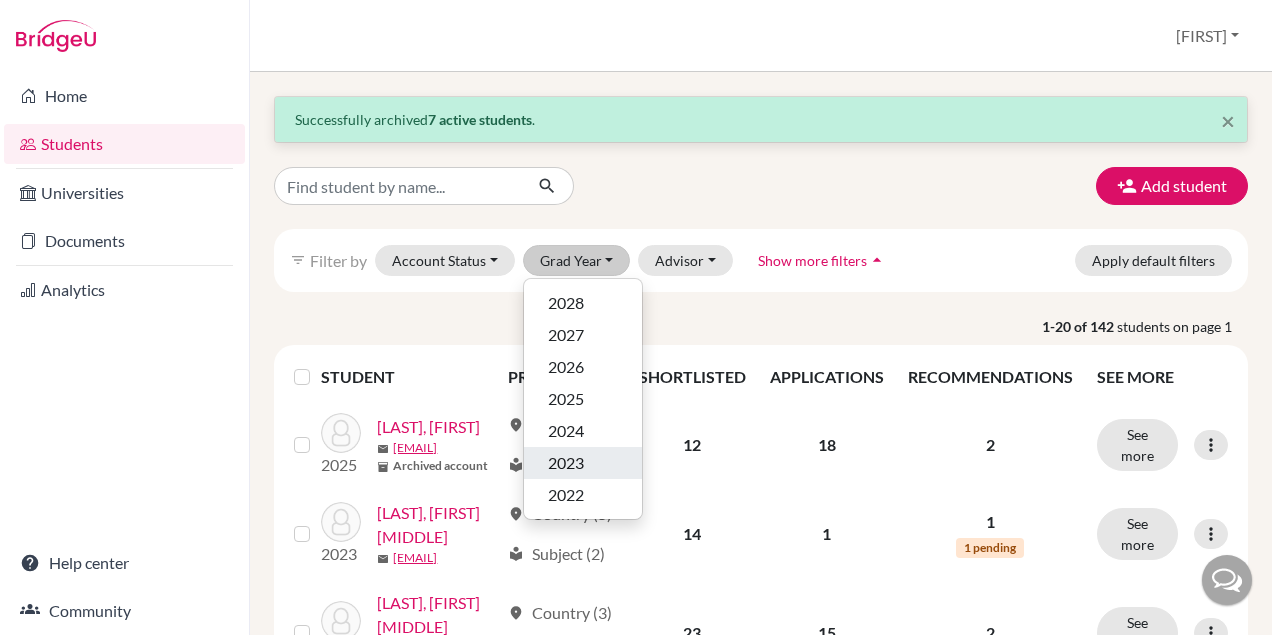 click on "2023" at bounding box center (566, 463) 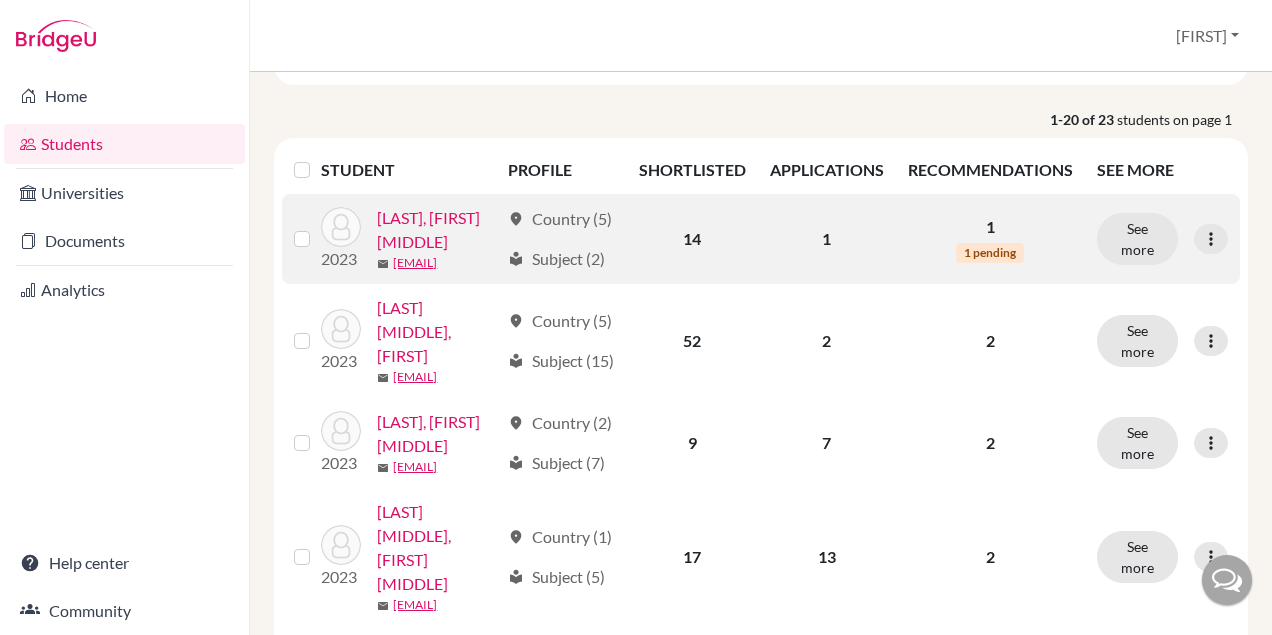 scroll, scrollTop: 307, scrollLeft: 0, axis: vertical 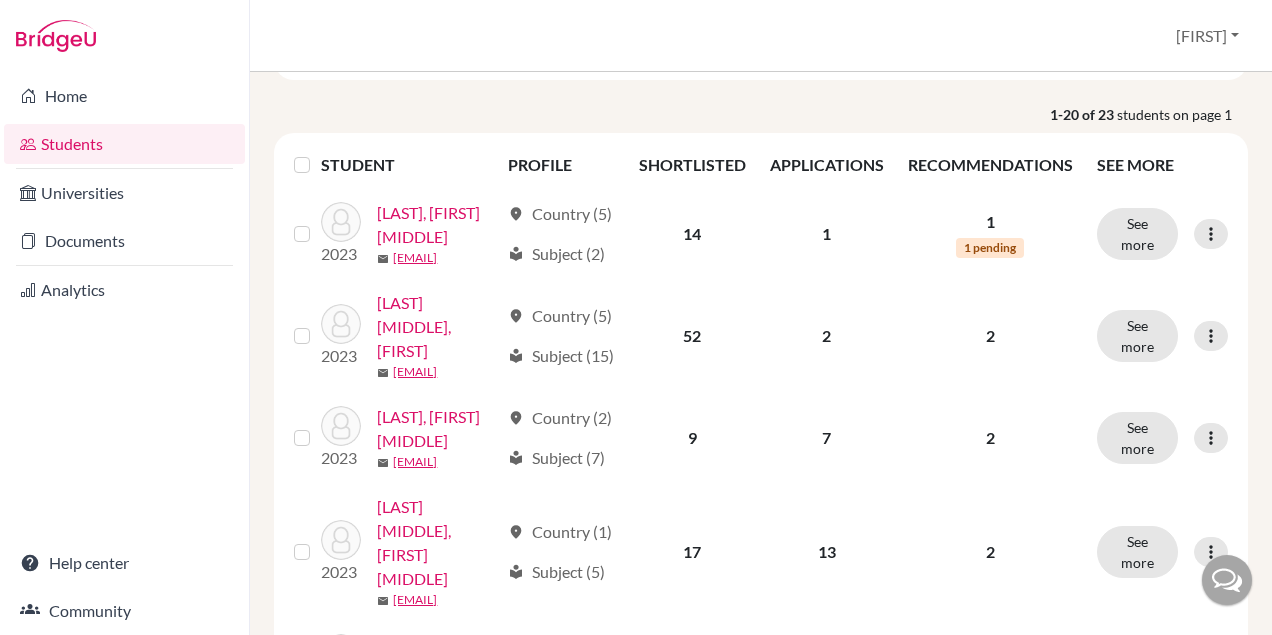 click at bounding box center [306, 165] 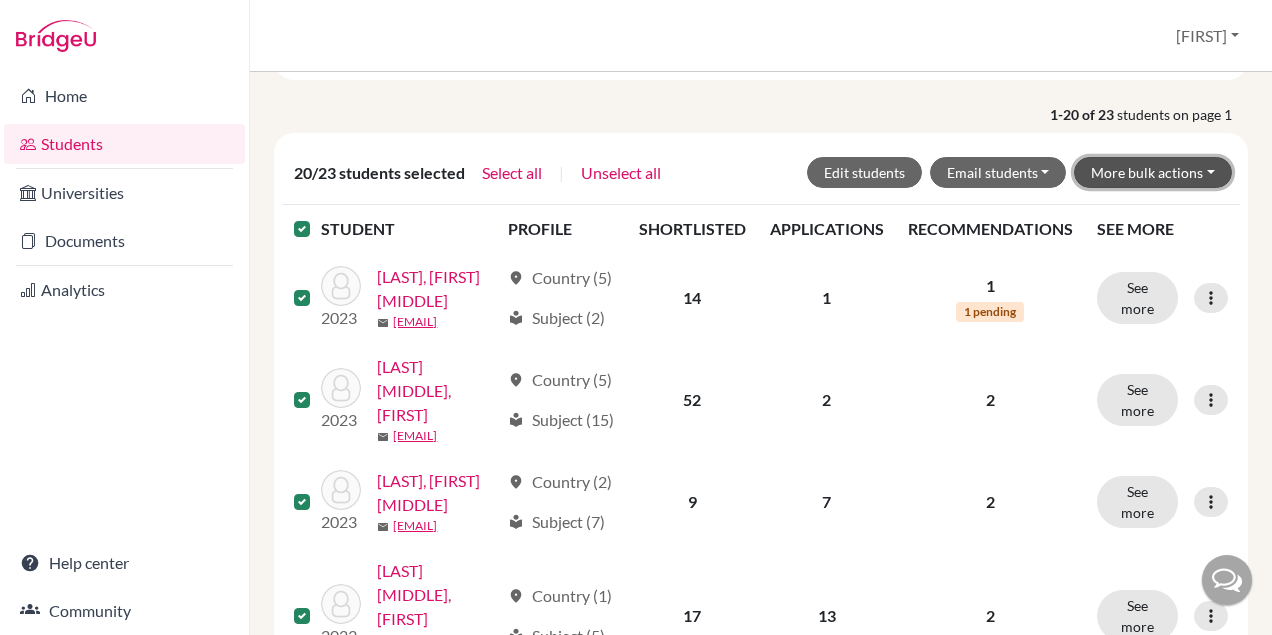 click on "More bulk actions" at bounding box center (1153, 172) 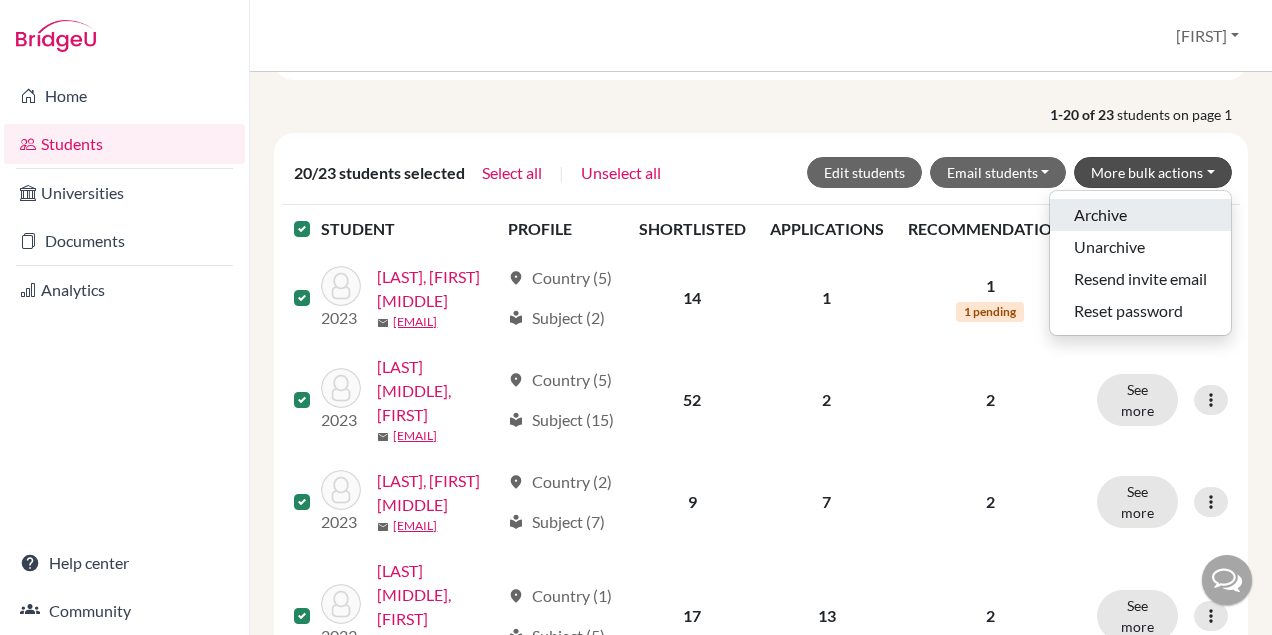click on "Archive" at bounding box center (1140, 215) 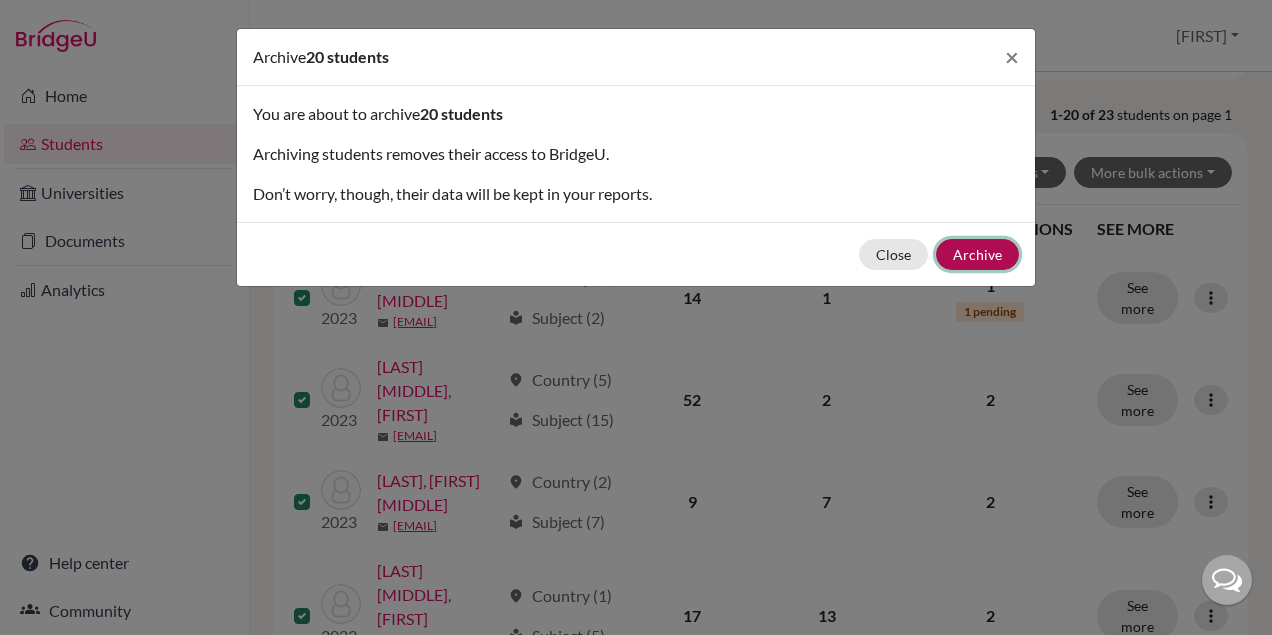 click on "Archive" at bounding box center [977, 254] 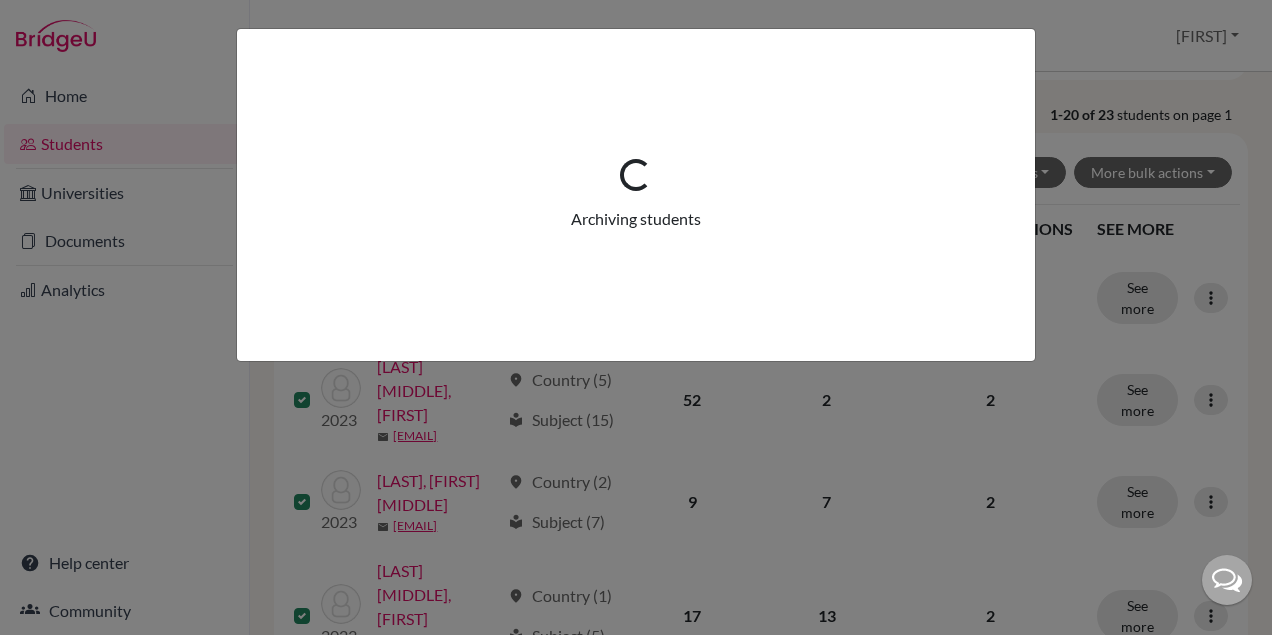 scroll, scrollTop: 0, scrollLeft: 0, axis: both 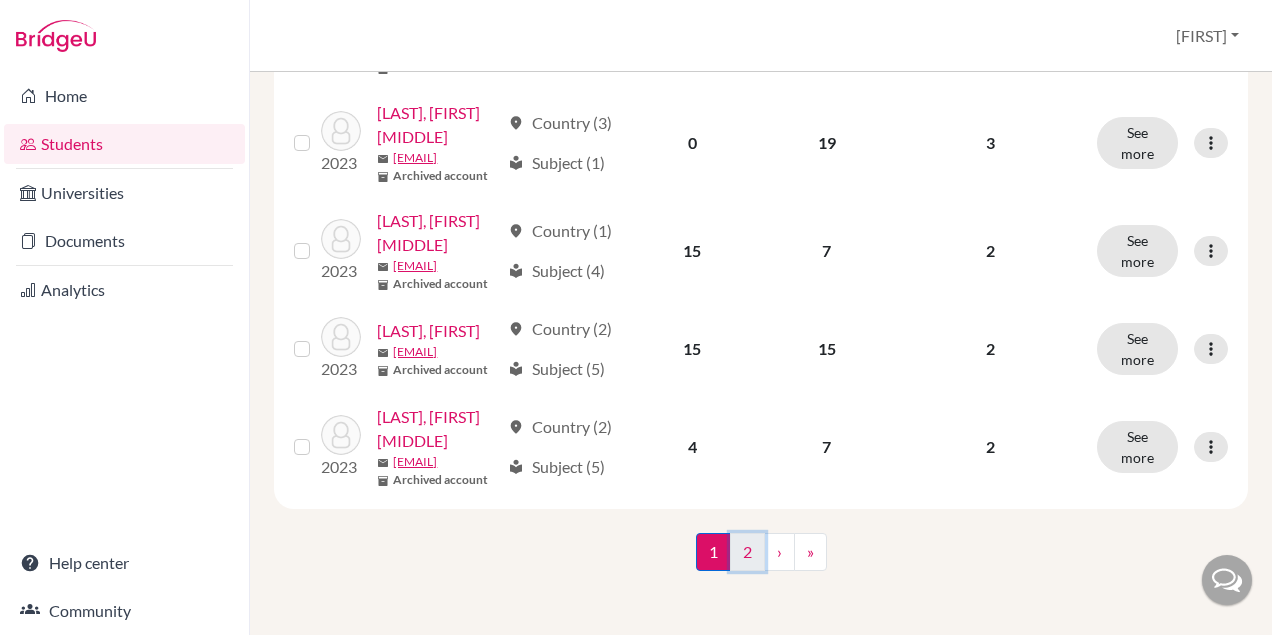 click on "2" at bounding box center (747, 552) 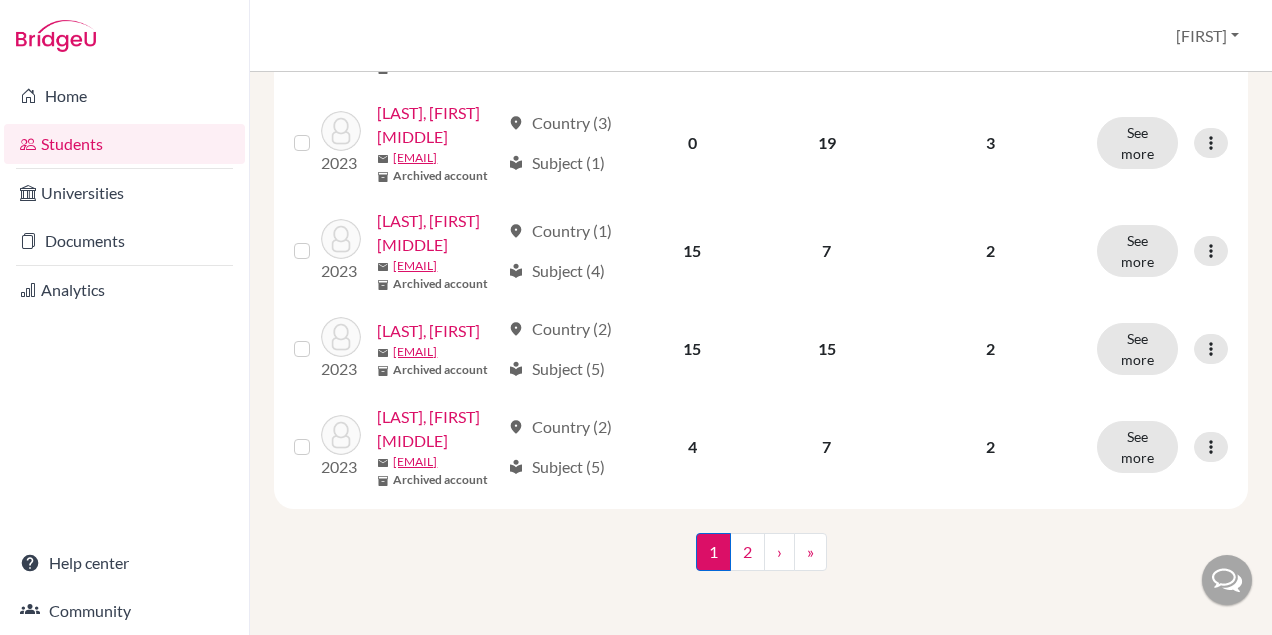 scroll, scrollTop: 0, scrollLeft: 0, axis: both 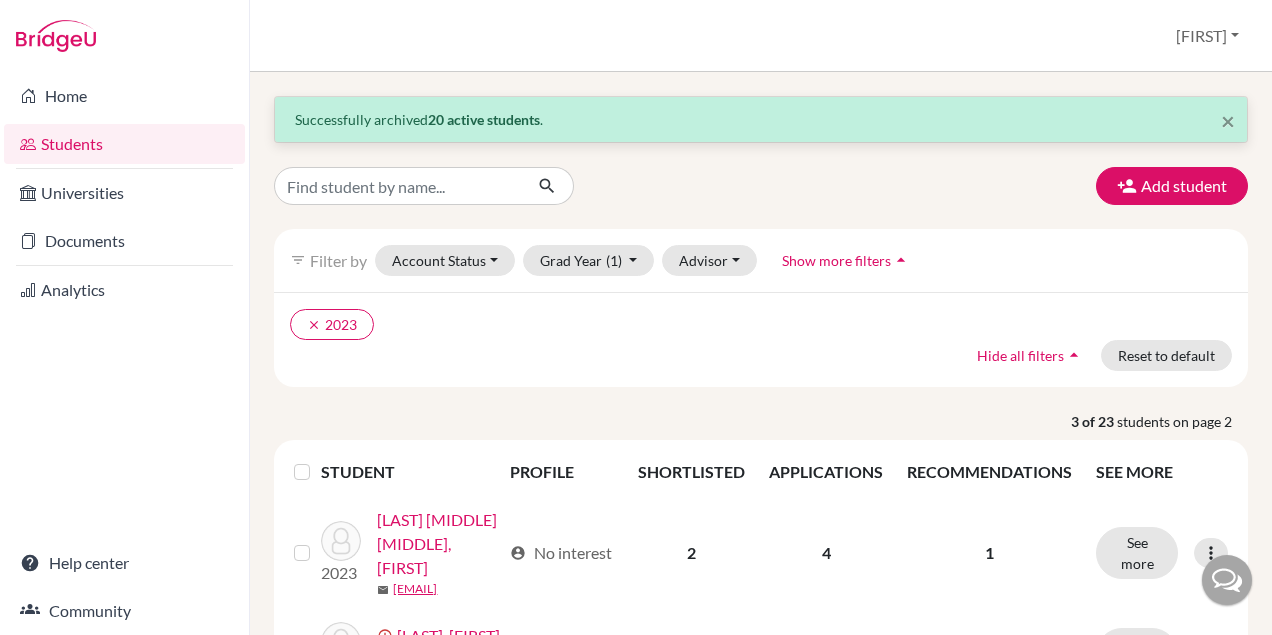 click at bounding box center (318, 460) 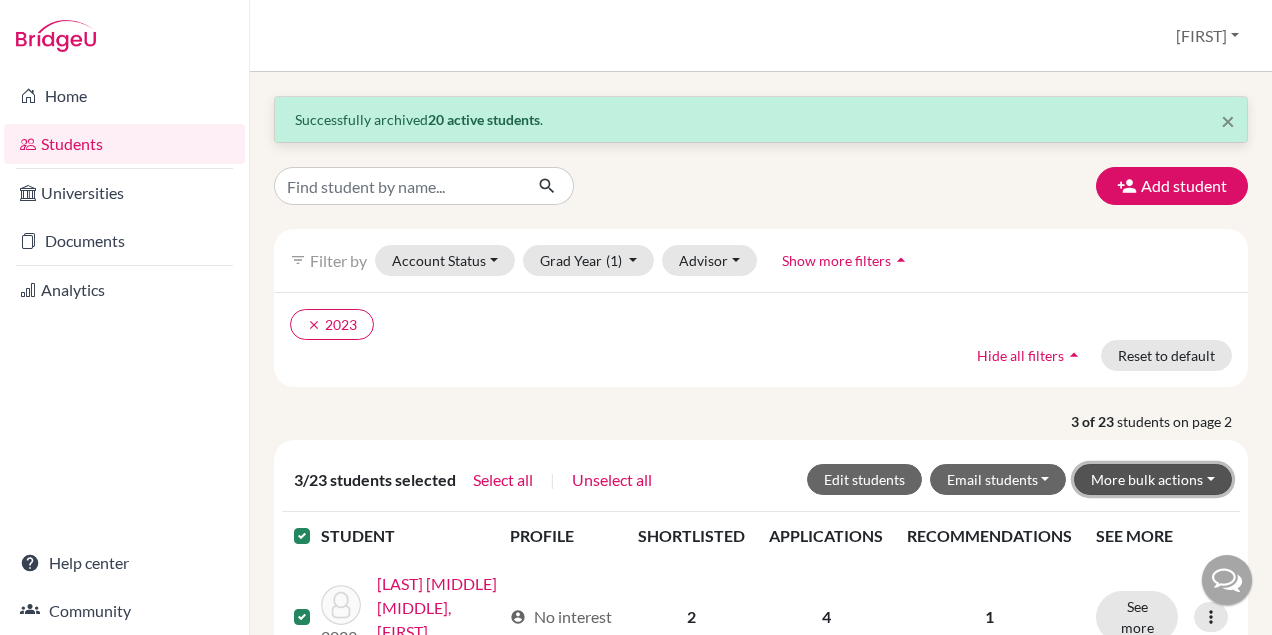 click on "More bulk actions" at bounding box center [1153, 479] 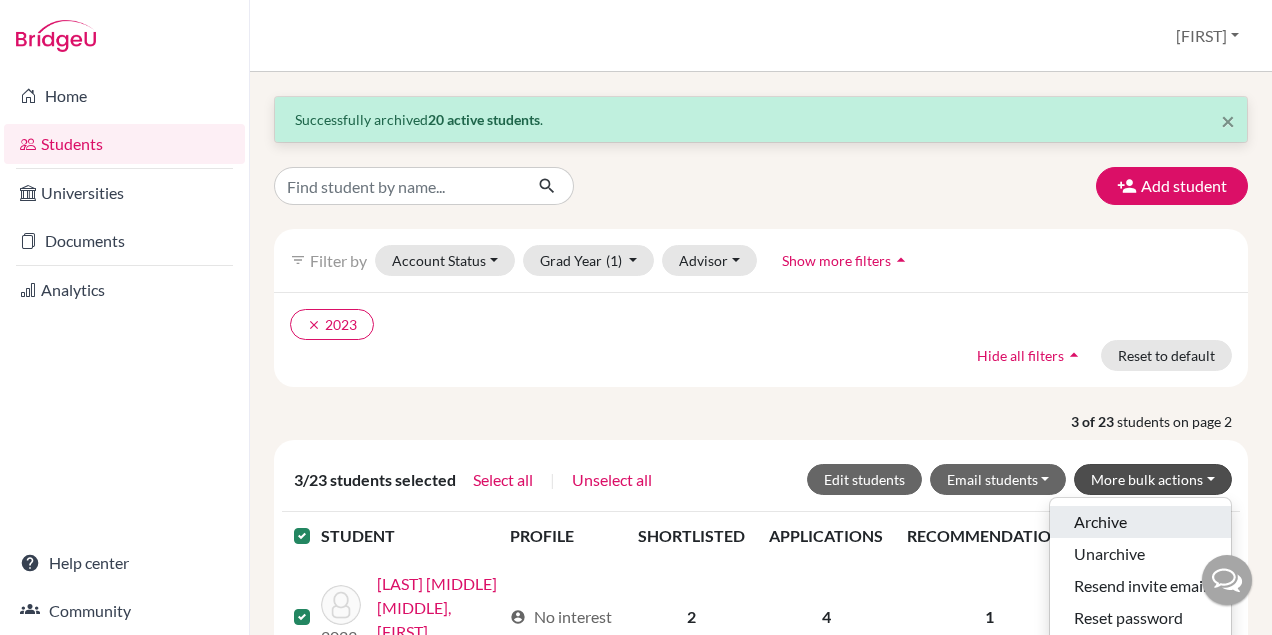 click on "Archive" at bounding box center [1140, 522] 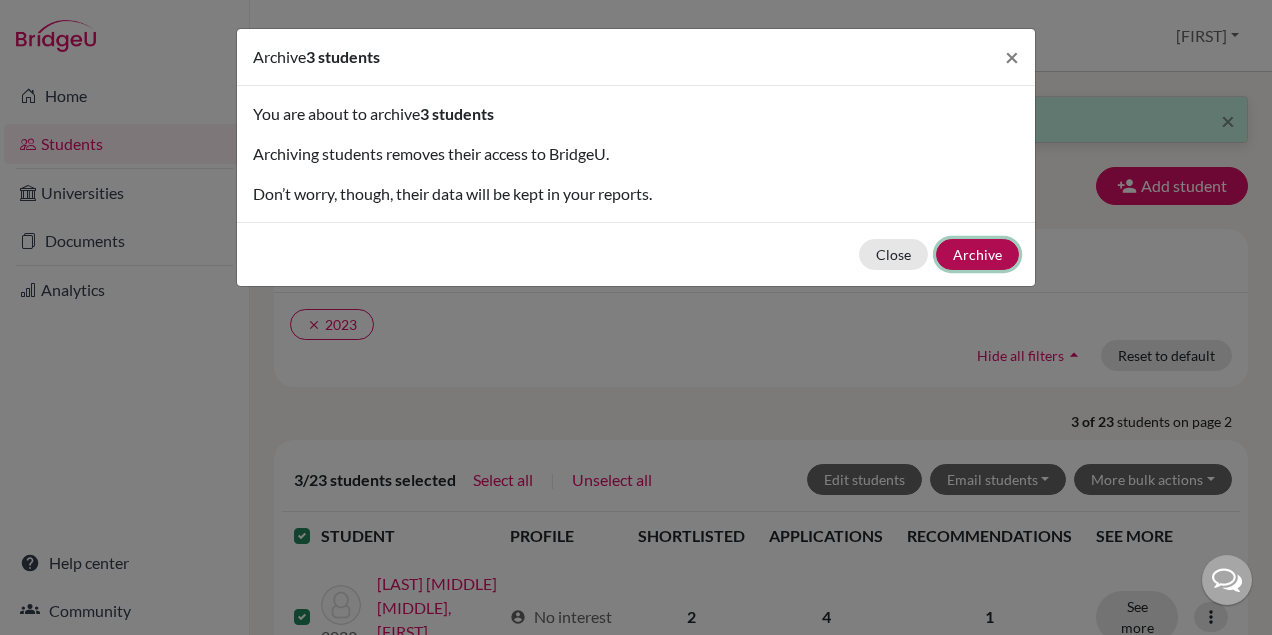 click on "Archive" at bounding box center (977, 254) 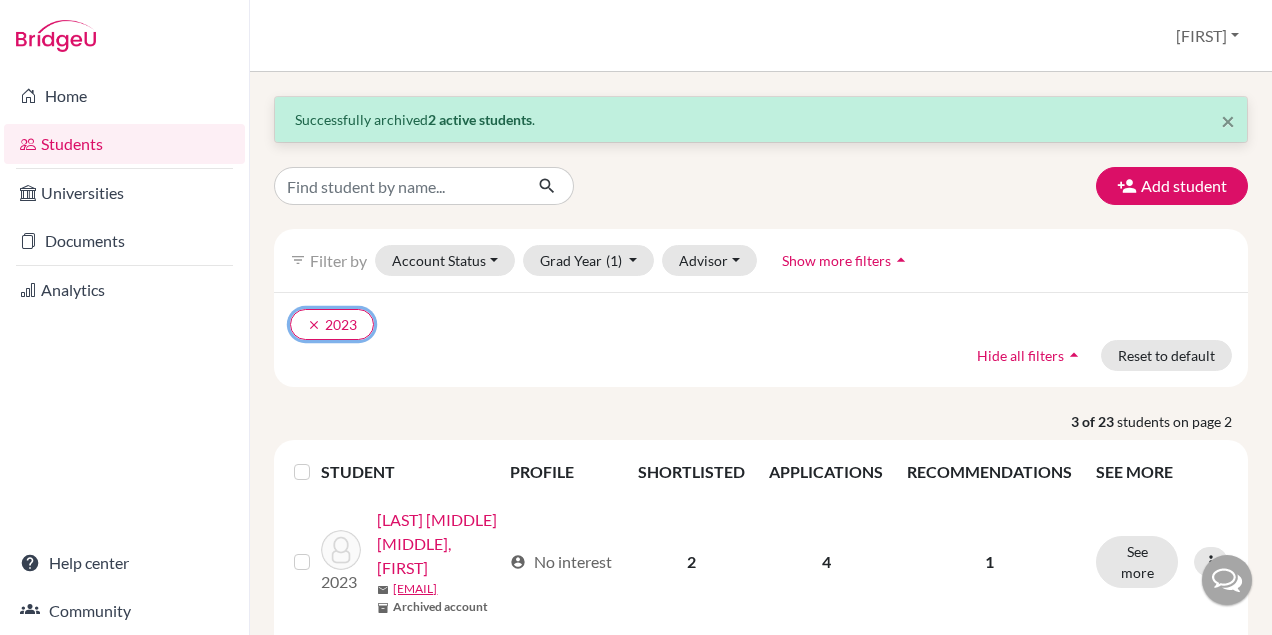 click on "clear" at bounding box center [314, 325] 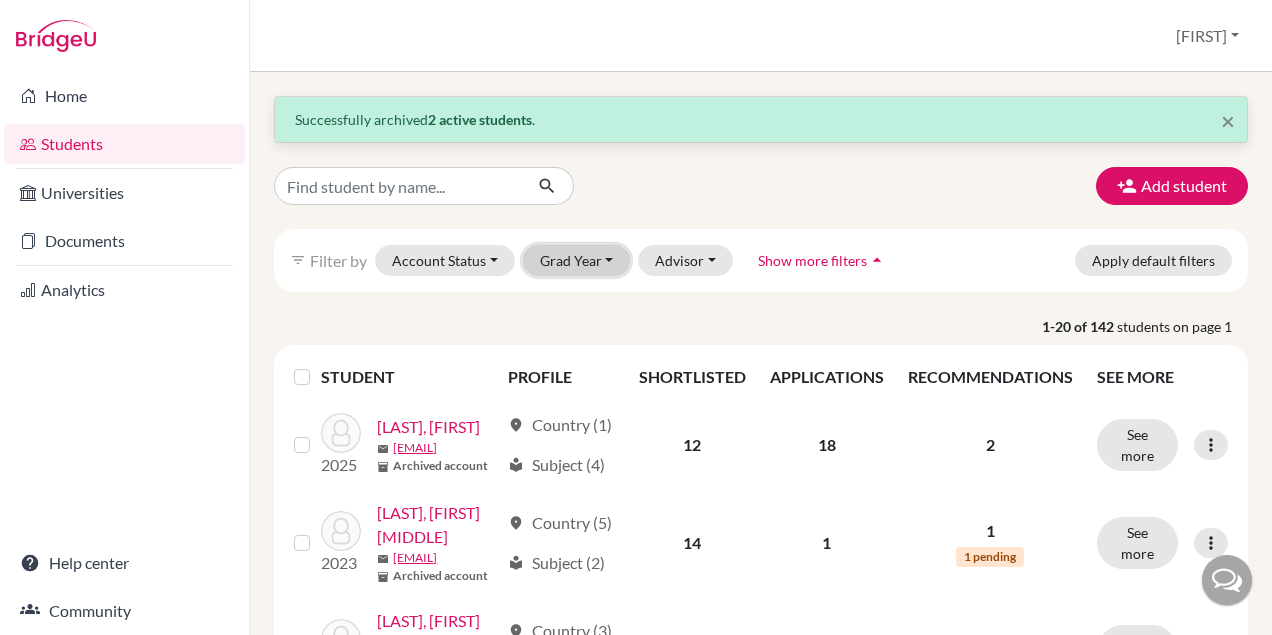 click on "Grad Year" at bounding box center [577, 260] 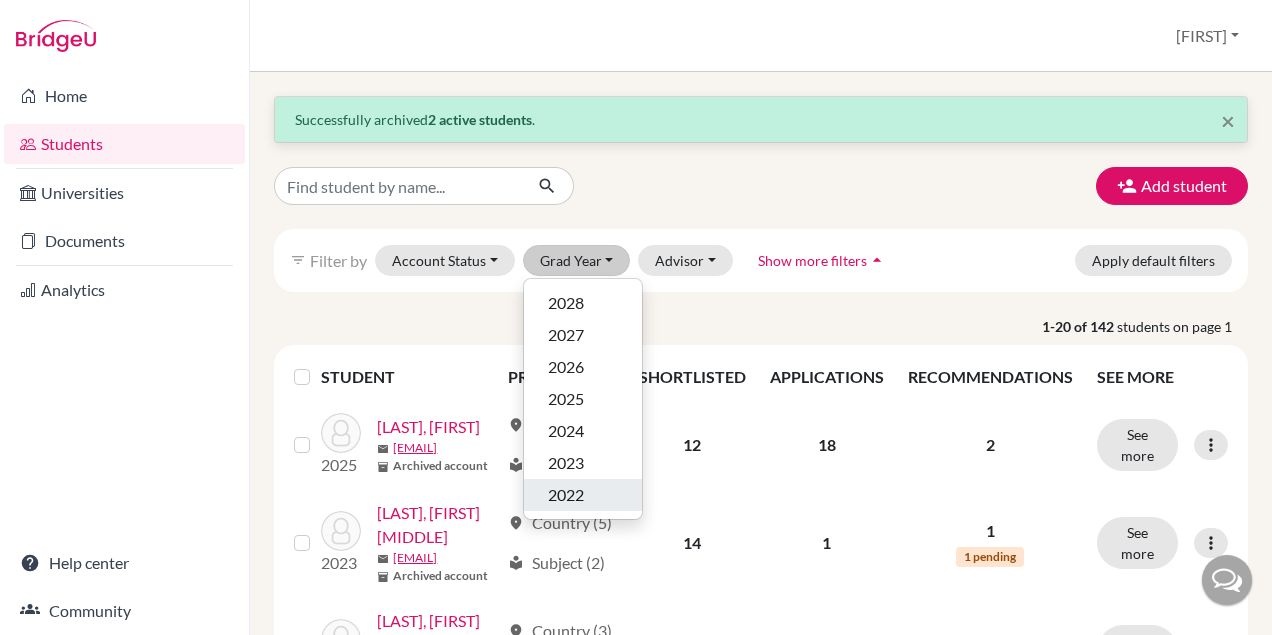 click on "2022" at bounding box center [583, 495] 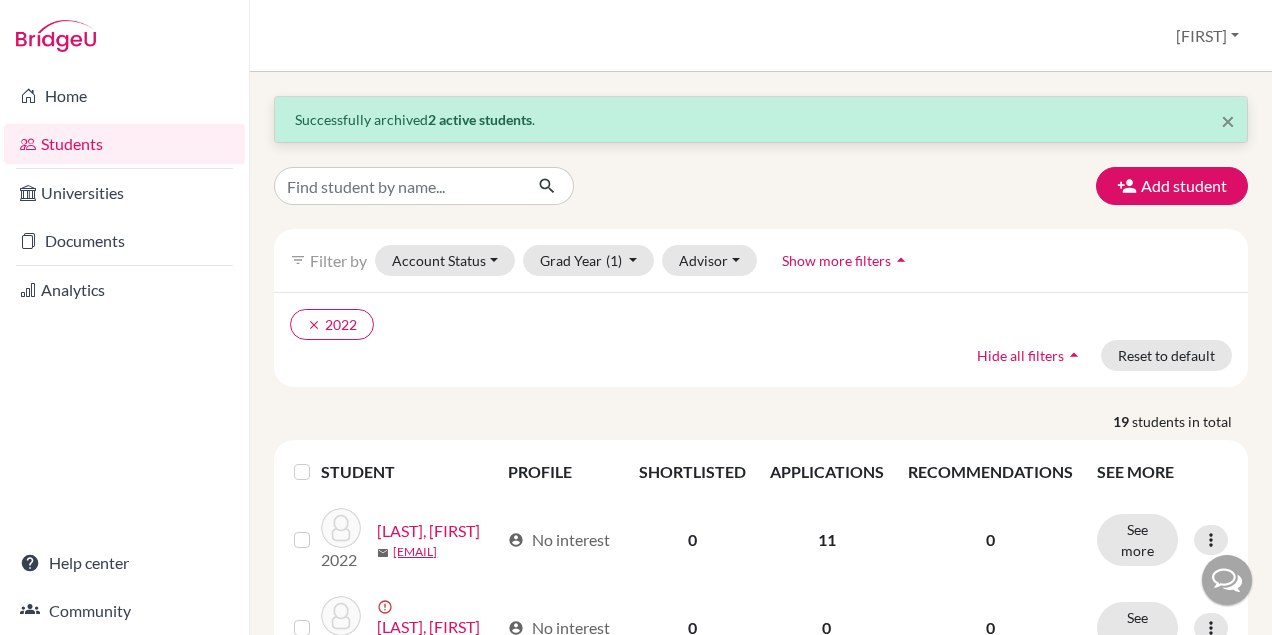 click at bounding box center (318, 460) 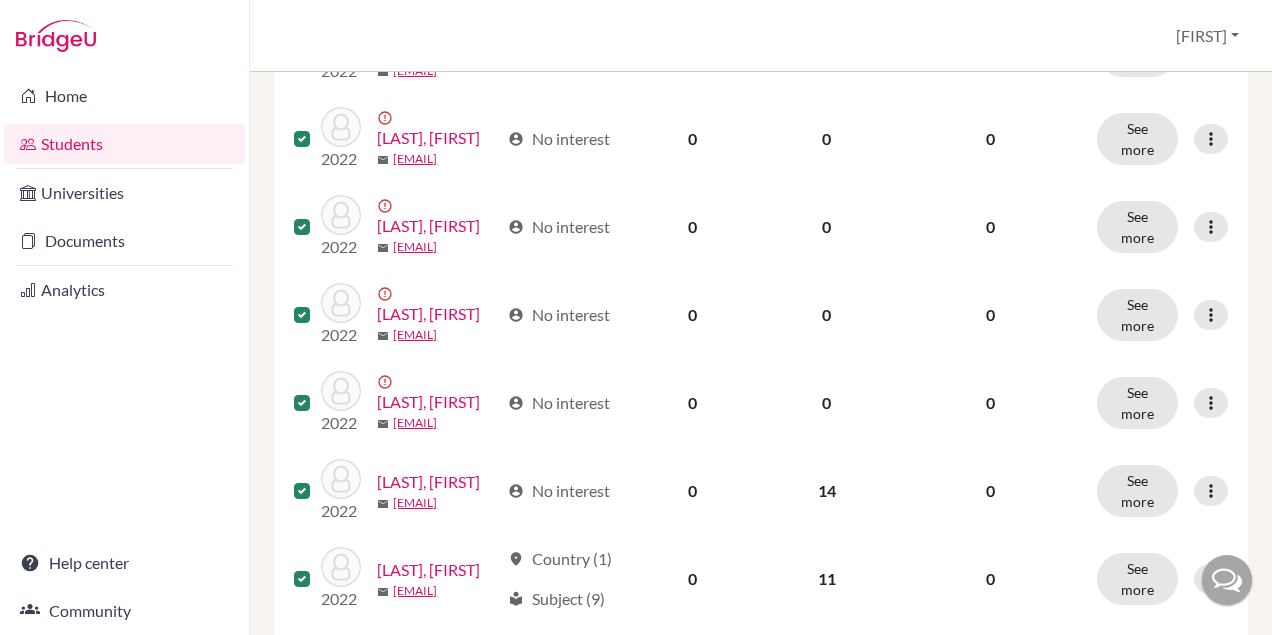 scroll, scrollTop: 0, scrollLeft: 0, axis: both 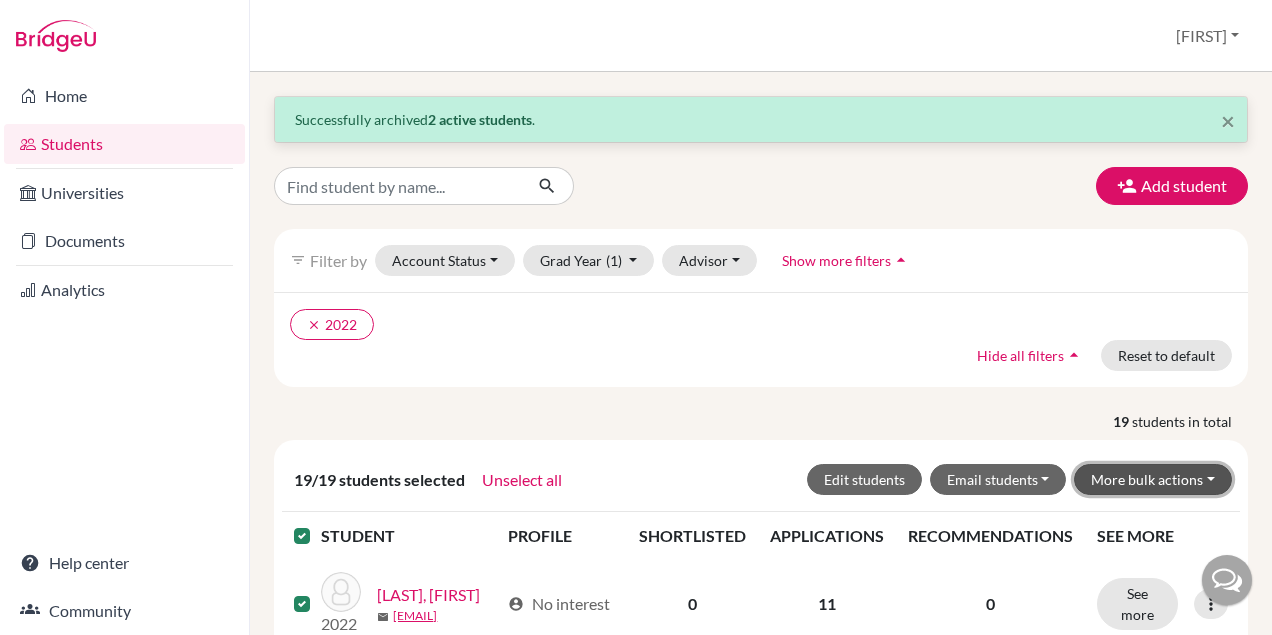 click on "More bulk actions" at bounding box center [1153, 479] 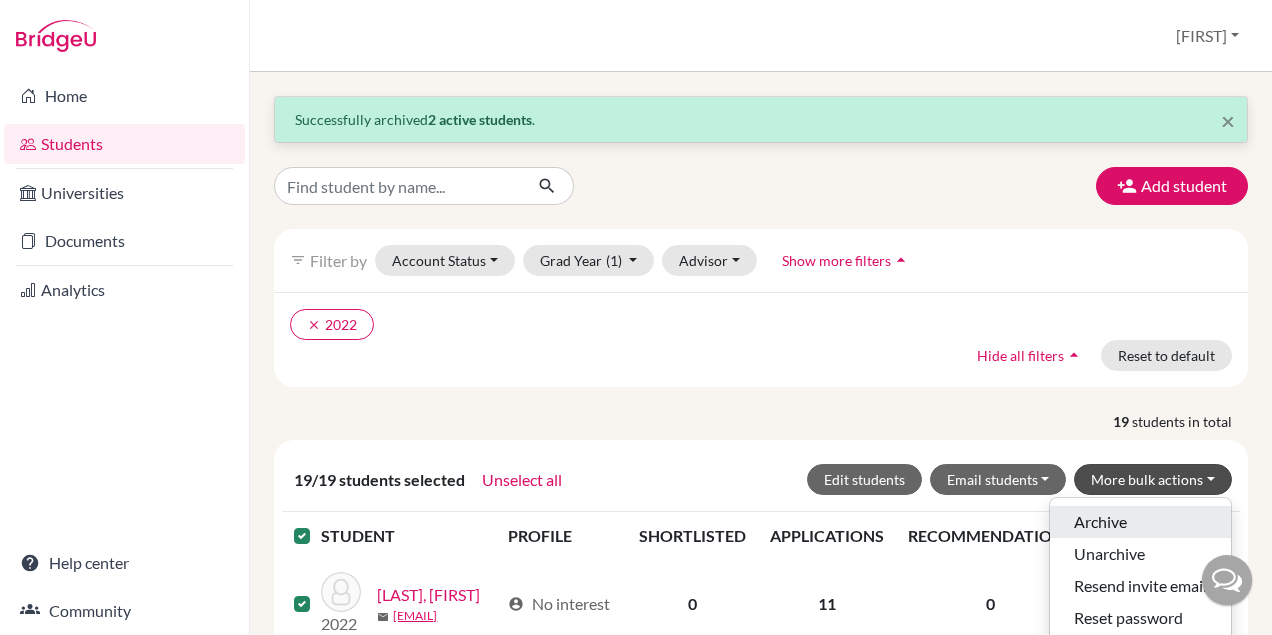 click on "Archive" at bounding box center [1140, 522] 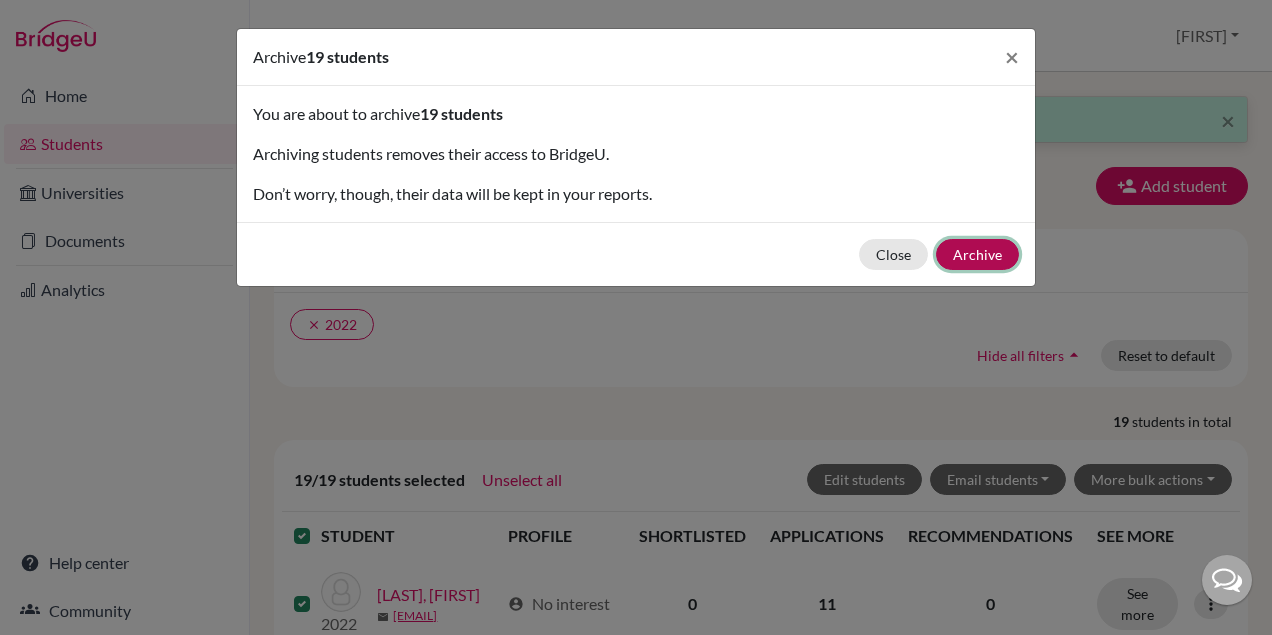 click on "Archive" at bounding box center [977, 254] 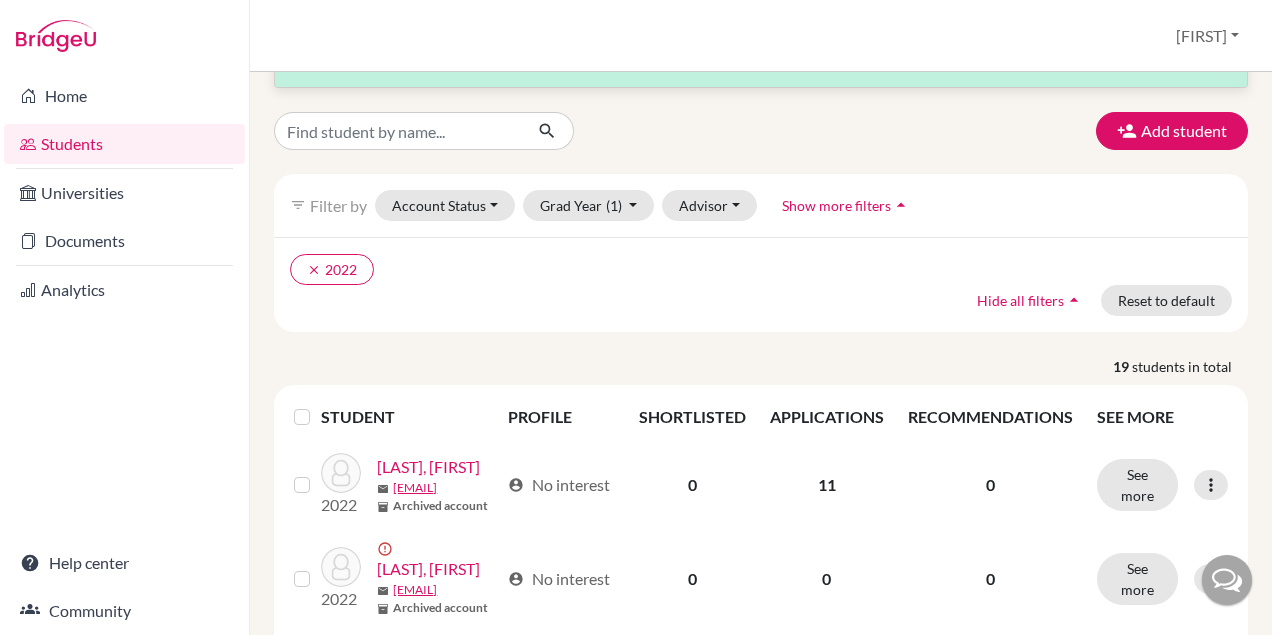 scroll, scrollTop: 100, scrollLeft: 0, axis: vertical 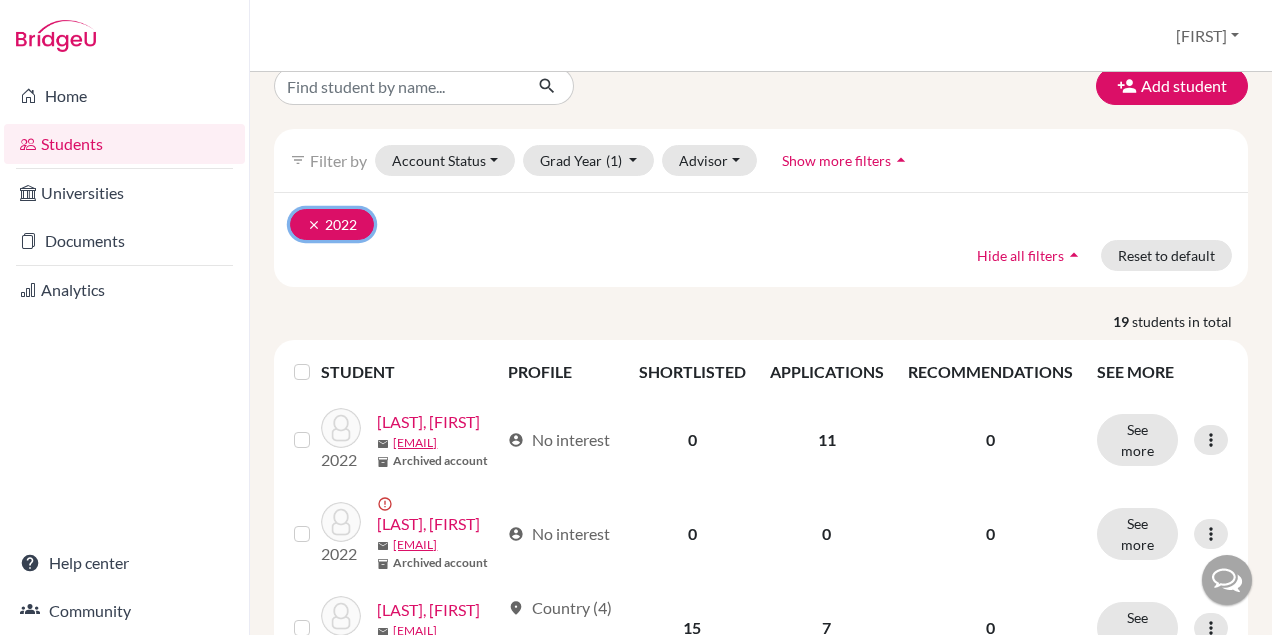 click on "clear 2022" at bounding box center [332, 224] 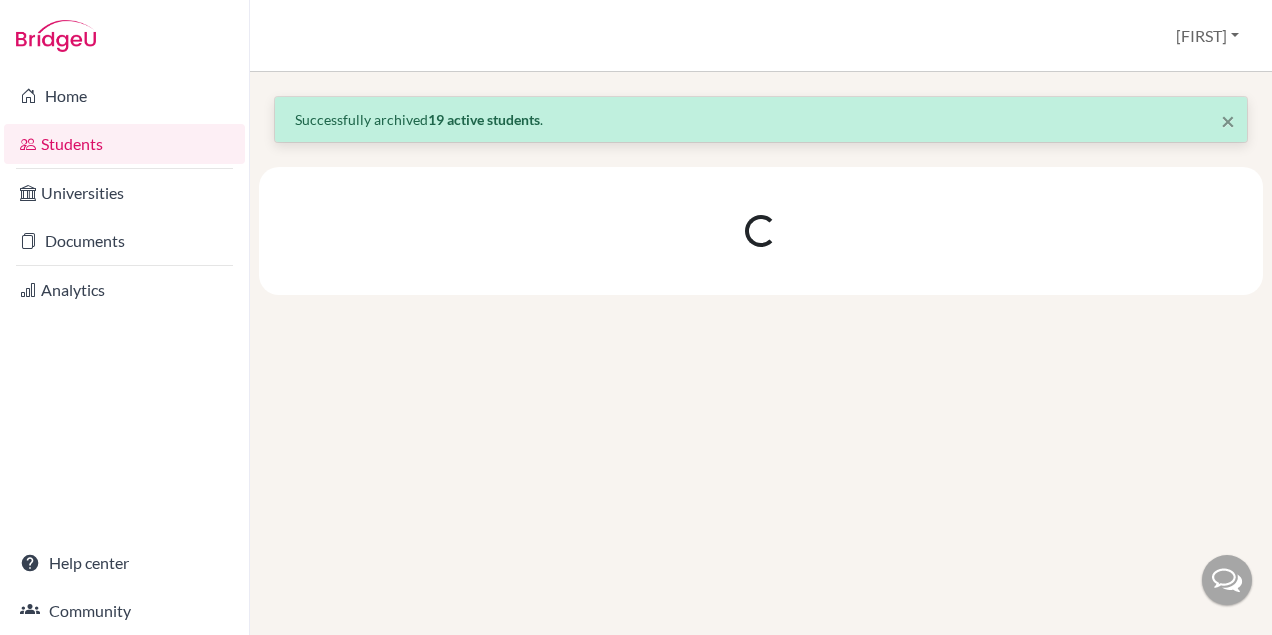 scroll, scrollTop: 0, scrollLeft: 0, axis: both 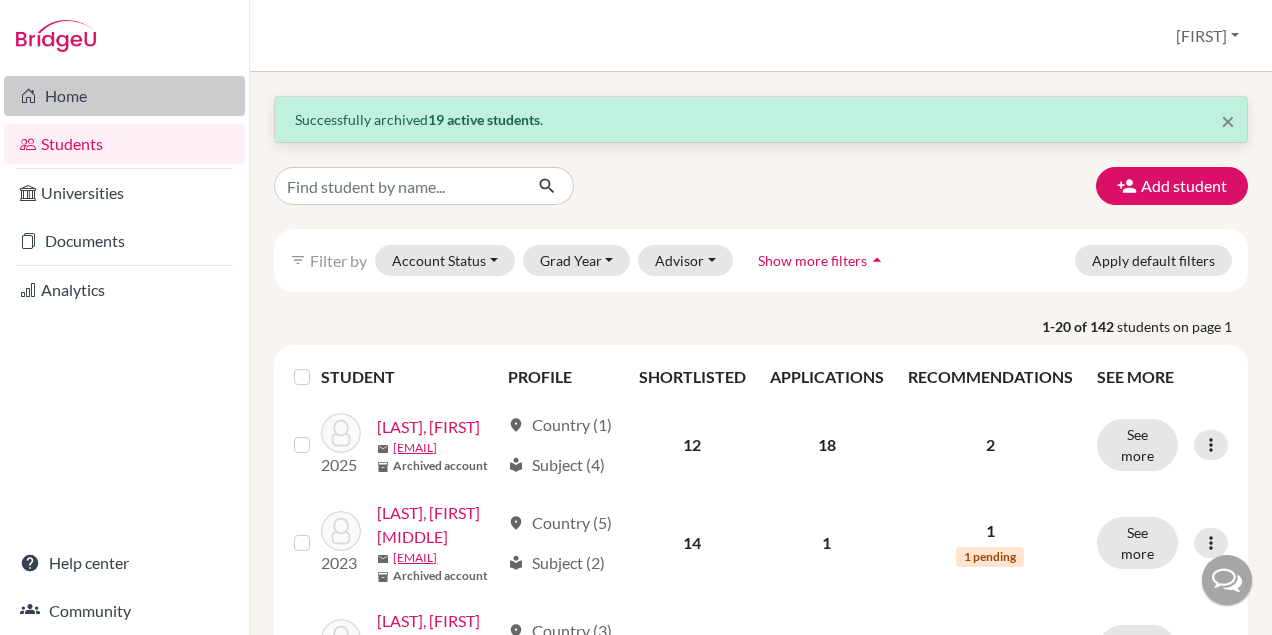 click on "Home" at bounding box center (124, 96) 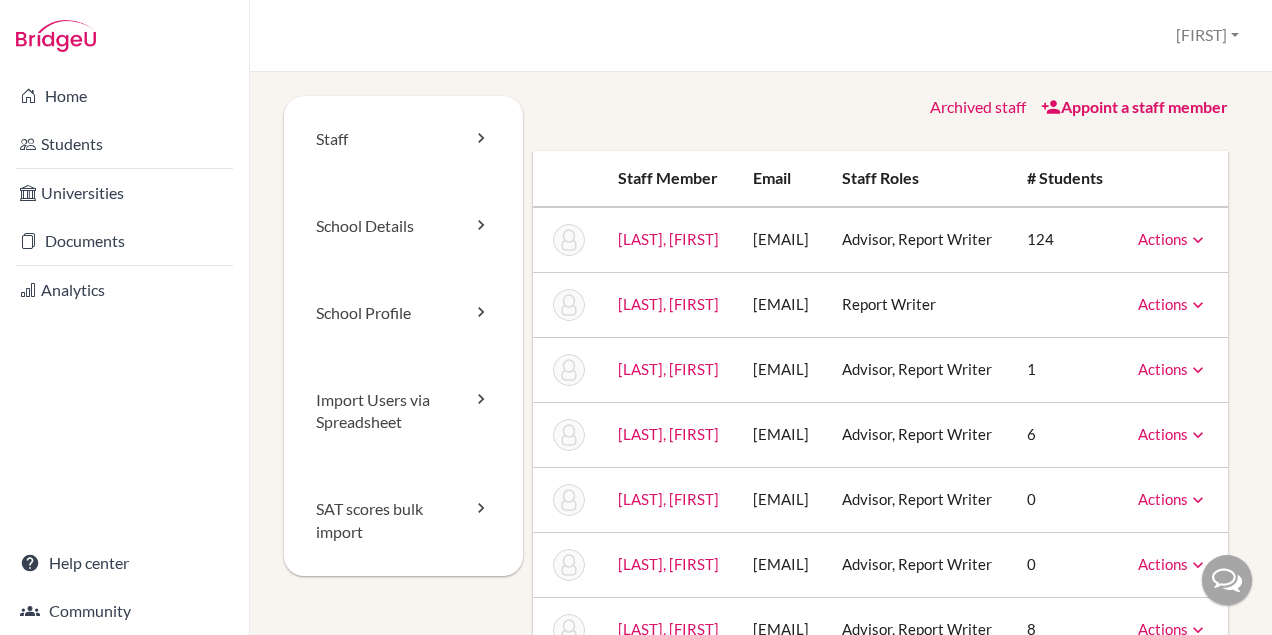 scroll, scrollTop: 0, scrollLeft: 0, axis: both 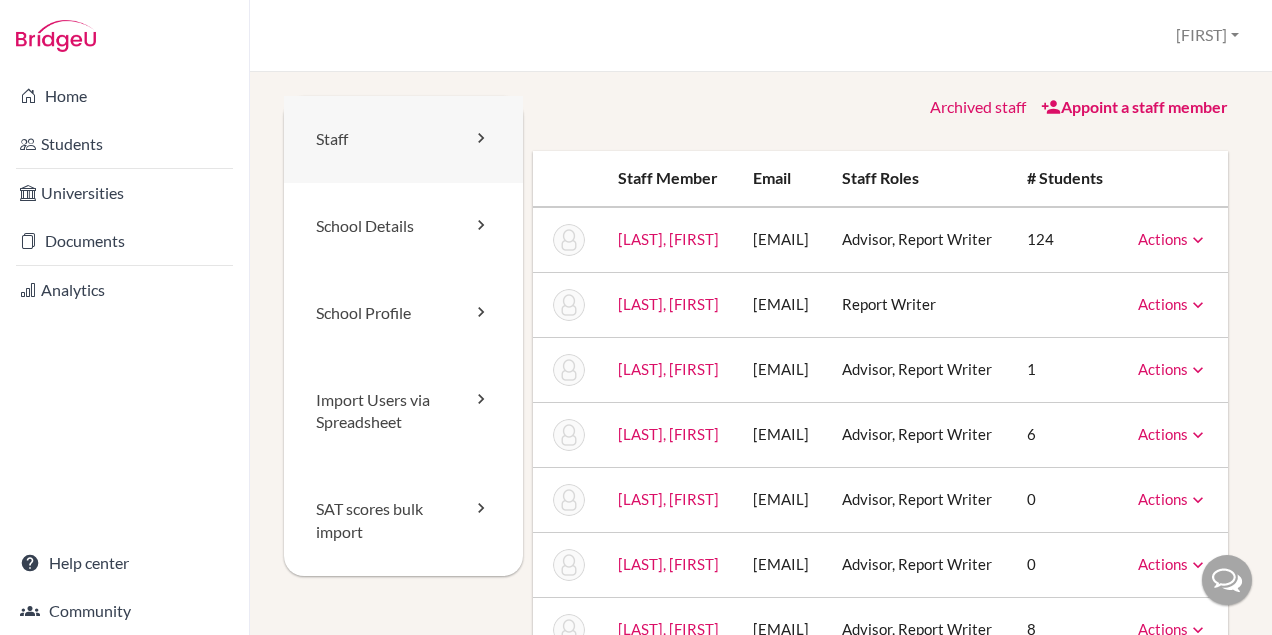 click at bounding box center (481, 138) 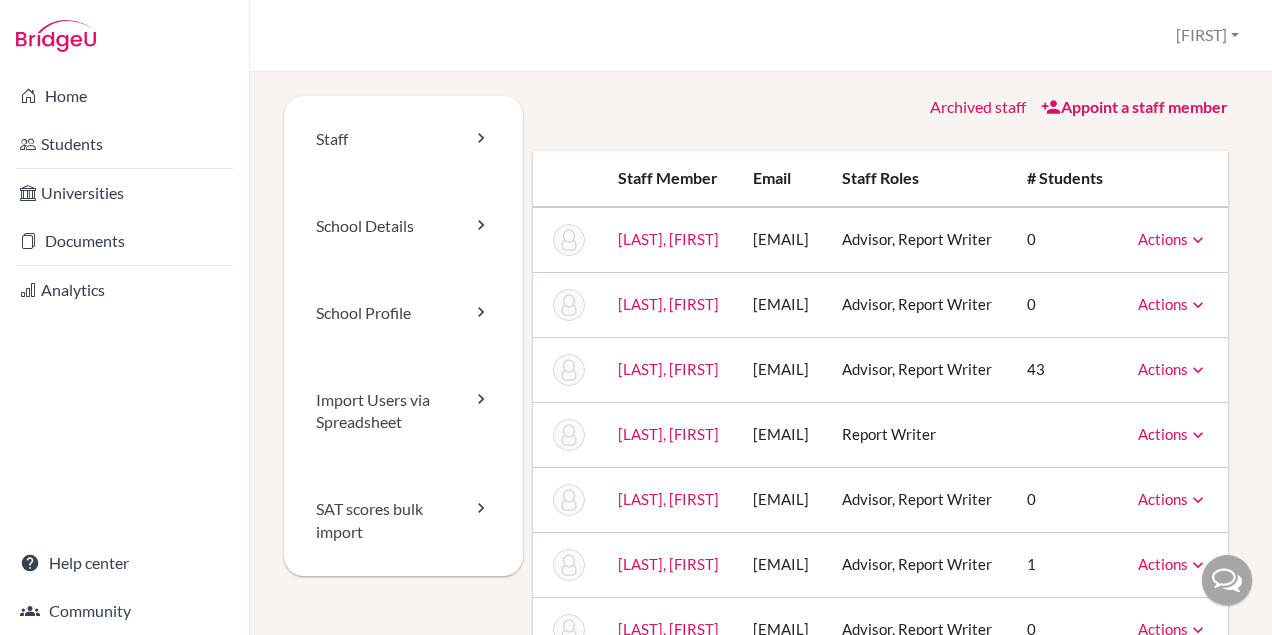 scroll, scrollTop: 0, scrollLeft: 0, axis: both 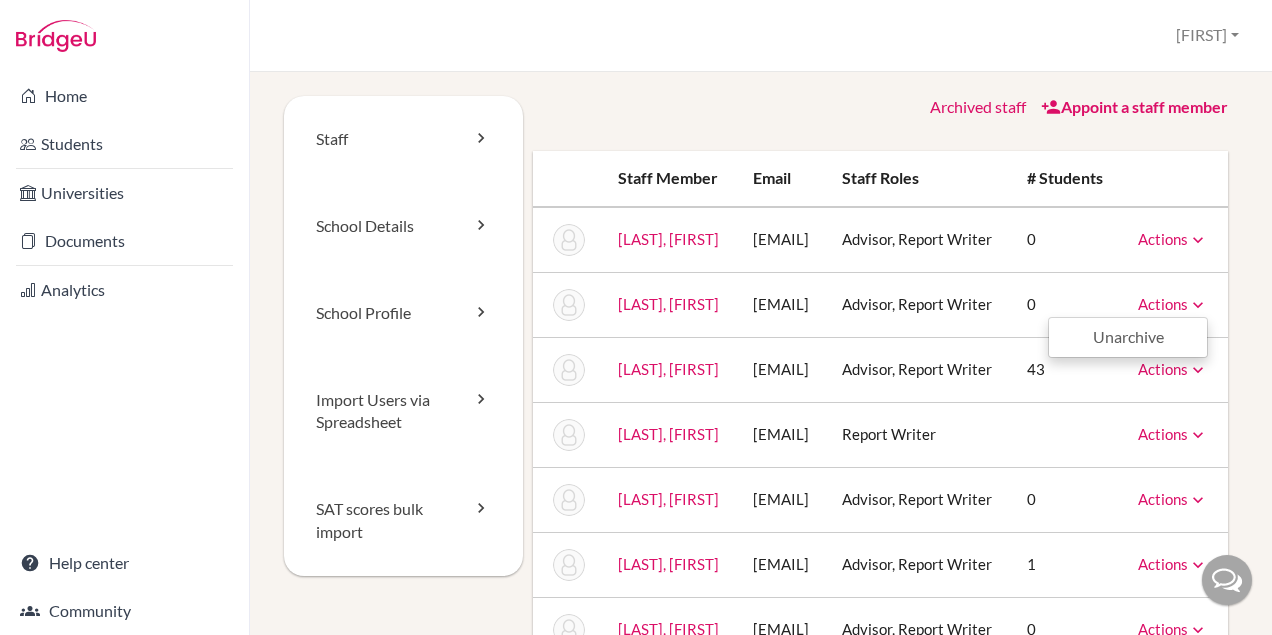 click on "Staff
School Details
School Profile
Import Users via Spreadsheet
SAT scores bulk import
Archived staff
Appoint a staff member
Staff member
Email
Staff roles
# students
[LAST], [FIRST]
[EMAIL]
Advisor, Report Writer
0
Actions
Unarchive
[LAST], [FIRST]
[EMAIL]
Advisor, Report Writer
0
Actions
Unarchive
[LAST], [FIRST]
[EMAIL]
Advisor, Report Writer
43
Actions
Reset Password
[LAST], [FIRST]
[EMAIL]
Report Writer
Actions
Message
Reset Password
Archive
[LAST], [FIRST]
[EMAIL]
Advisor, Report Writer
0
Actions
Message
Reset Password
Archive
1" at bounding box center [761, 353] 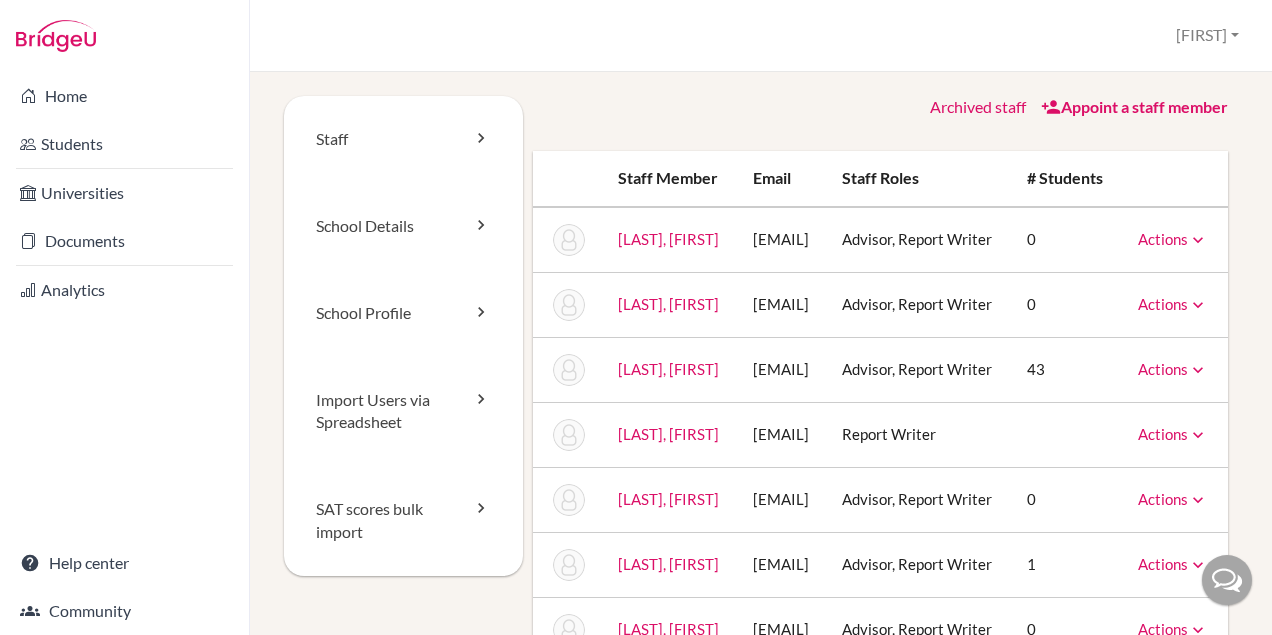 click at bounding box center [1198, 240] 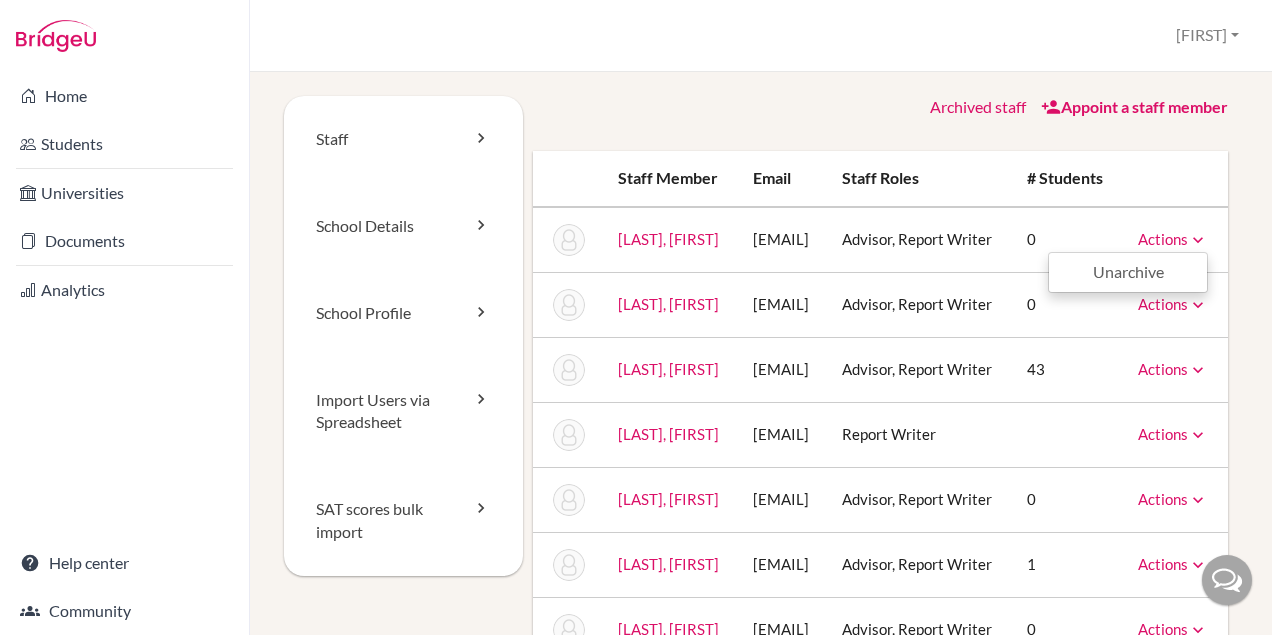 click at bounding box center (1198, 240) 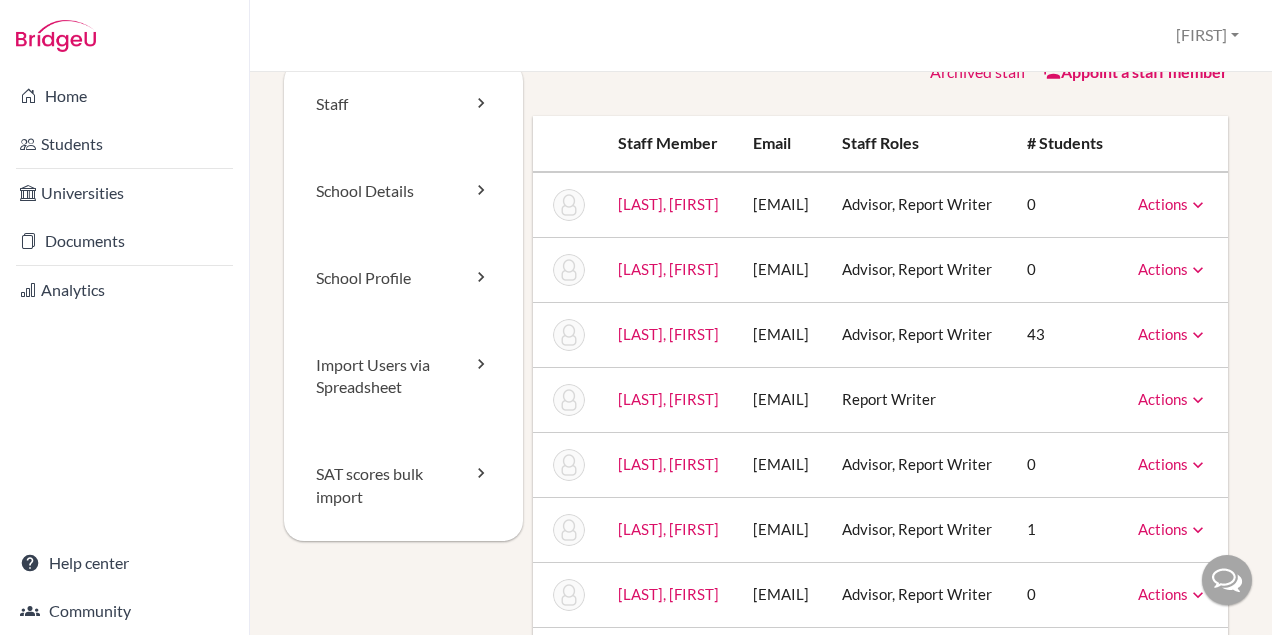 scroll, scrollTop: 52, scrollLeft: 0, axis: vertical 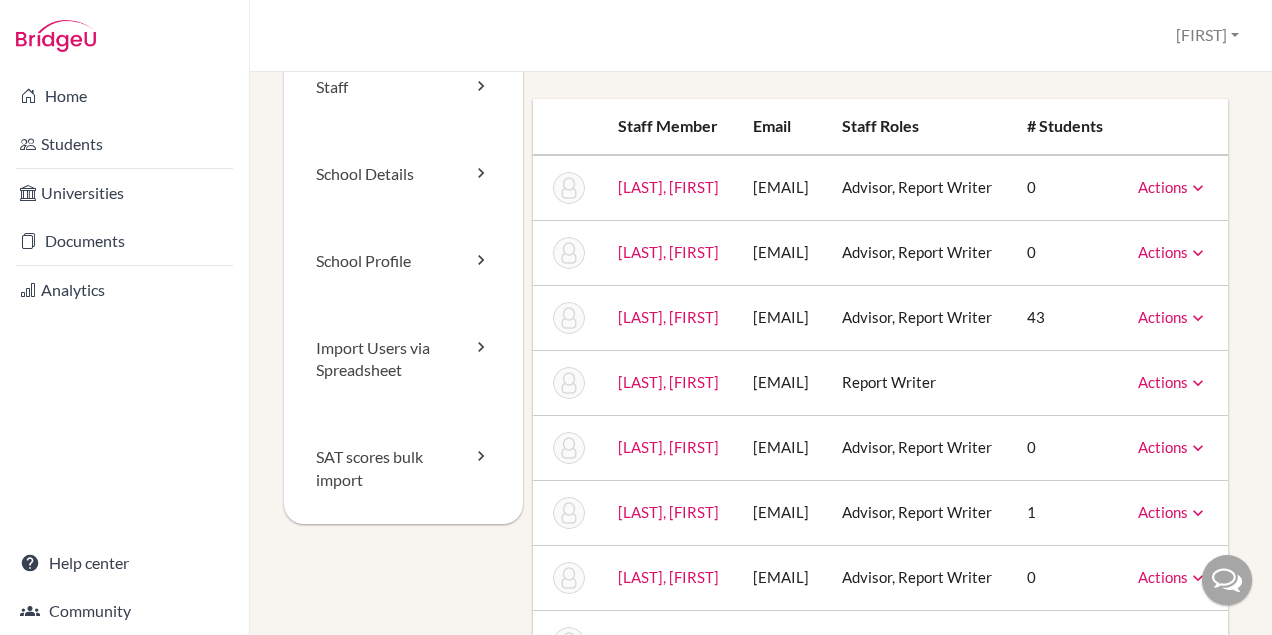 click on "Actions
Reset Password" at bounding box center [1174, 317] 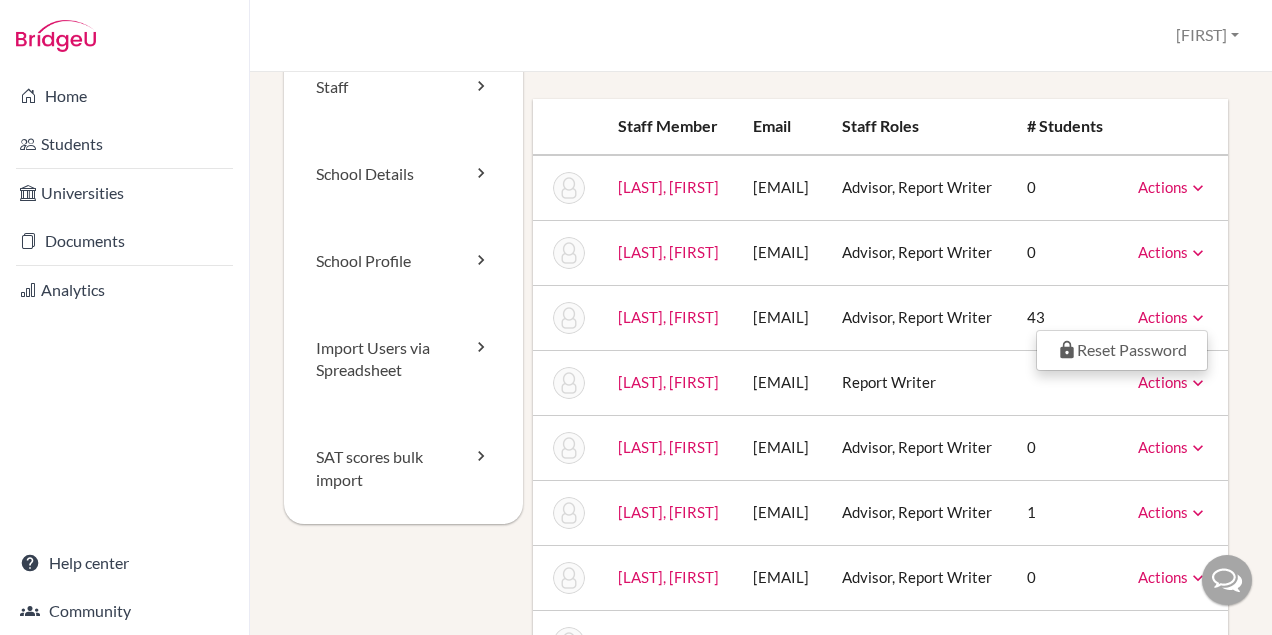 click at bounding box center [1198, 383] 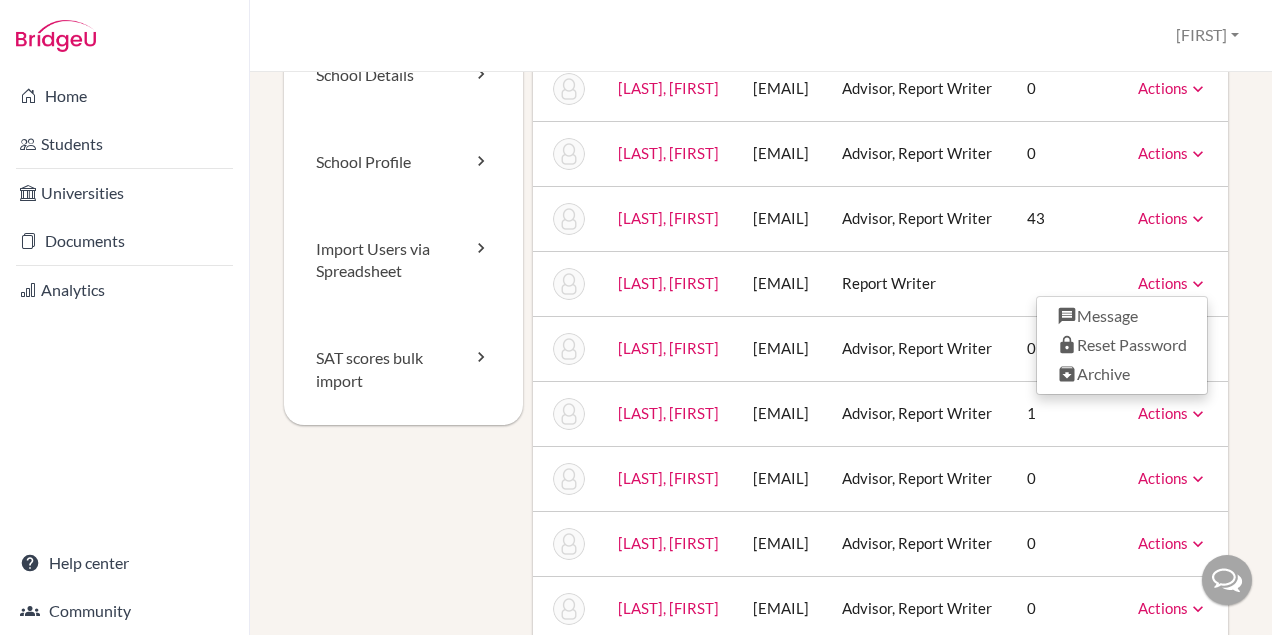 scroll, scrollTop: 158, scrollLeft: 0, axis: vertical 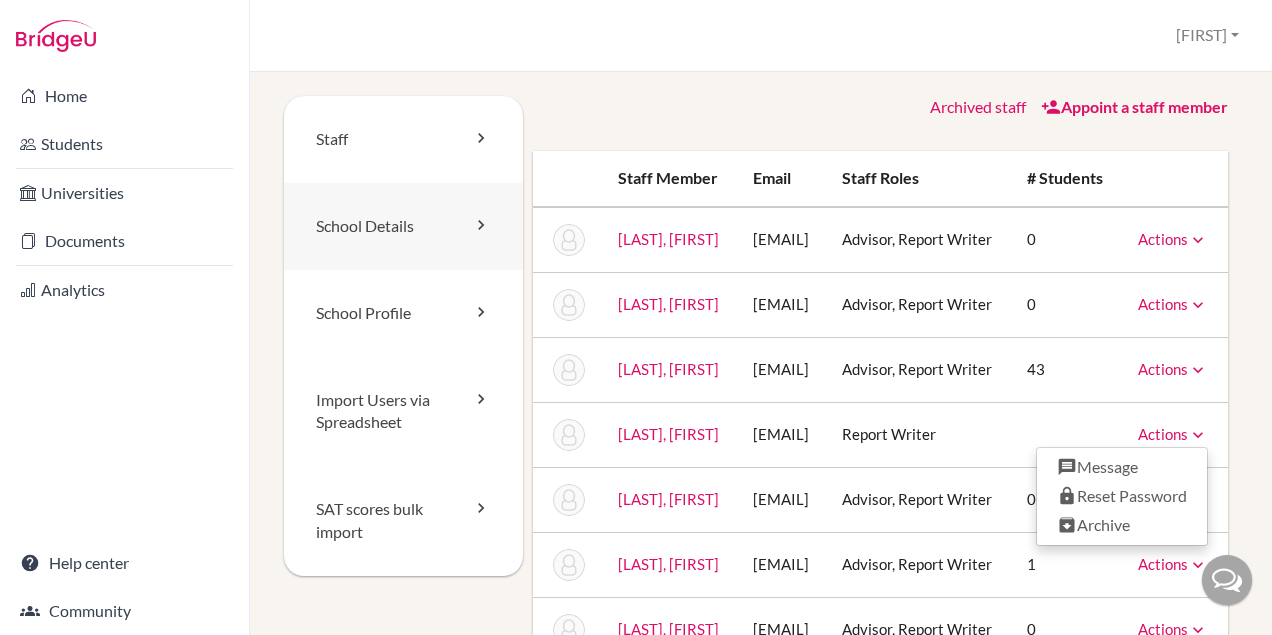 click at bounding box center (481, 225) 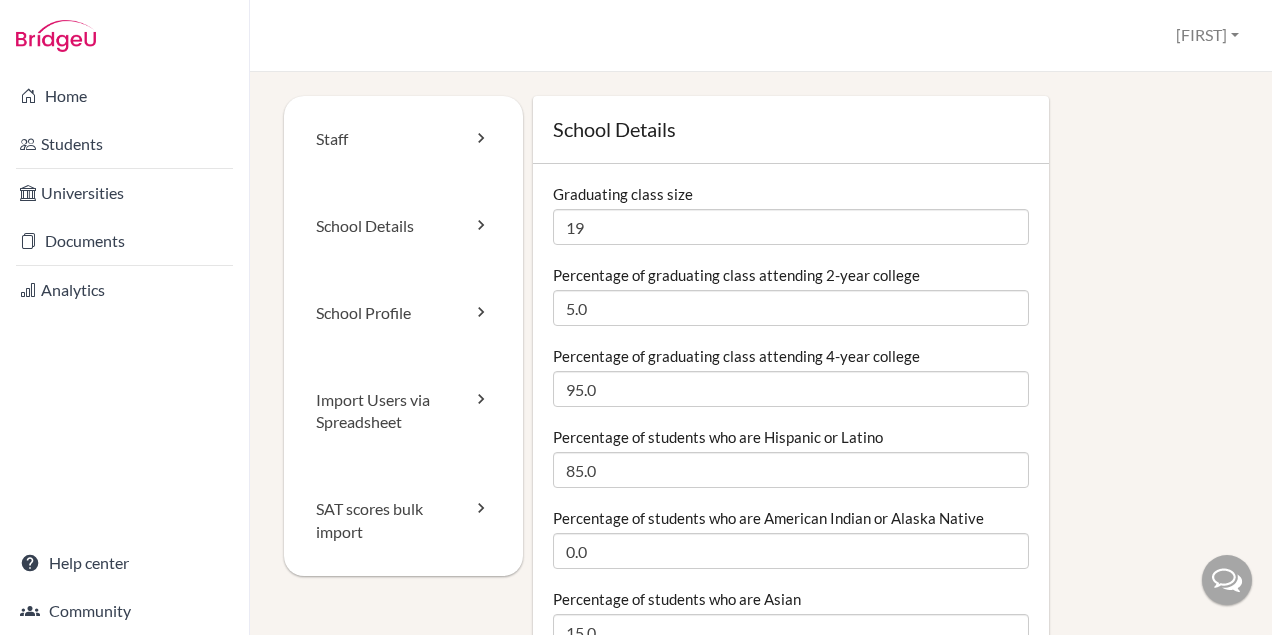 scroll, scrollTop: 0, scrollLeft: 0, axis: both 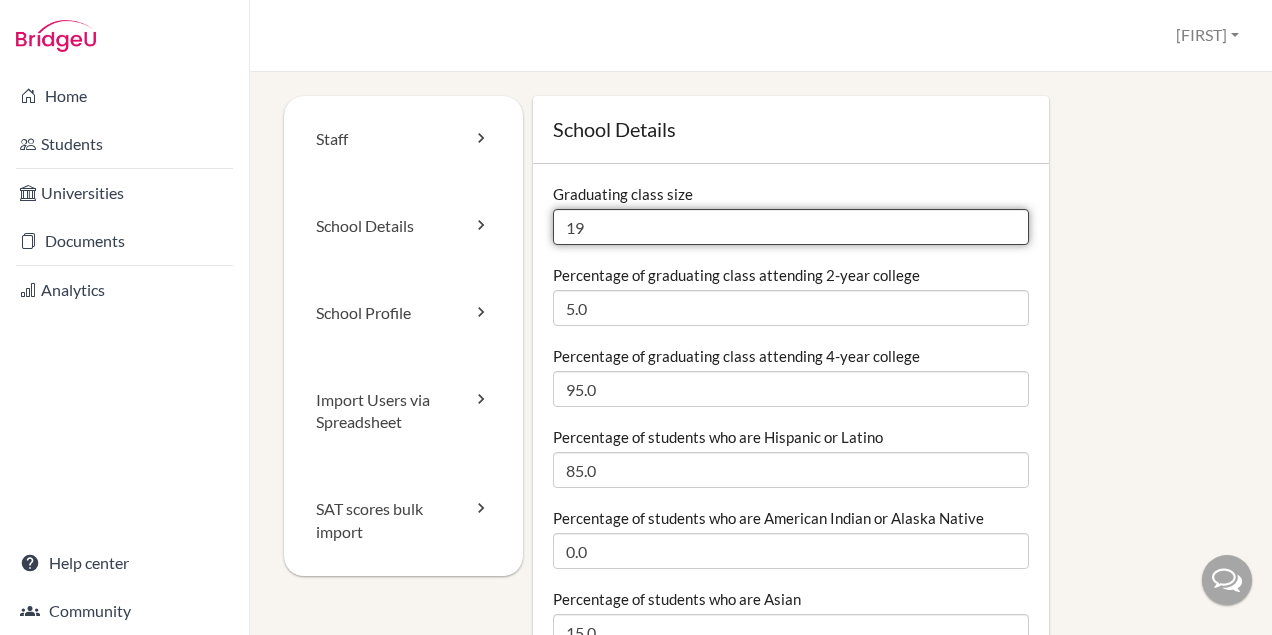 click on "19" at bounding box center (791, 227) 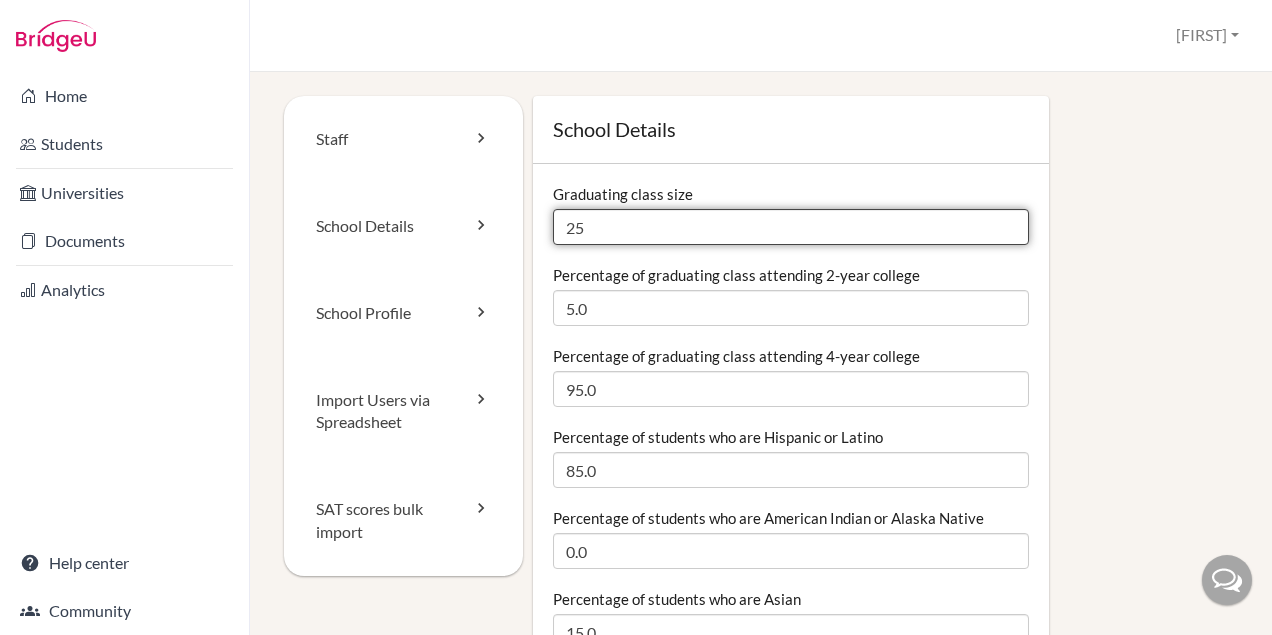 type on "25" 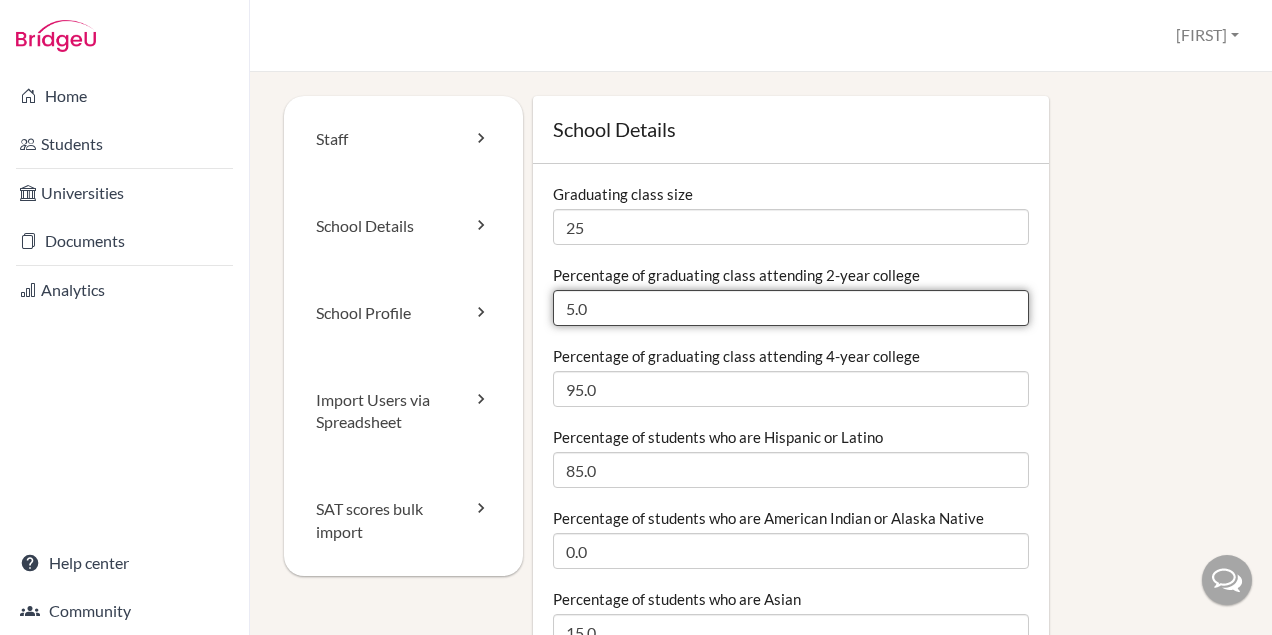 click on "5.0" at bounding box center [791, 308] 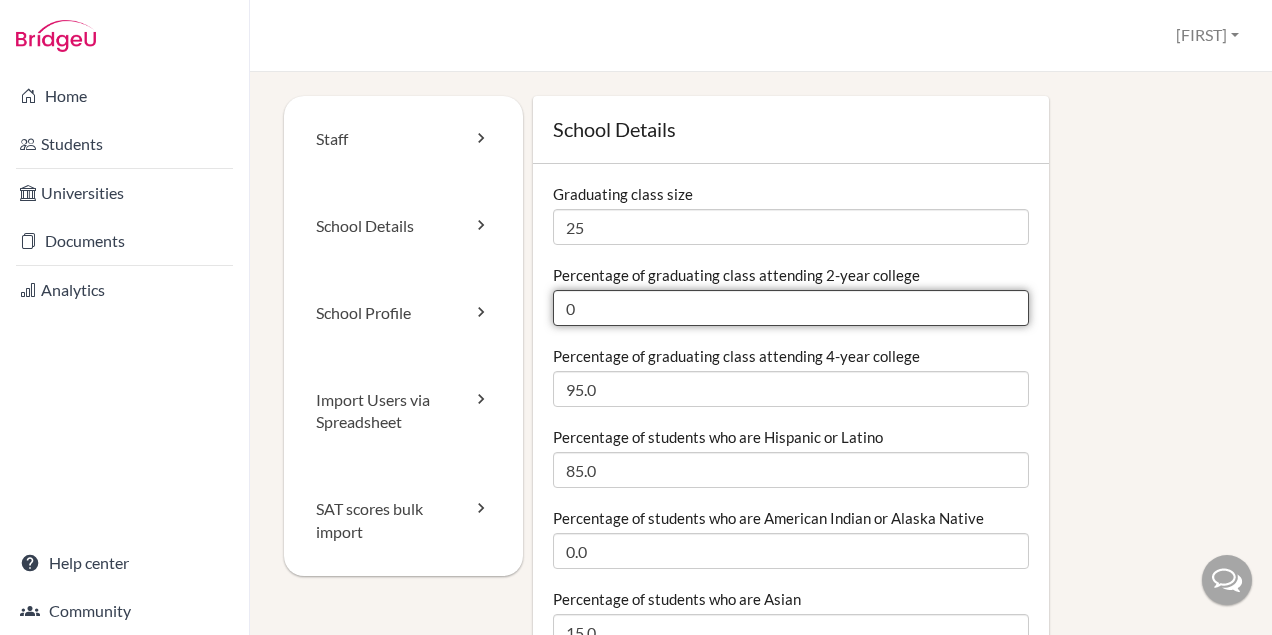 type on "0" 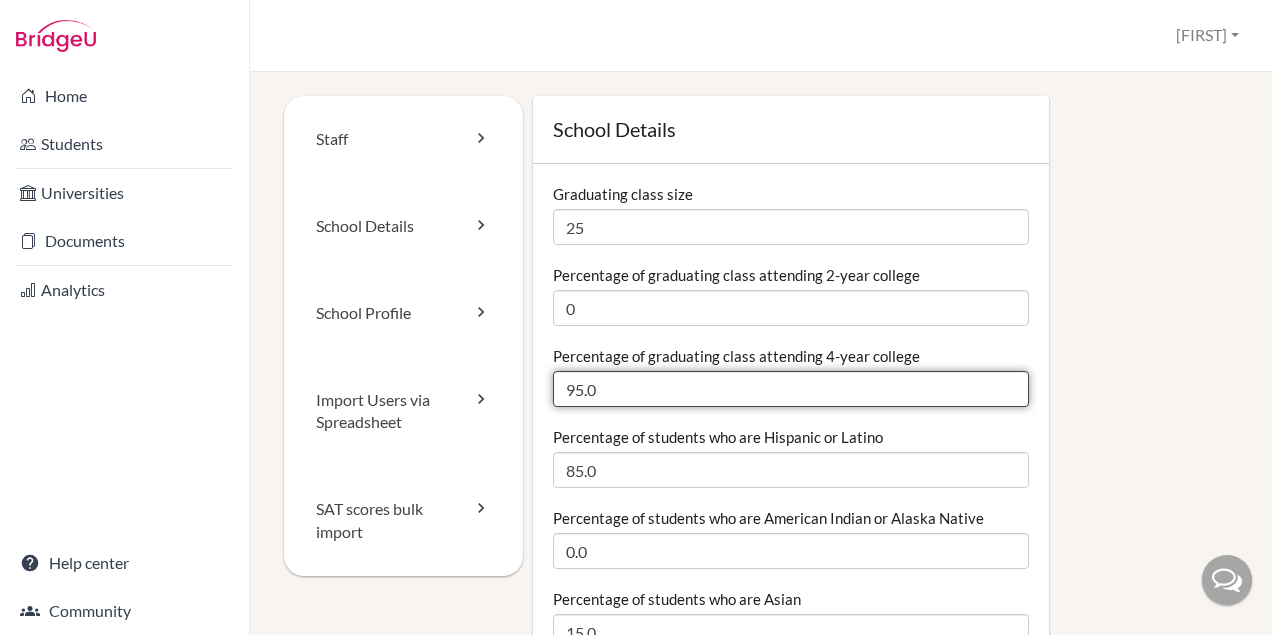 click on "95.0" at bounding box center (791, 389) 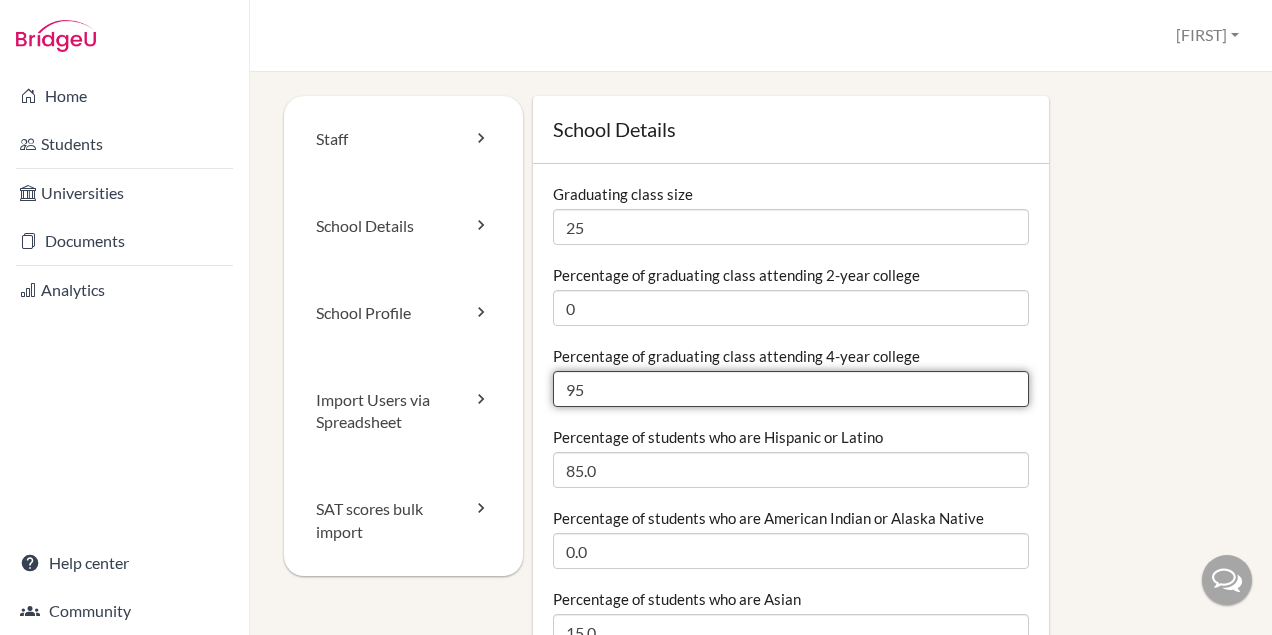 type on "9" 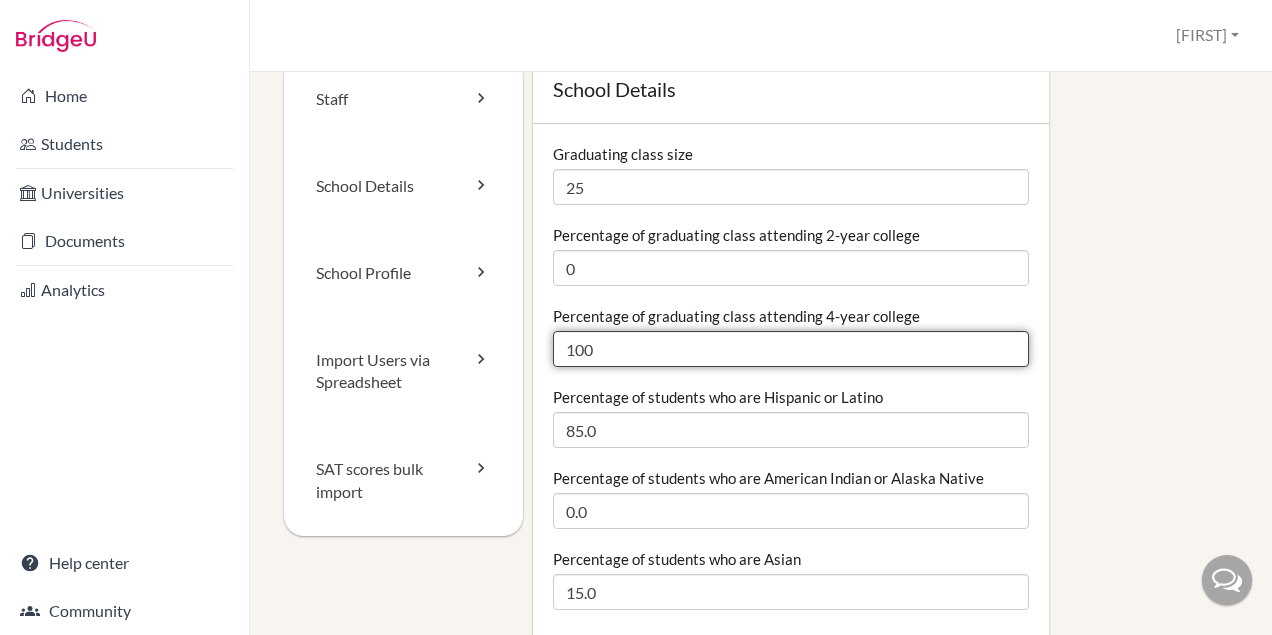 scroll, scrollTop: 42, scrollLeft: 0, axis: vertical 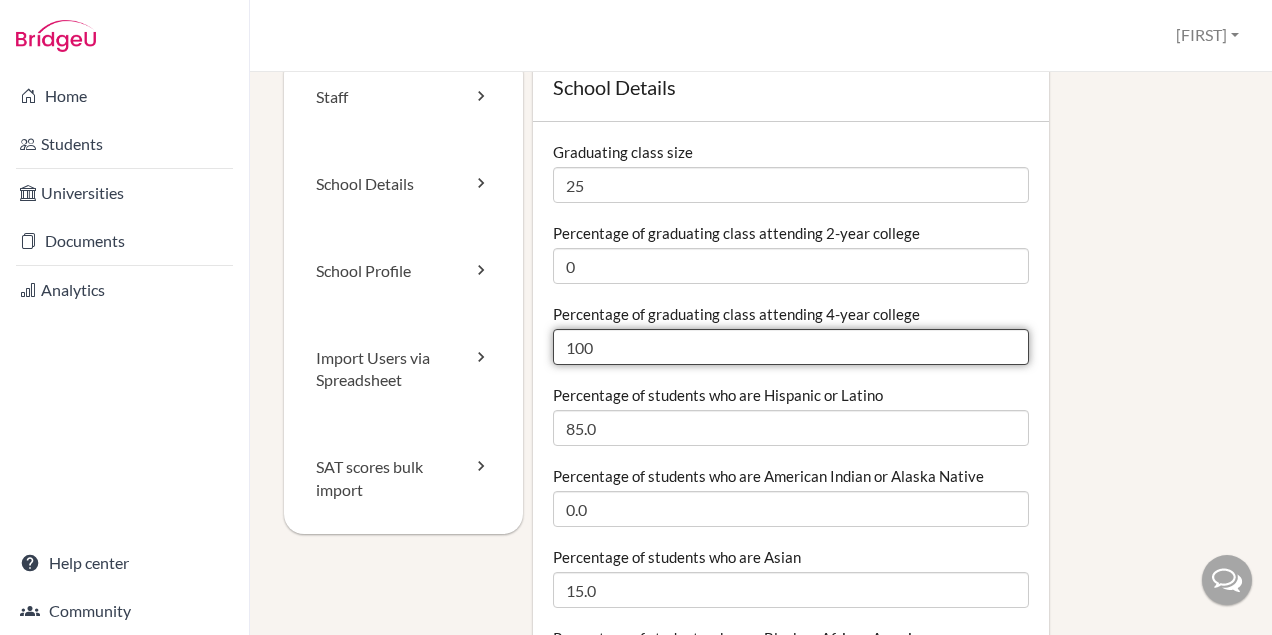 type on "100" 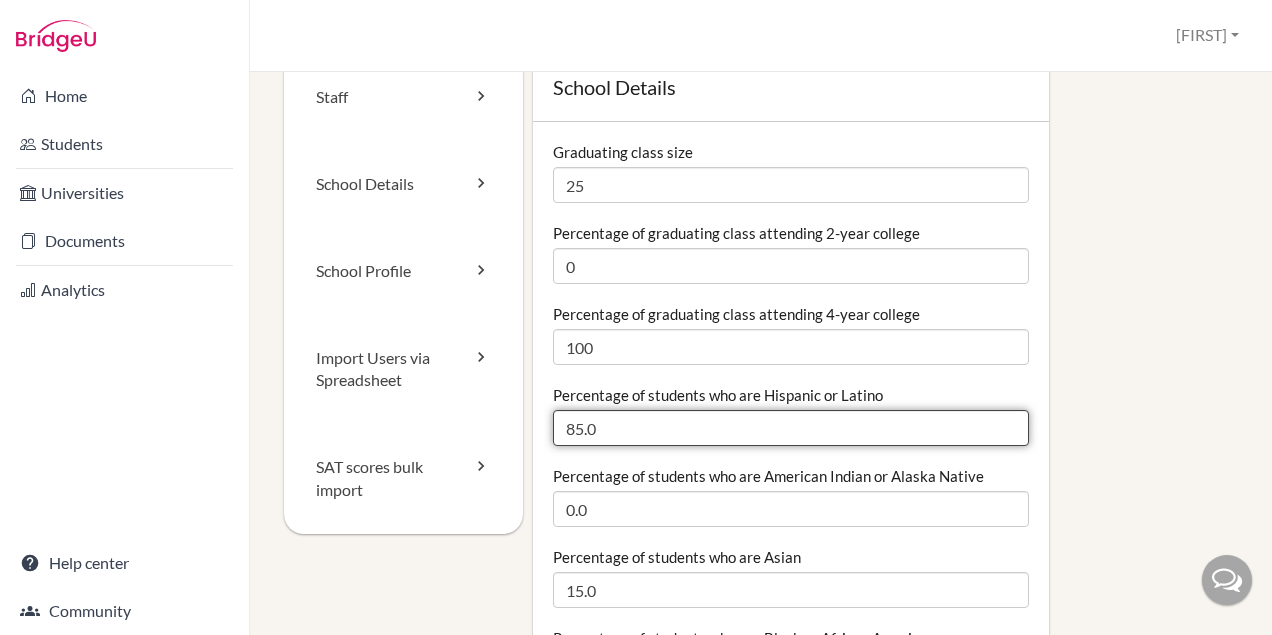 click on "85.0" at bounding box center [791, 428] 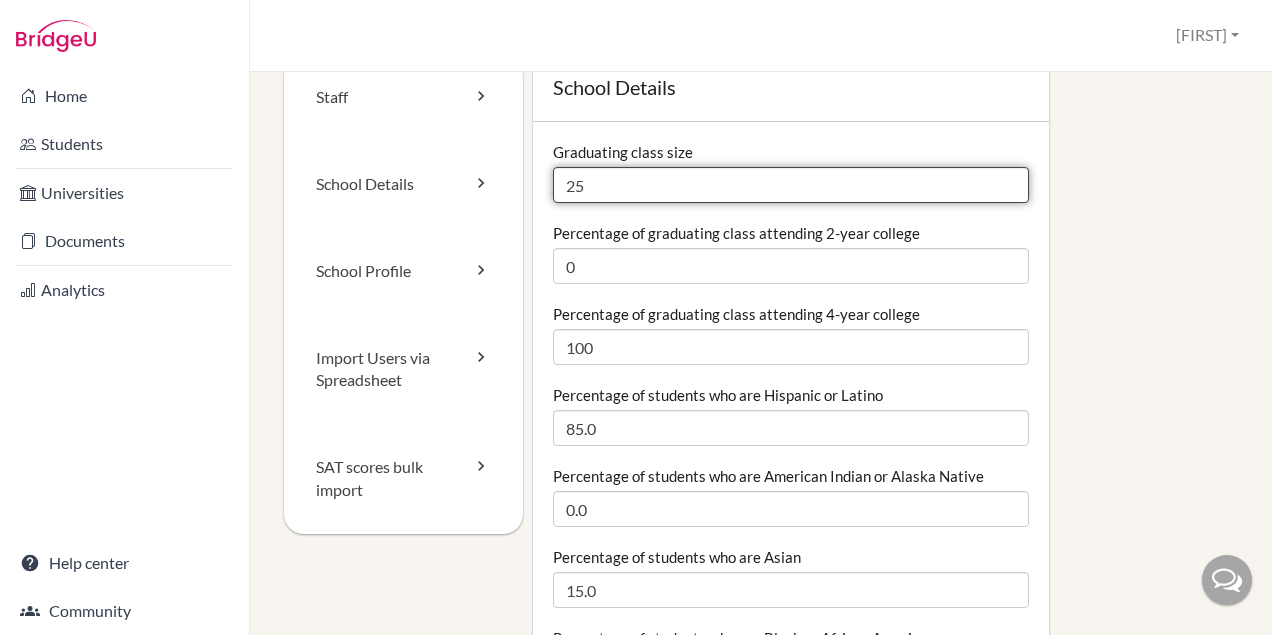click on "25" at bounding box center (791, 185) 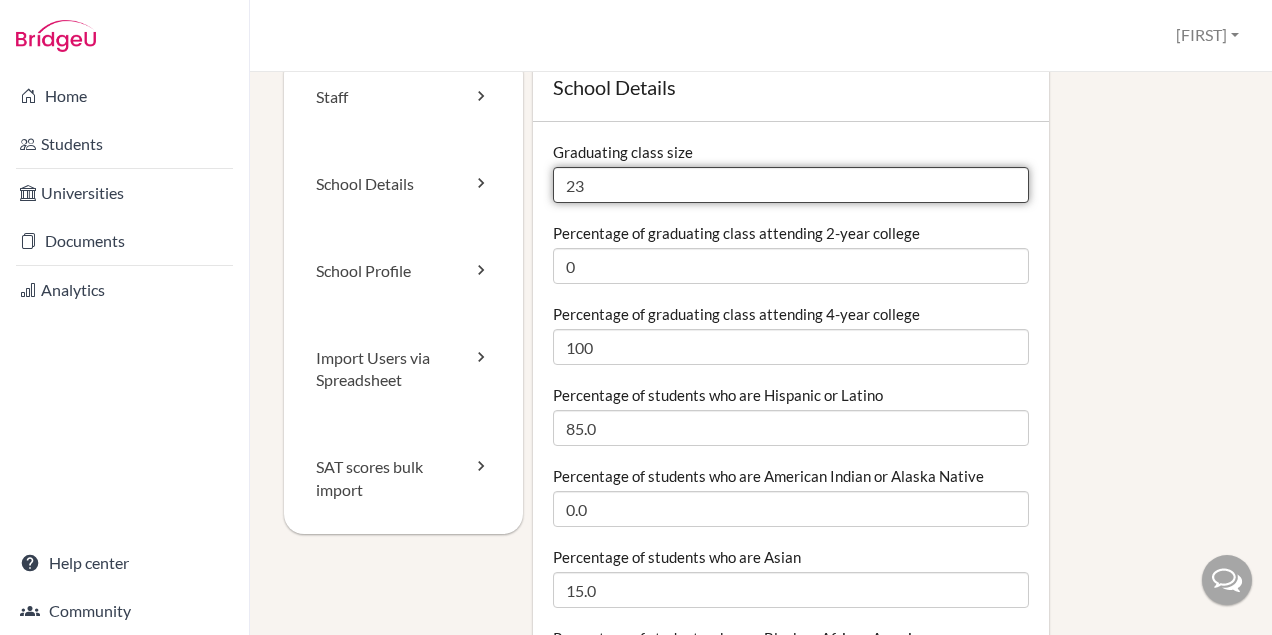type on "23" 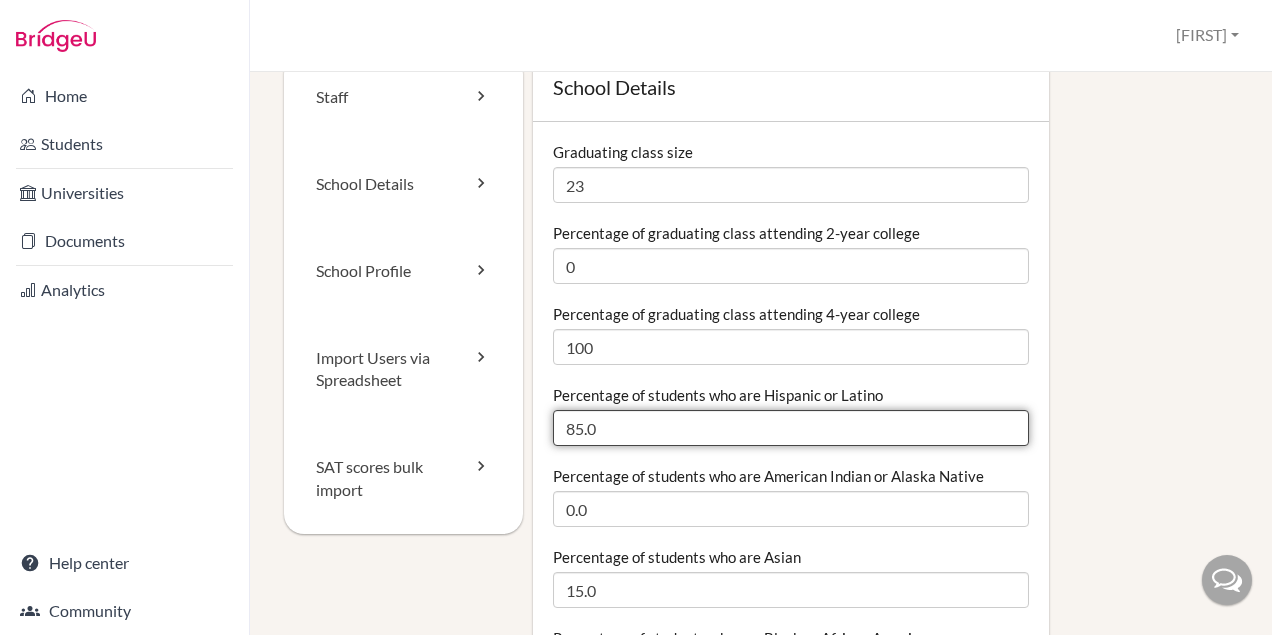 click on "85.0" at bounding box center [791, 428] 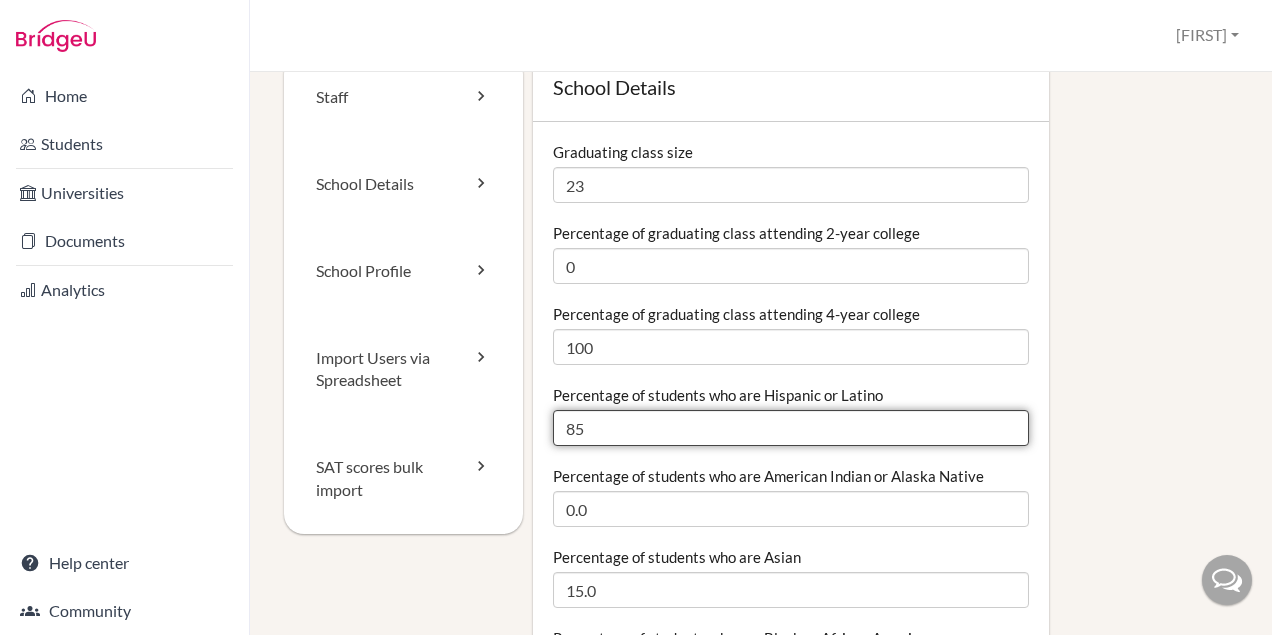 type on "8" 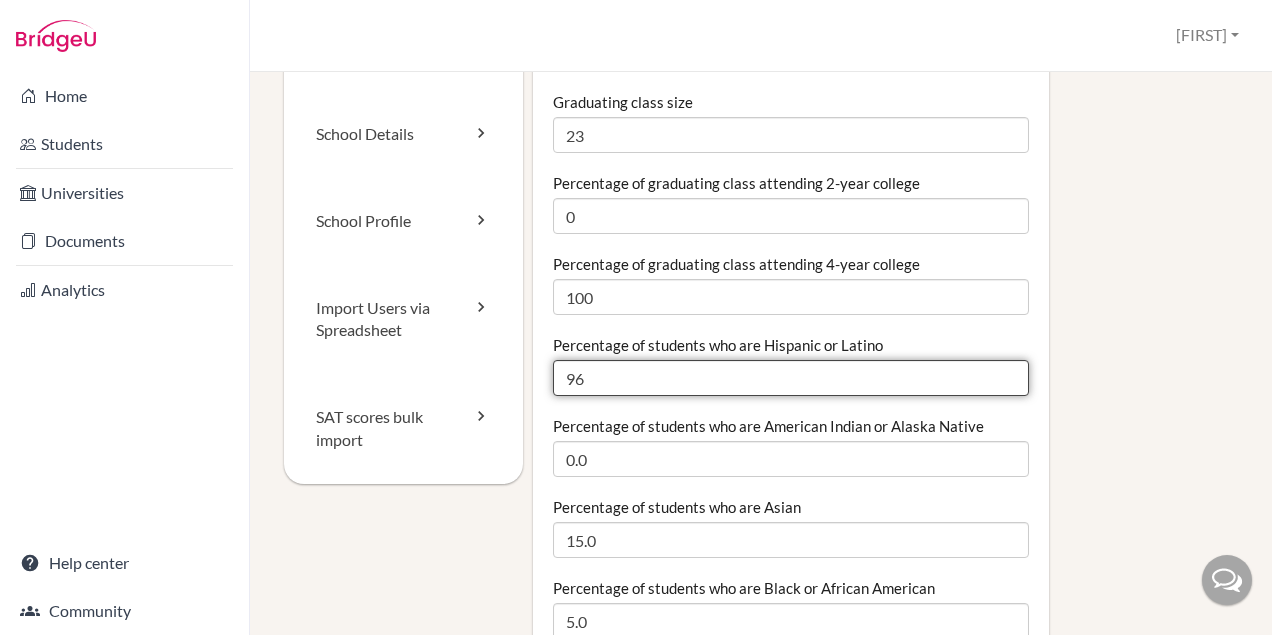 scroll, scrollTop: 103, scrollLeft: 0, axis: vertical 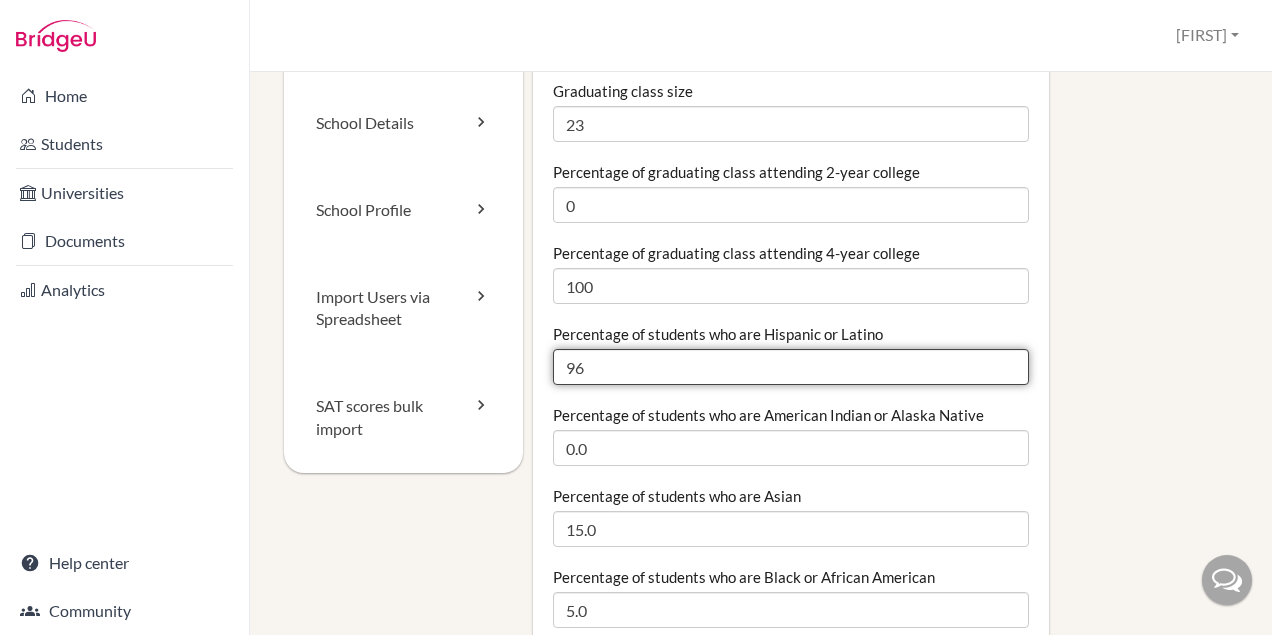 type on "96" 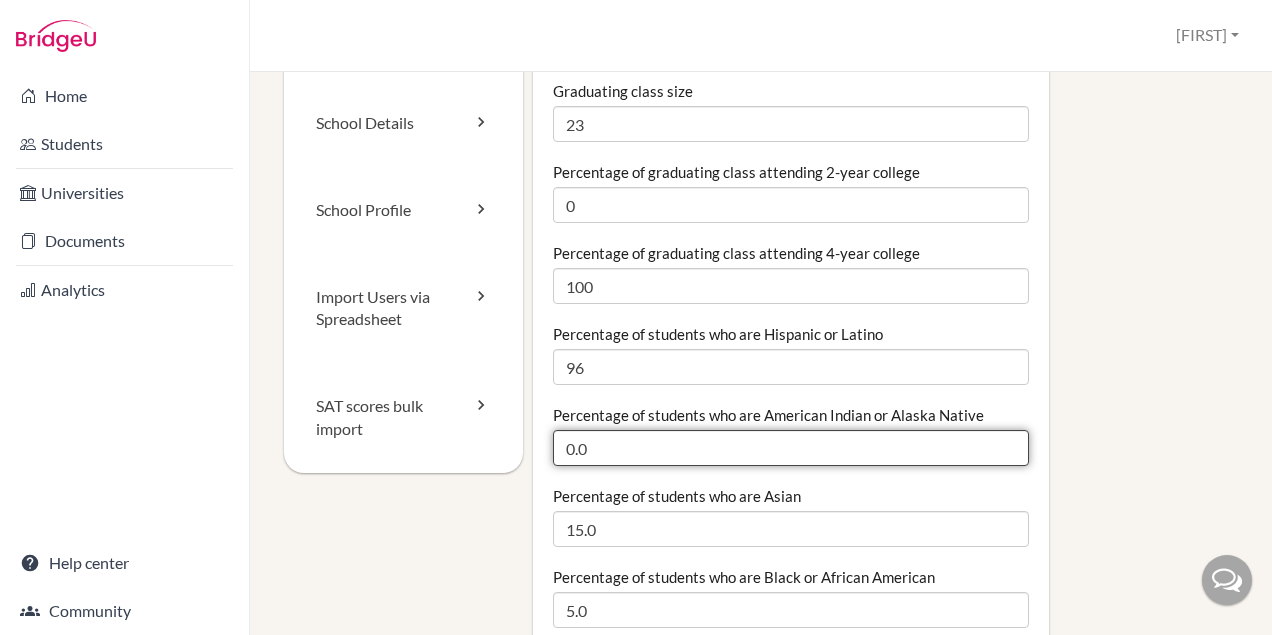 click on "0.0" at bounding box center (791, 448) 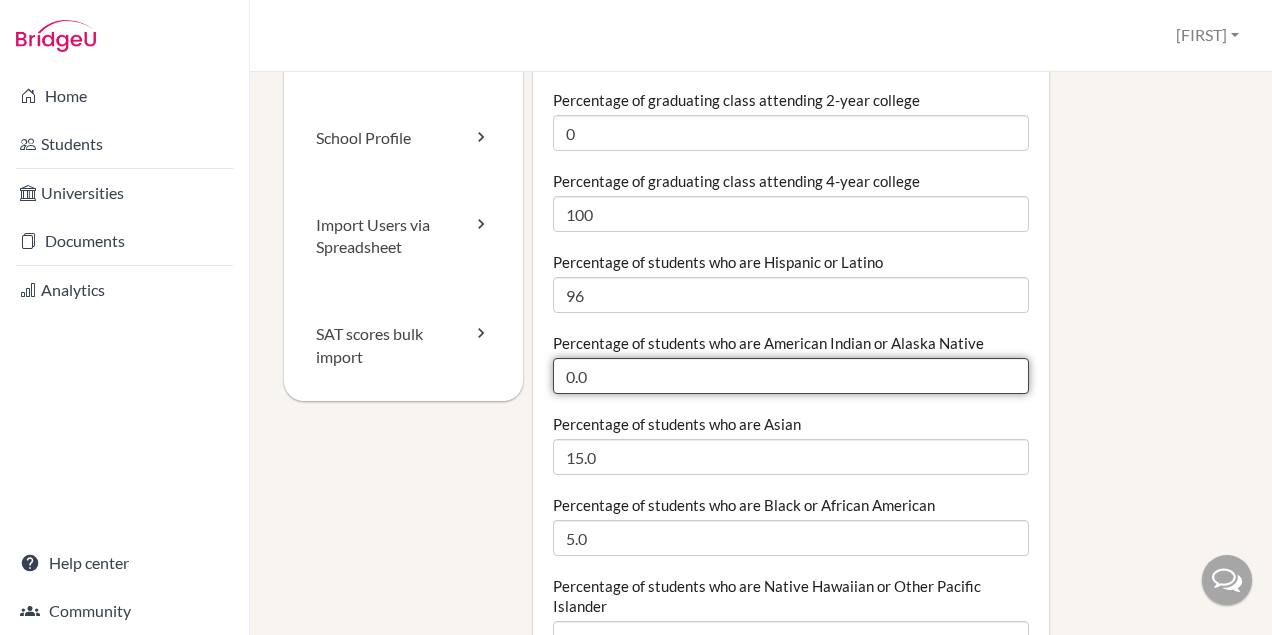 scroll, scrollTop: 181, scrollLeft: 0, axis: vertical 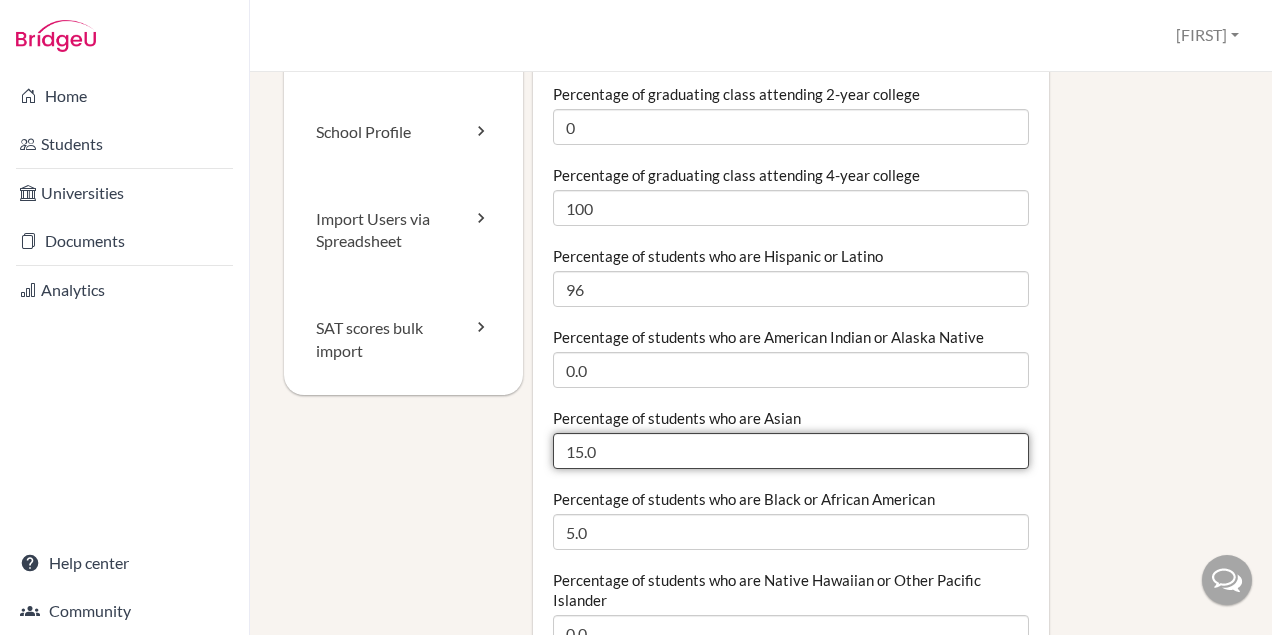 click on "15.0" at bounding box center [791, 451] 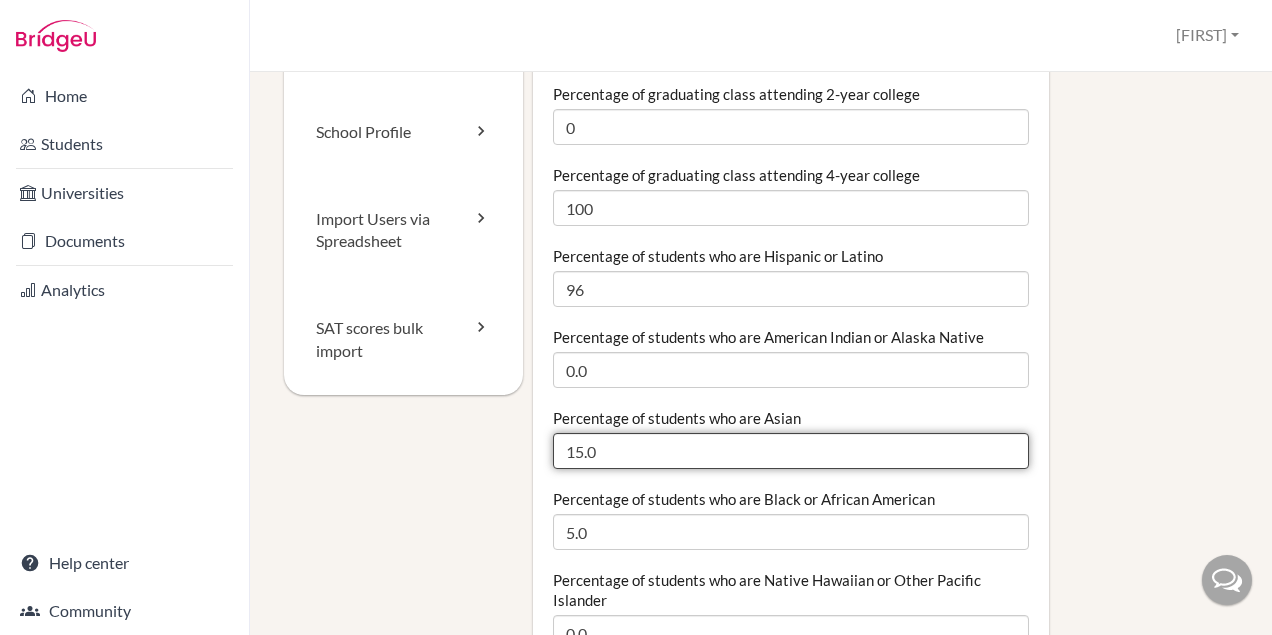 click on "15.0" at bounding box center [791, 451] 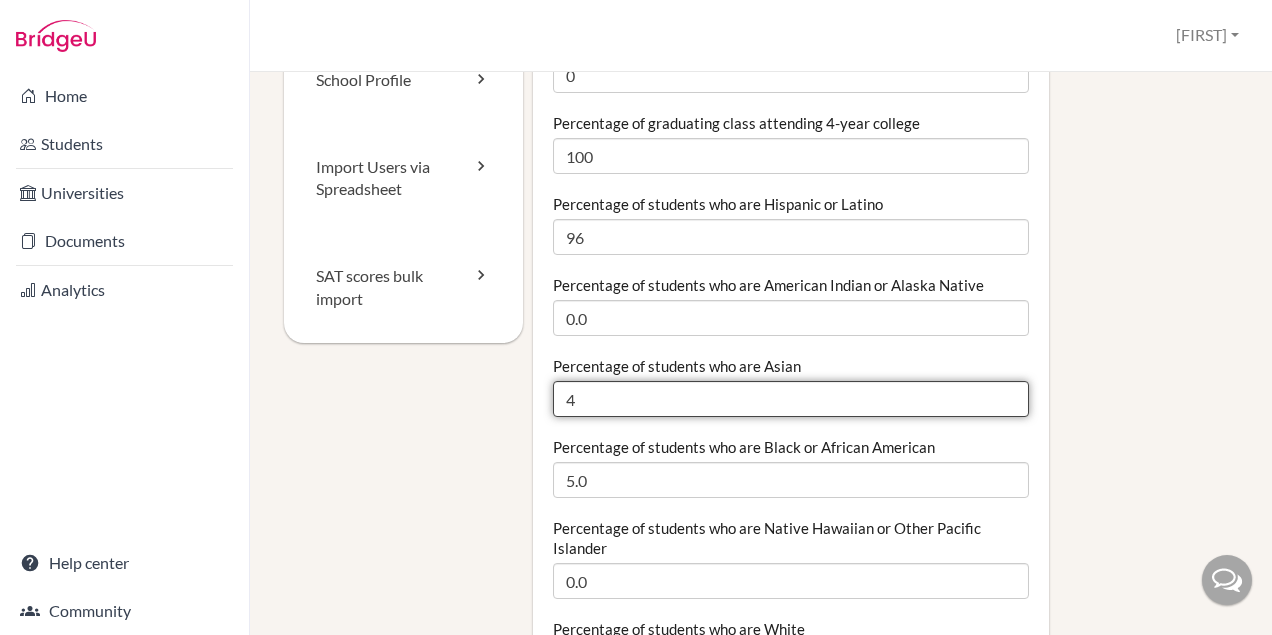 scroll, scrollTop: 237, scrollLeft: 0, axis: vertical 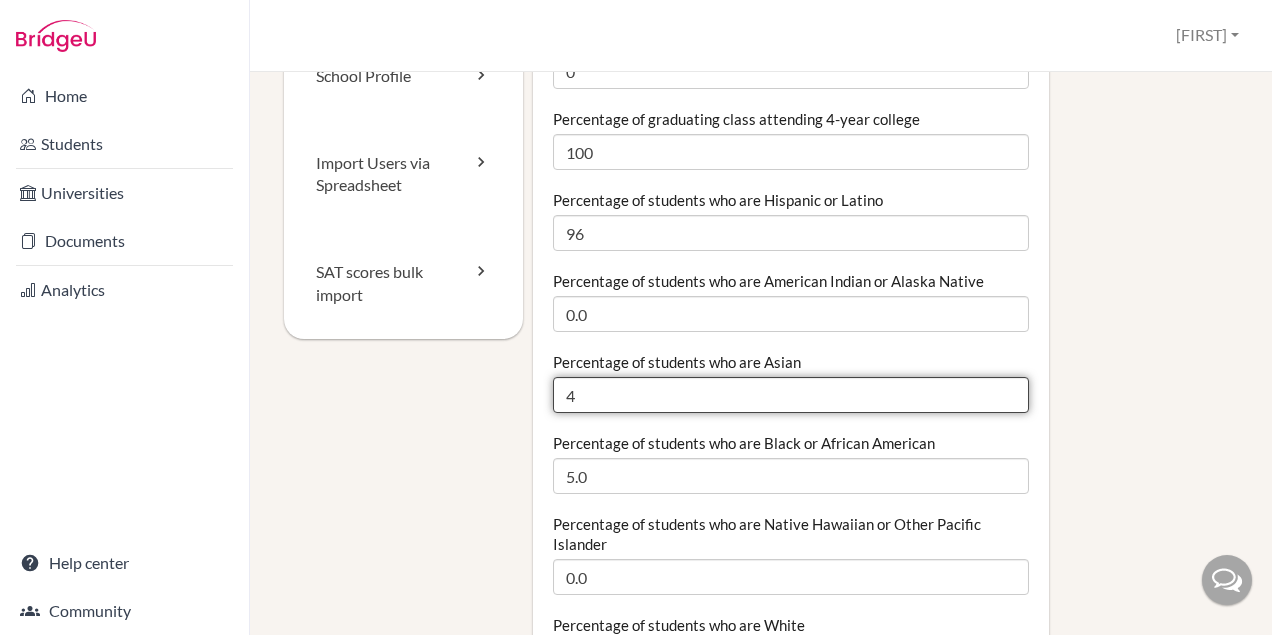 type on "4" 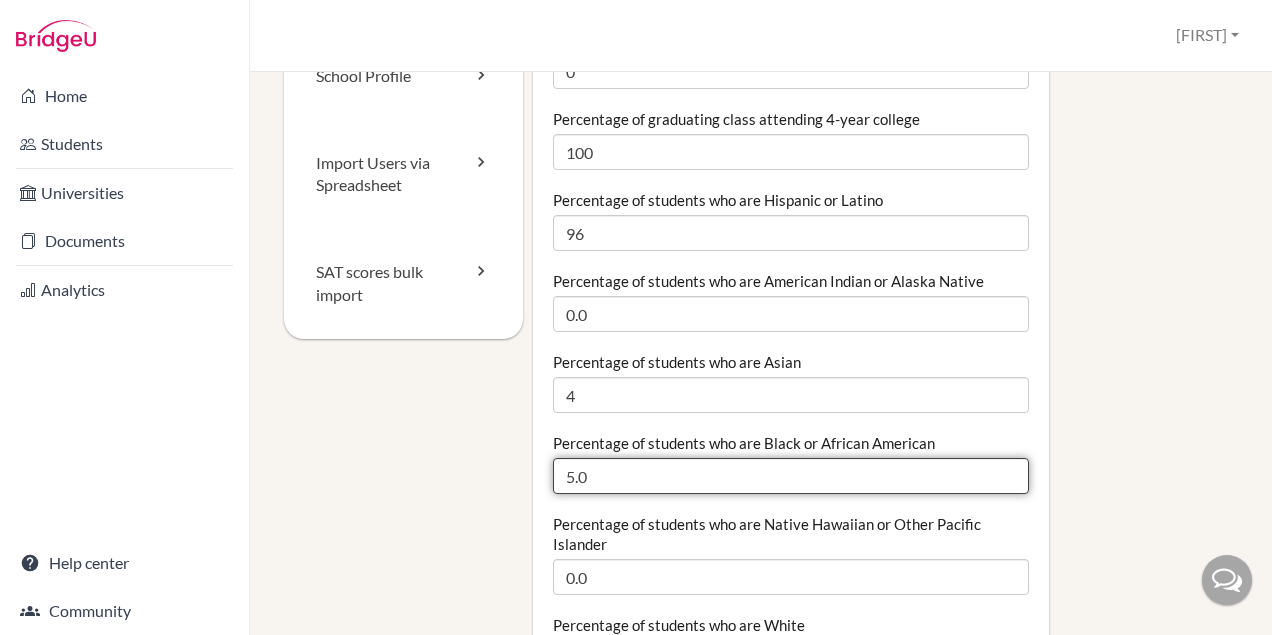 click on "5.0" at bounding box center [791, 476] 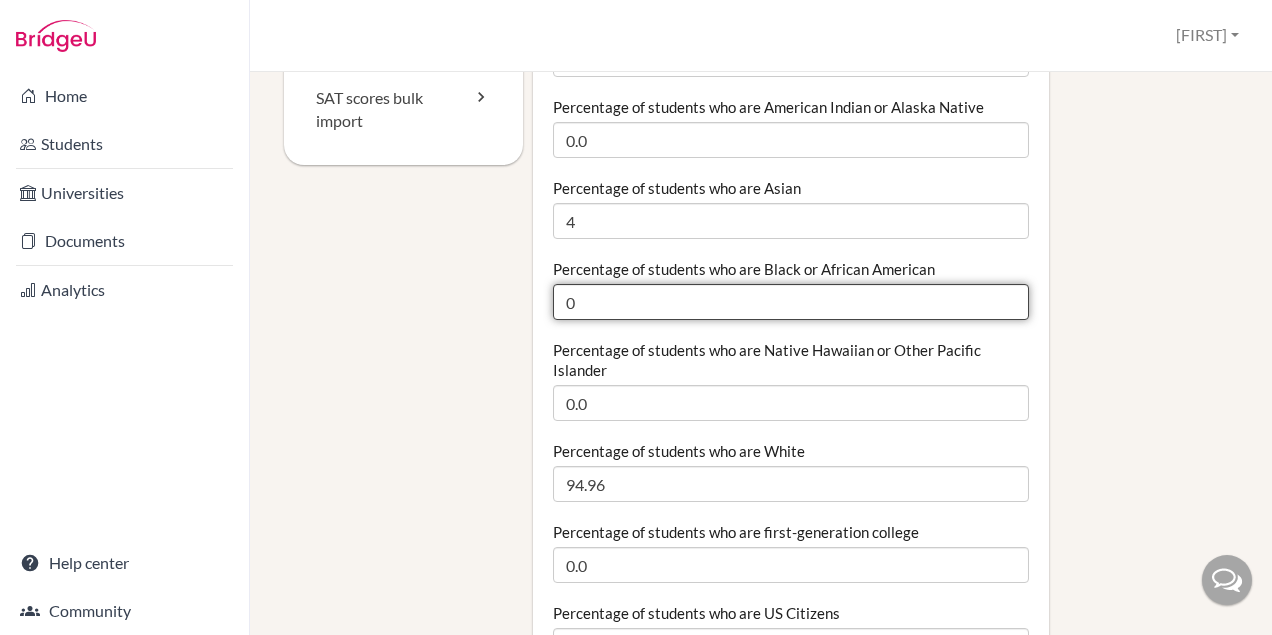 scroll, scrollTop: 414, scrollLeft: 0, axis: vertical 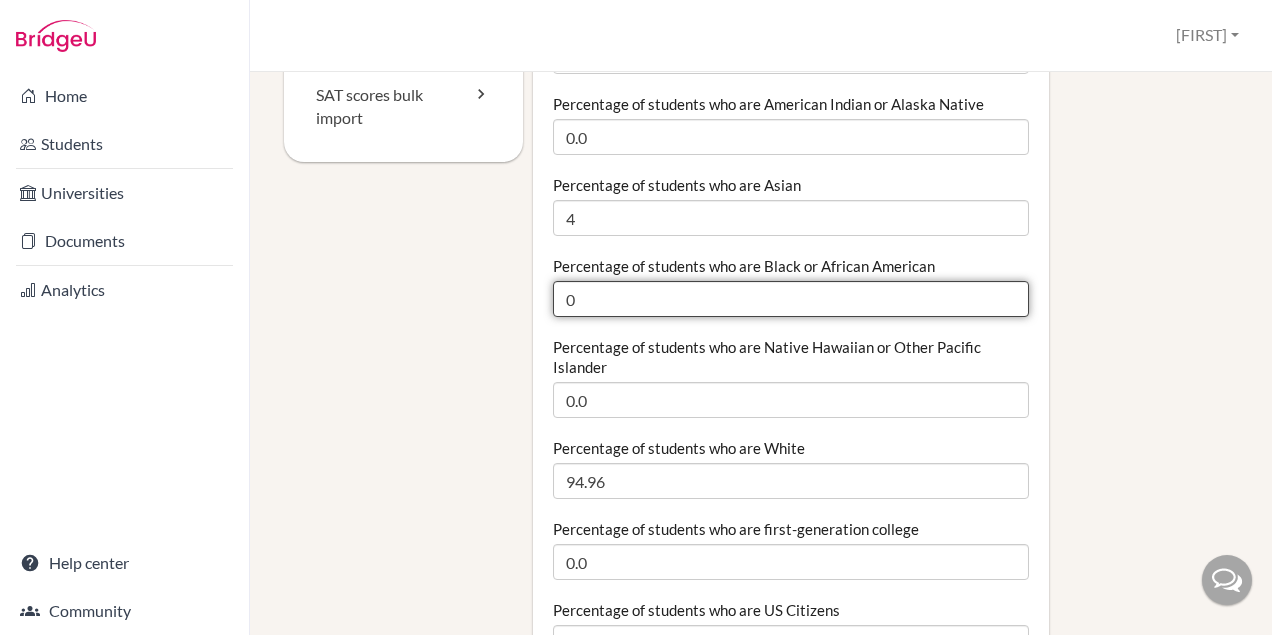 type on "0" 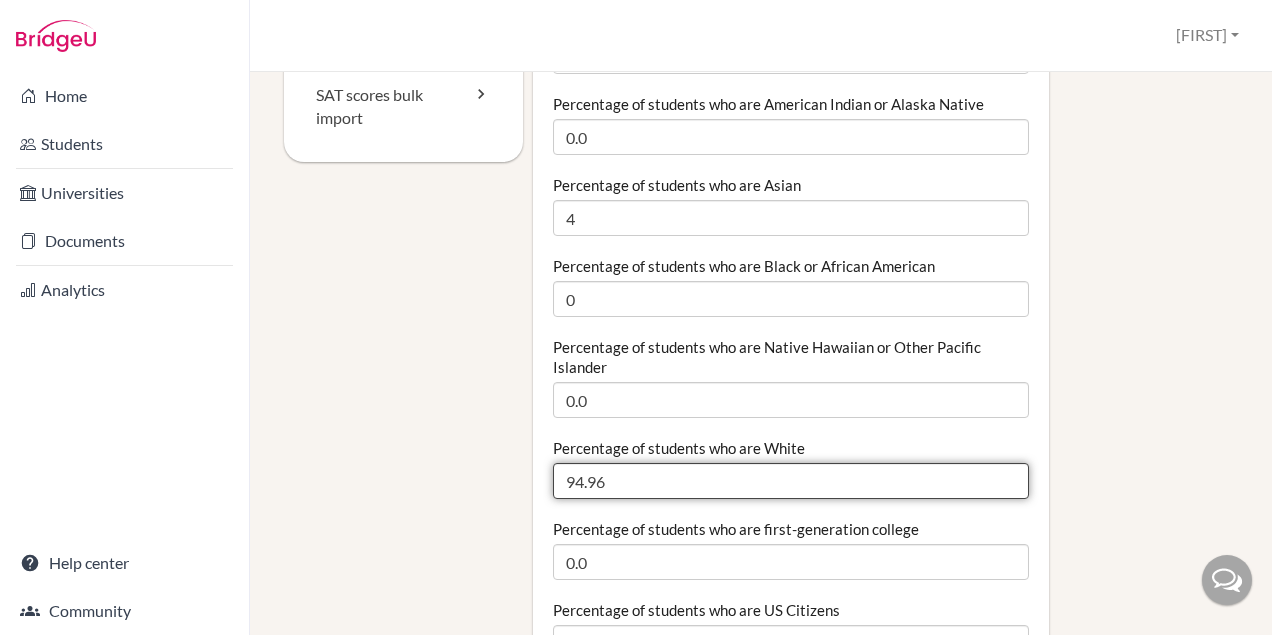click on "94.96" at bounding box center [791, 481] 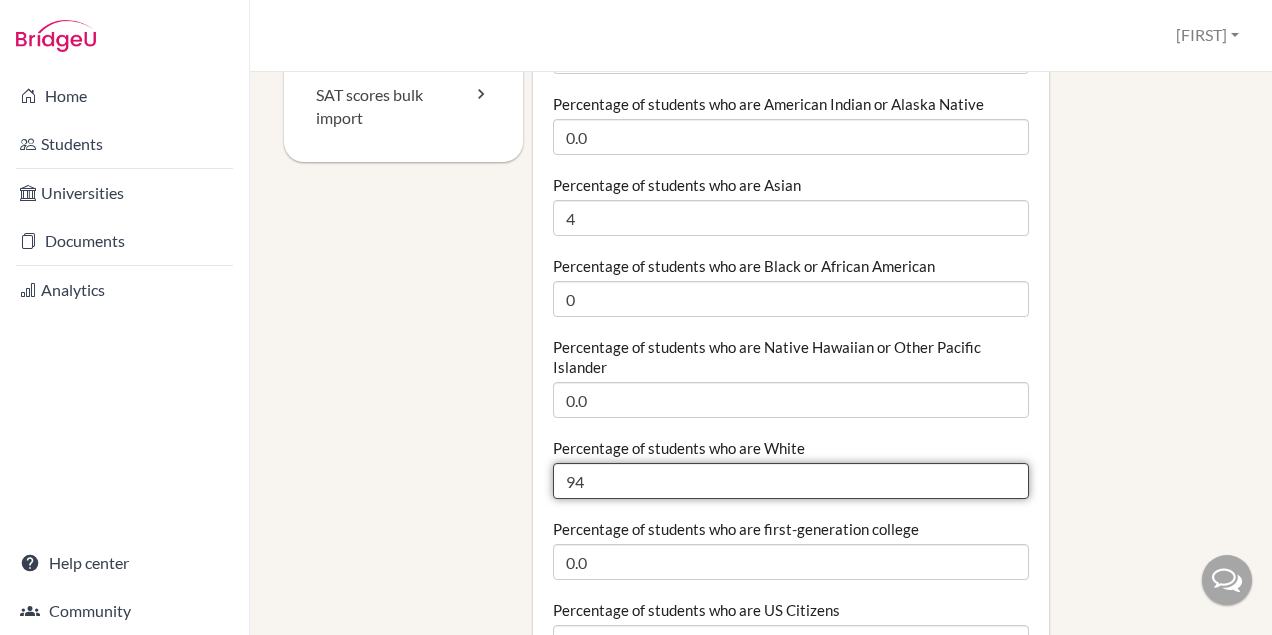 type on "9" 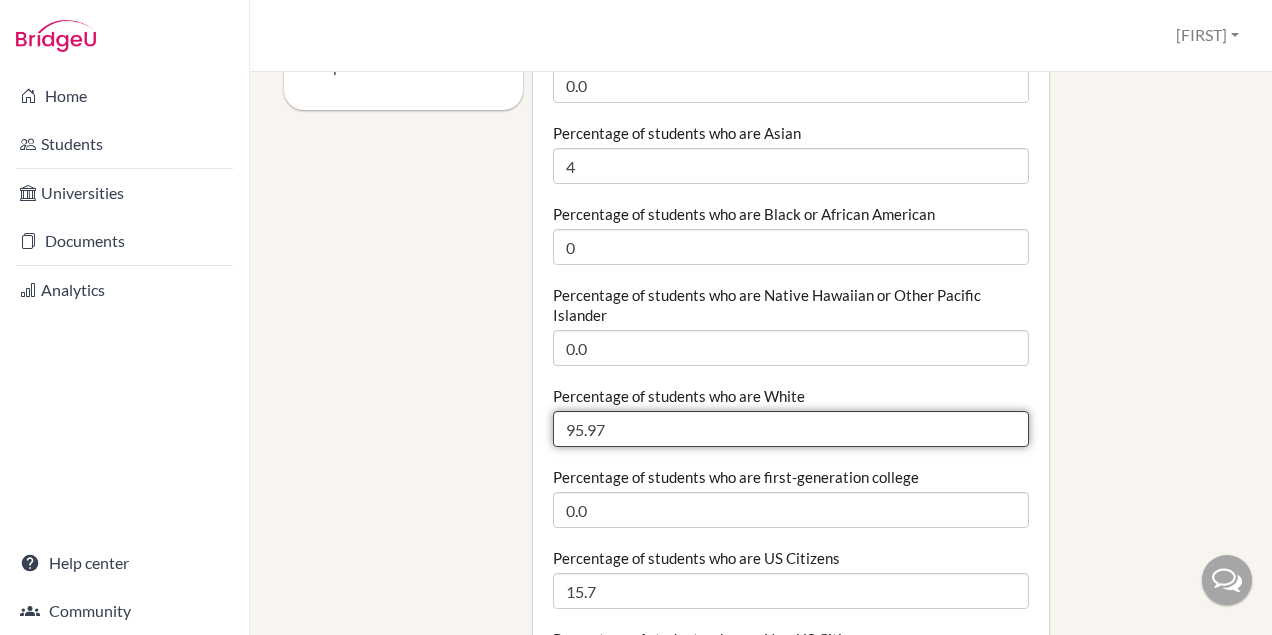 scroll, scrollTop: 471, scrollLeft: 0, axis: vertical 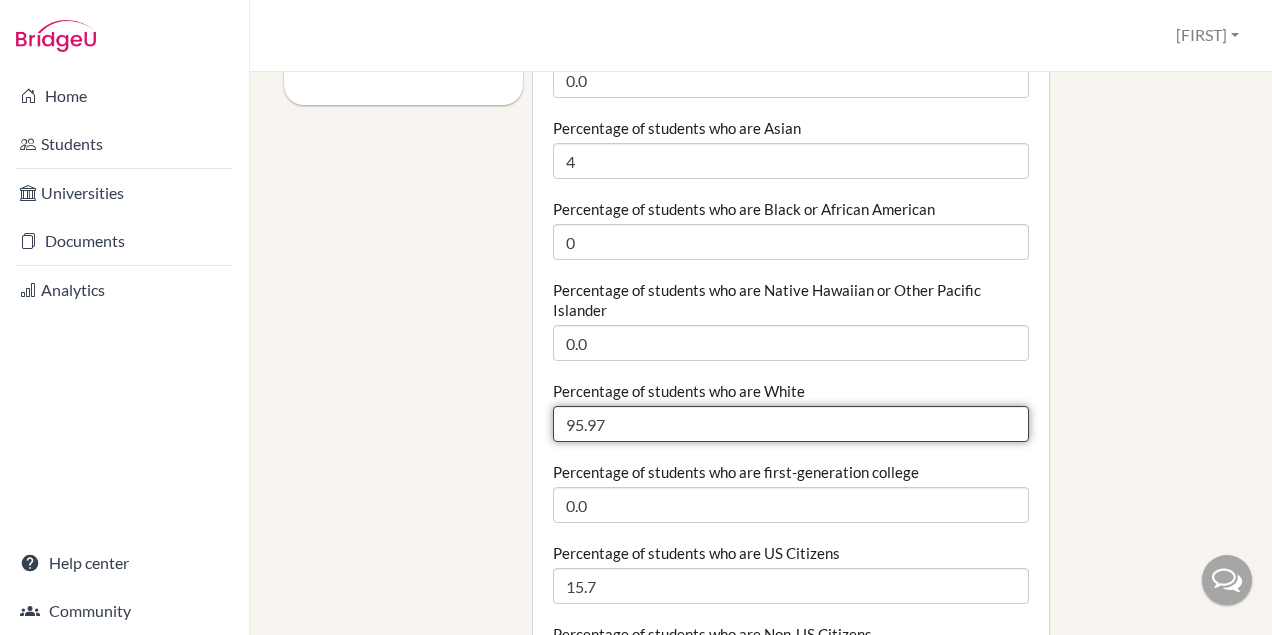 type on "95.97" 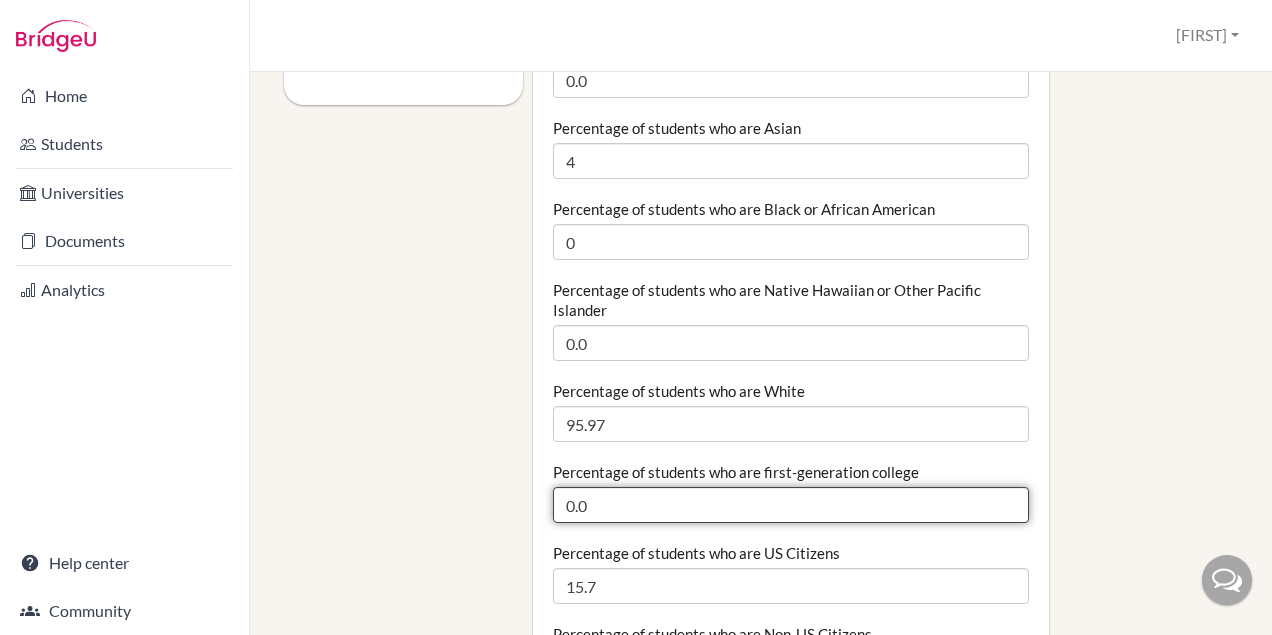 click on "0.0" at bounding box center (791, 505) 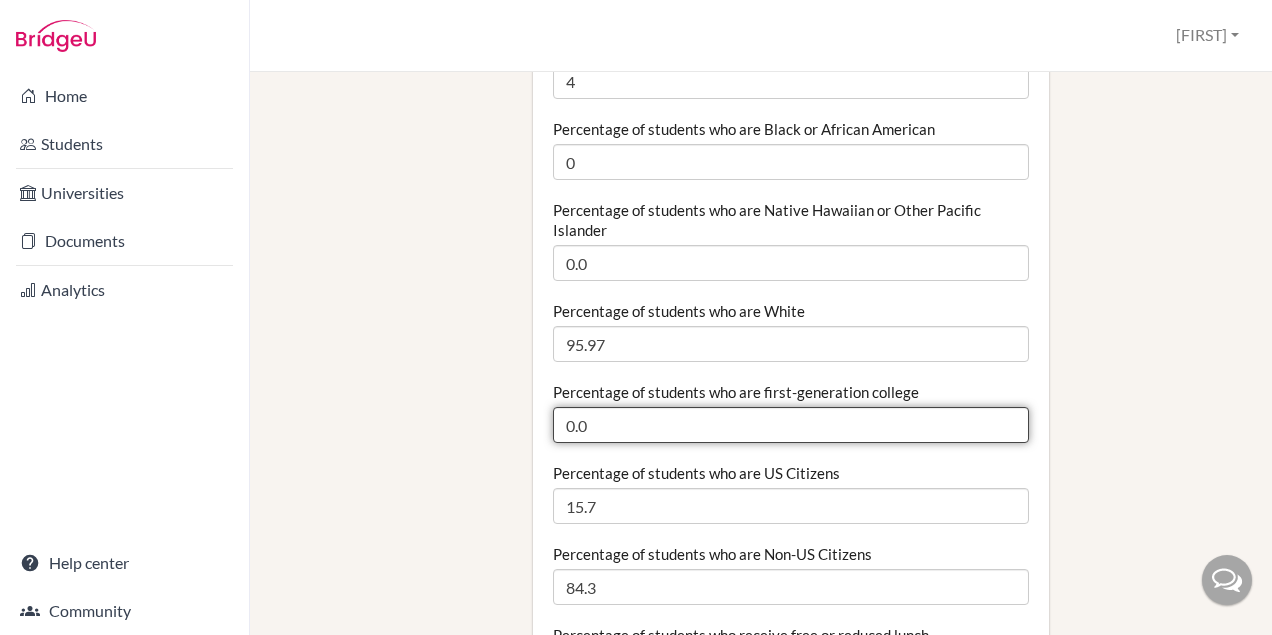 scroll, scrollTop: 553, scrollLeft: 0, axis: vertical 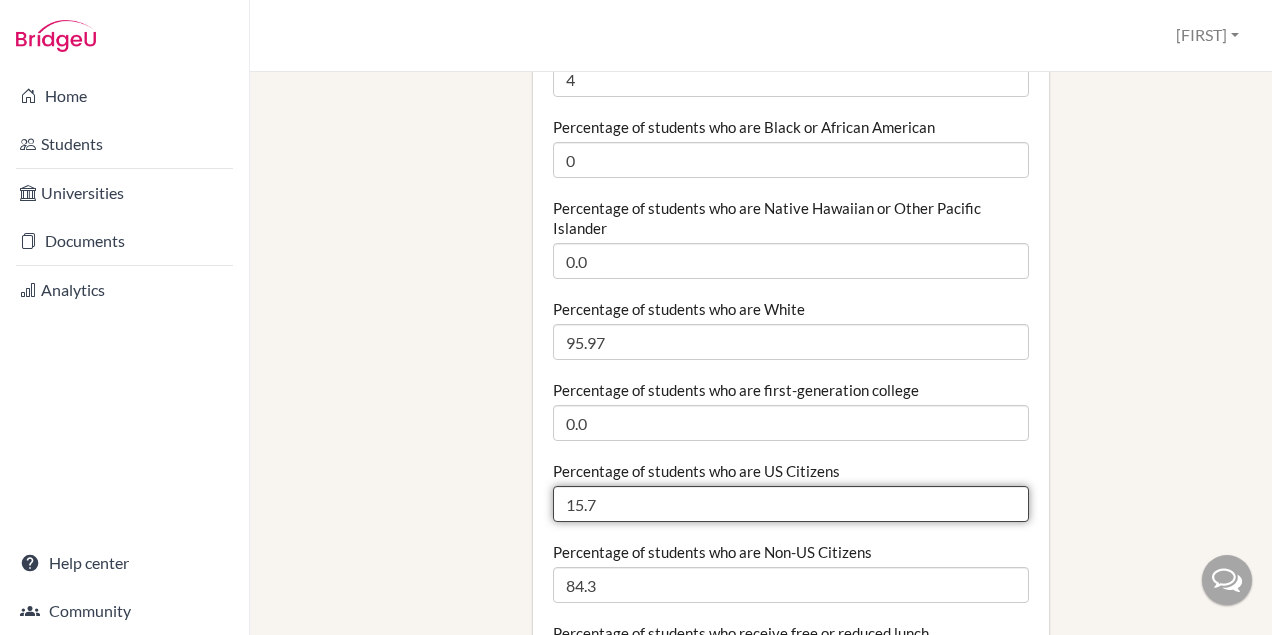 click on "15.7" at bounding box center [791, 504] 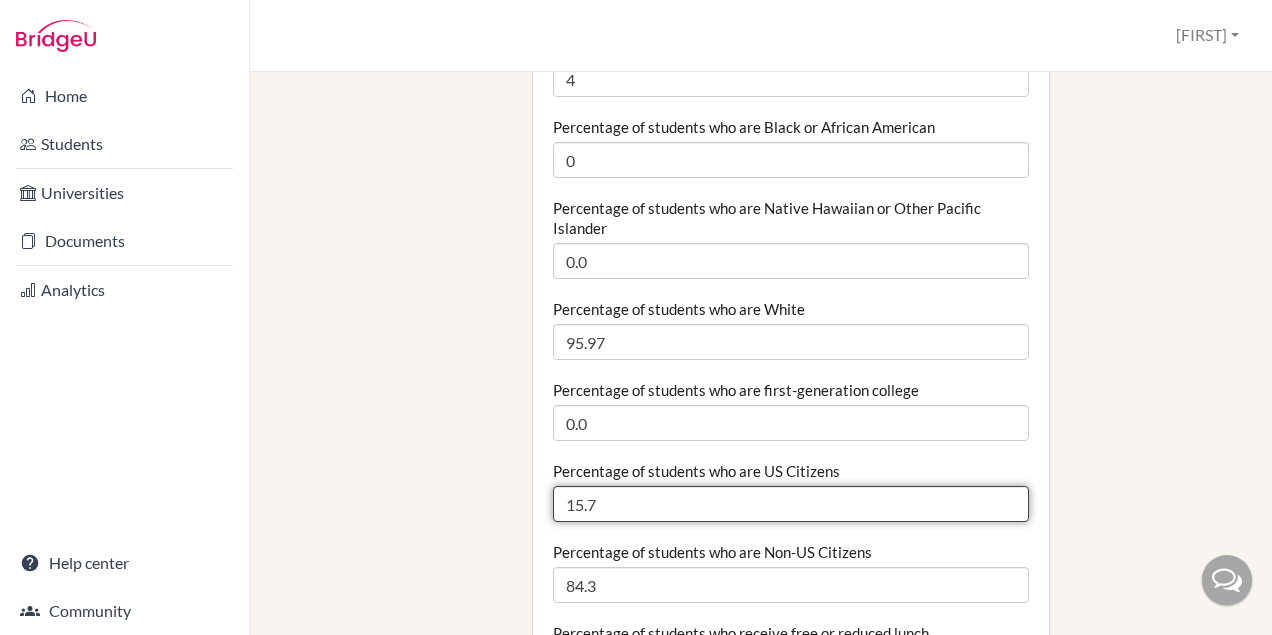 drag, startPoint x: 622, startPoint y: 504, endPoint x: 536, endPoint y: 504, distance: 86 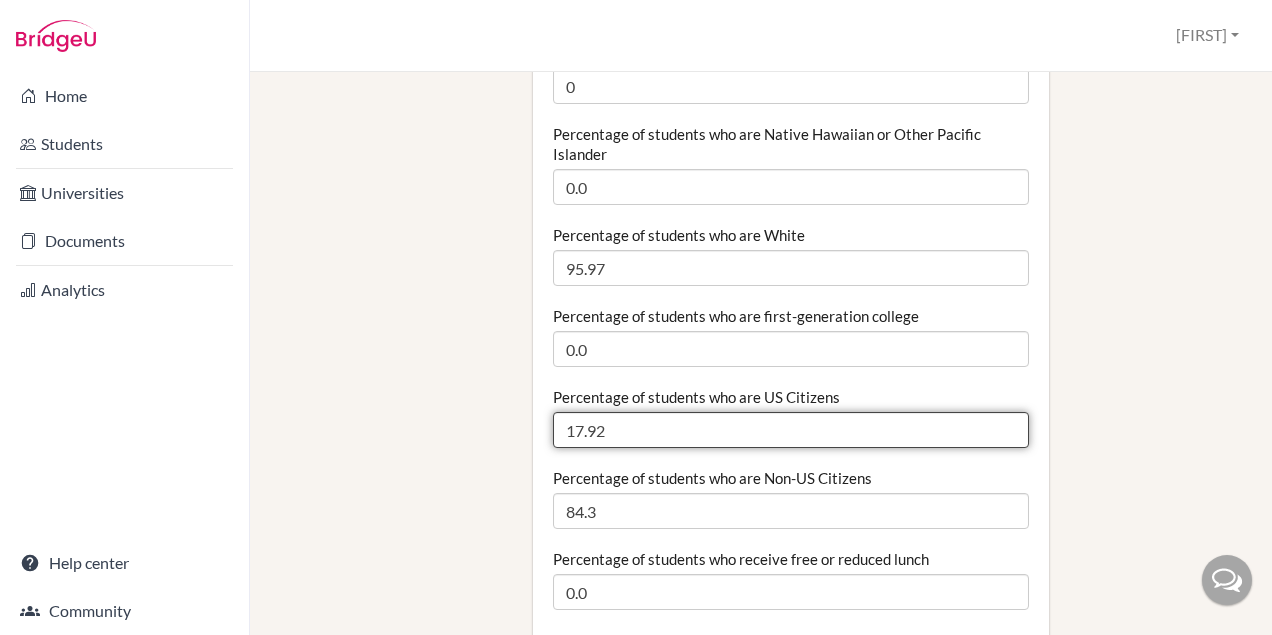 scroll, scrollTop: 634, scrollLeft: 0, axis: vertical 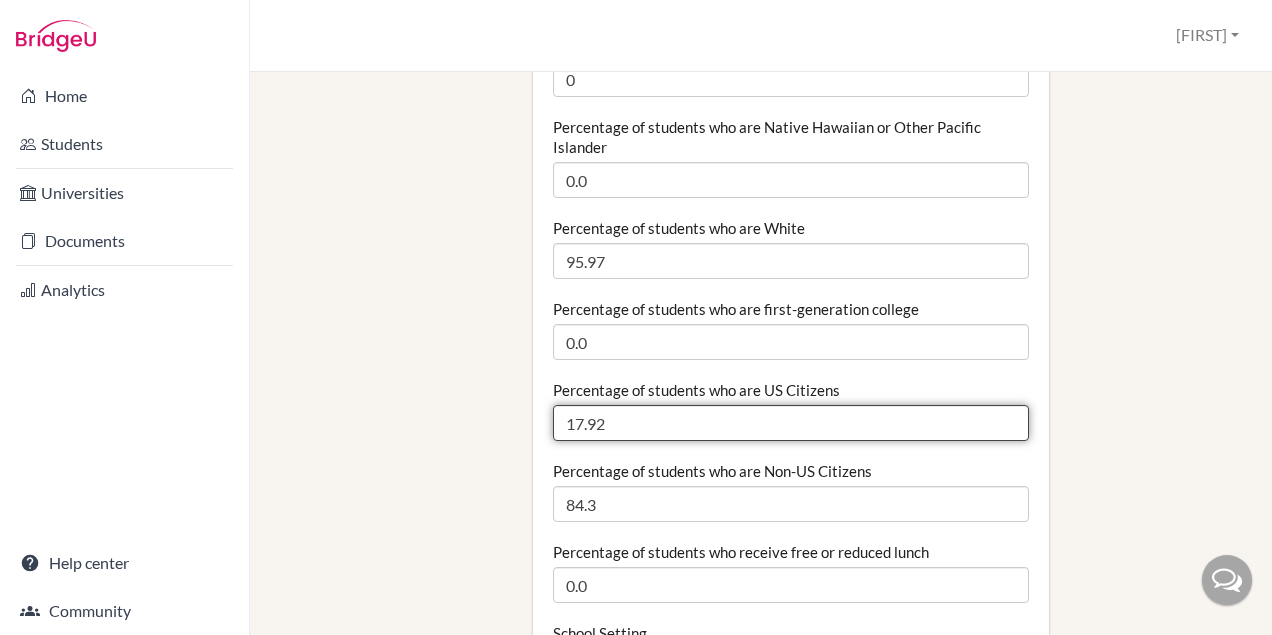 type on "17.92" 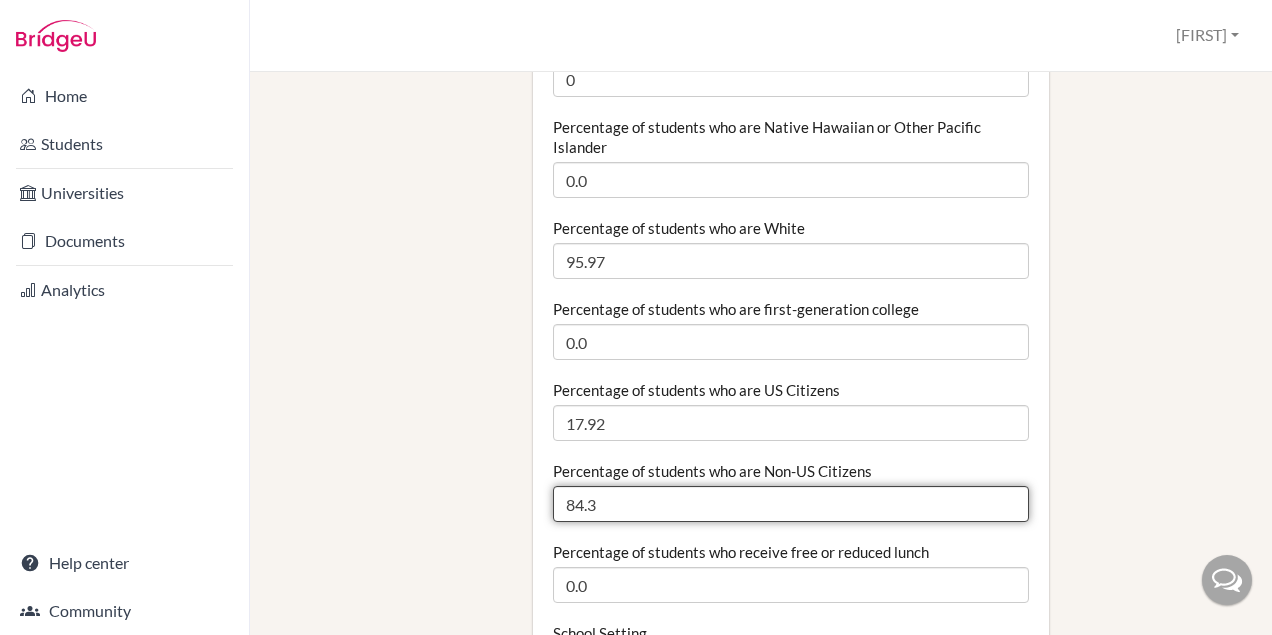 drag, startPoint x: 611, startPoint y: 501, endPoint x: 542, endPoint y: 503, distance: 69.02898 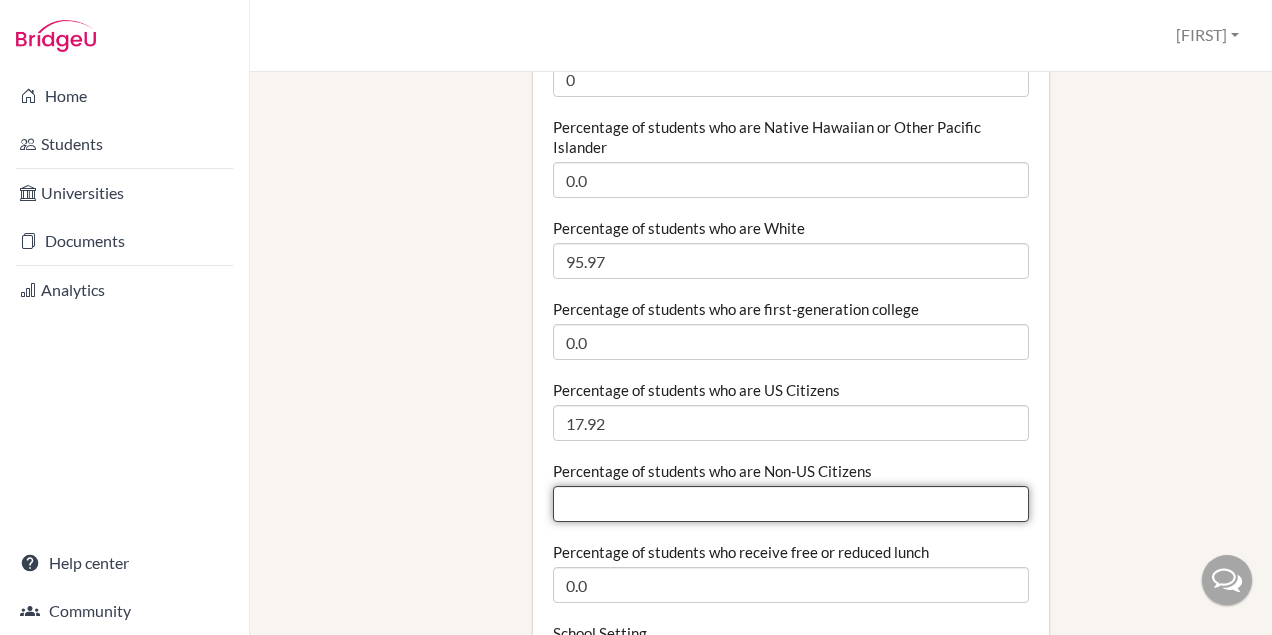 type 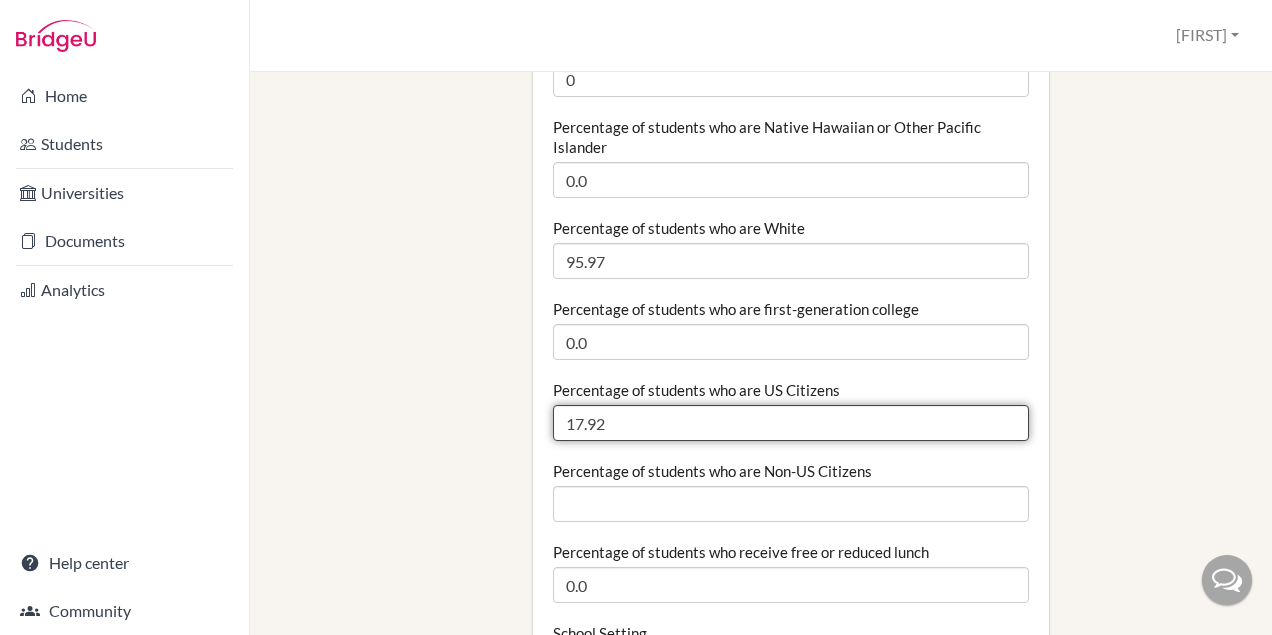 drag, startPoint x: 615, startPoint y: 424, endPoint x: 478, endPoint y: 432, distance: 137.23338 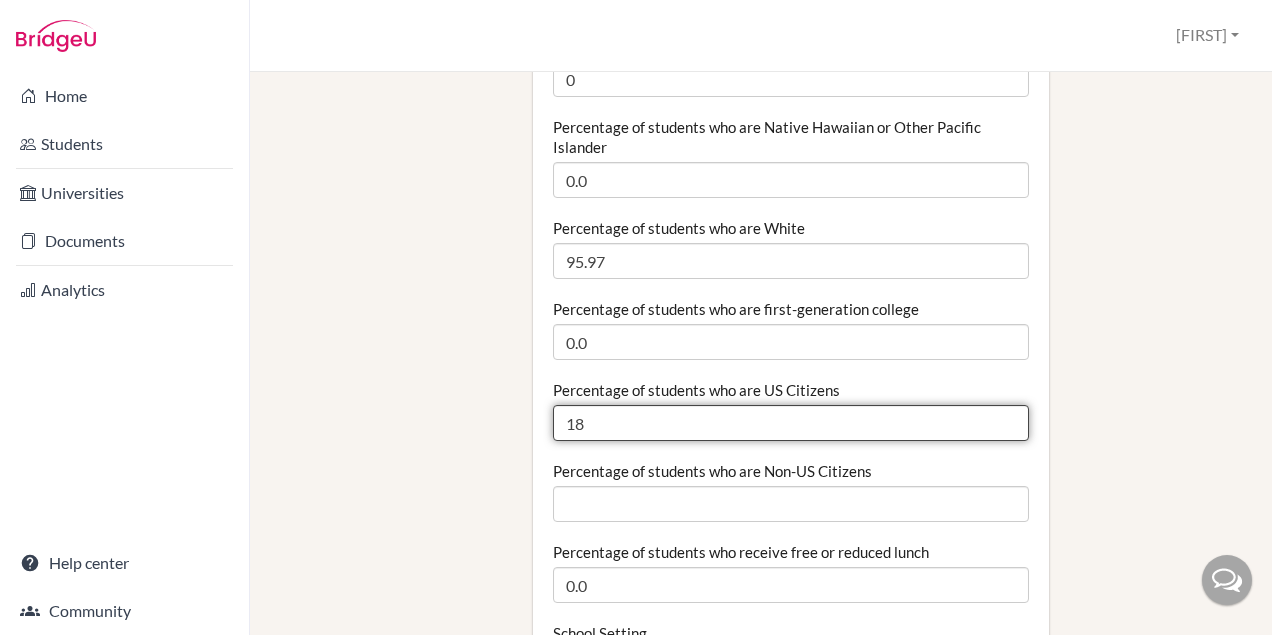type on "18" 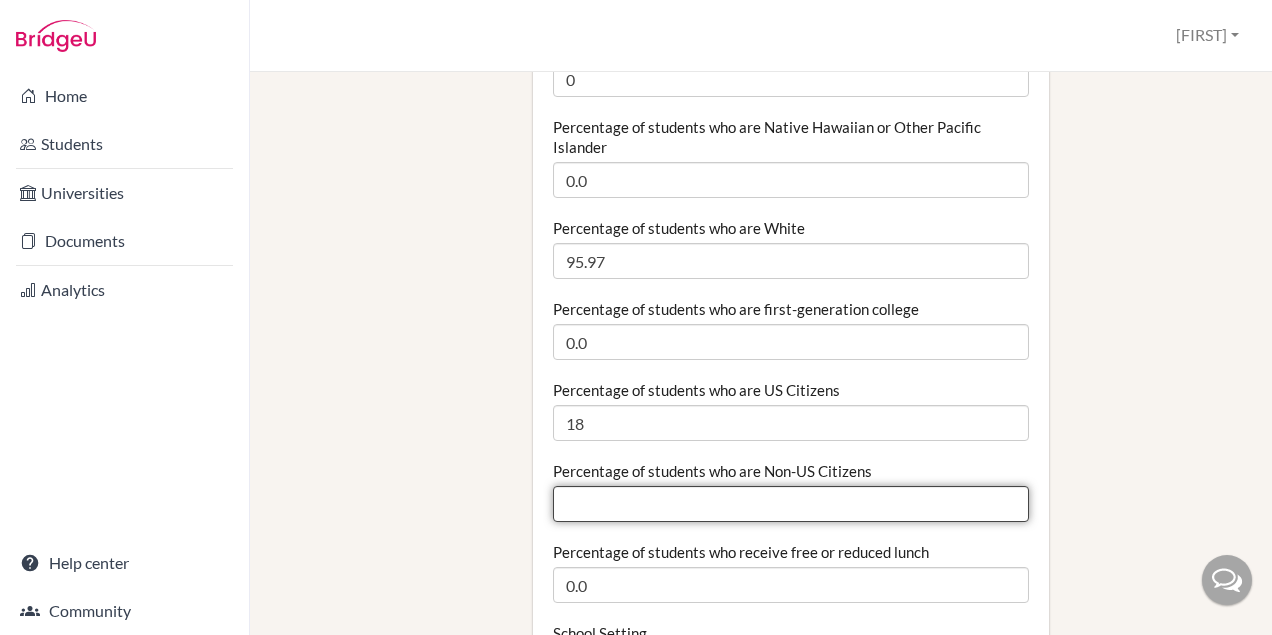 click on "Percentage of students who are Non-US Citizens" at bounding box center [791, 504] 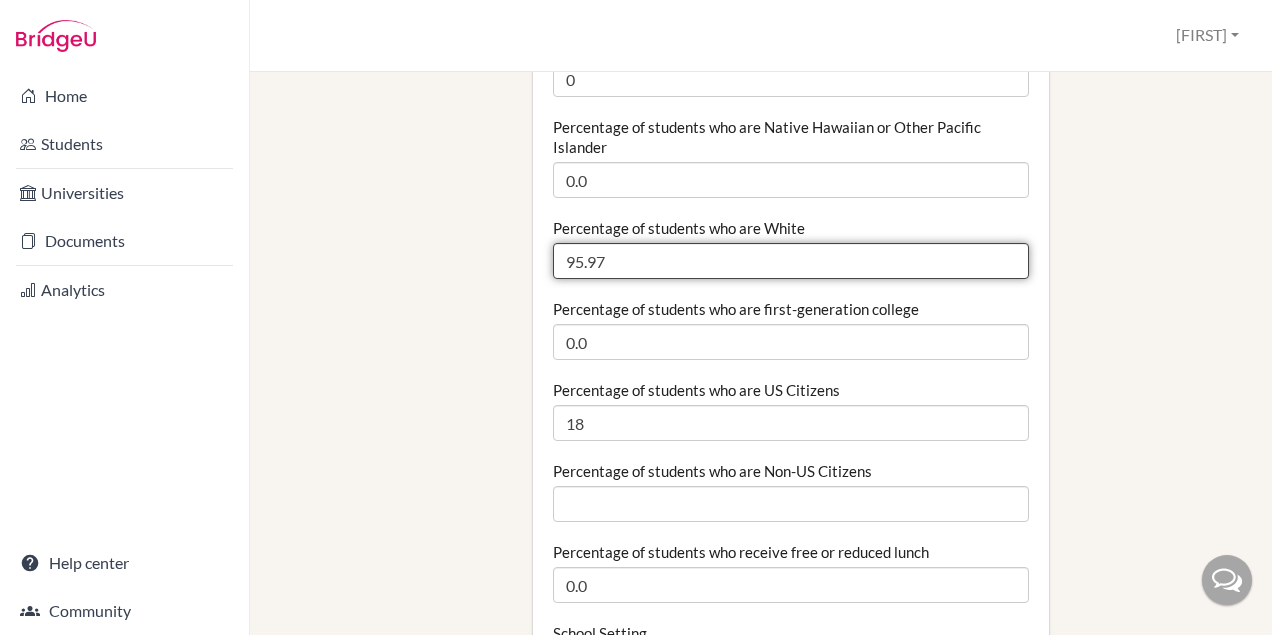 click on "95.97" at bounding box center [791, 261] 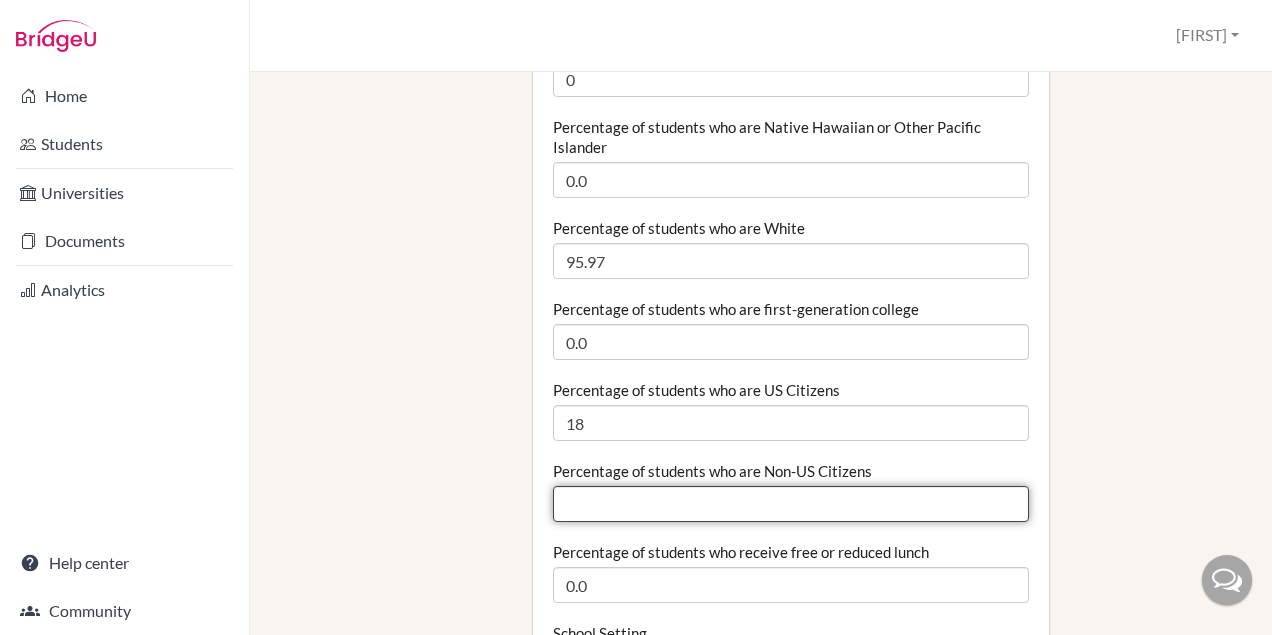 click on "Percentage of students who are Non-US Citizens" at bounding box center [791, 504] 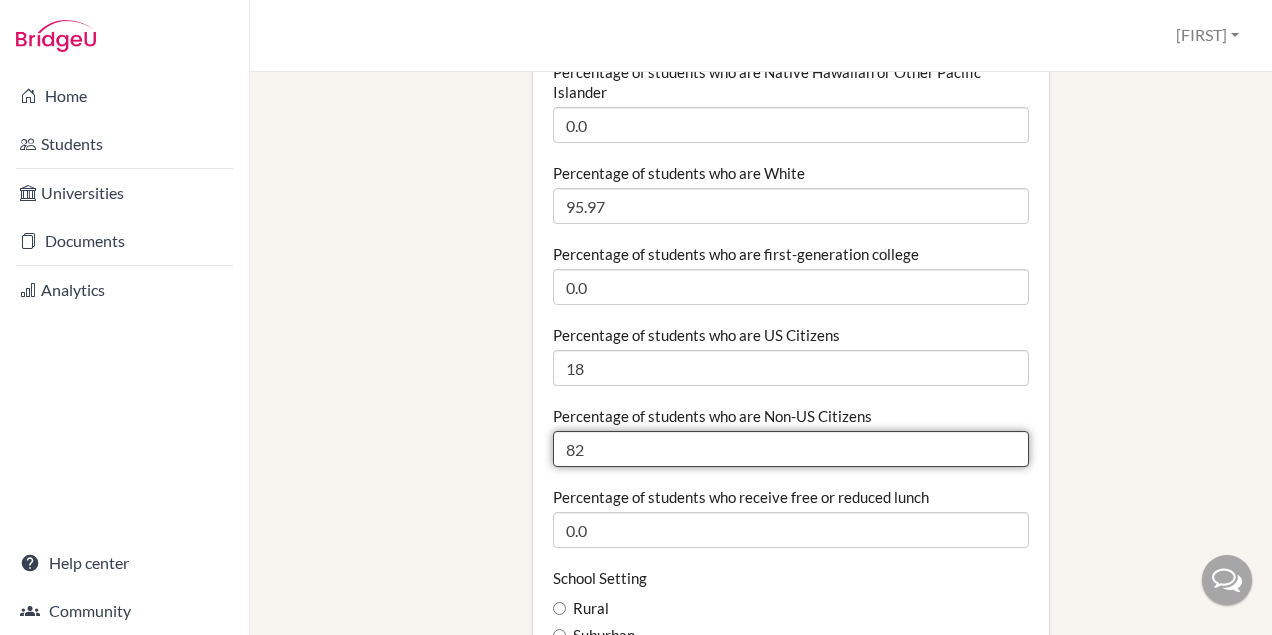 scroll, scrollTop: 690, scrollLeft: 0, axis: vertical 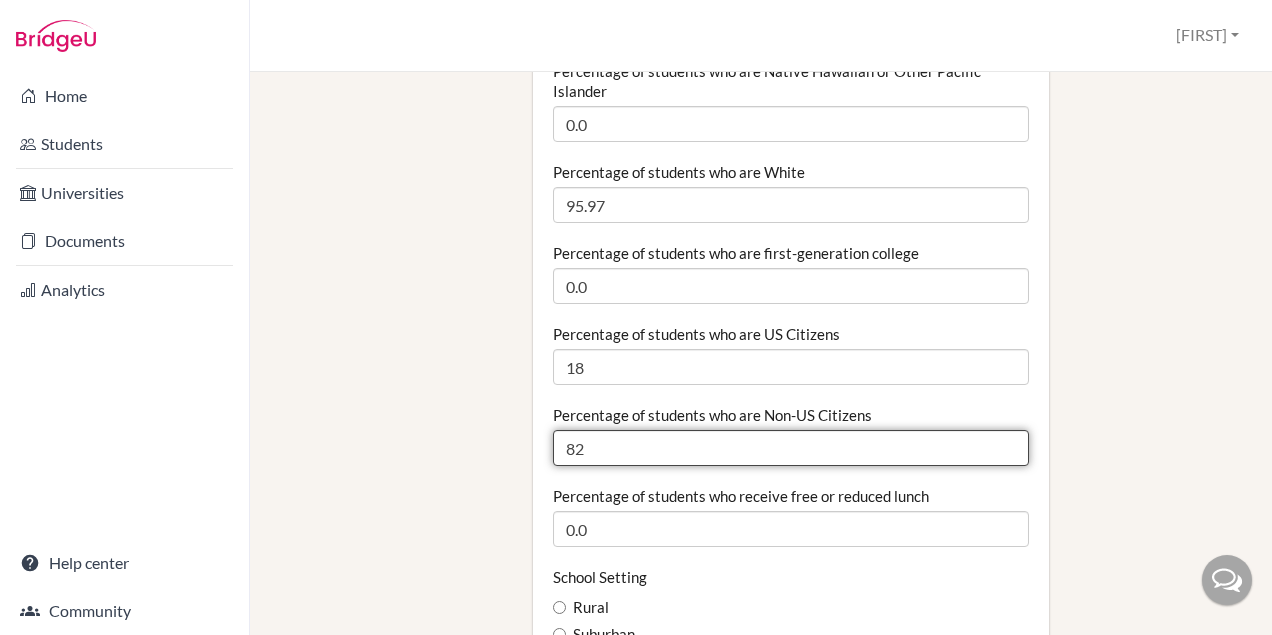 type on "82" 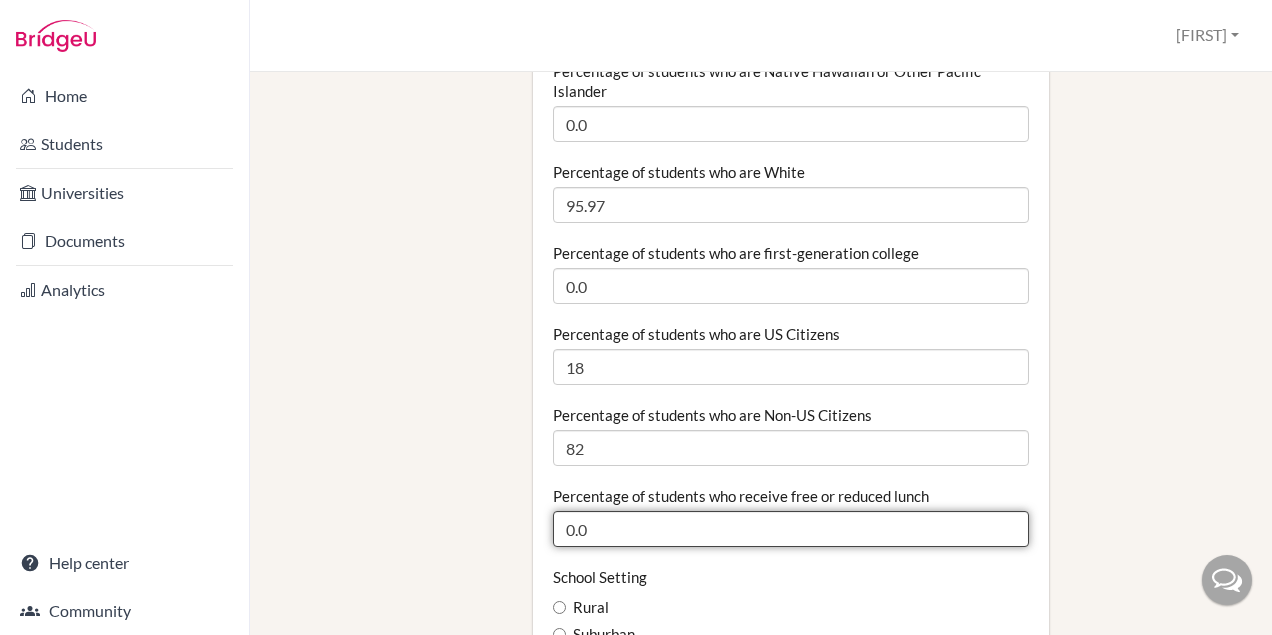 click on "0.0" at bounding box center (791, 529) 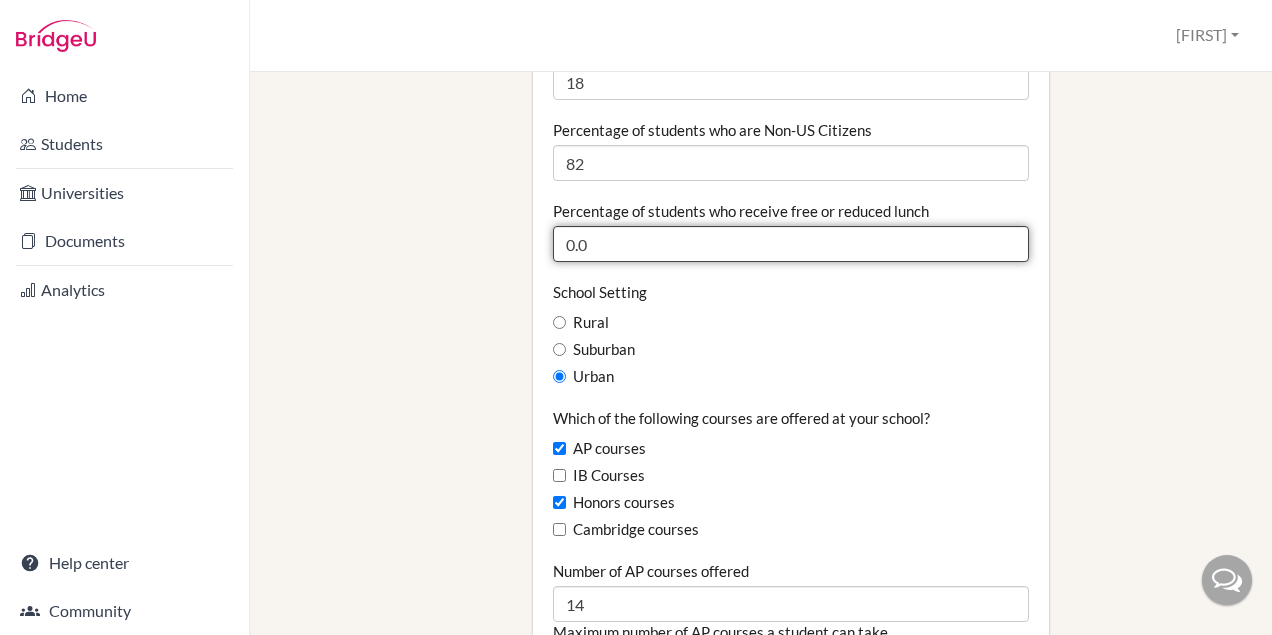 scroll, scrollTop: 983, scrollLeft: 0, axis: vertical 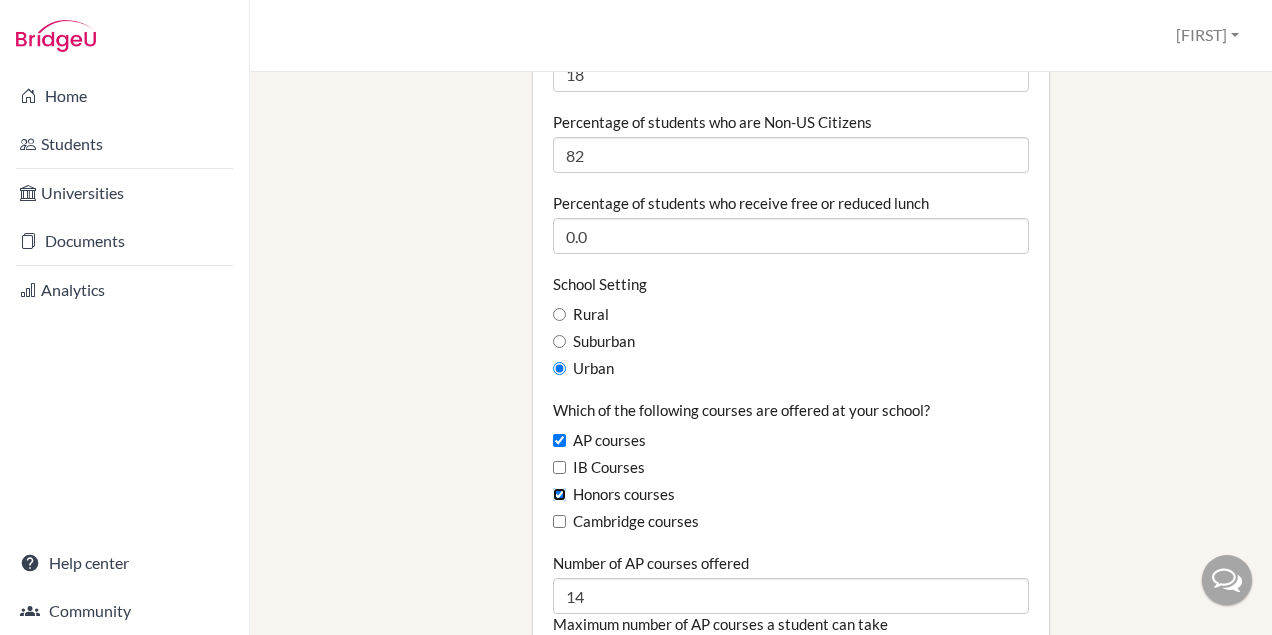 click on "Honors courses" at bounding box center (559, 494) 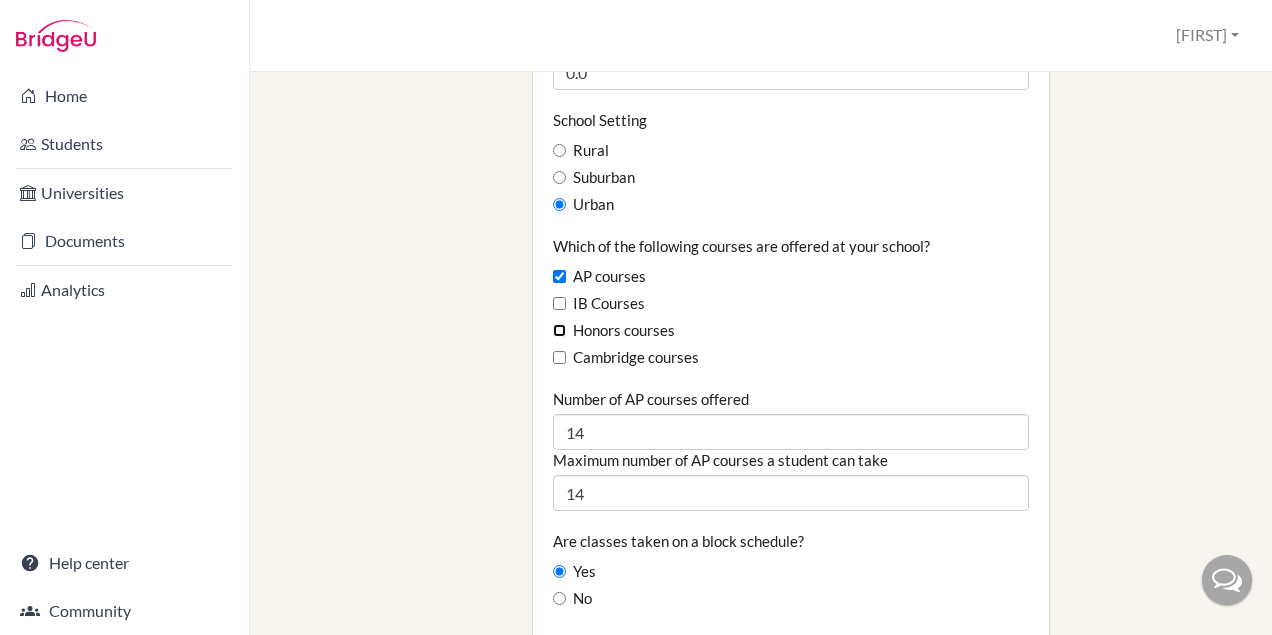 scroll, scrollTop: 1148, scrollLeft: 0, axis: vertical 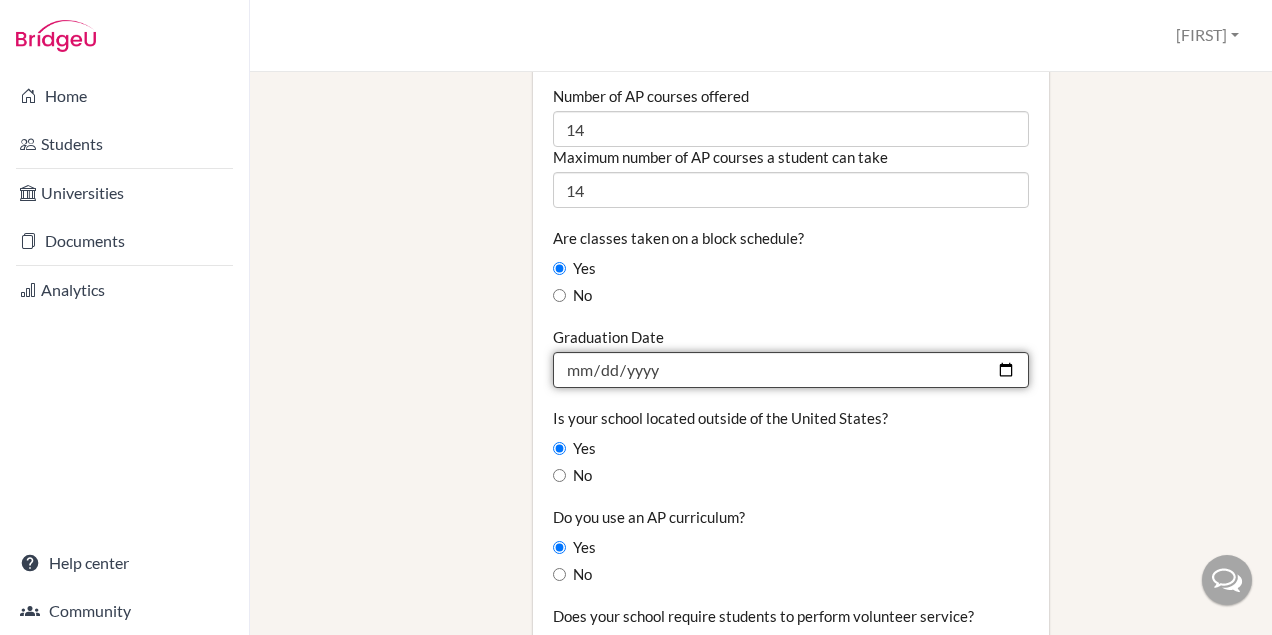 click on "2025-06-05" at bounding box center [791, 370] 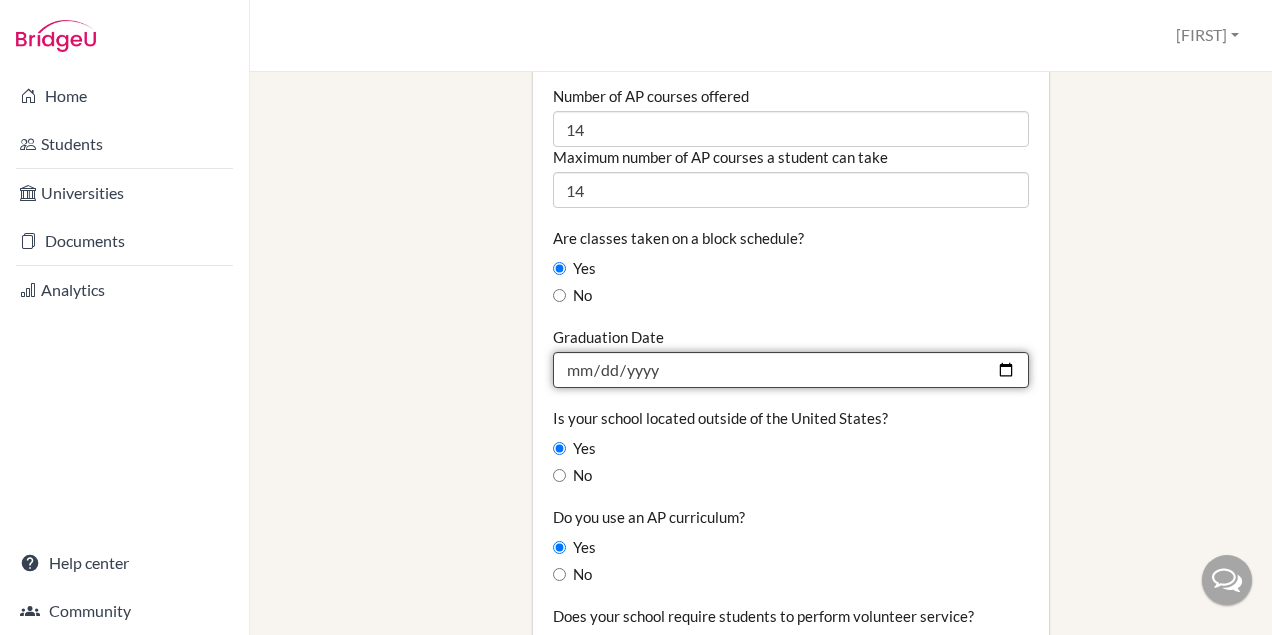 type on "2026-05-28" 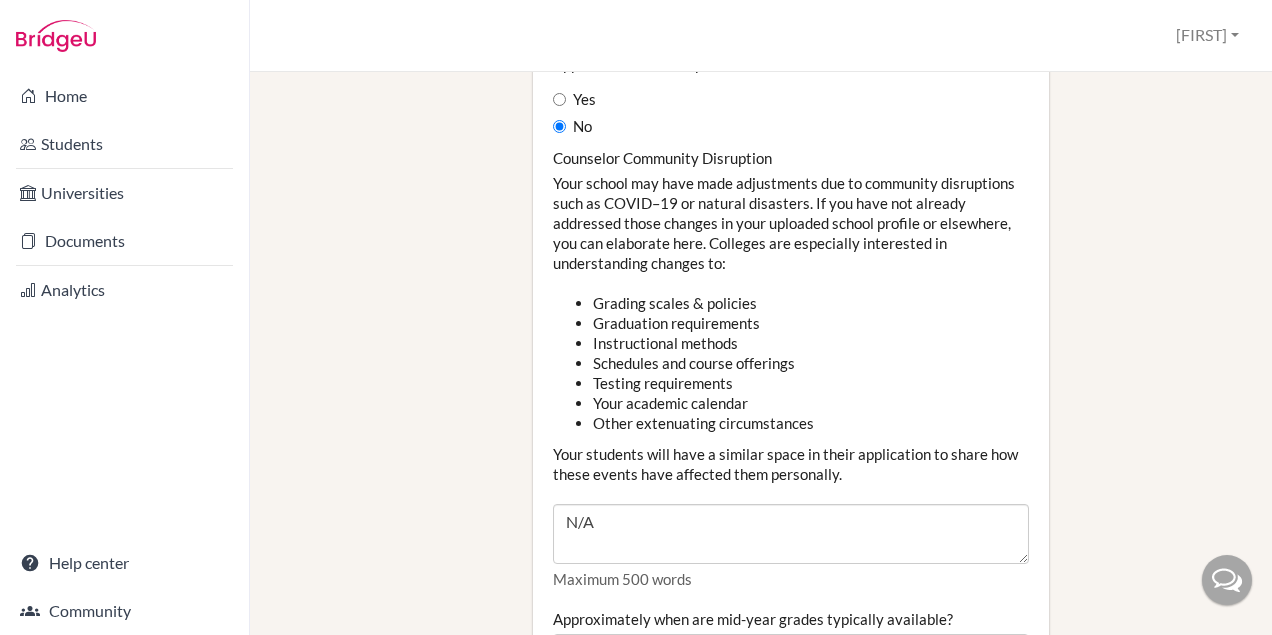 scroll, scrollTop: 2130, scrollLeft: 0, axis: vertical 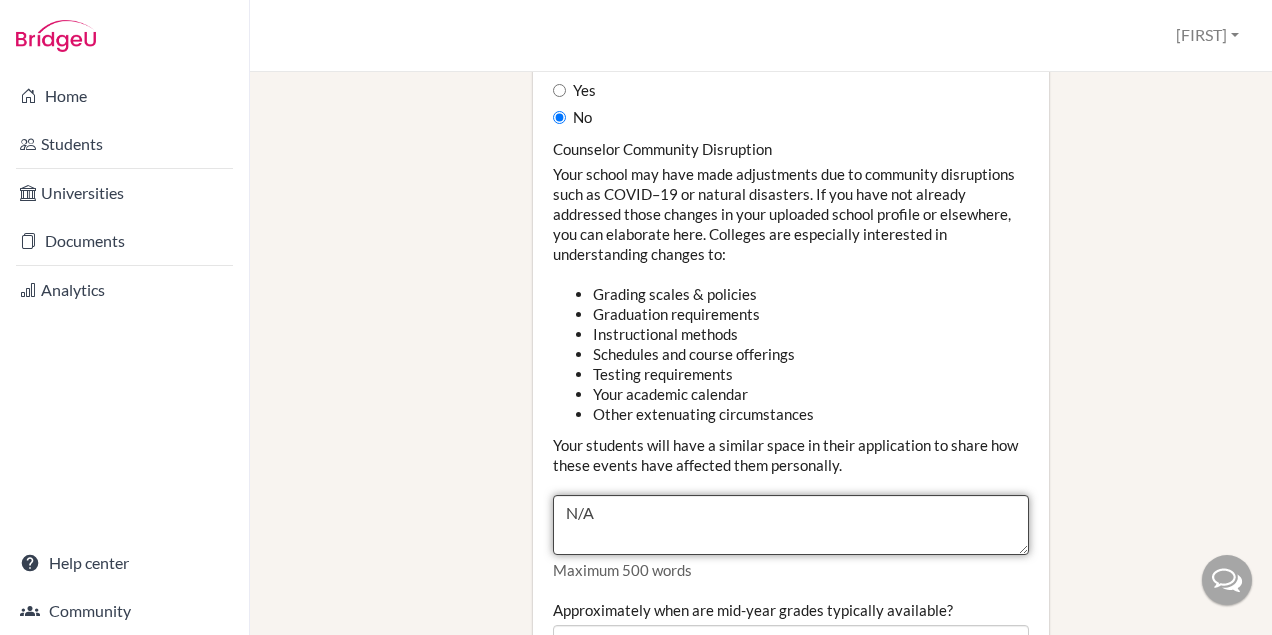 click on "N/A" at bounding box center (791, 525) 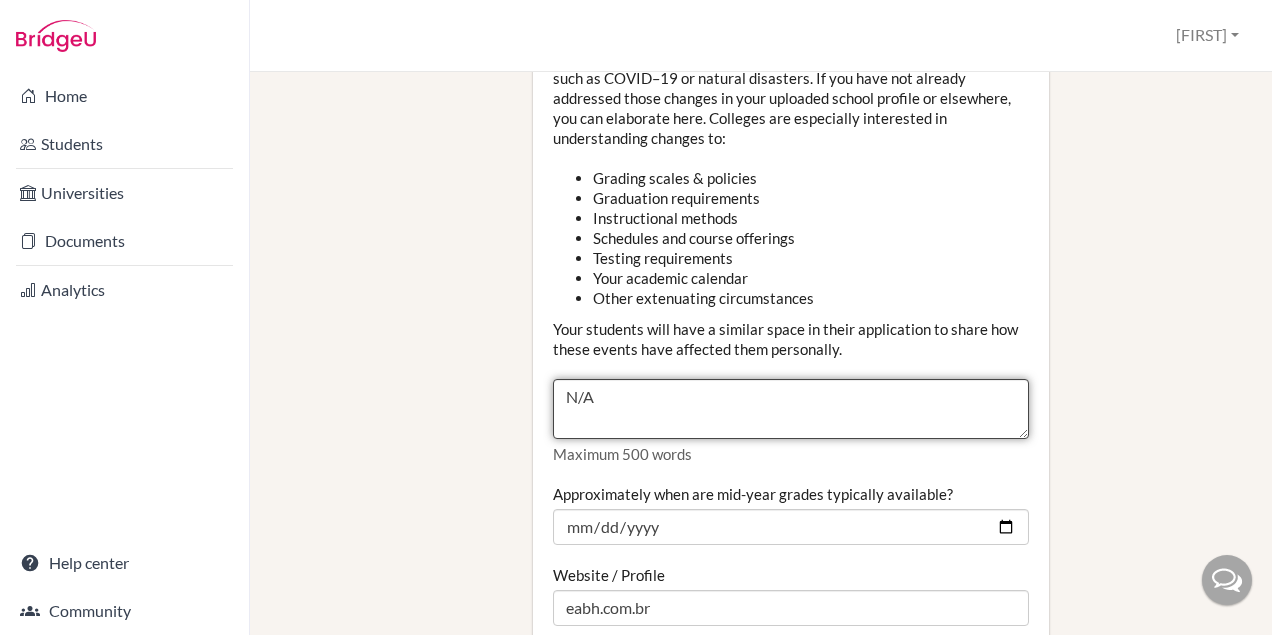 scroll, scrollTop: 2260, scrollLeft: 0, axis: vertical 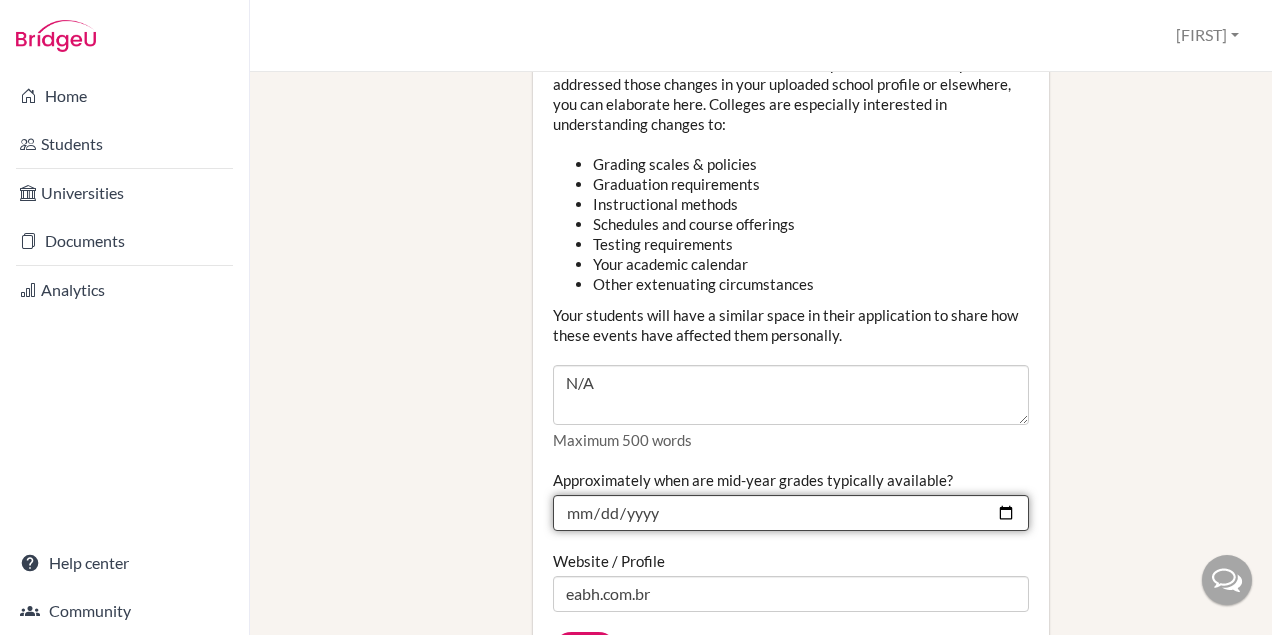 click on "2025-01-25" at bounding box center [791, 513] 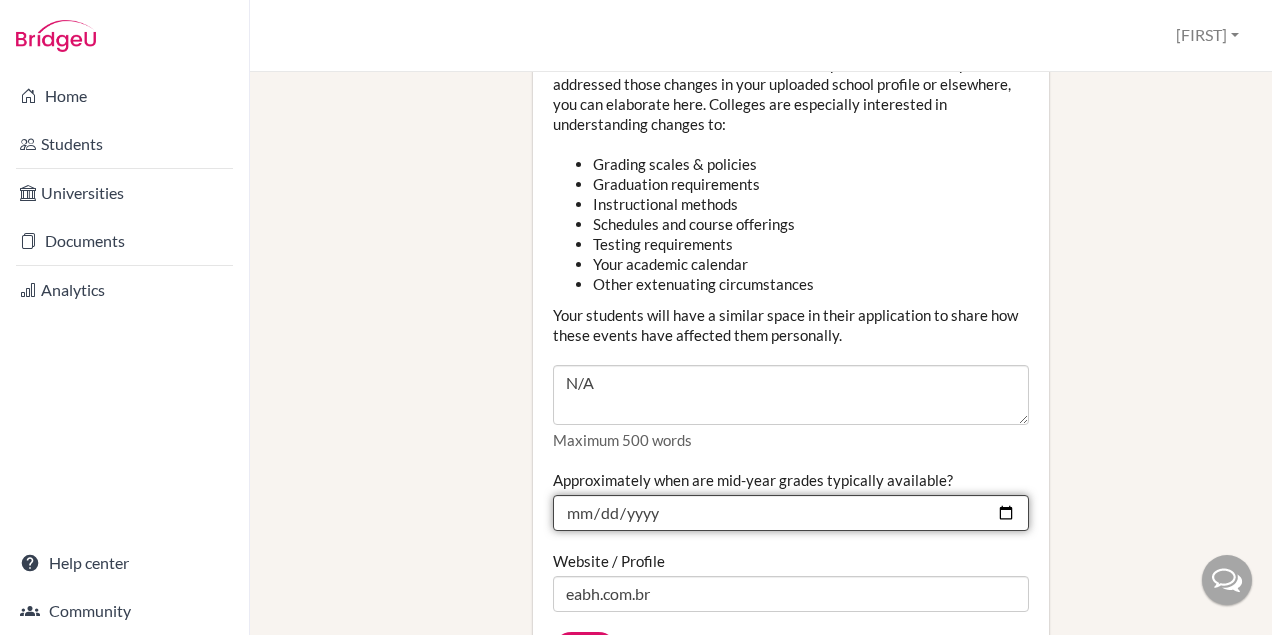type on "2026-01-27" 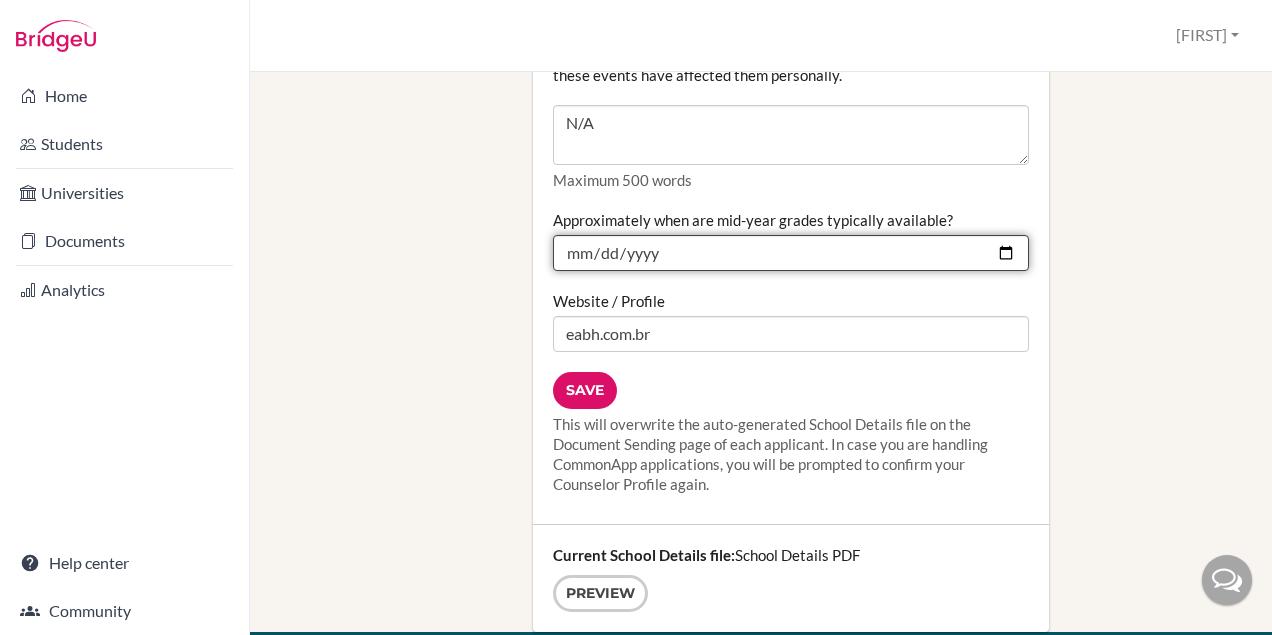 scroll, scrollTop: 2534, scrollLeft: 0, axis: vertical 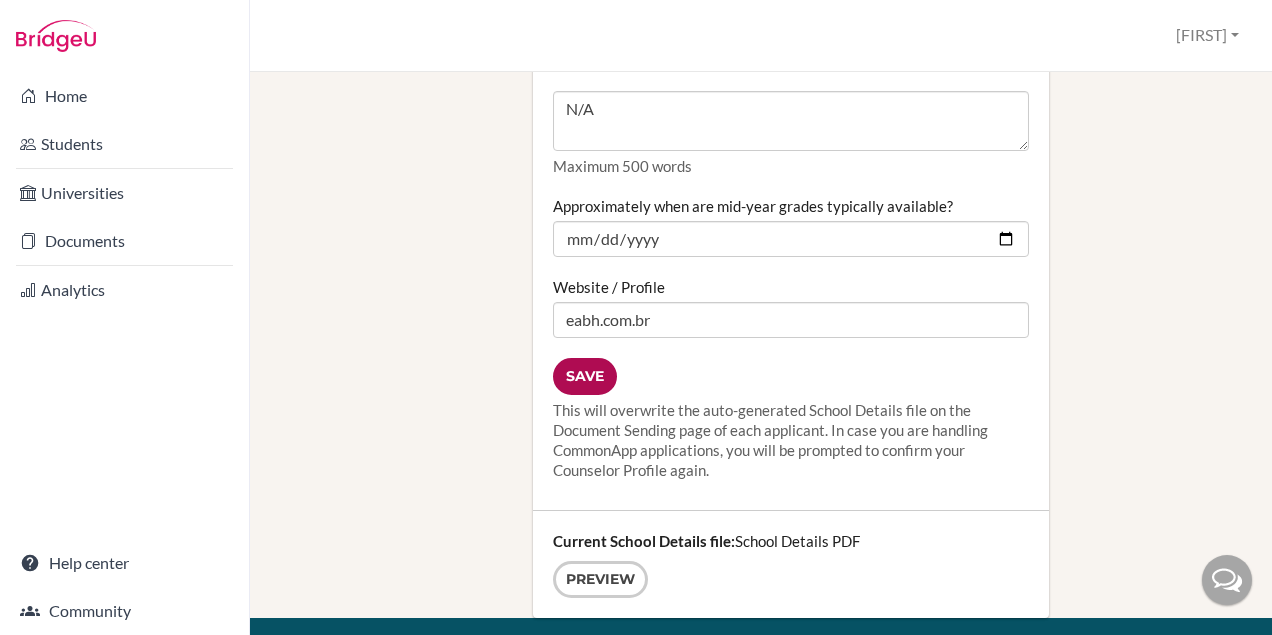 click on "Save" at bounding box center [585, 376] 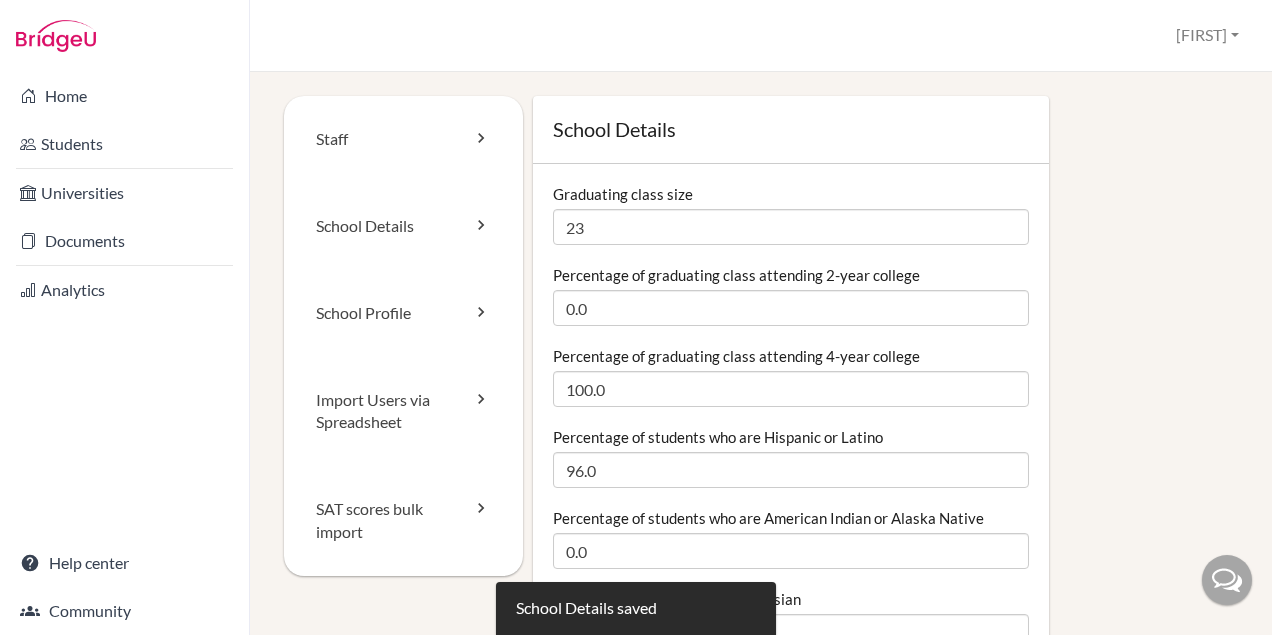 scroll, scrollTop: 0, scrollLeft: 0, axis: both 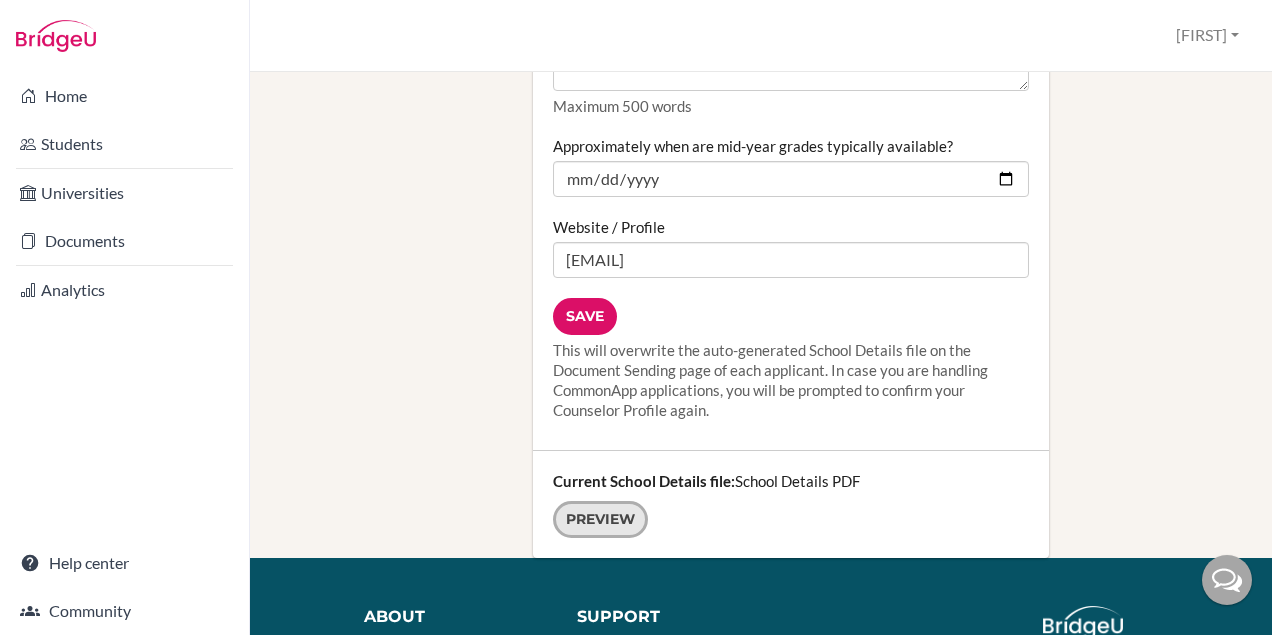 click on "Preview" at bounding box center (600, 519) 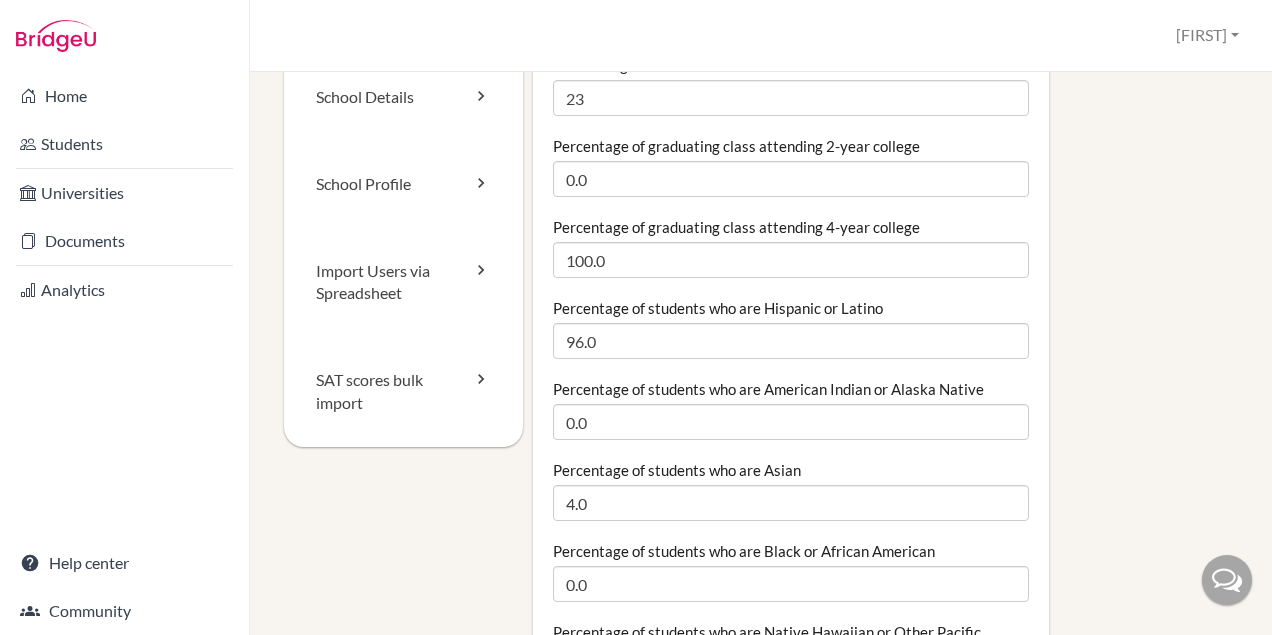scroll, scrollTop: 133, scrollLeft: 0, axis: vertical 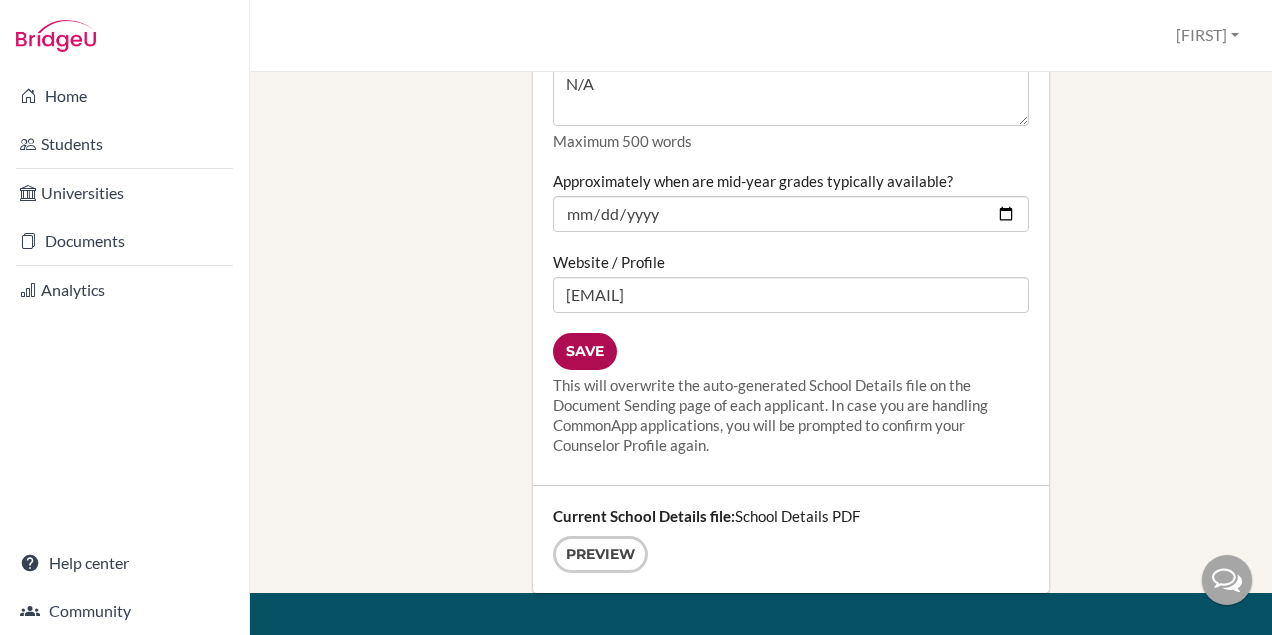 click on "Save" at bounding box center (585, 351) 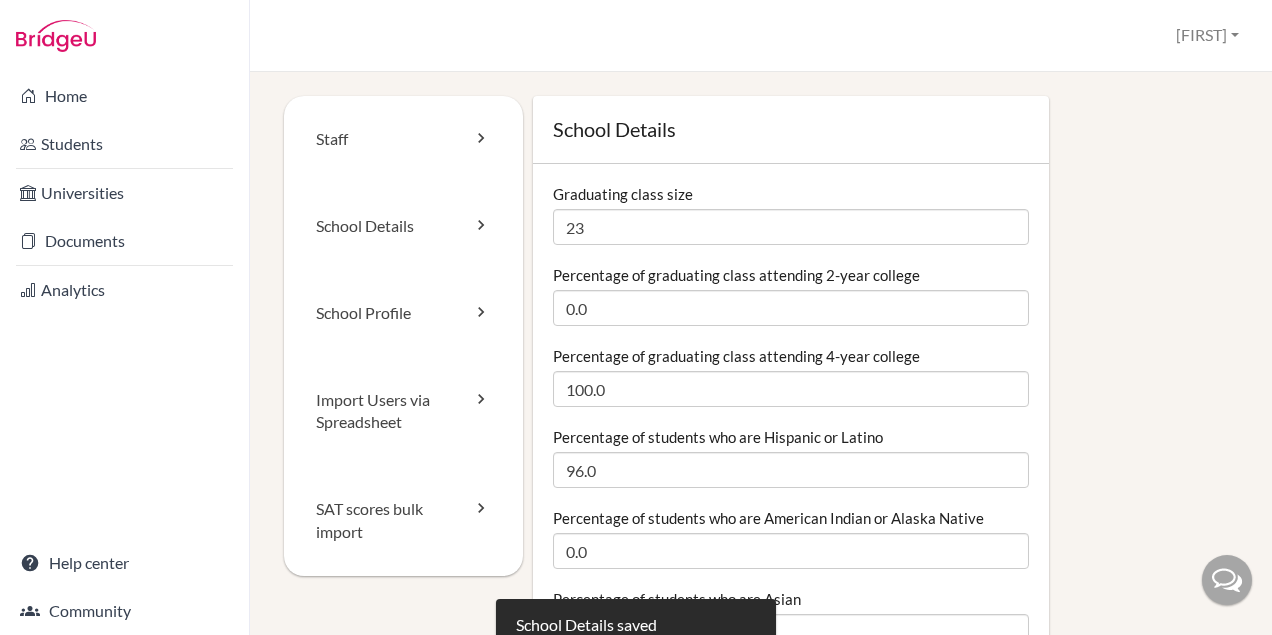 scroll, scrollTop: 0, scrollLeft: 0, axis: both 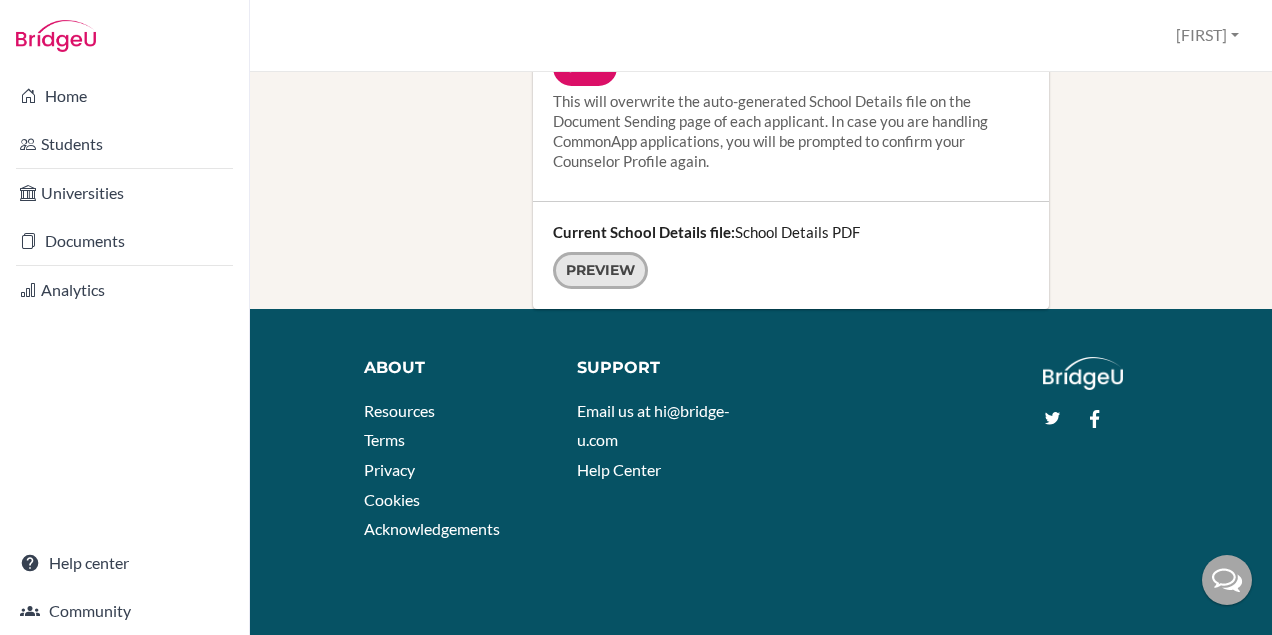click on "Preview" at bounding box center (600, 270) 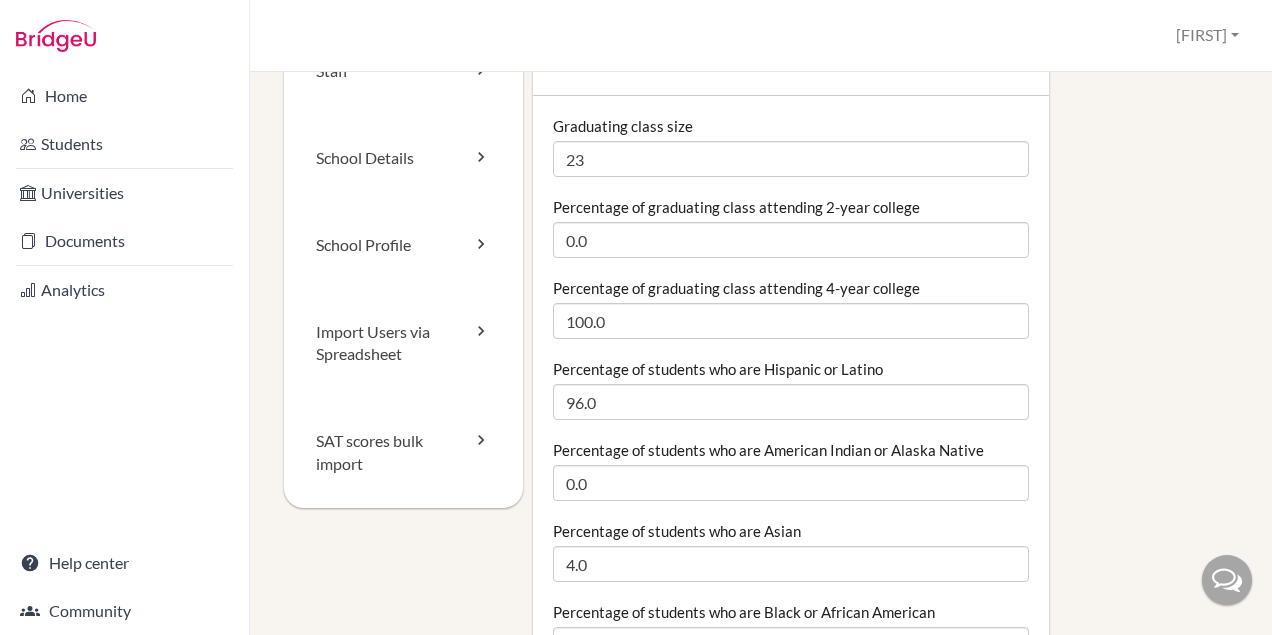scroll, scrollTop: 0, scrollLeft: 0, axis: both 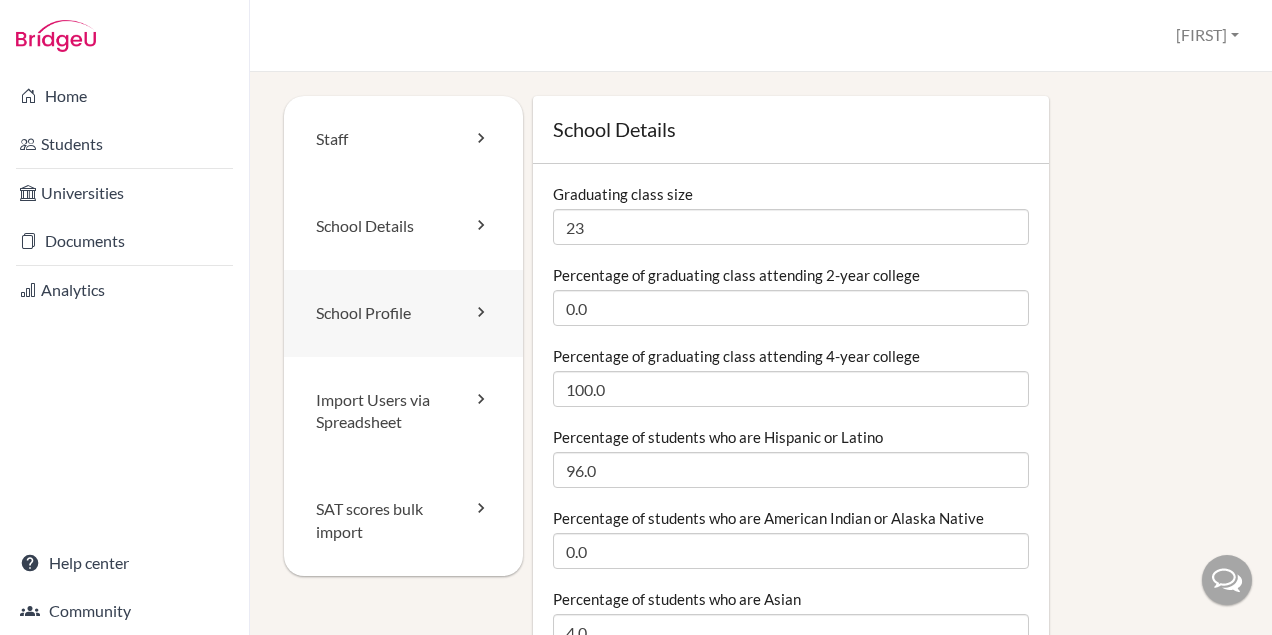 click on "School Profile" at bounding box center (403, 313) 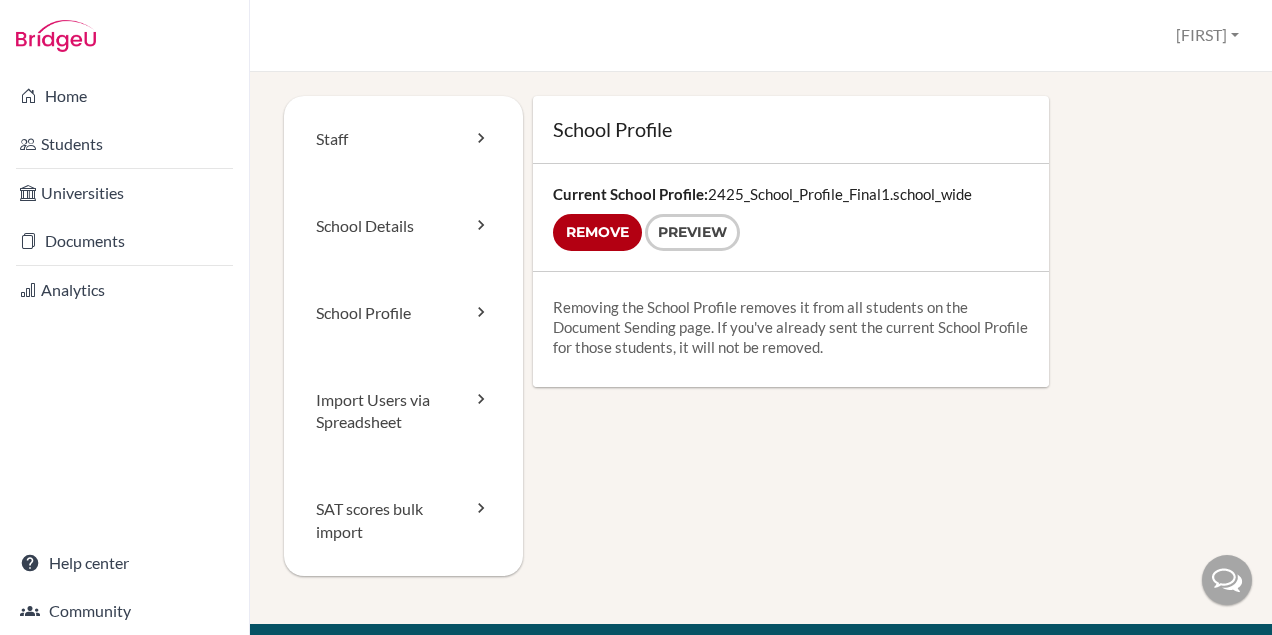 scroll, scrollTop: 0, scrollLeft: 0, axis: both 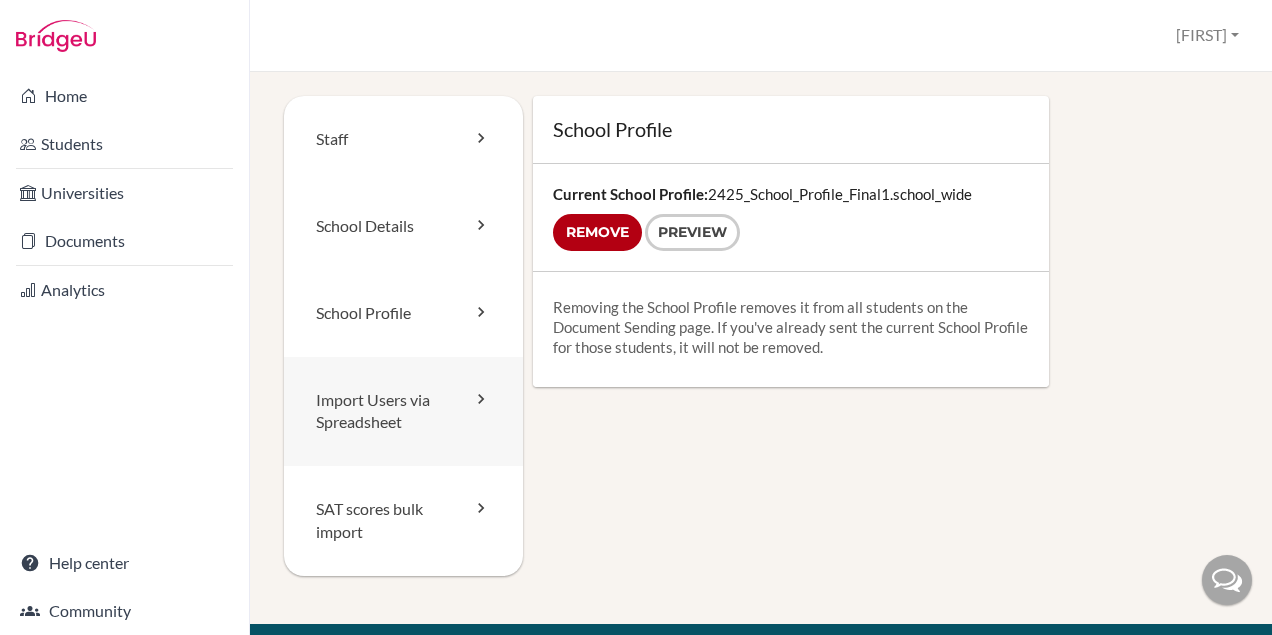 click at bounding box center (481, 399) 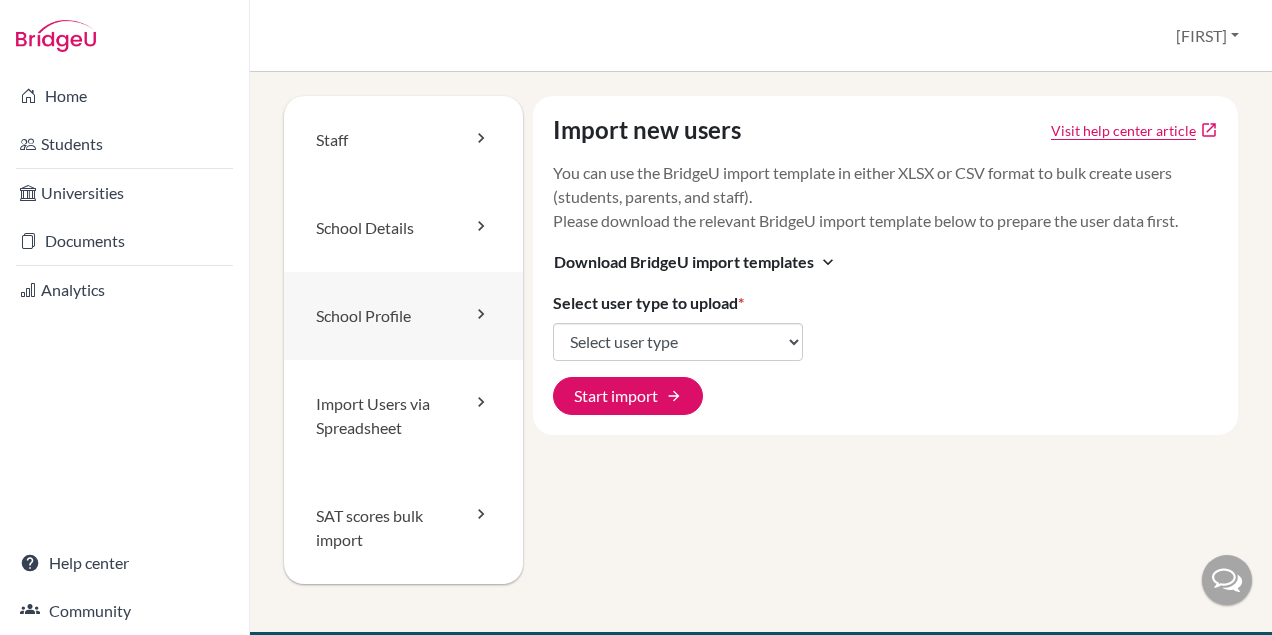 scroll, scrollTop: 0, scrollLeft: 0, axis: both 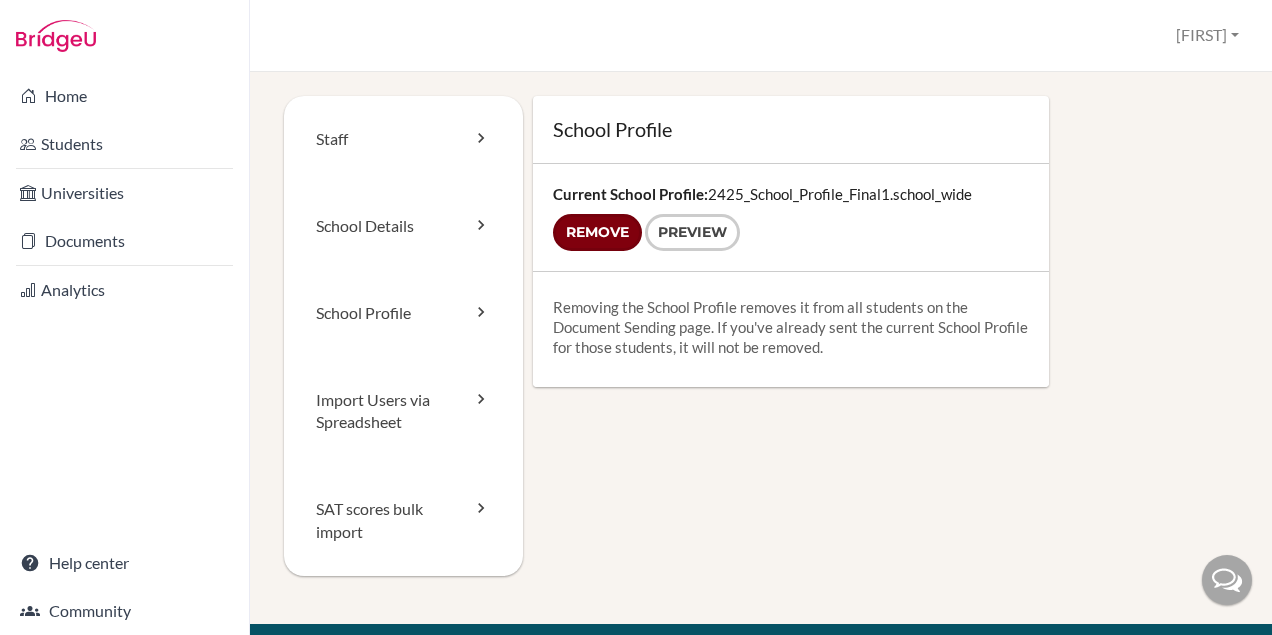 click on "Remove" at bounding box center [597, 232] 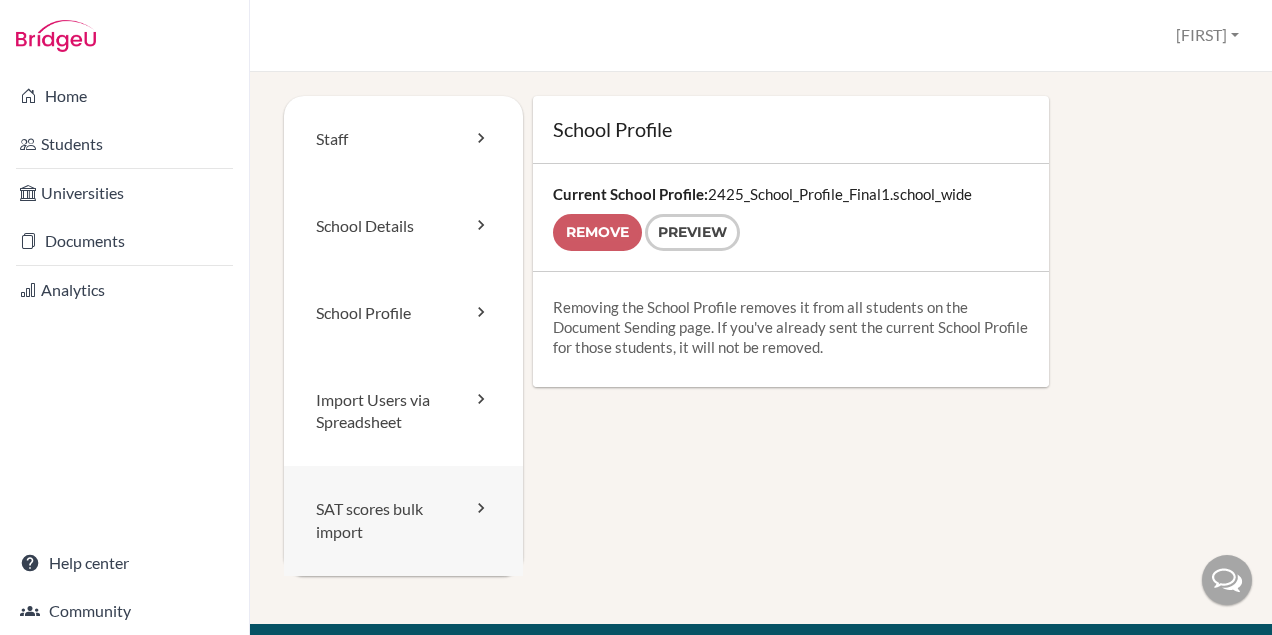 click at bounding box center (481, 508) 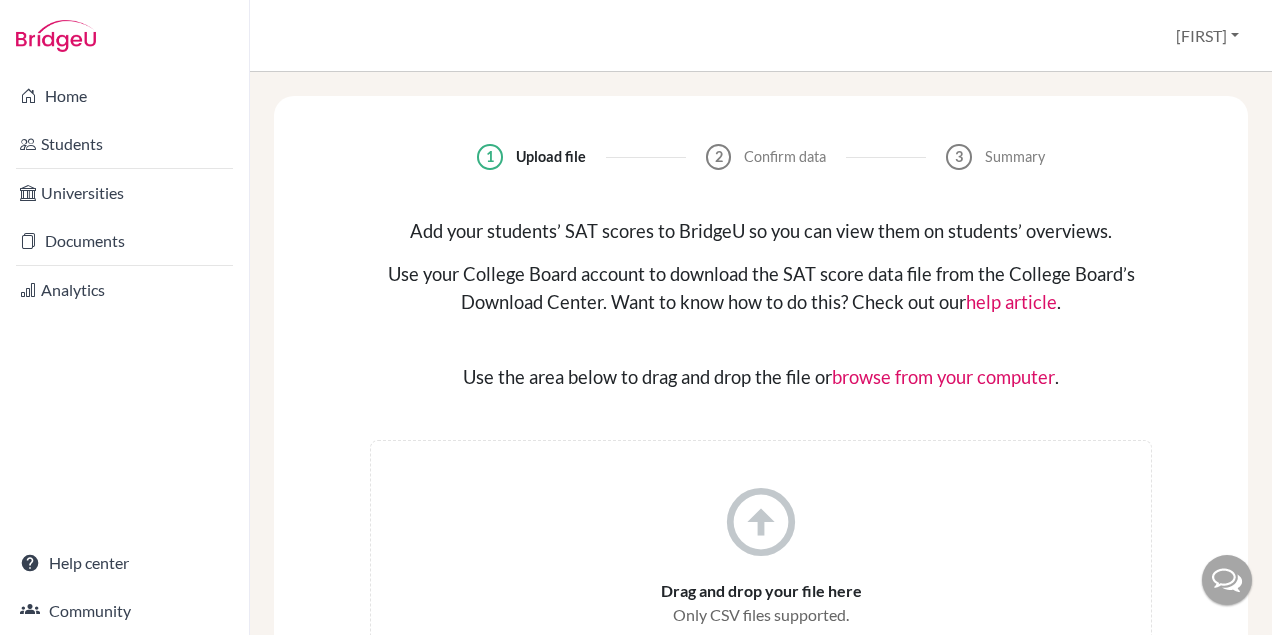 scroll, scrollTop: 0, scrollLeft: 0, axis: both 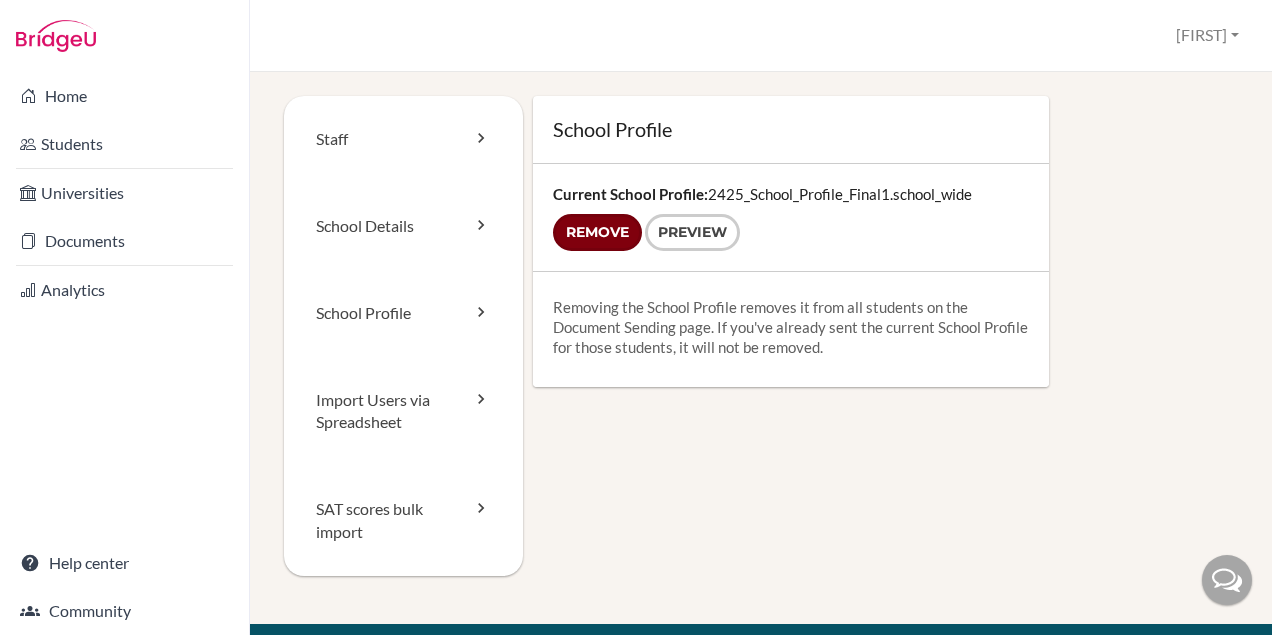 click on "Remove" at bounding box center (597, 232) 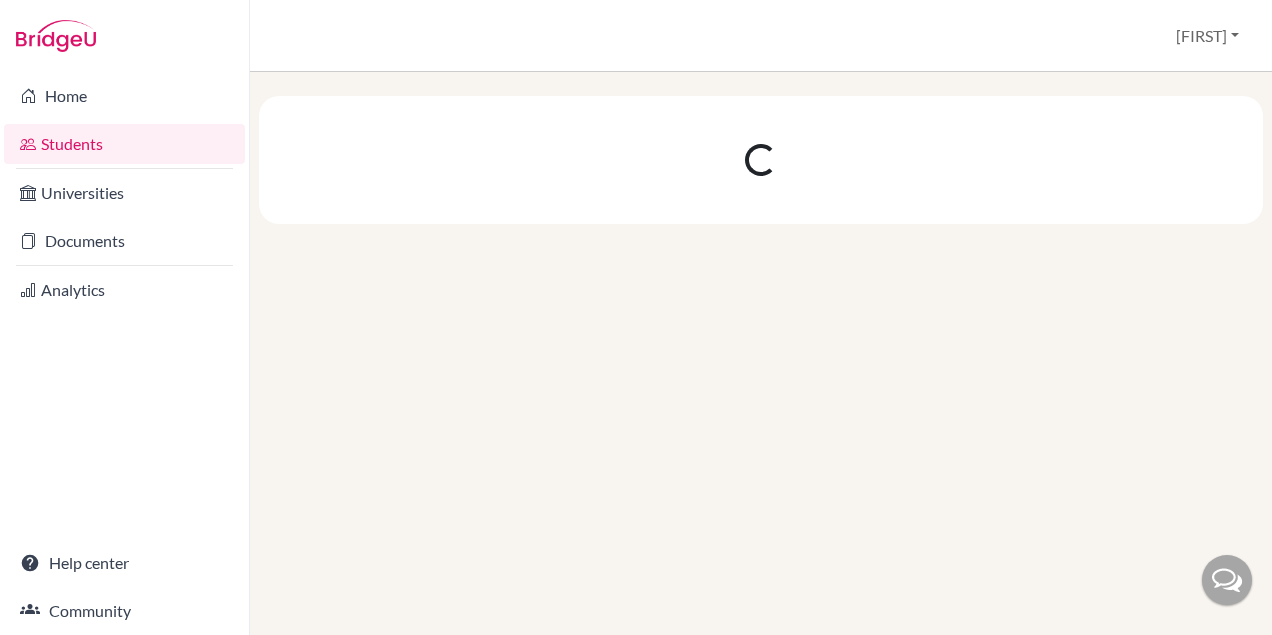 scroll, scrollTop: 0, scrollLeft: 0, axis: both 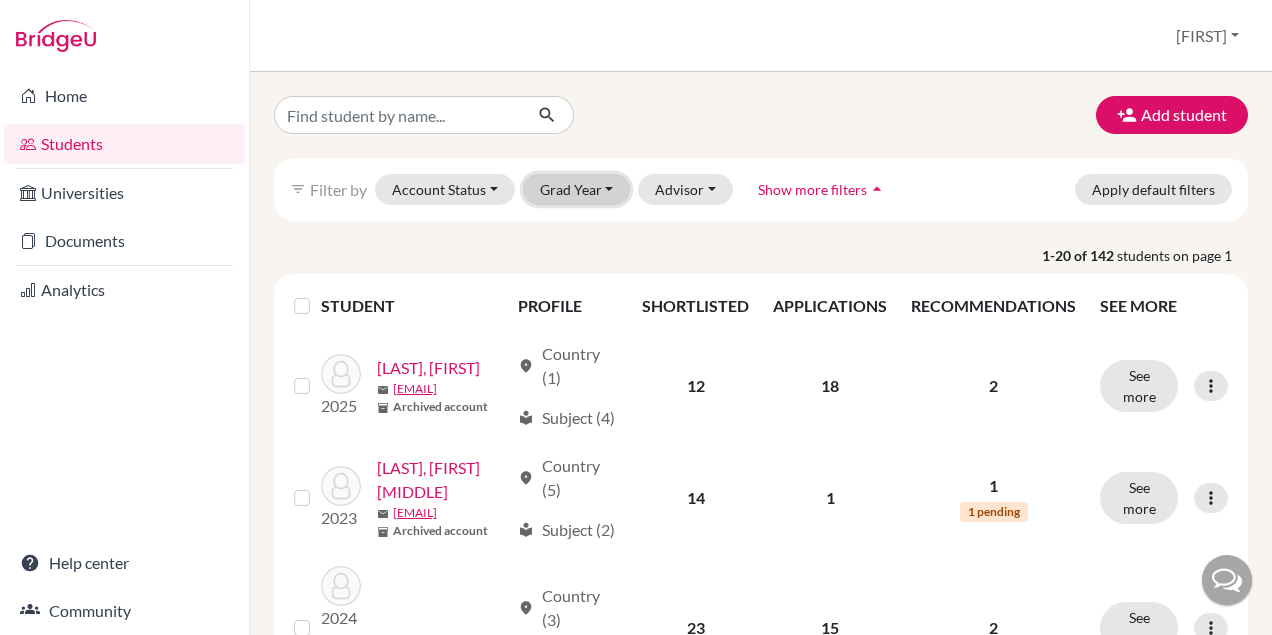 click on "Grad Year" at bounding box center [577, 189] 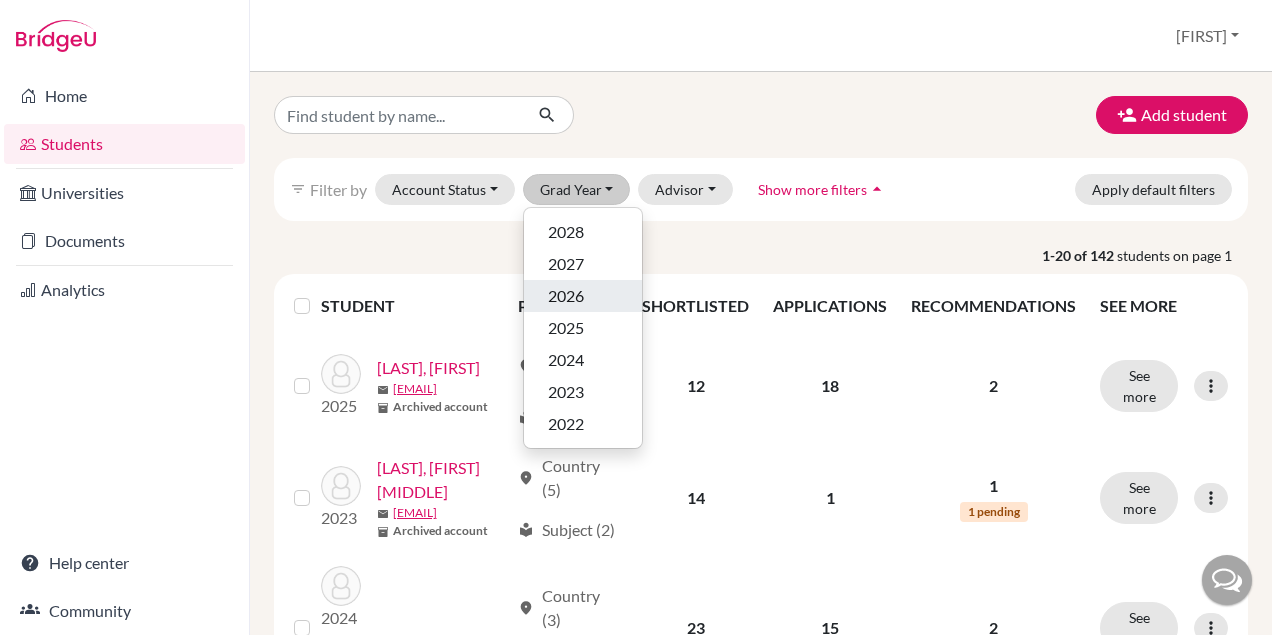 click on "2026" at bounding box center (566, 296) 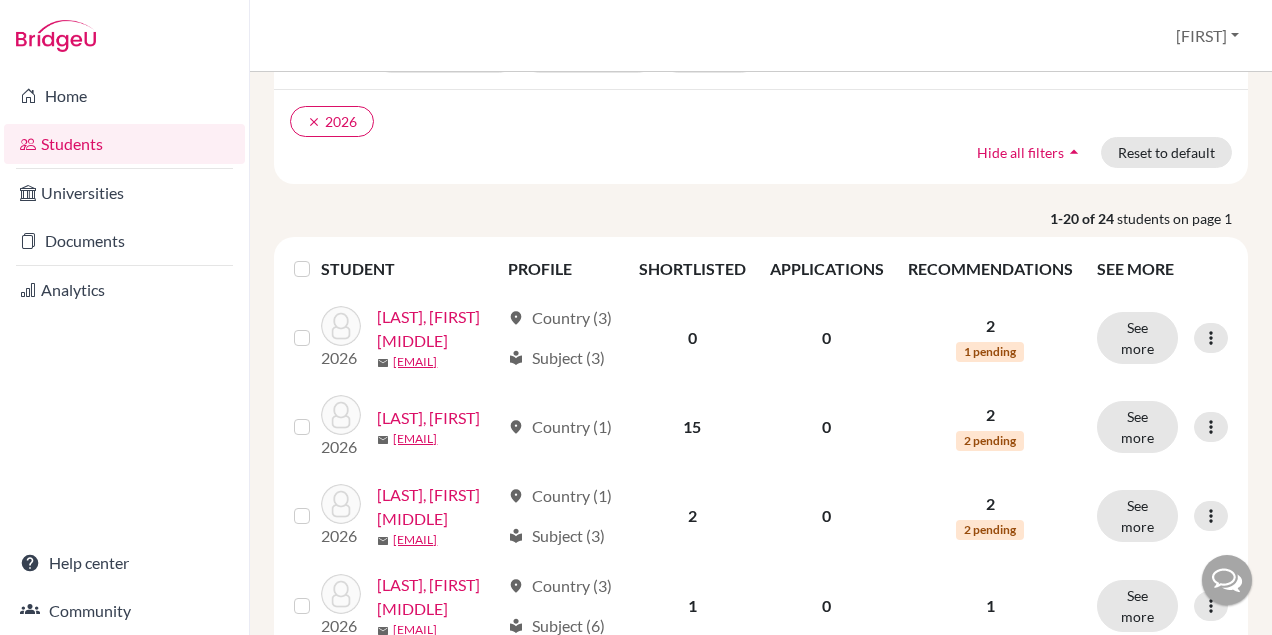 scroll, scrollTop: 0, scrollLeft: 0, axis: both 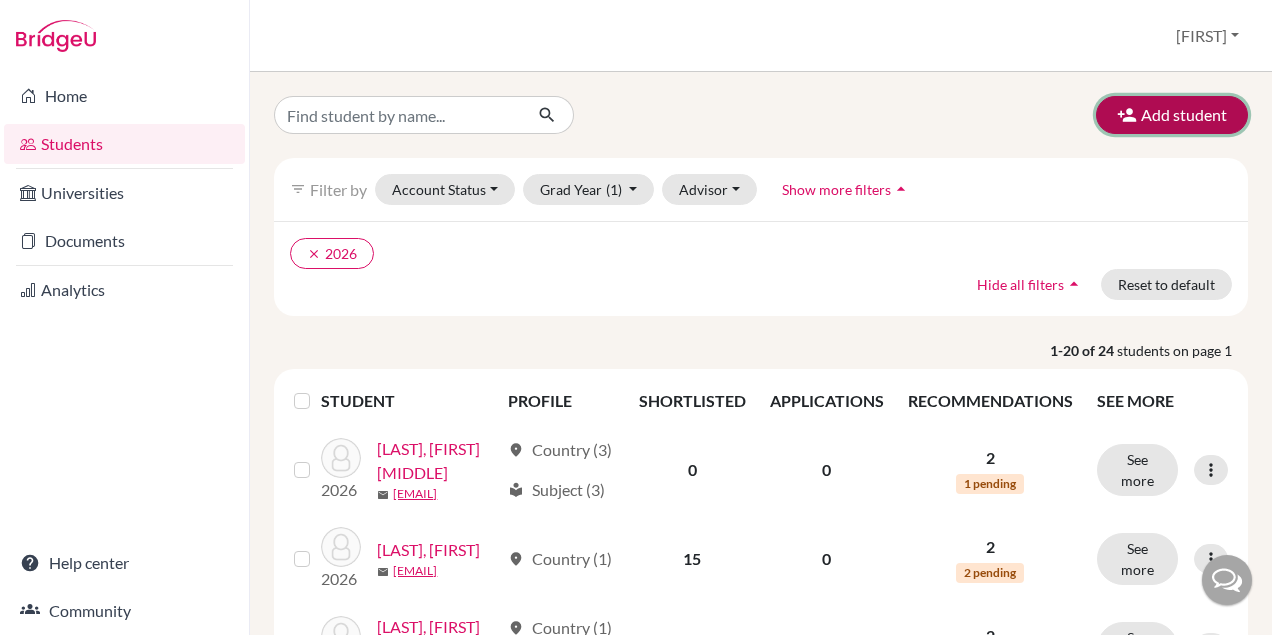 click on "Add student" at bounding box center [1172, 115] 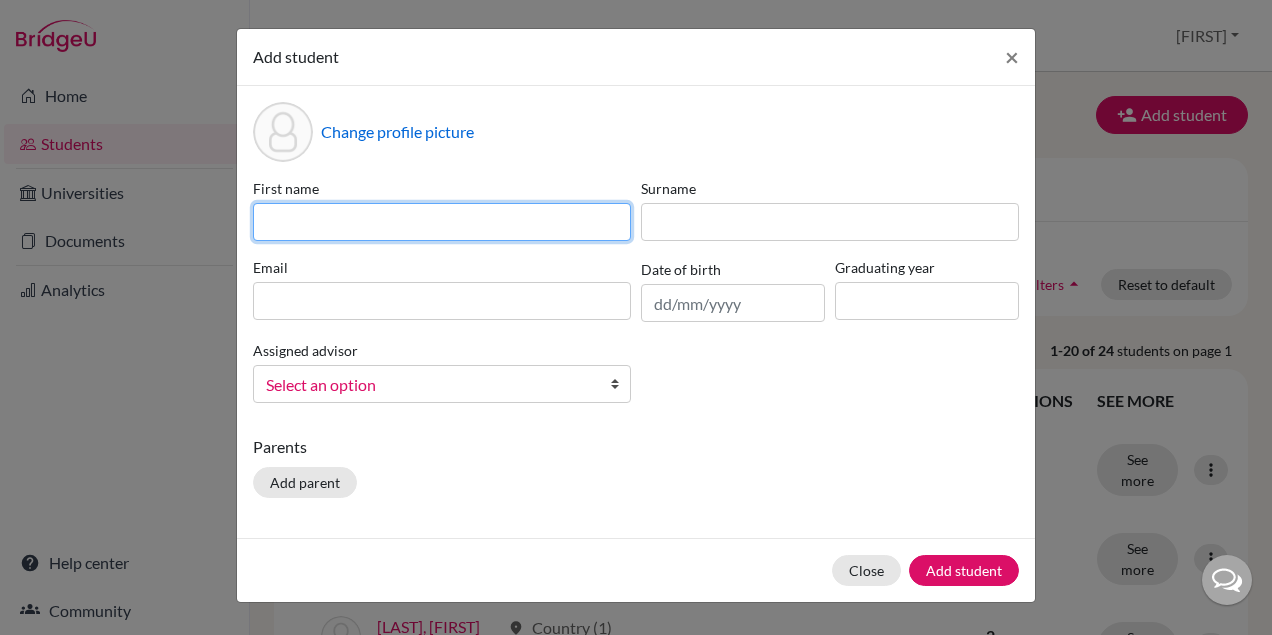 click at bounding box center (442, 222) 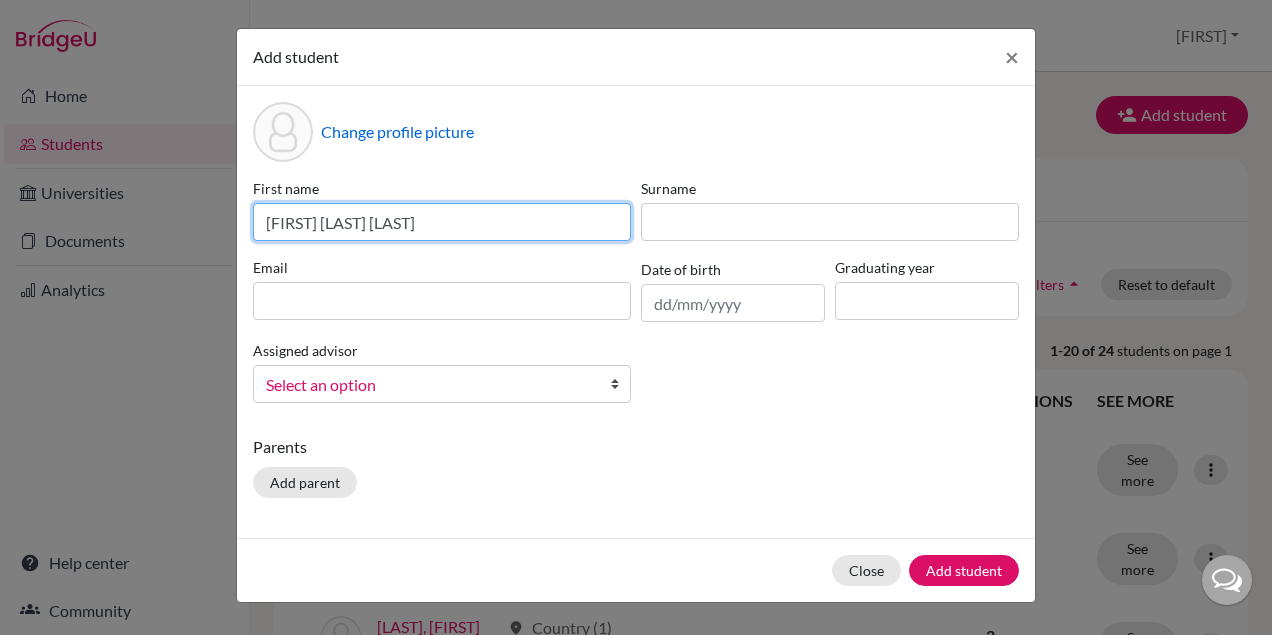 drag, startPoint x: 494, startPoint y: 224, endPoint x: 310, endPoint y: 224, distance: 184 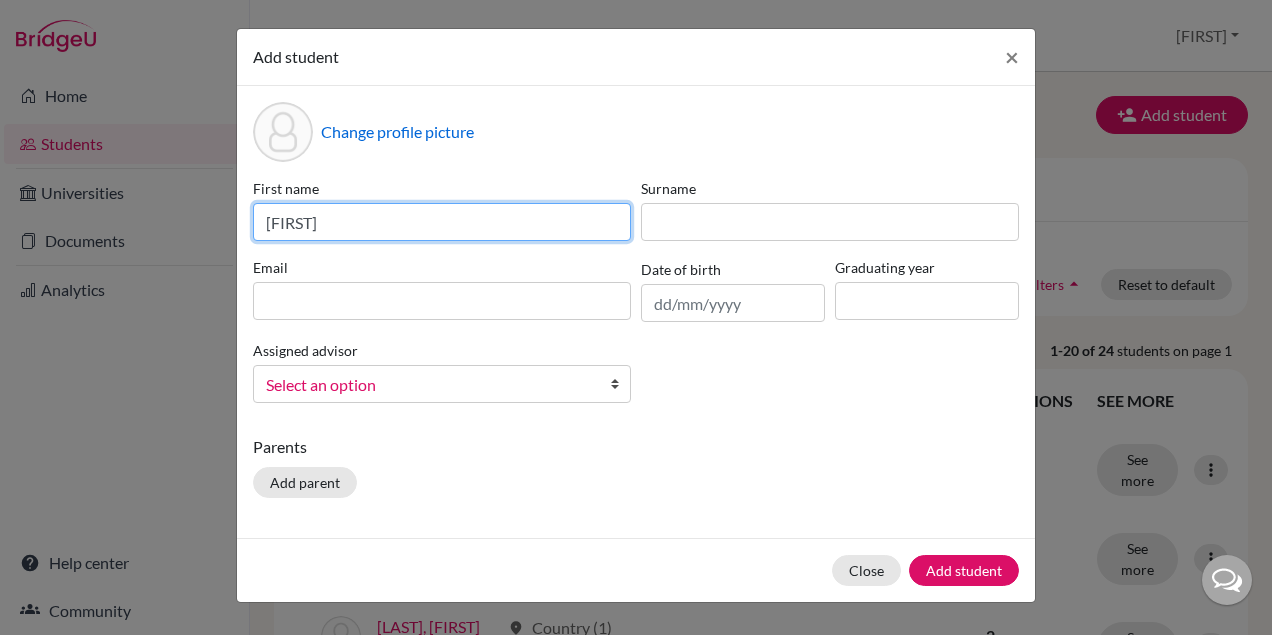 type on "Lucas" 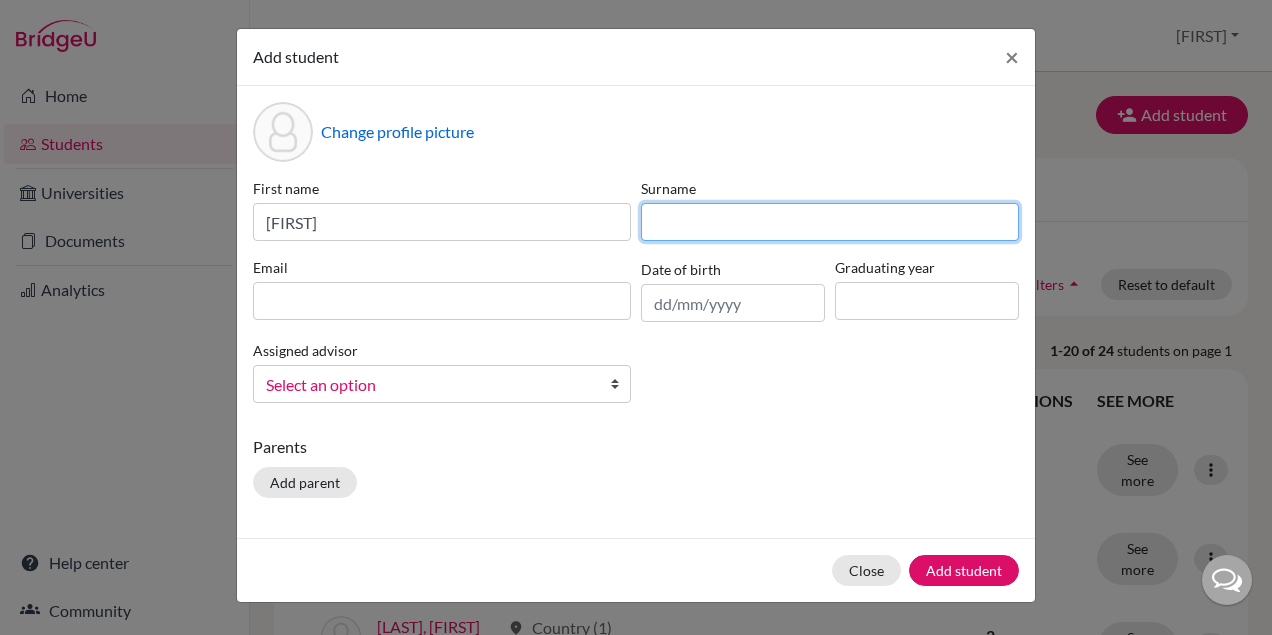 click at bounding box center [830, 222] 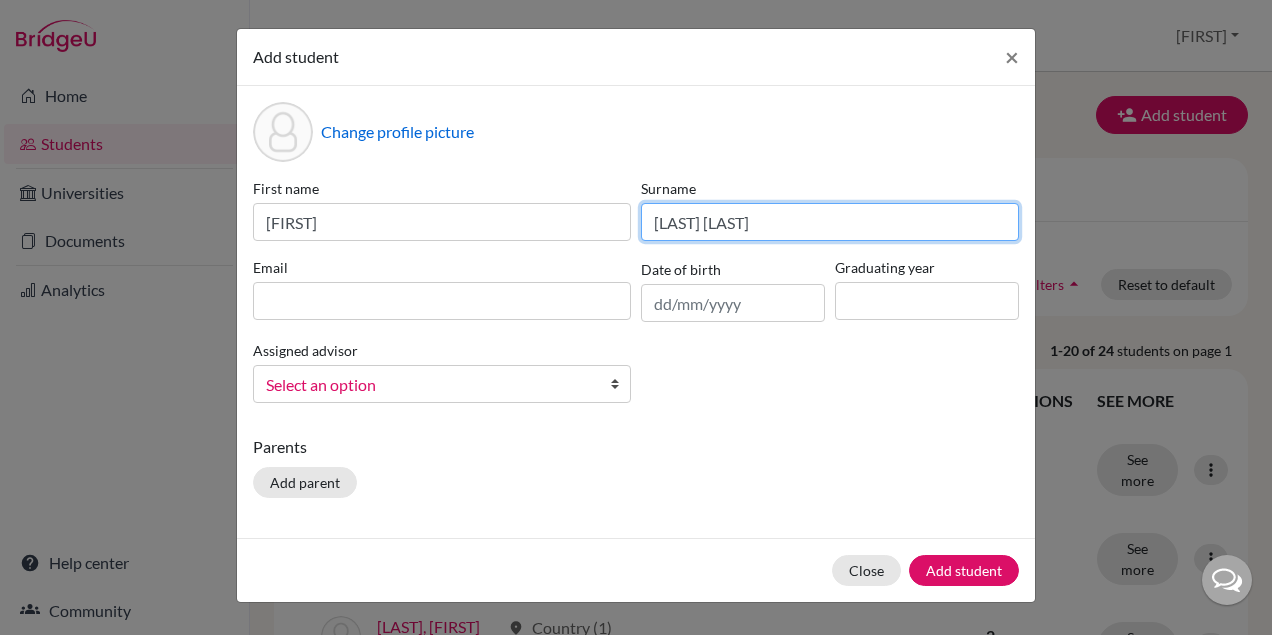 type on "Bretas Ferreira Neiva" 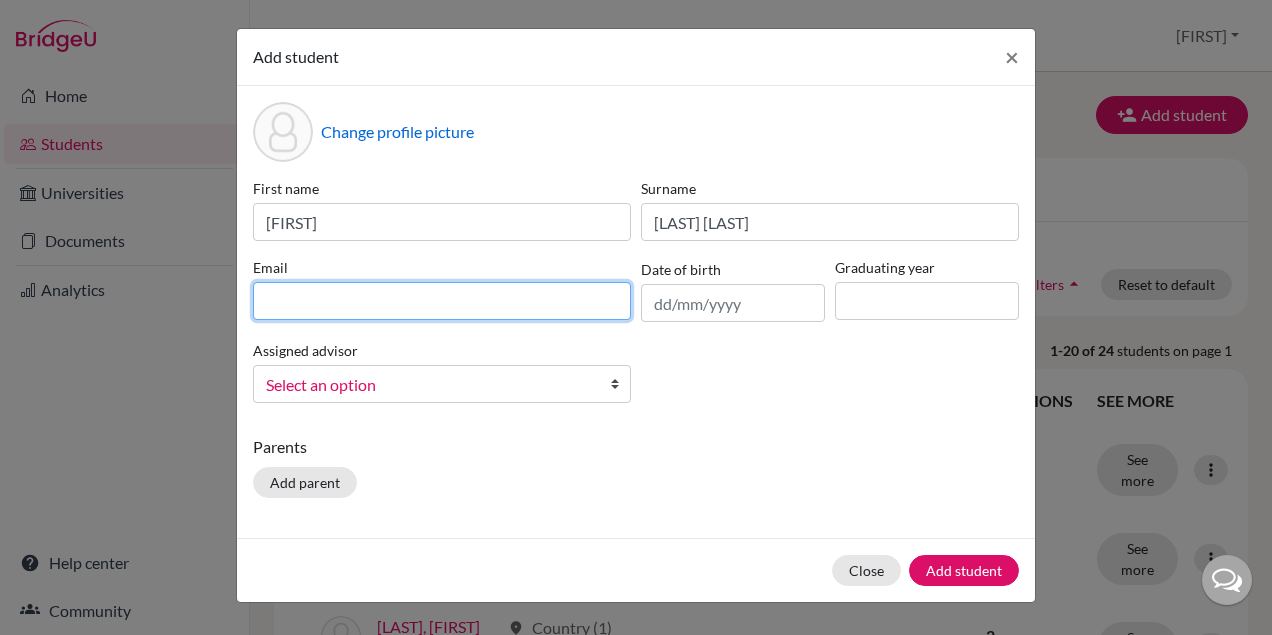 click at bounding box center (442, 301) 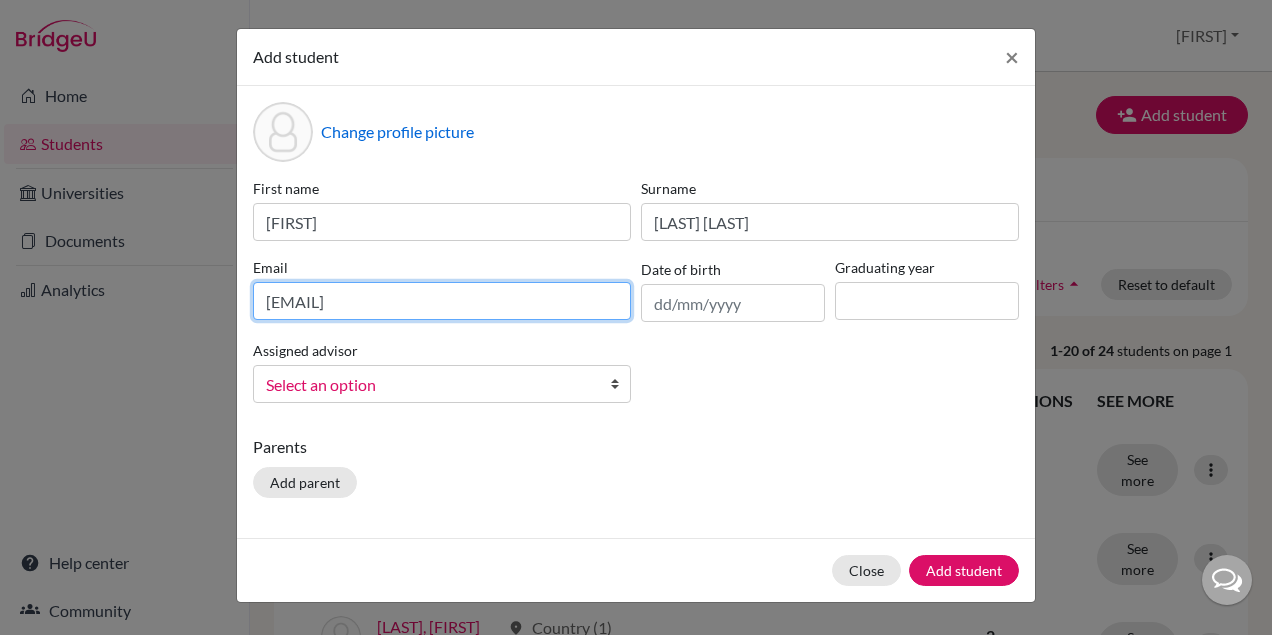 type on "lucas.bretas@eabh.com.br" 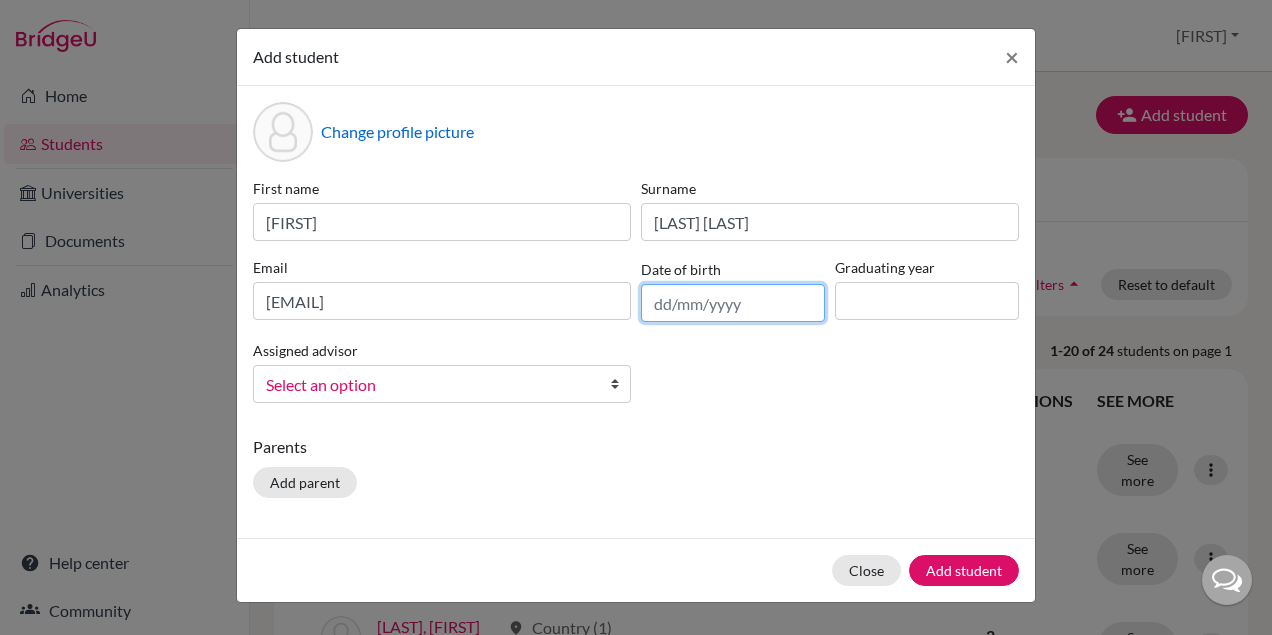 click at bounding box center (733, 303) 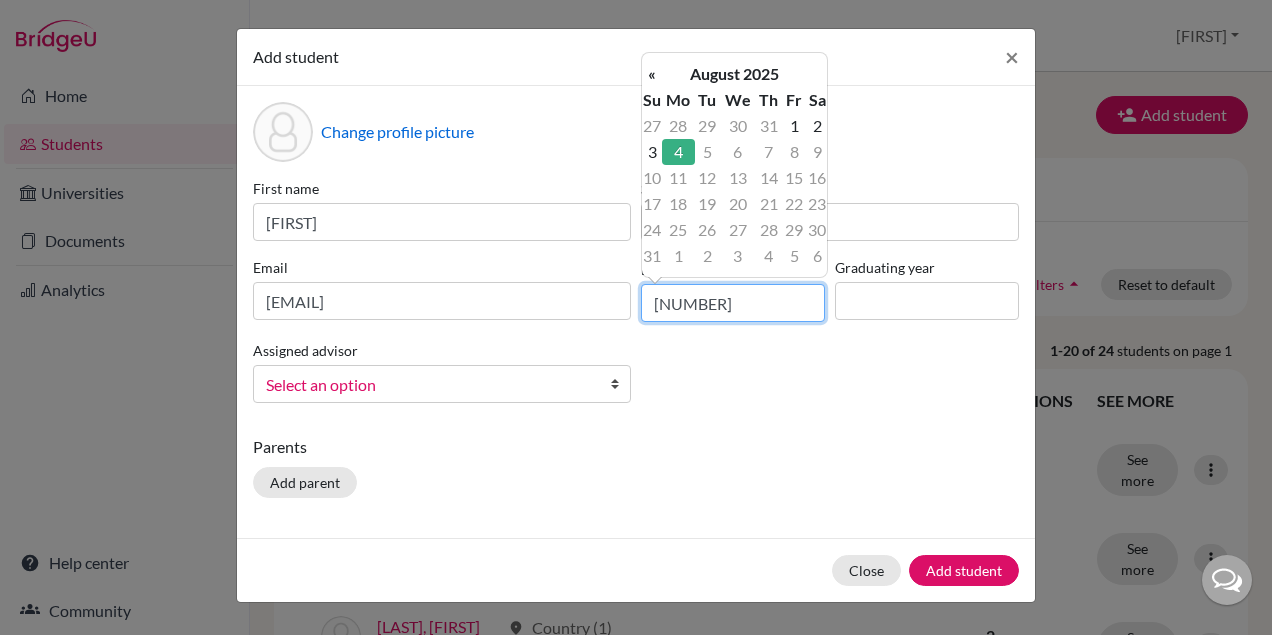 type on "04/08/2025" 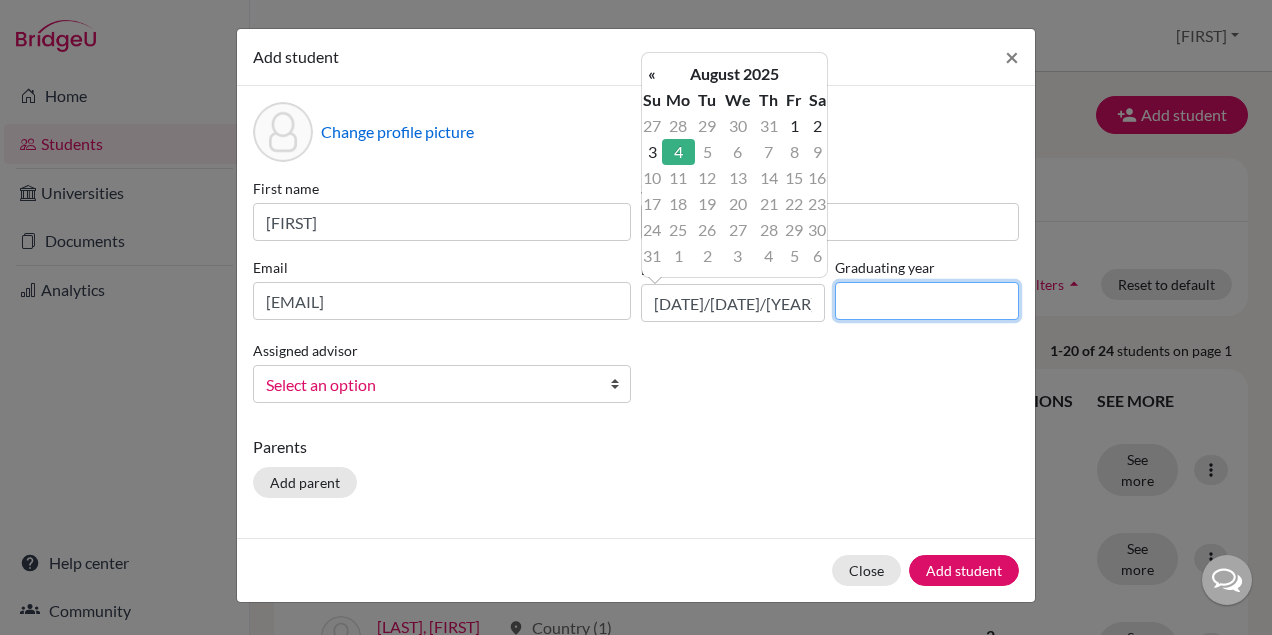 click at bounding box center [927, 301] 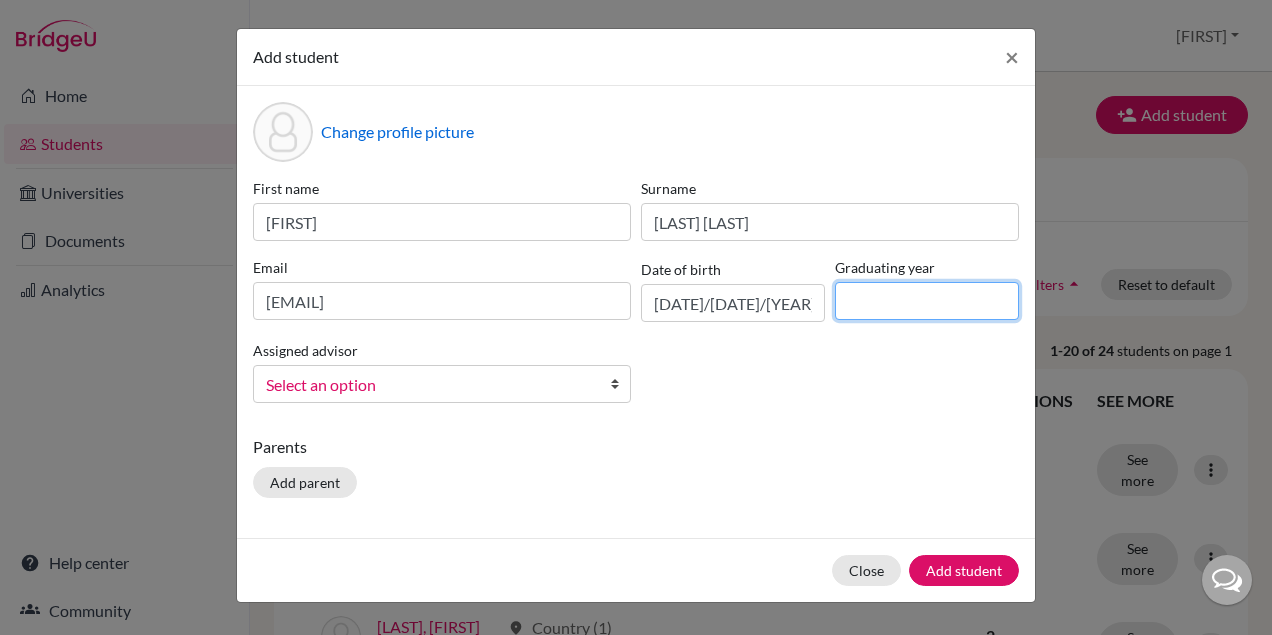 type on "2026" 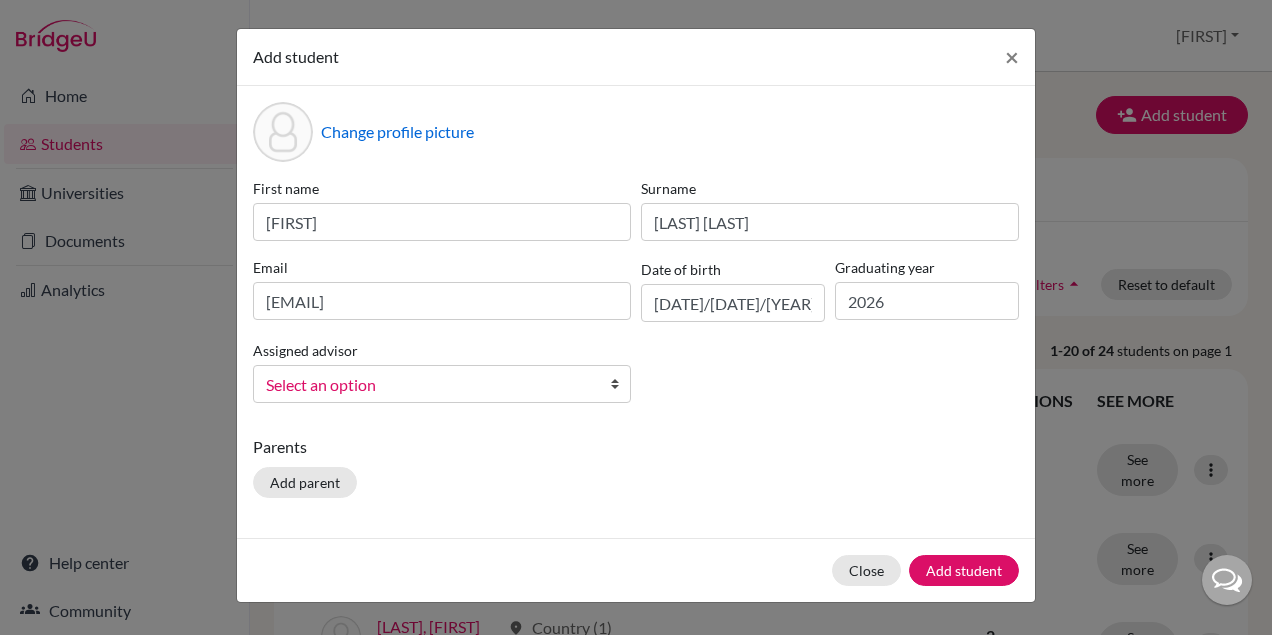 click on "First name Lucas Surname Bretas Ferreira Neiva Email lucas.bretas@eabh.com.br Date of birth 04/08/2025 Graduating year 2026 Assigned advisor Borozan , Andrew  Brooks, Tamara Bula, Paulina Ferreira, Barbara Galvao, Guilherme Lelis, Marina Pesses, Ruth  Resende, Tulio
Select an option" at bounding box center [636, 298] 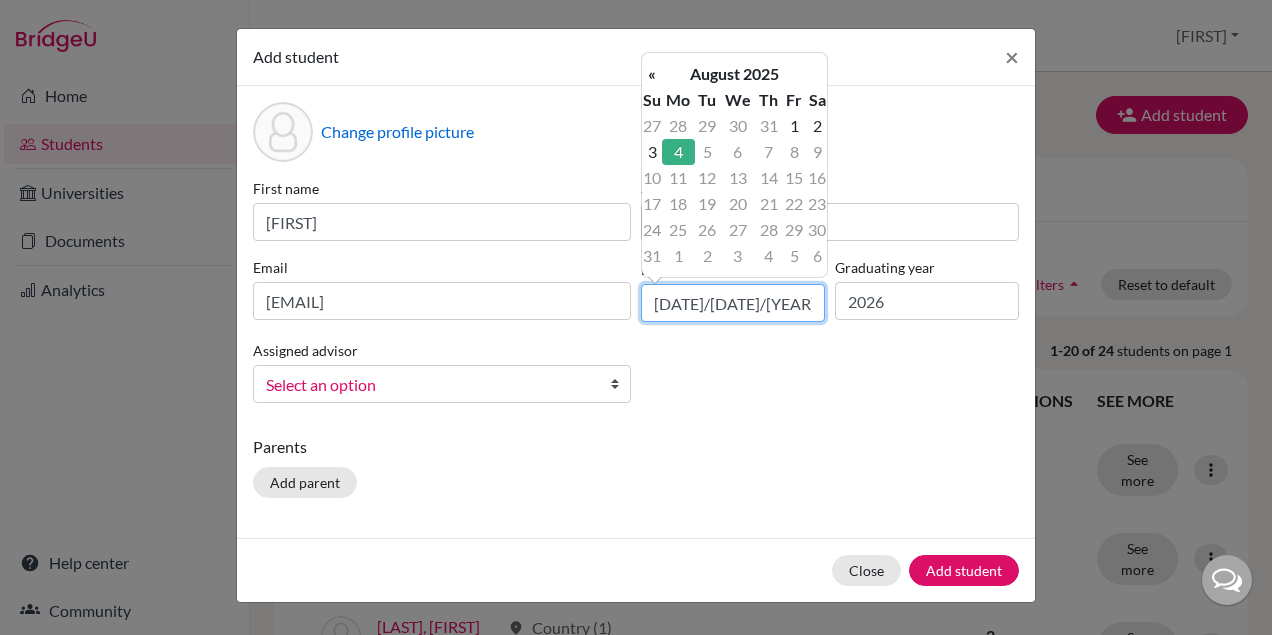 click on "04/08/2025" at bounding box center (733, 303) 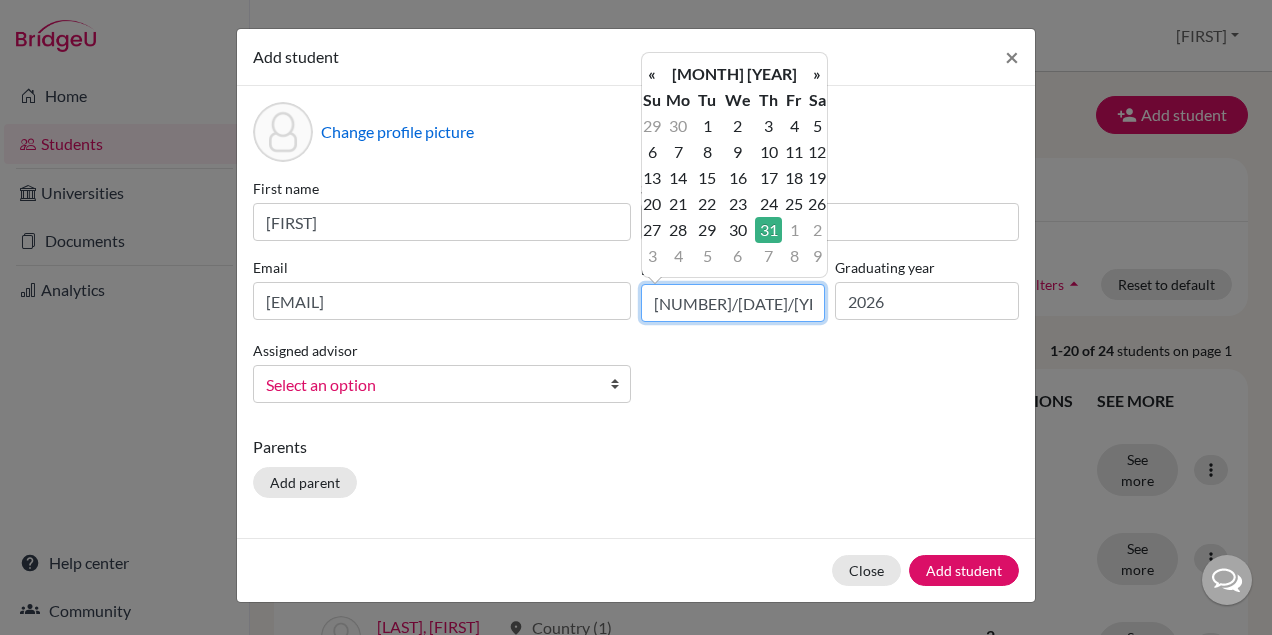 type on "07/08/2025" 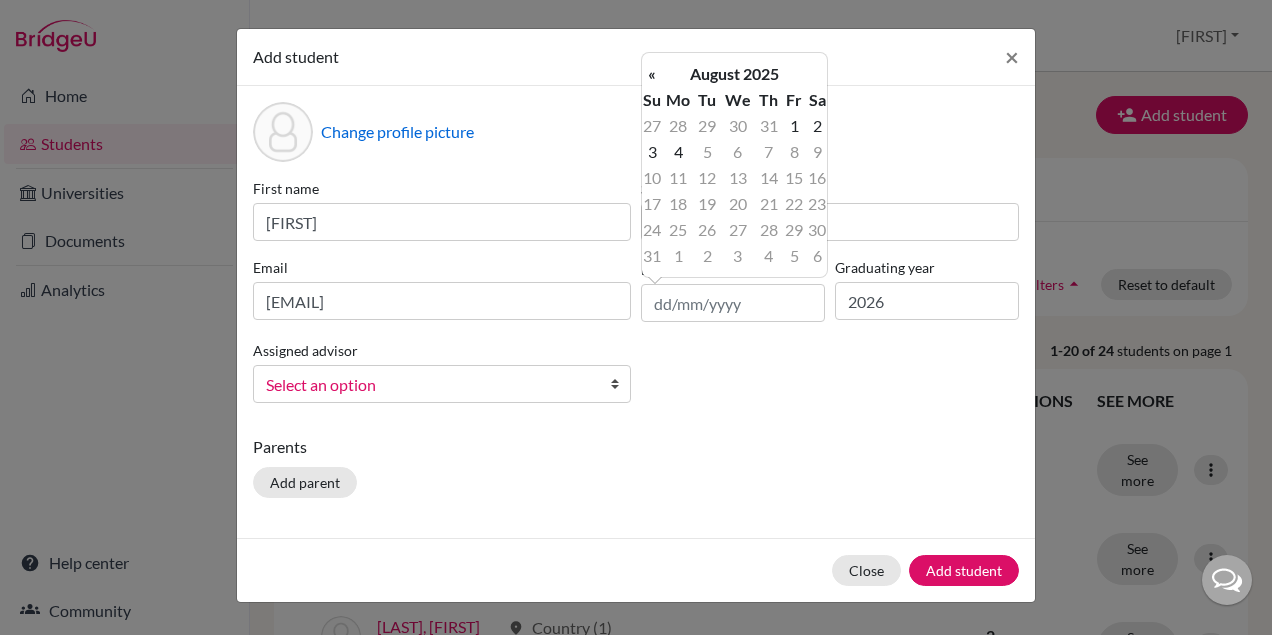 click on "Parents" at bounding box center [636, 447] 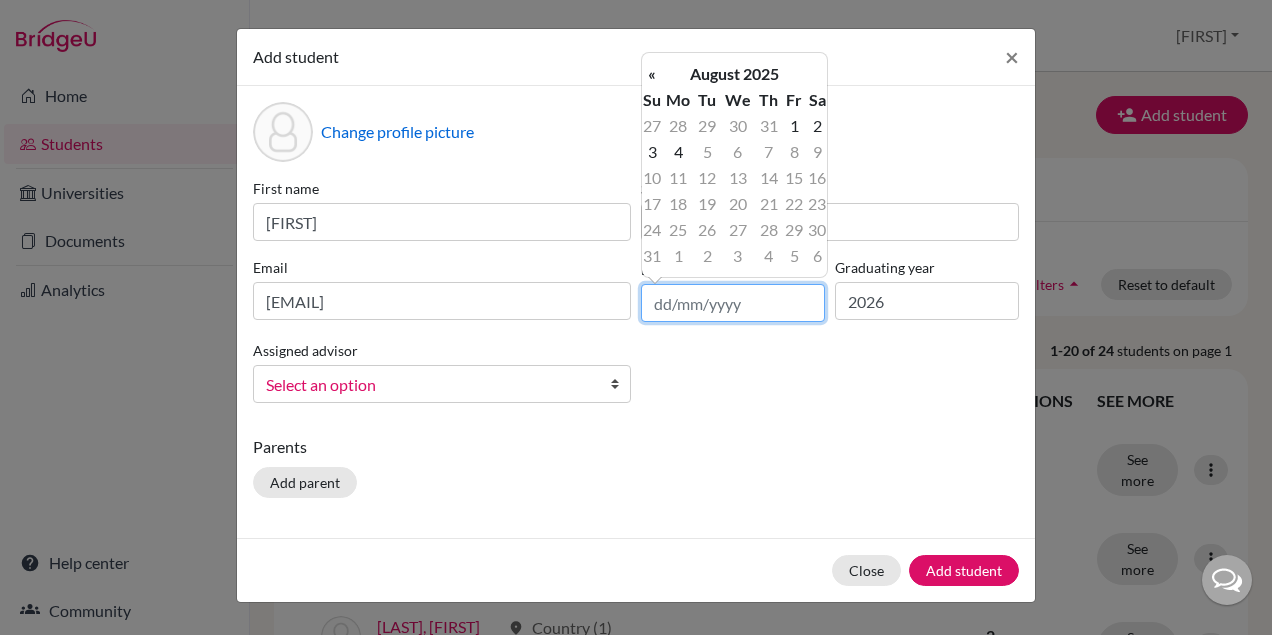 click at bounding box center (733, 303) 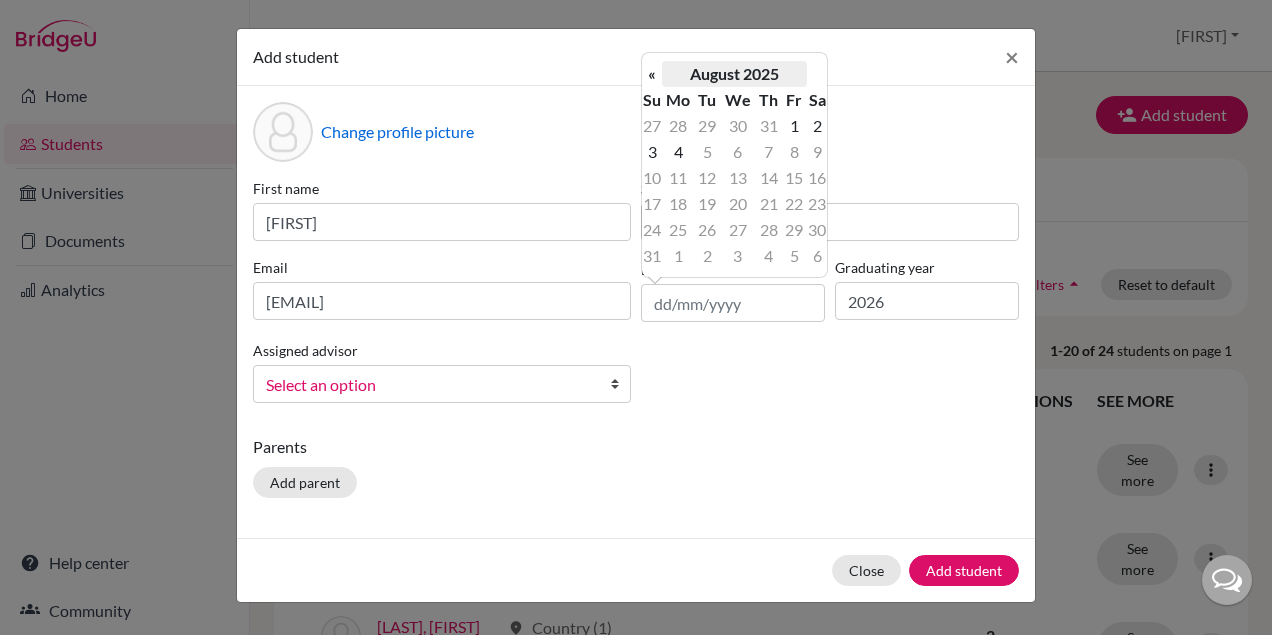 click on "August 2025" at bounding box center (734, 74) 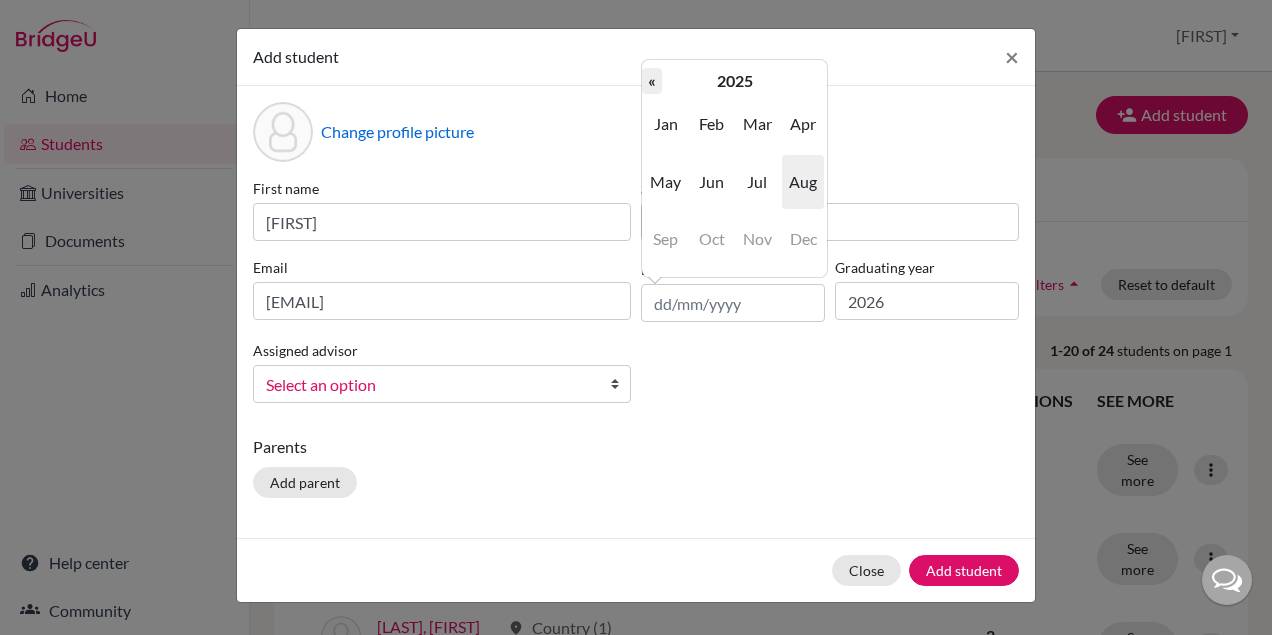 click on "«" at bounding box center [652, 81] 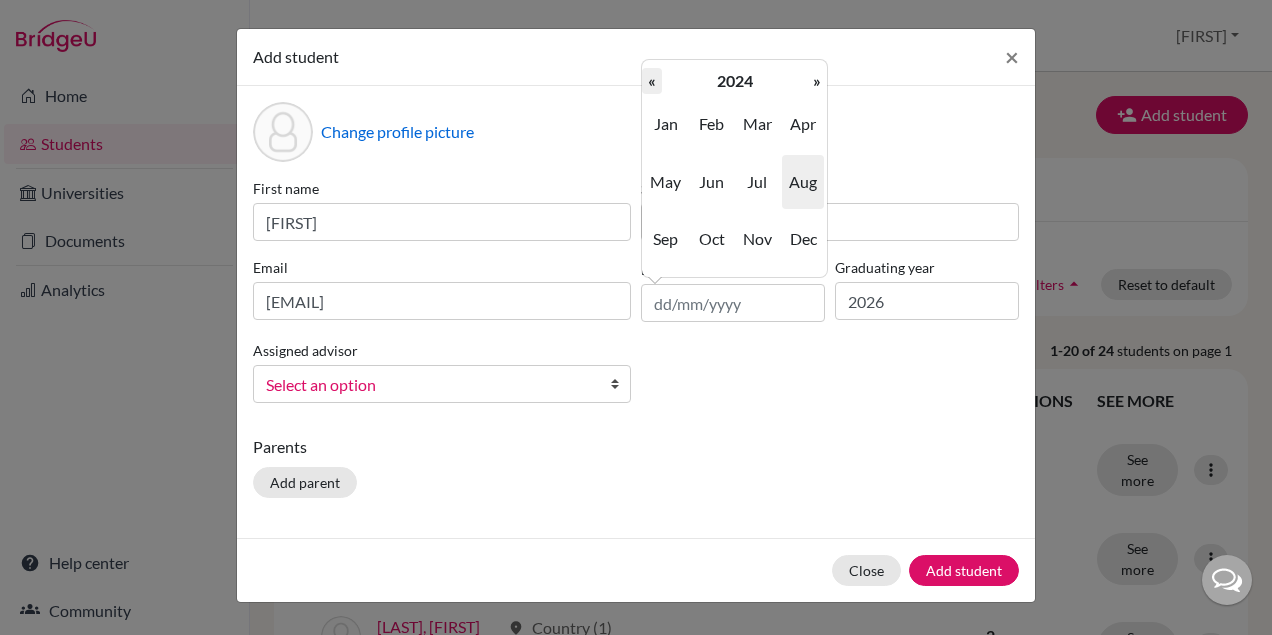 click on "«" at bounding box center [652, 81] 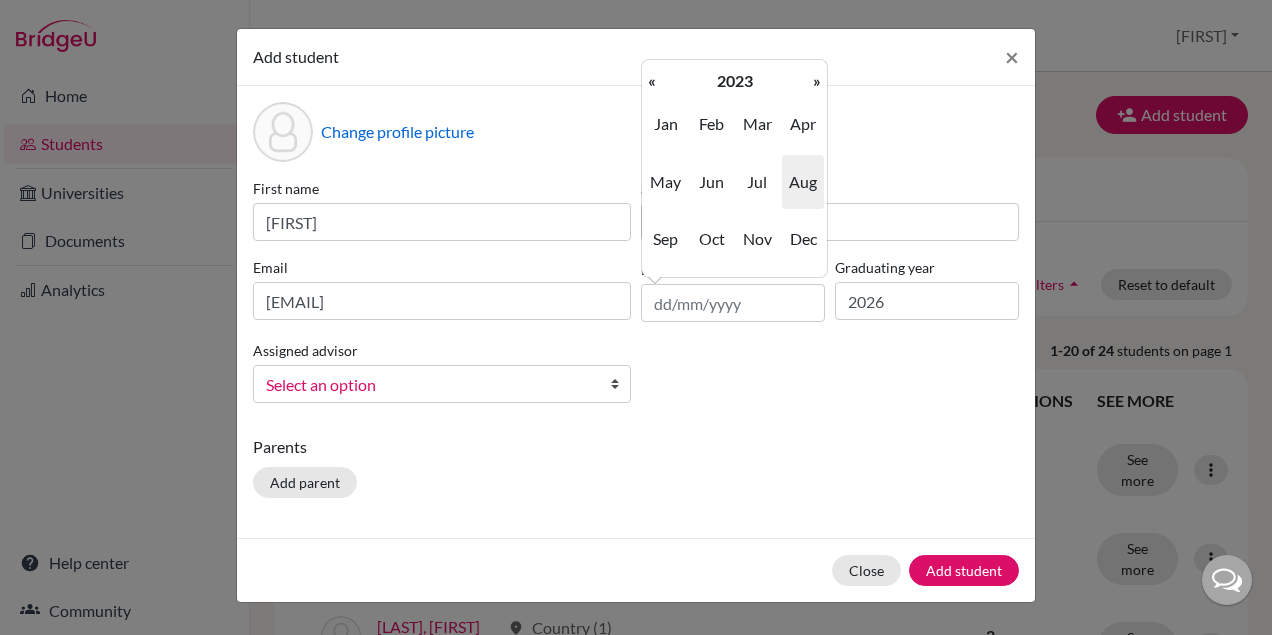 click on "«" at bounding box center [652, 81] 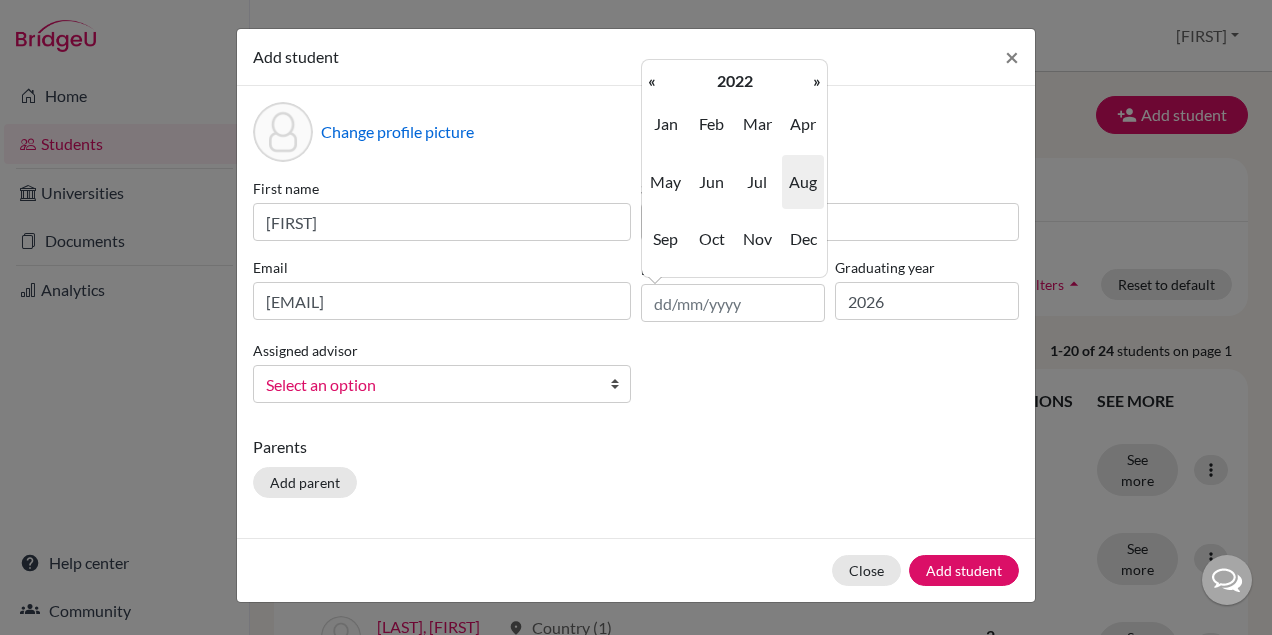 click on "«" at bounding box center (652, 81) 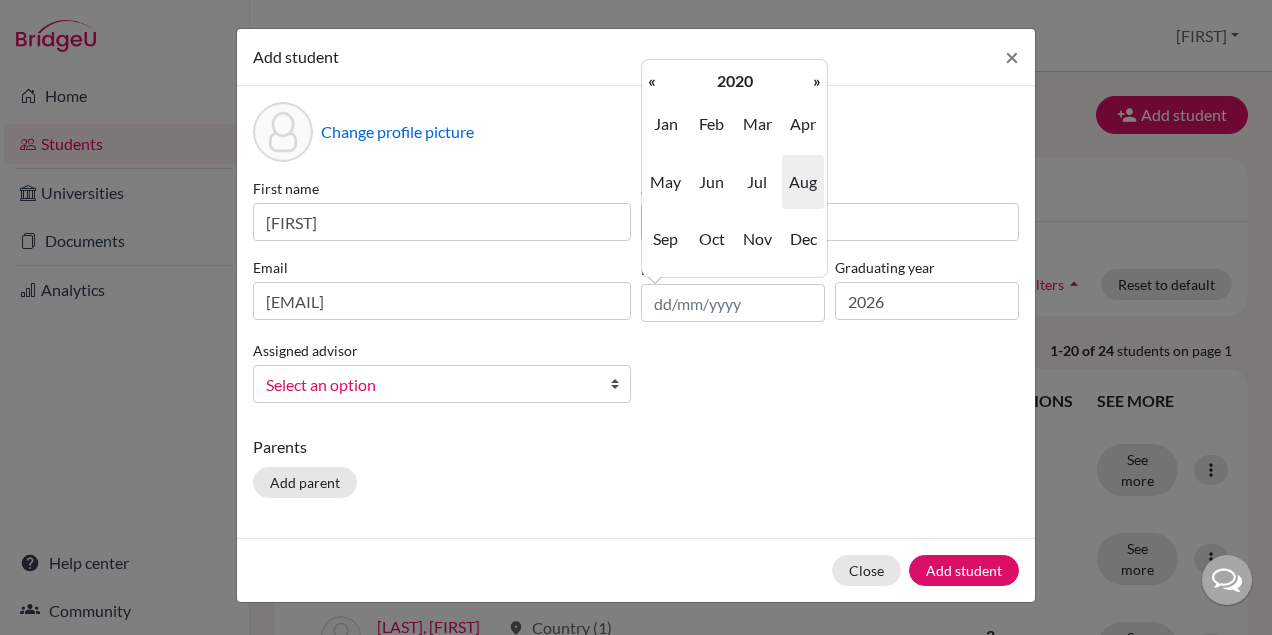 click on "«" at bounding box center (652, 81) 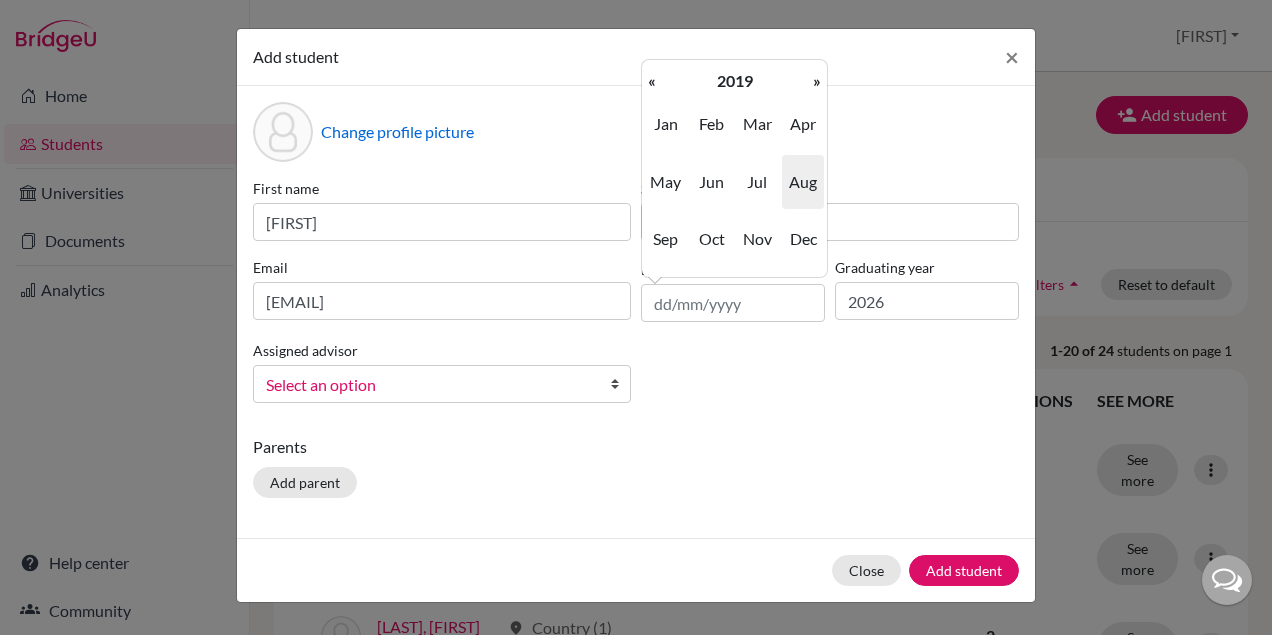 click on "«" at bounding box center [652, 81] 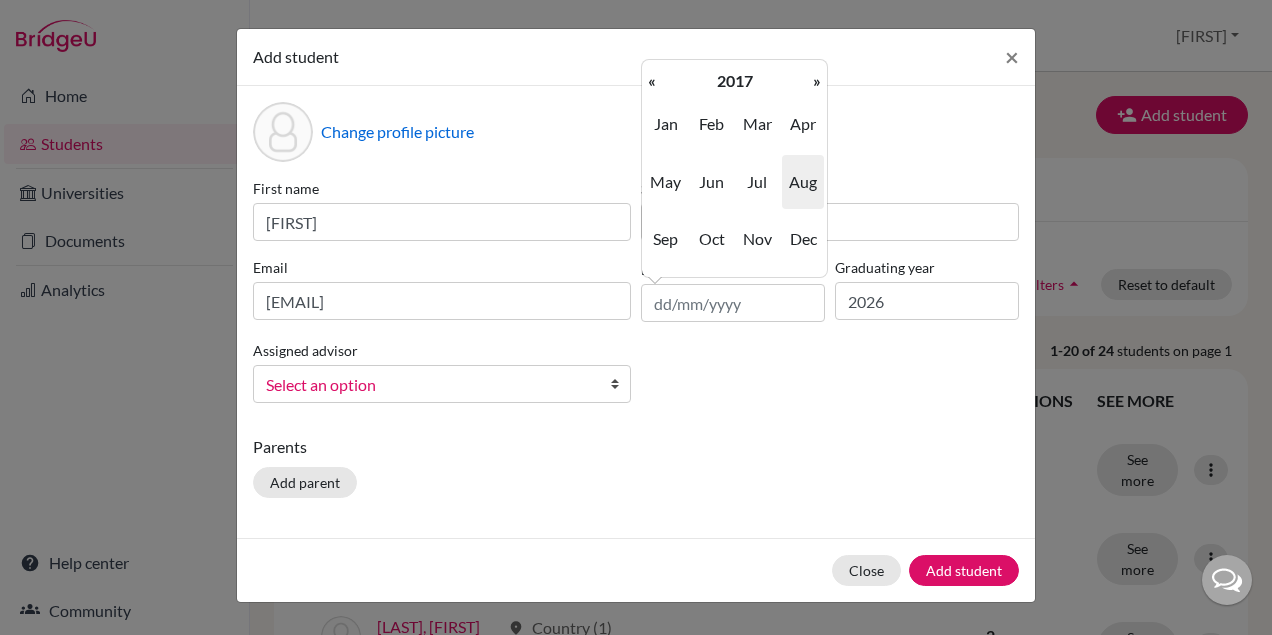 click on "«" at bounding box center [652, 81] 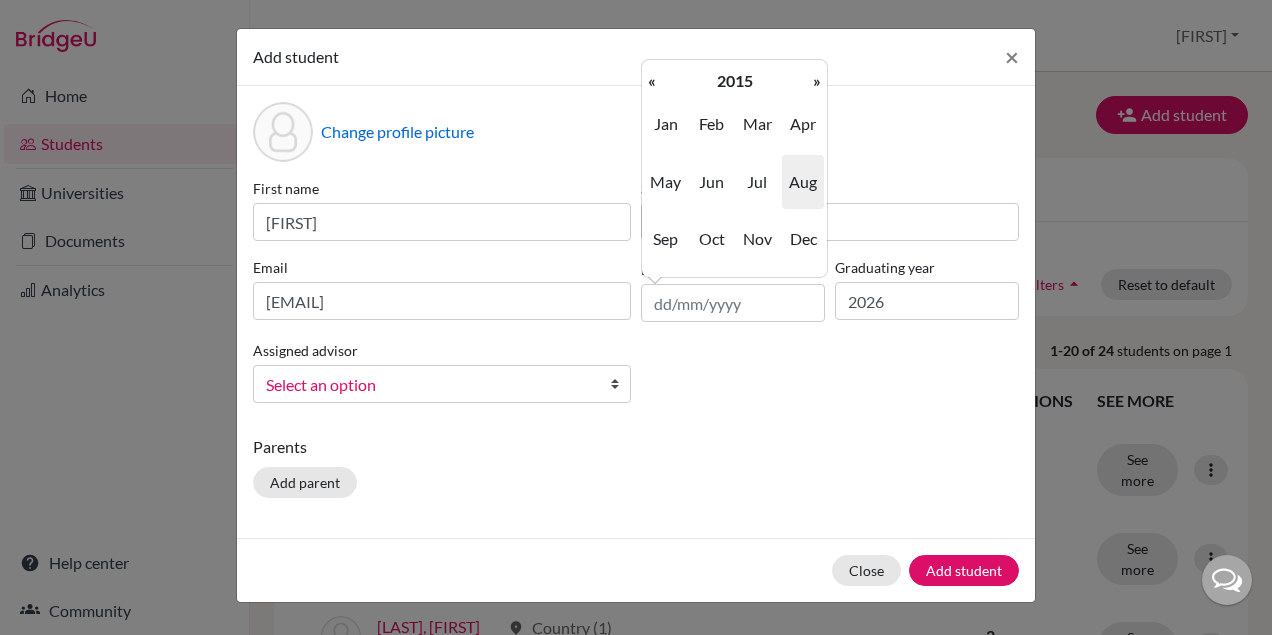 click on "«" at bounding box center [652, 81] 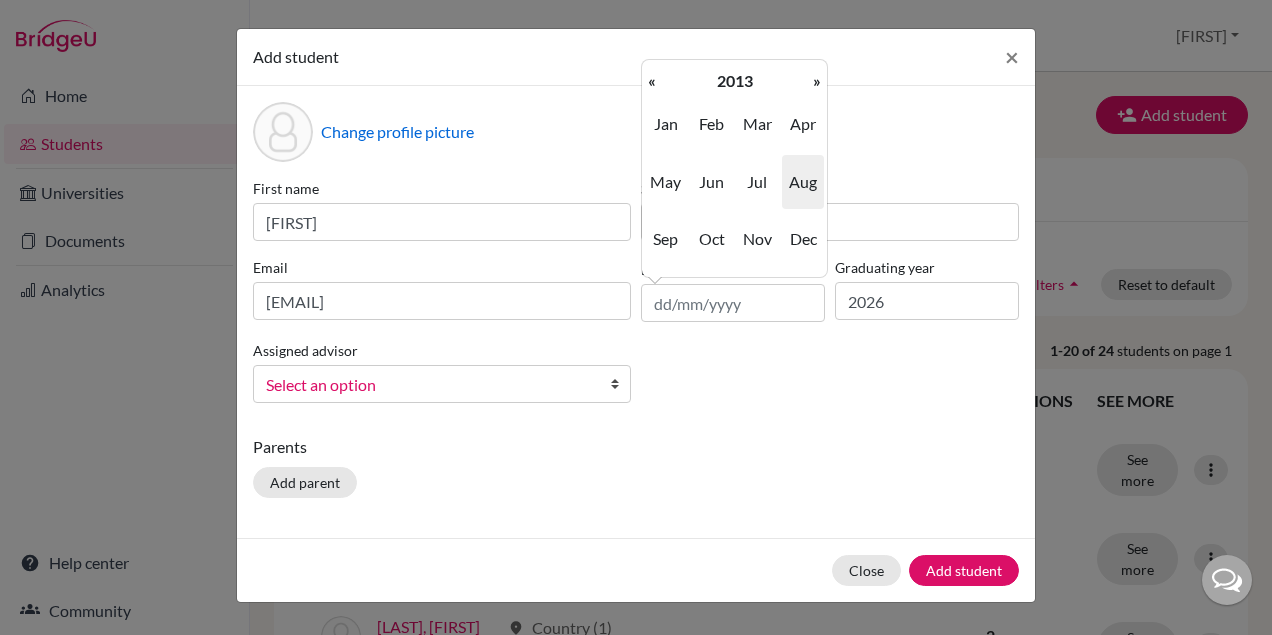 click on "«" at bounding box center [652, 81] 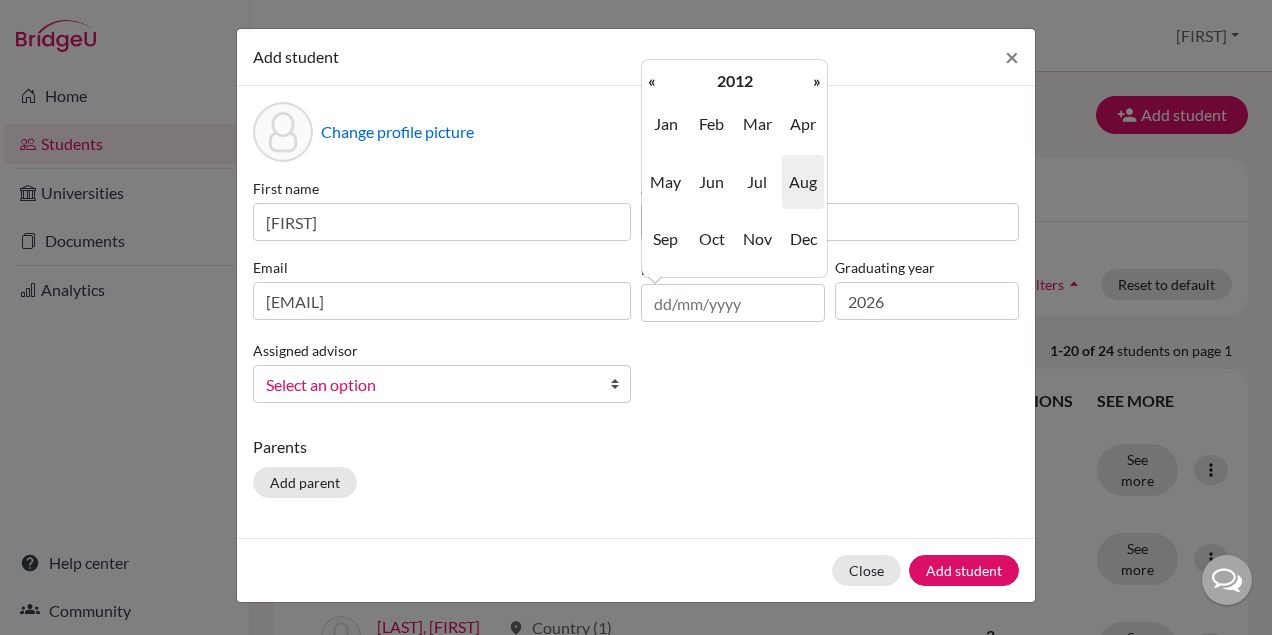 click on "«" at bounding box center [652, 81] 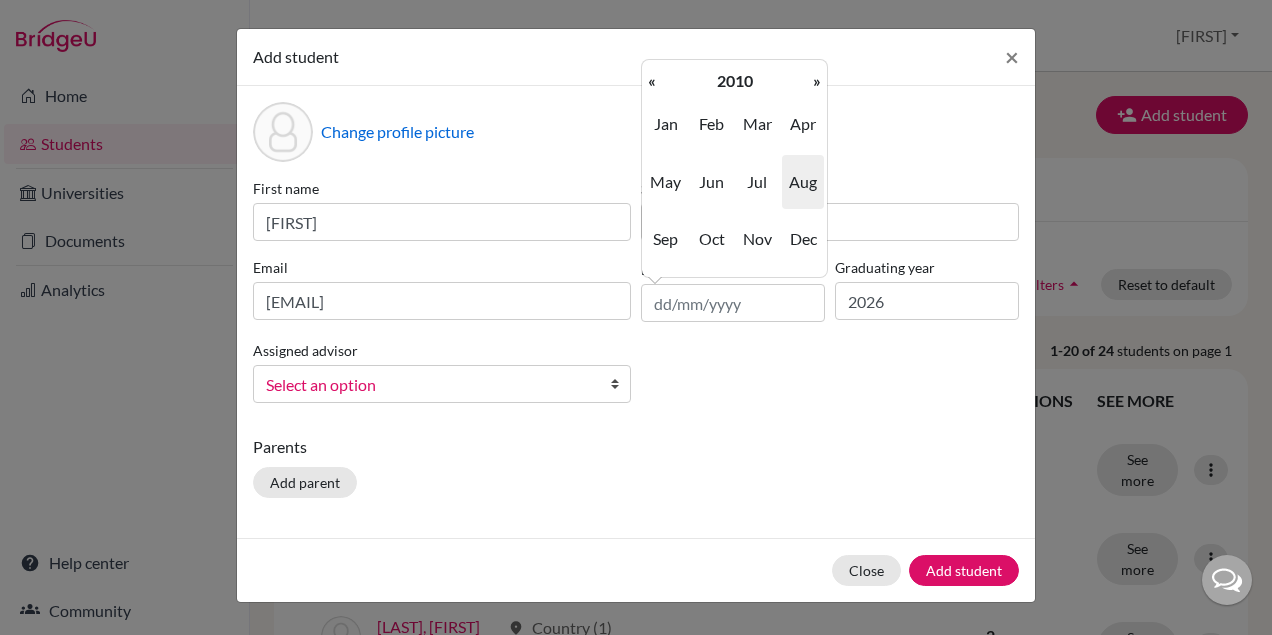click on "«" at bounding box center (652, 81) 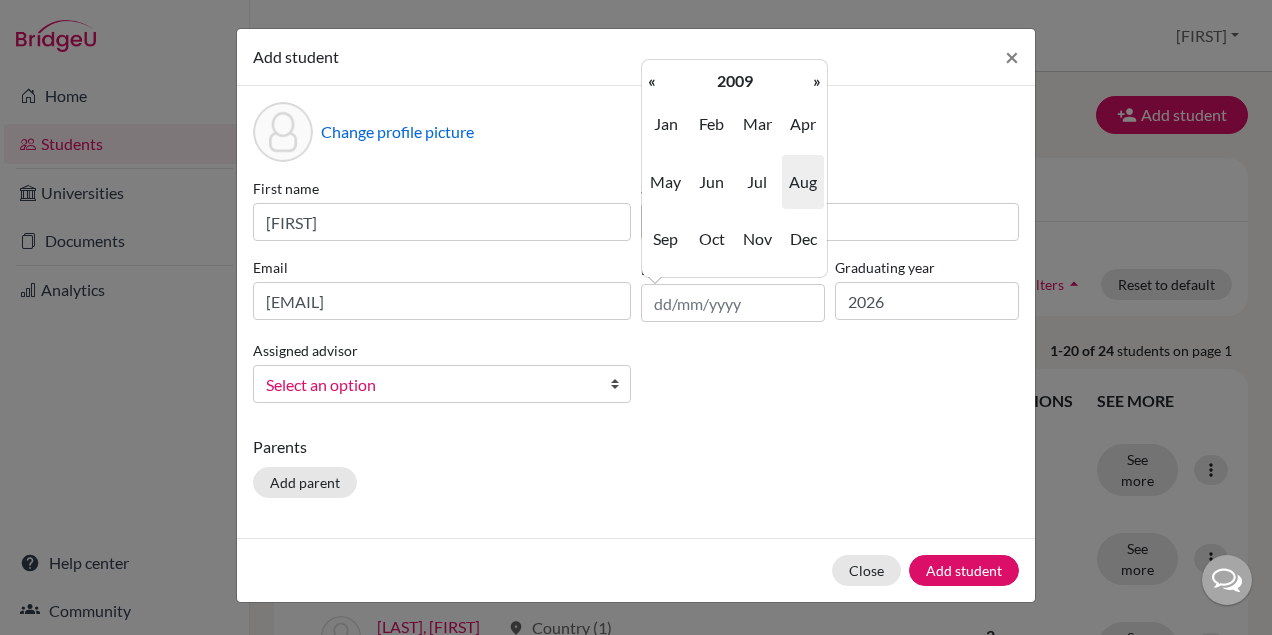 click on "«" at bounding box center [652, 81] 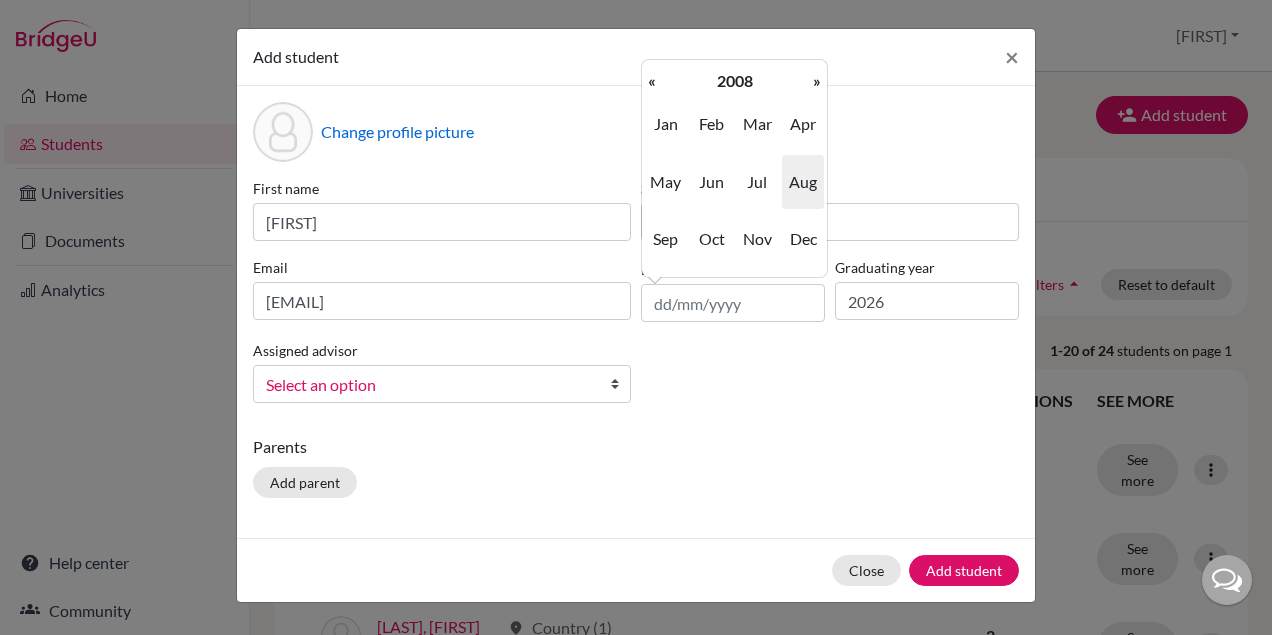 click on "Aug" at bounding box center (803, 182) 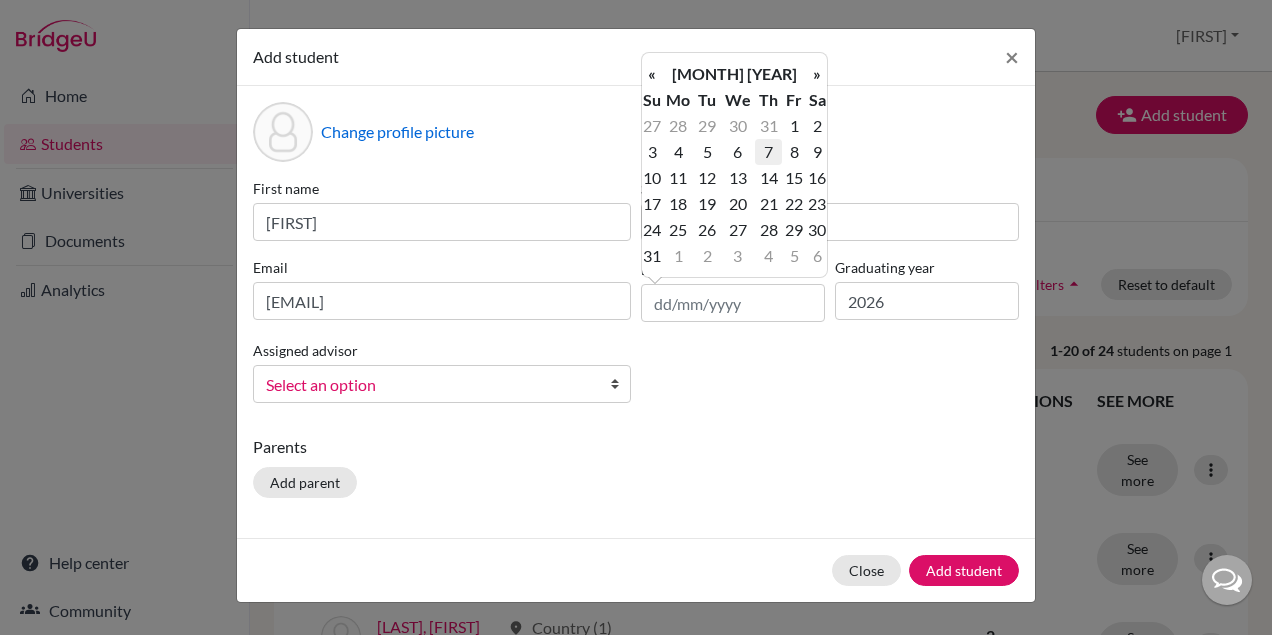click on "7" at bounding box center (768, 152) 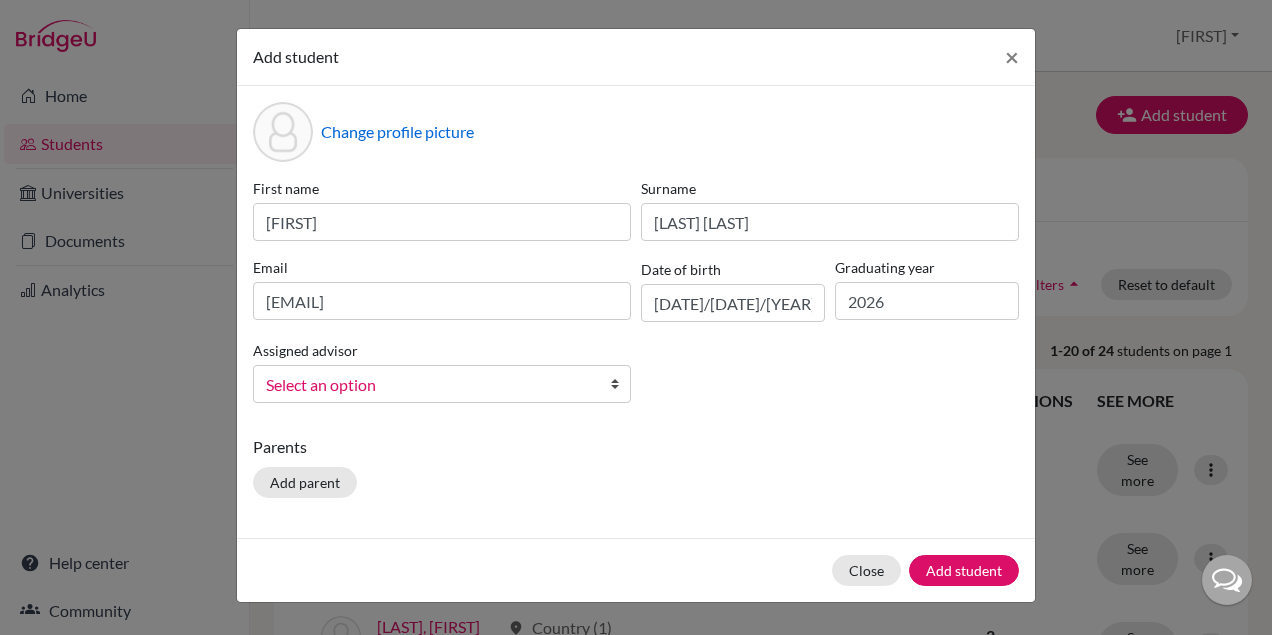 click on "Parents Add parent" at bounding box center [636, 470] 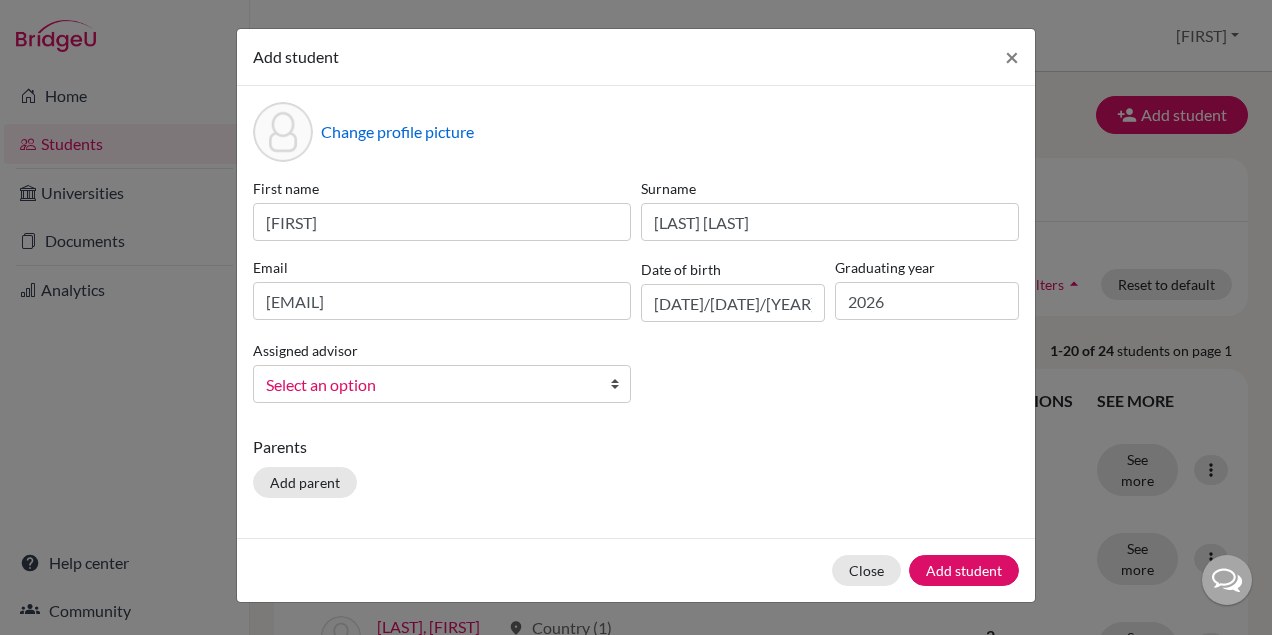 click on "Select an option" at bounding box center [429, 385] 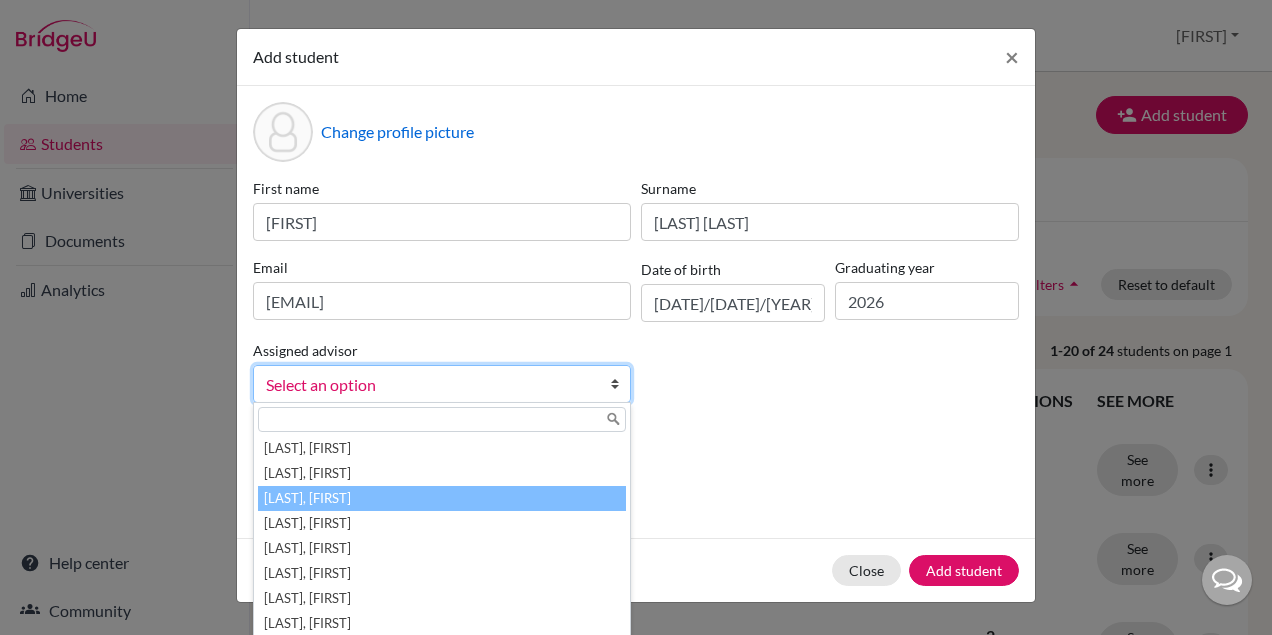 click on "Bula, Paulina" at bounding box center (442, 498) 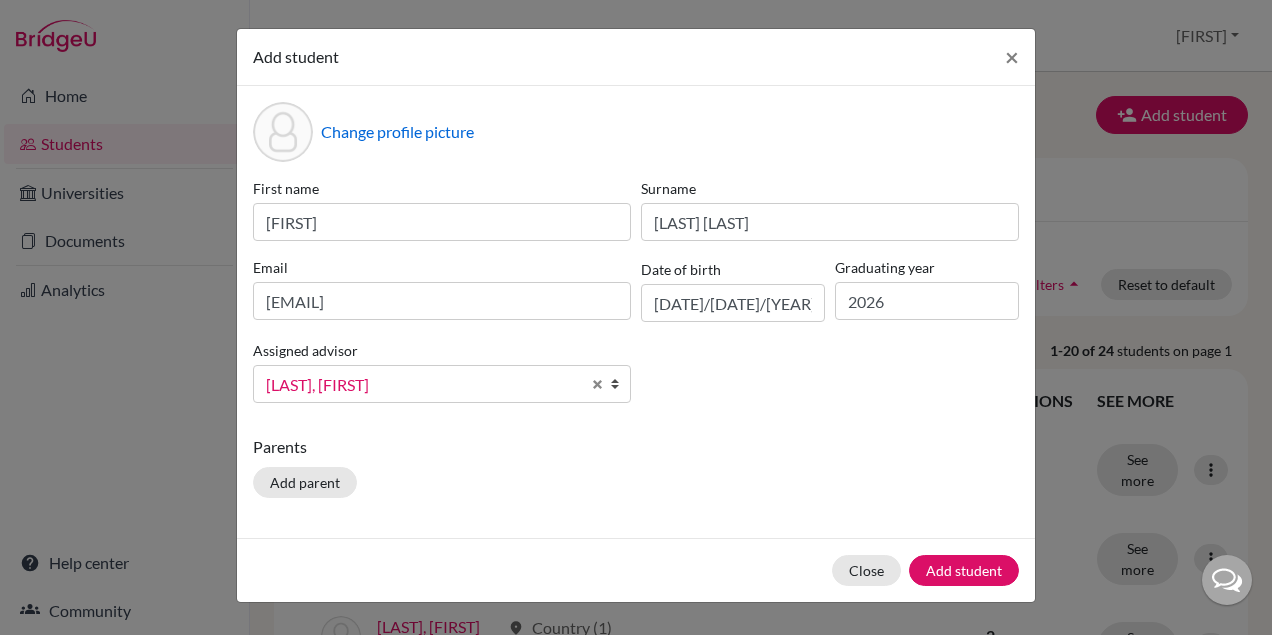 click on "First name Lucas Surname Bretas Ferreira Neiva Email lucas.bretas@eabh.com.br Date of birth 07/08/2008 Graduating year 2026 Assigned advisor Borozan , Andrew  Brooks, Tamara Bula, Paulina Ferreira, Barbara Galvao, Guilherme Lelis, Marina Pesses, Ruth  Resende, Tulio
Bula, Paulina
Borozan , Andrew  Brooks, Tamara Bula, Paulina Ferreira, Barbara Galvao, Guilherme Lelis, Marina Pesses, Ruth  Resende, Tulio" at bounding box center (636, 298) 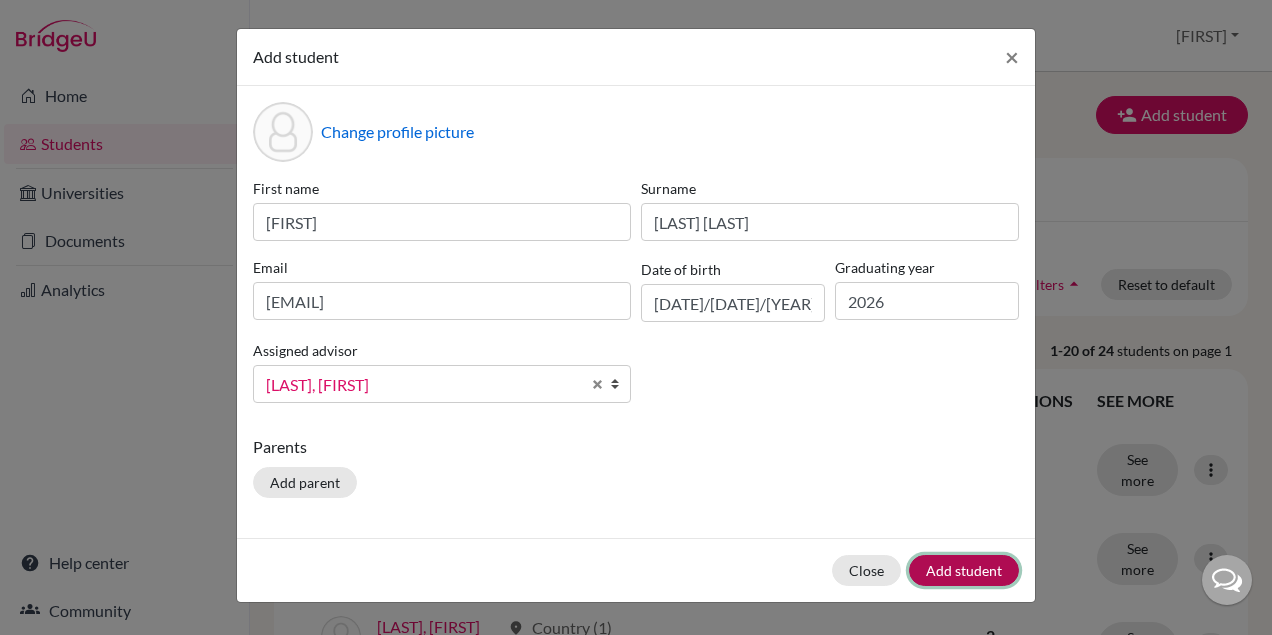 click on "Add student" at bounding box center [964, 570] 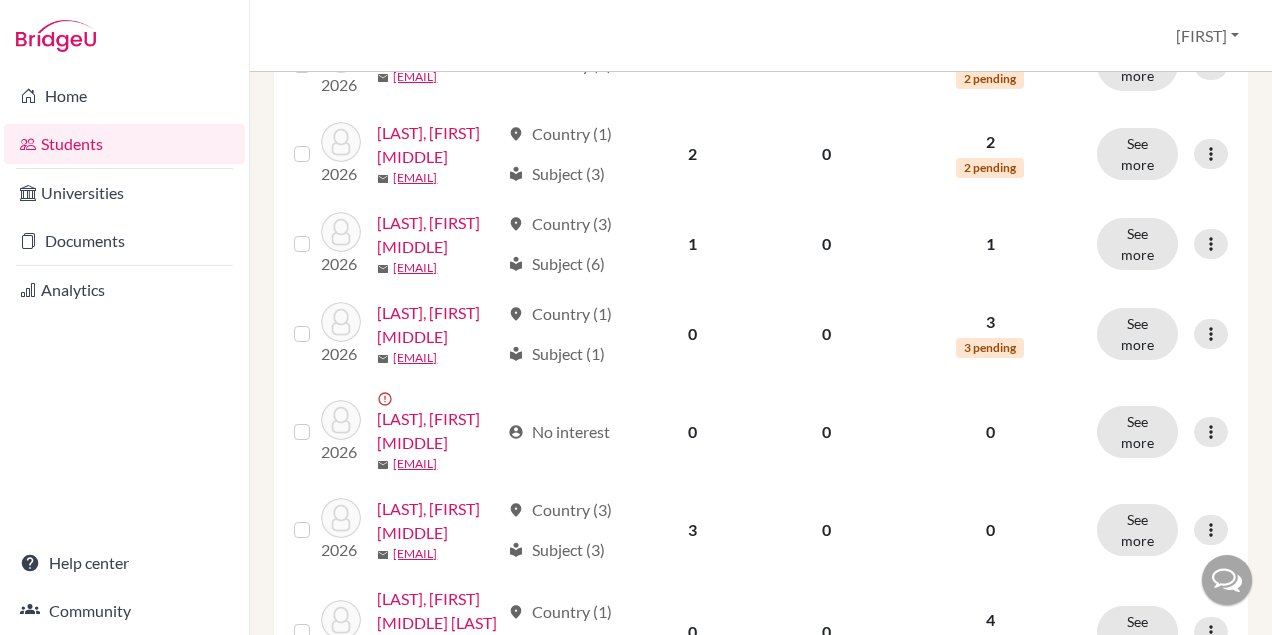 scroll, scrollTop: 667, scrollLeft: 0, axis: vertical 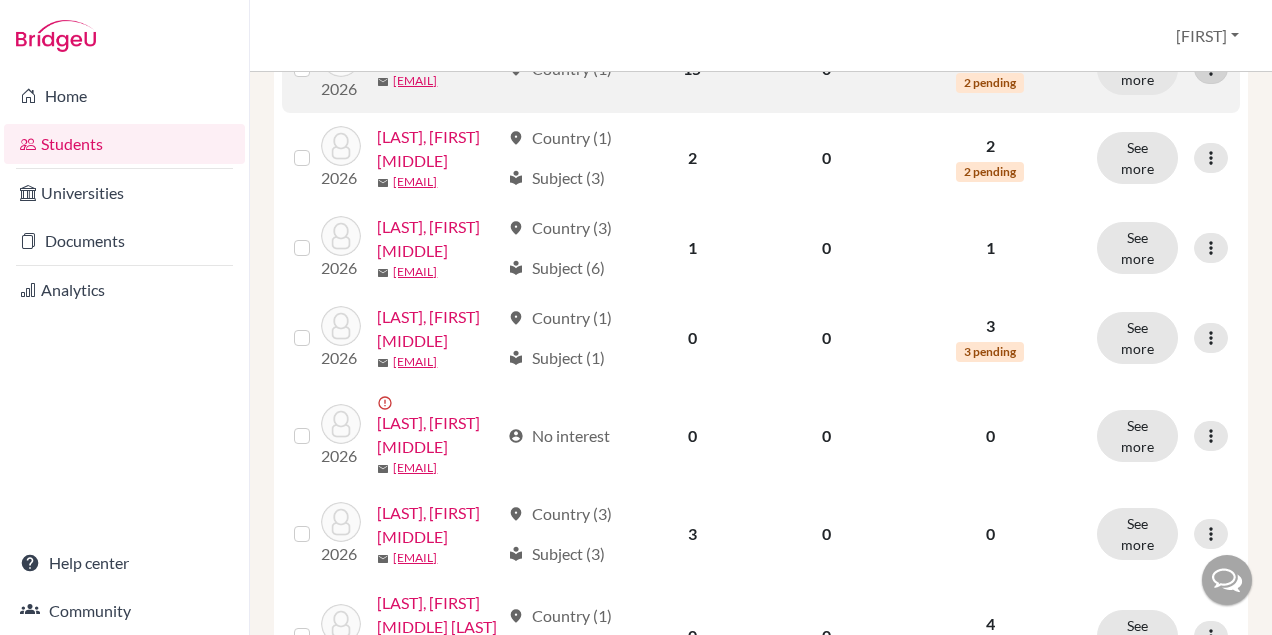 click at bounding box center (1211, 69) 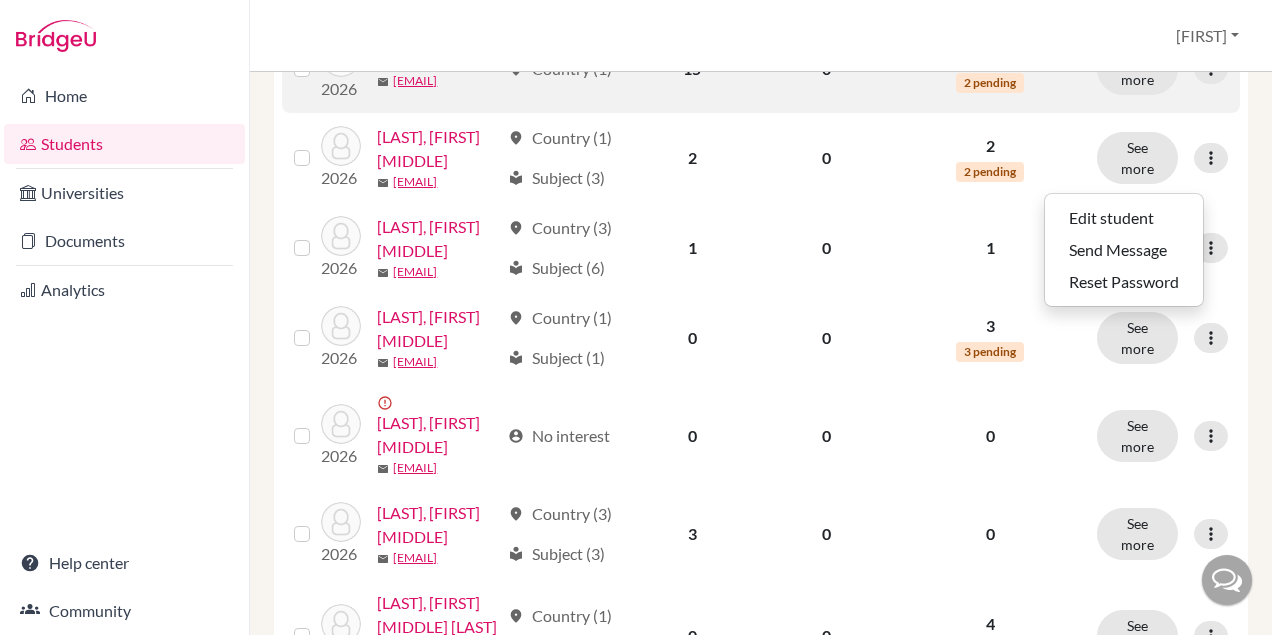 click at bounding box center (318, 57) 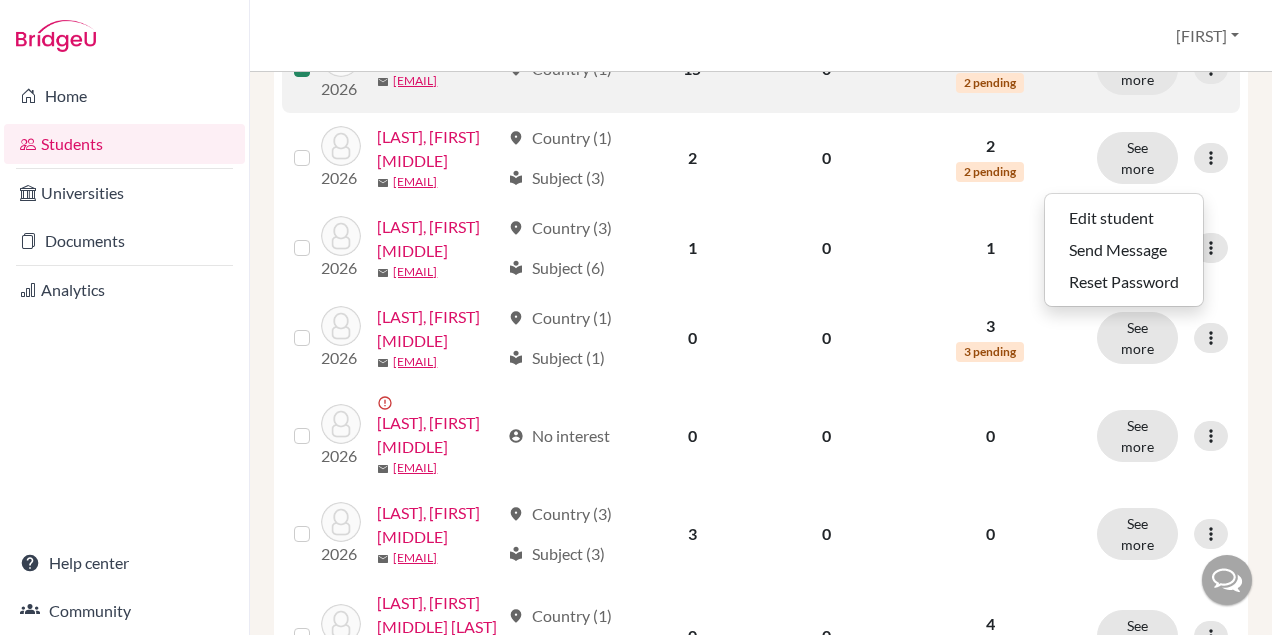 scroll, scrollTop: 731, scrollLeft: 0, axis: vertical 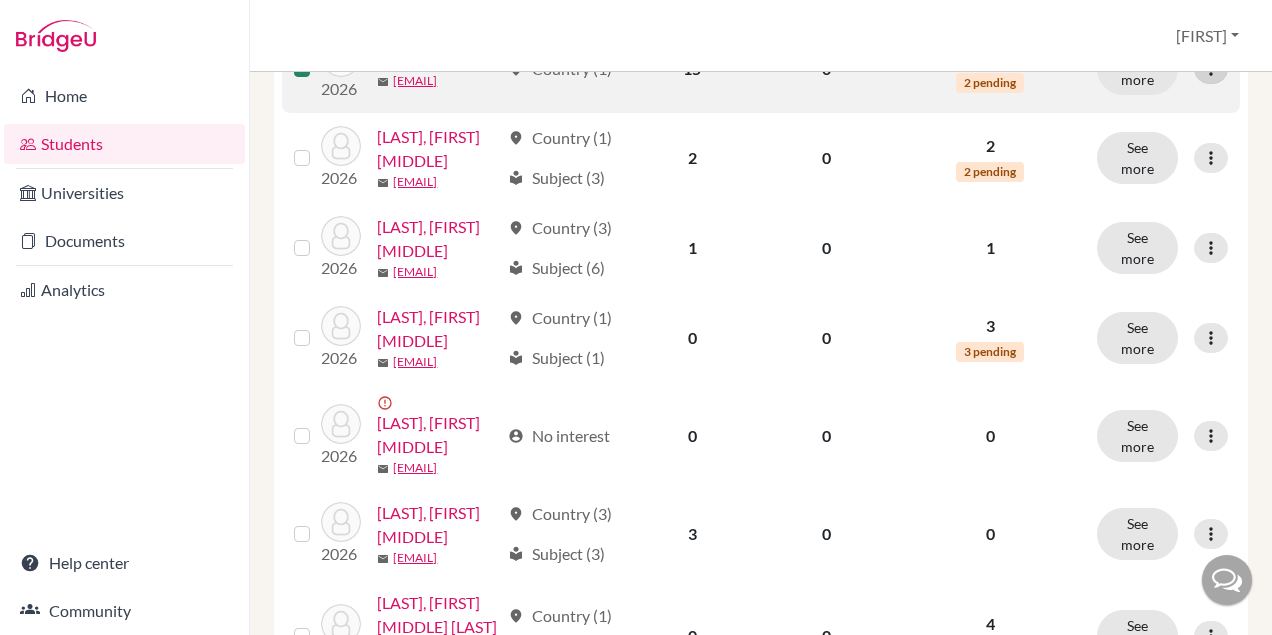 click at bounding box center [1211, 69] 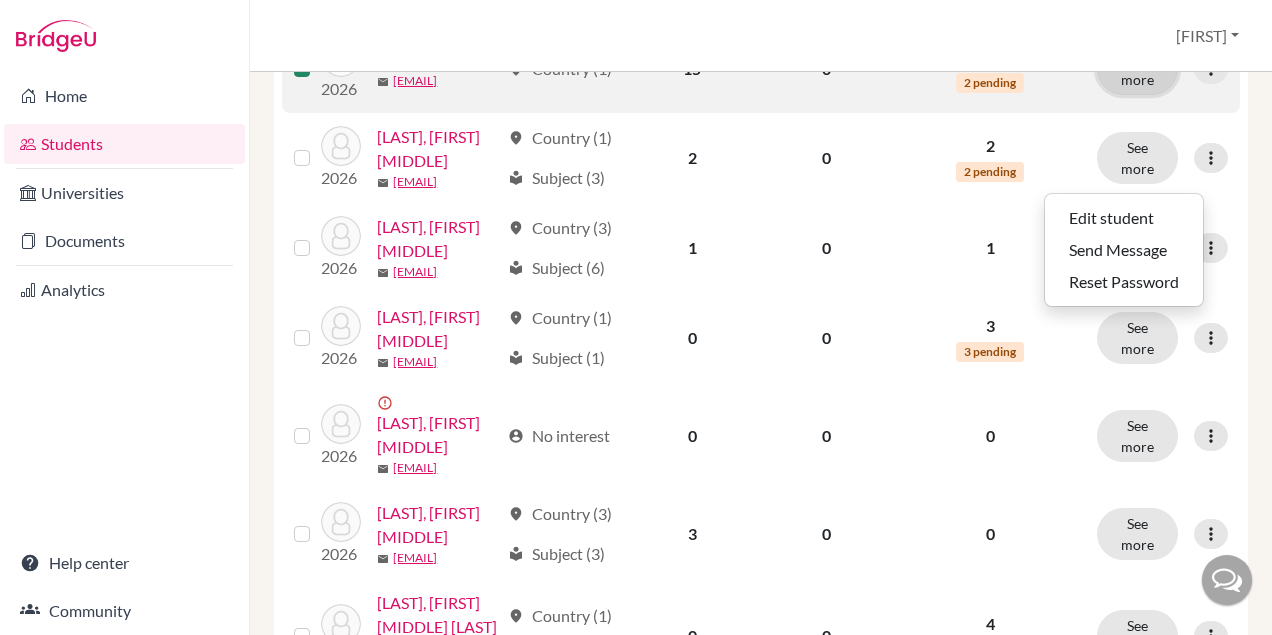 click on "See more" at bounding box center [1137, 69] 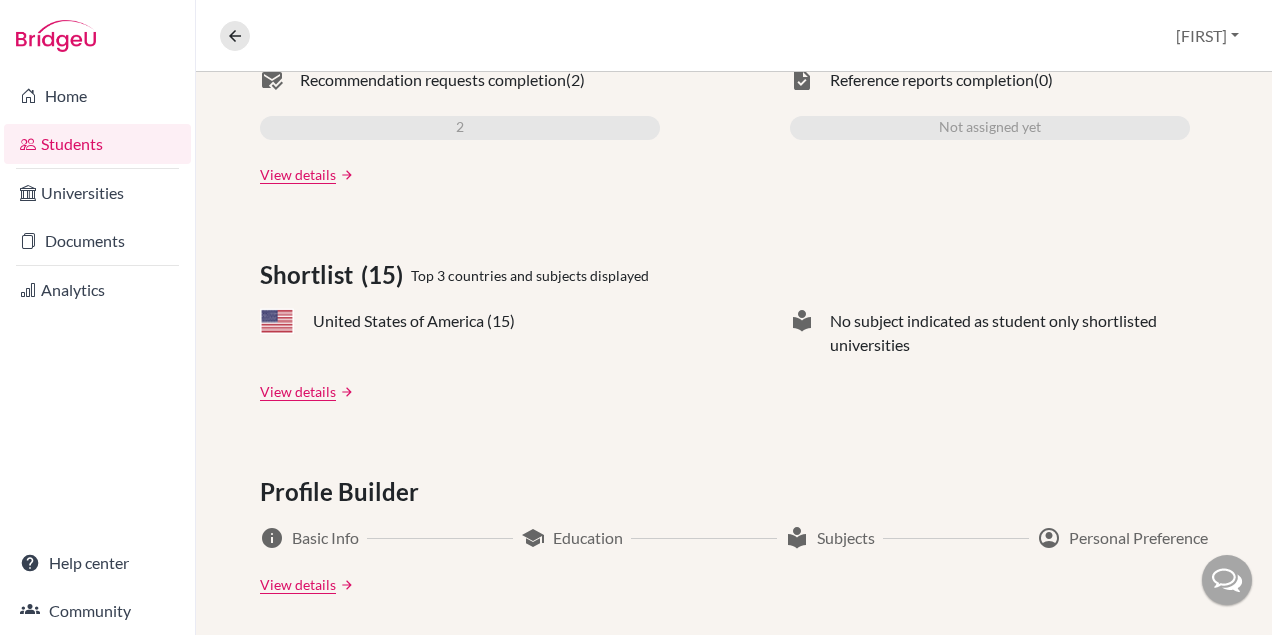 scroll, scrollTop: 0, scrollLeft: 0, axis: both 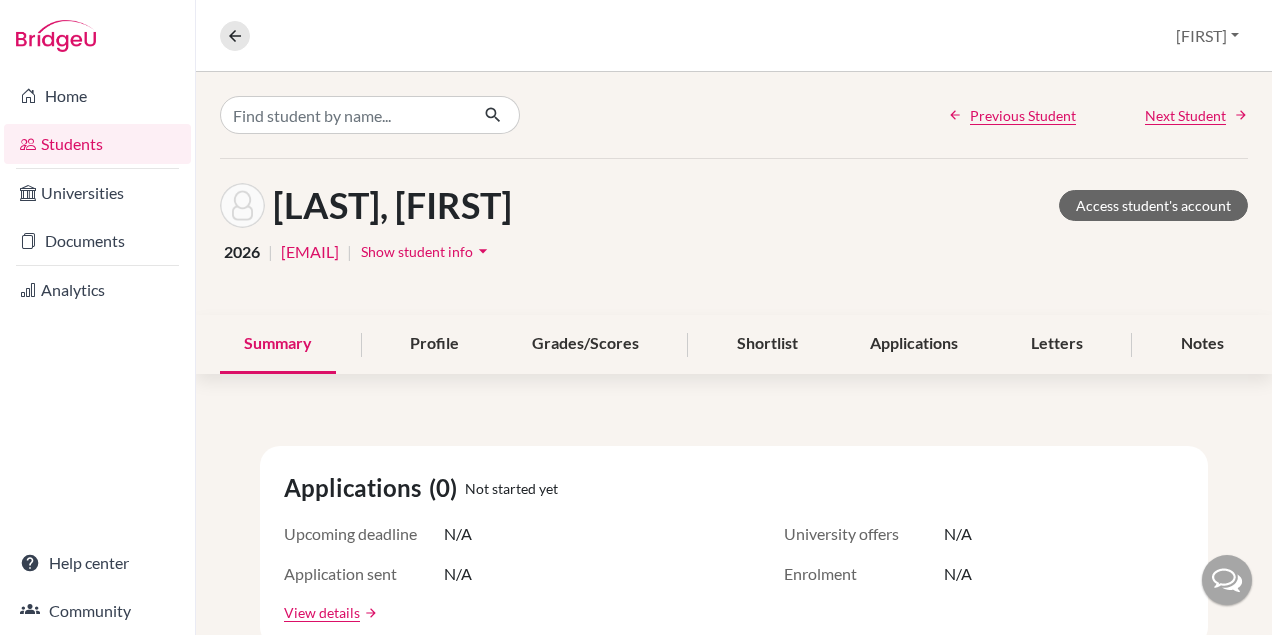 click on "arrow_drop_down" at bounding box center [483, 251] 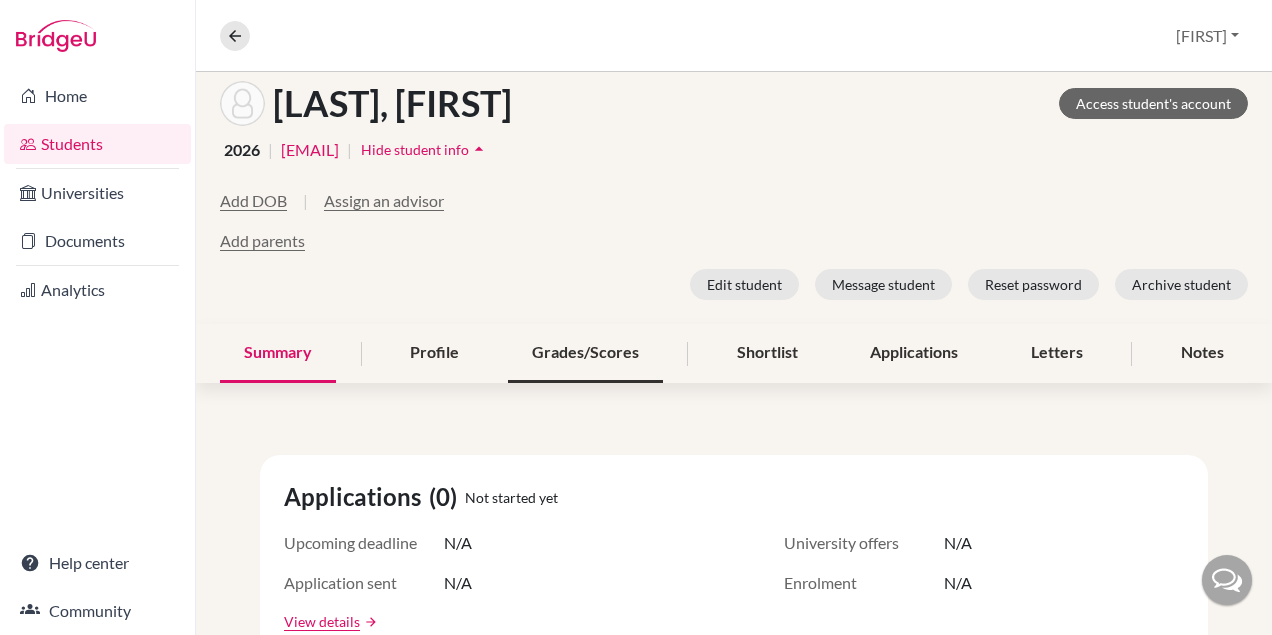 scroll, scrollTop: 106, scrollLeft: 0, axis: vertical 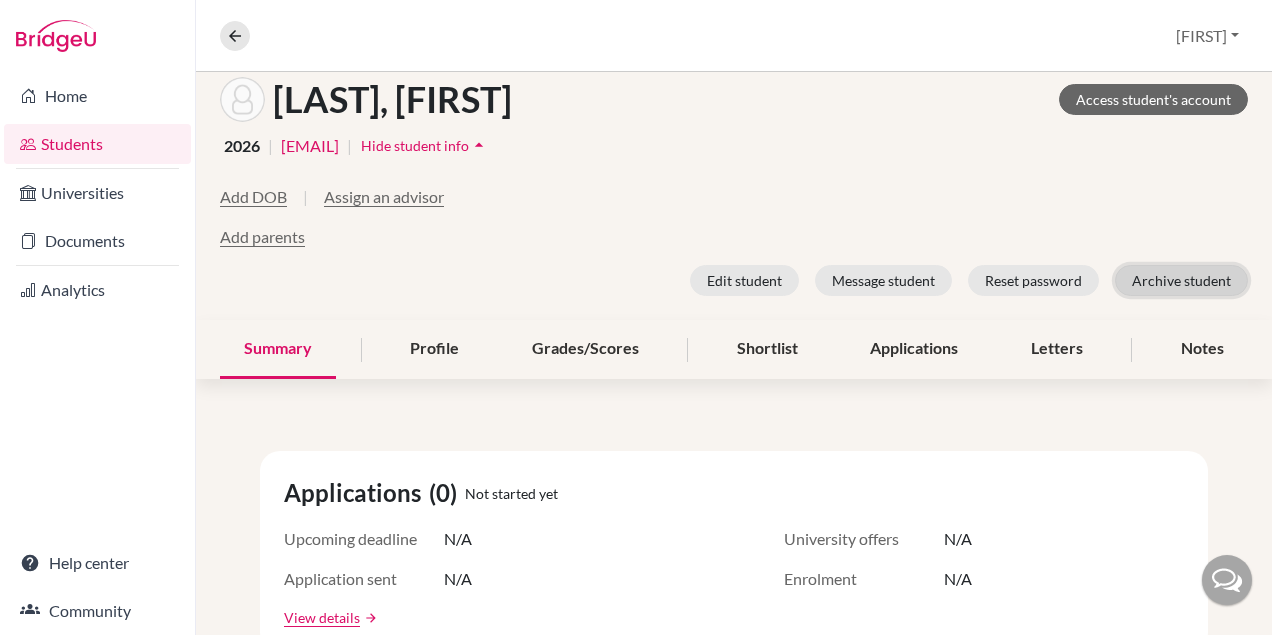 click on "Archive student" 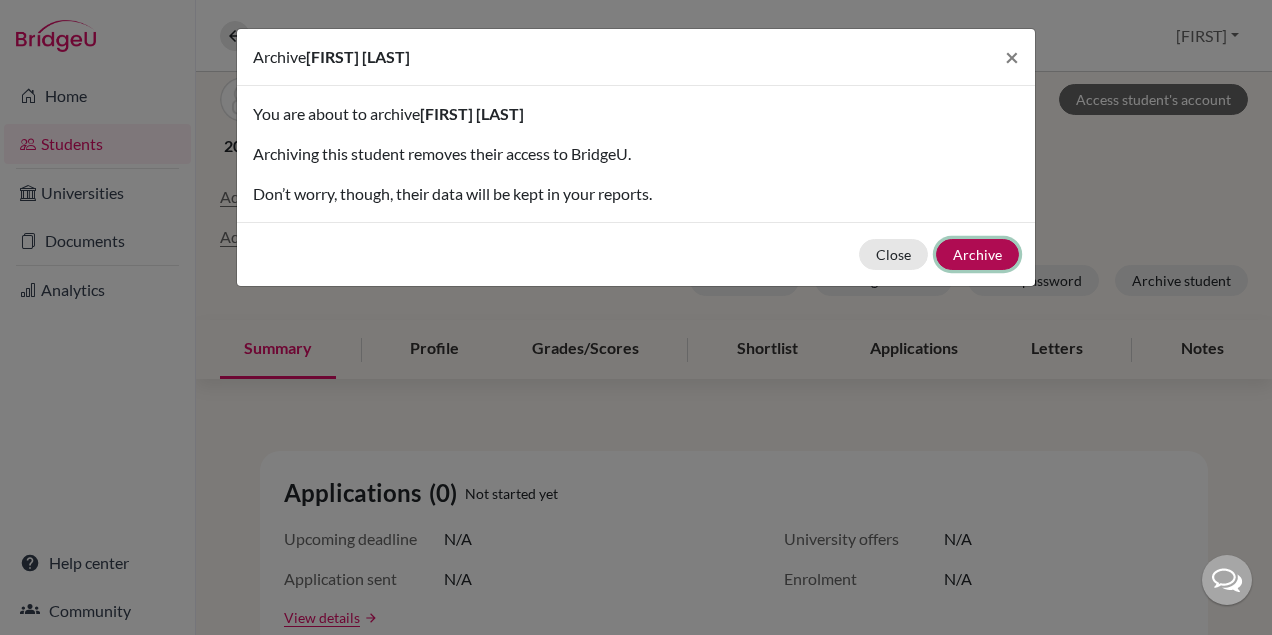 click on "Archive" at bounding box center (977, 254) 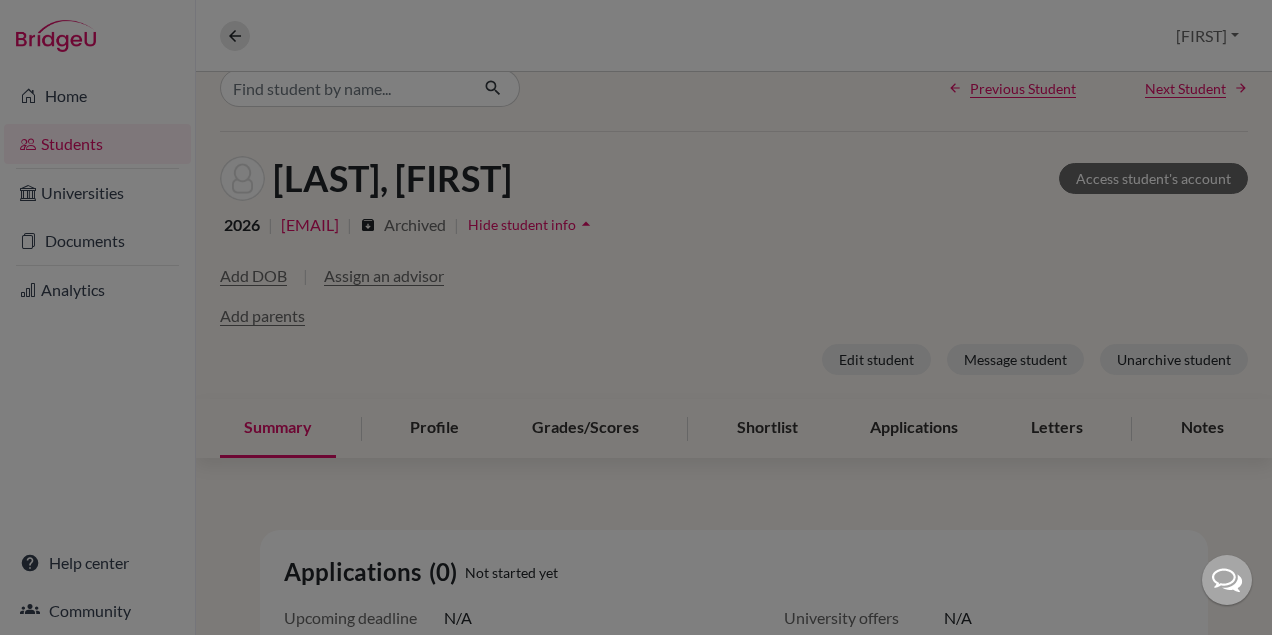 scroll, scrollTop: 185, scrollLeft: 0, axis: vertical 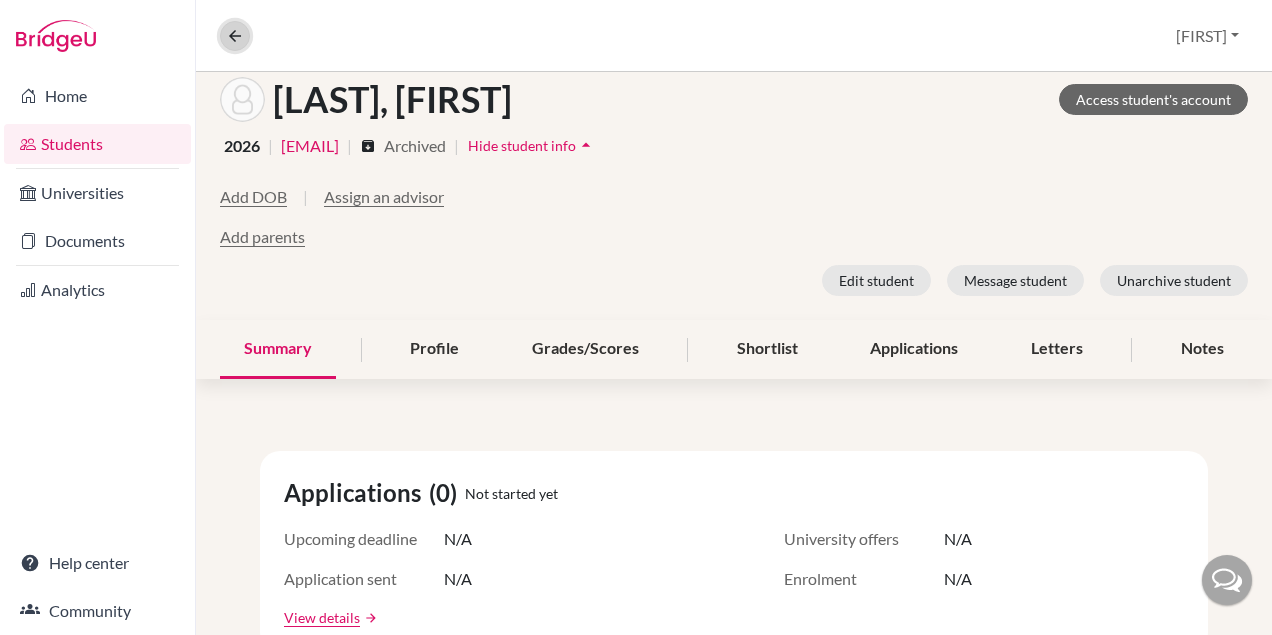 click at bounding box center [235, 36] 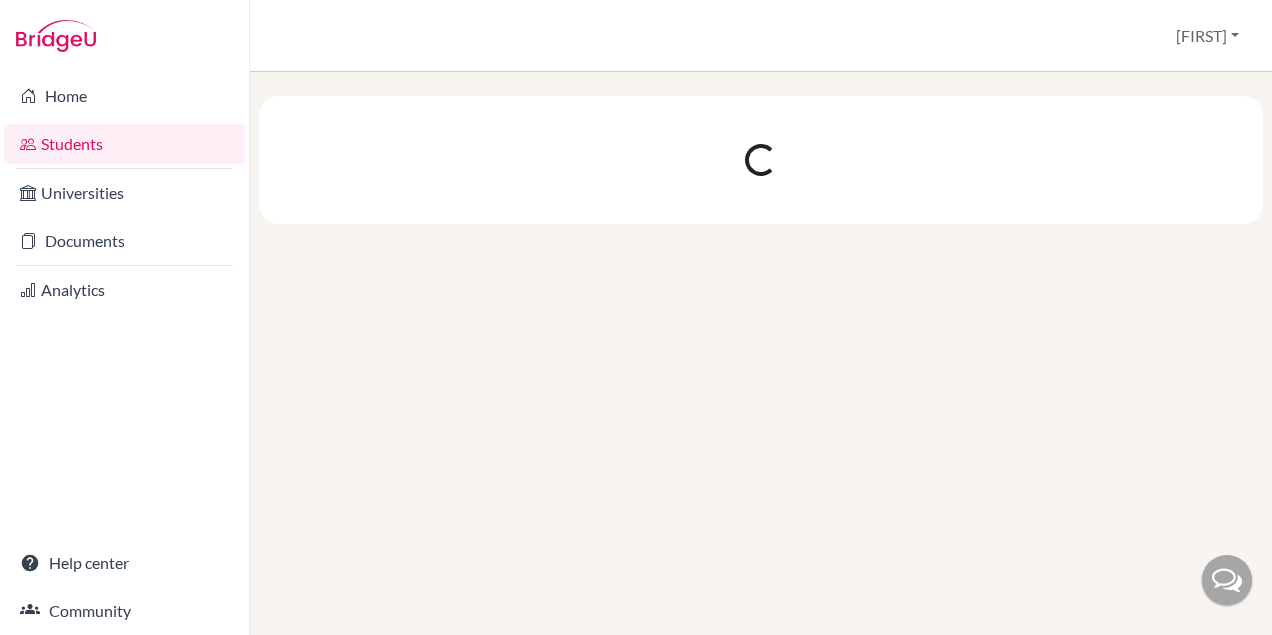 scroll, scrollTop: 0, scrollLeft: 0, axis: both 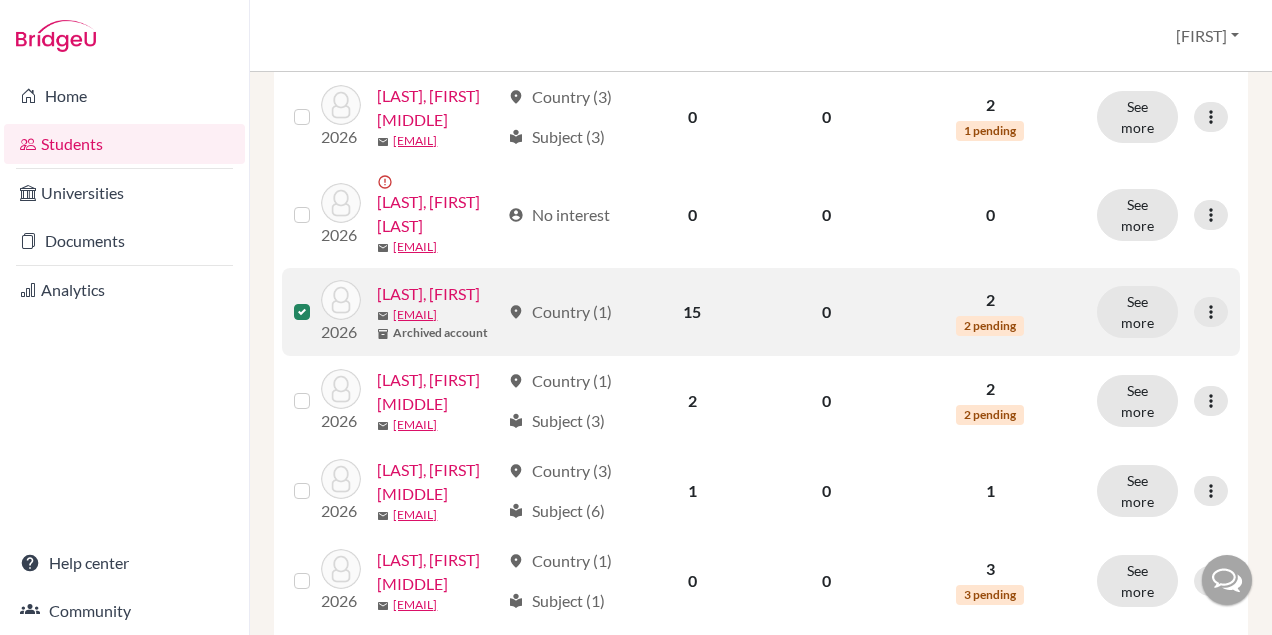 click at bounding box center [318, 300] 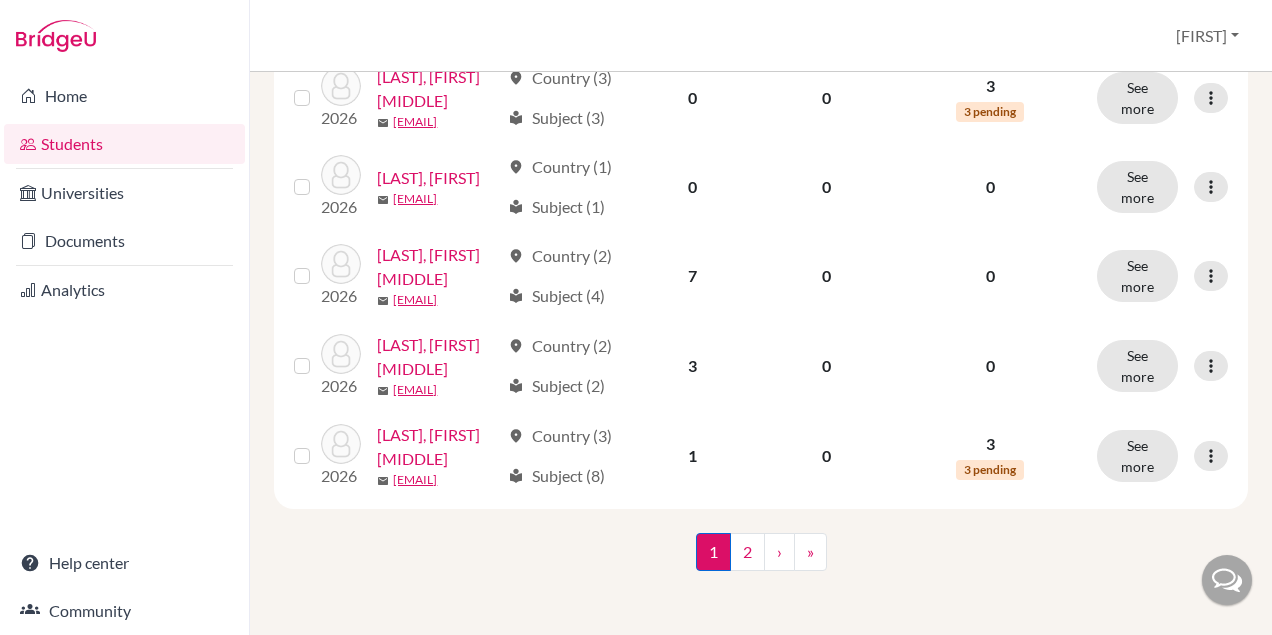 scroll, scrollTop: 1854, scrollLeft: 0, axis: vertical 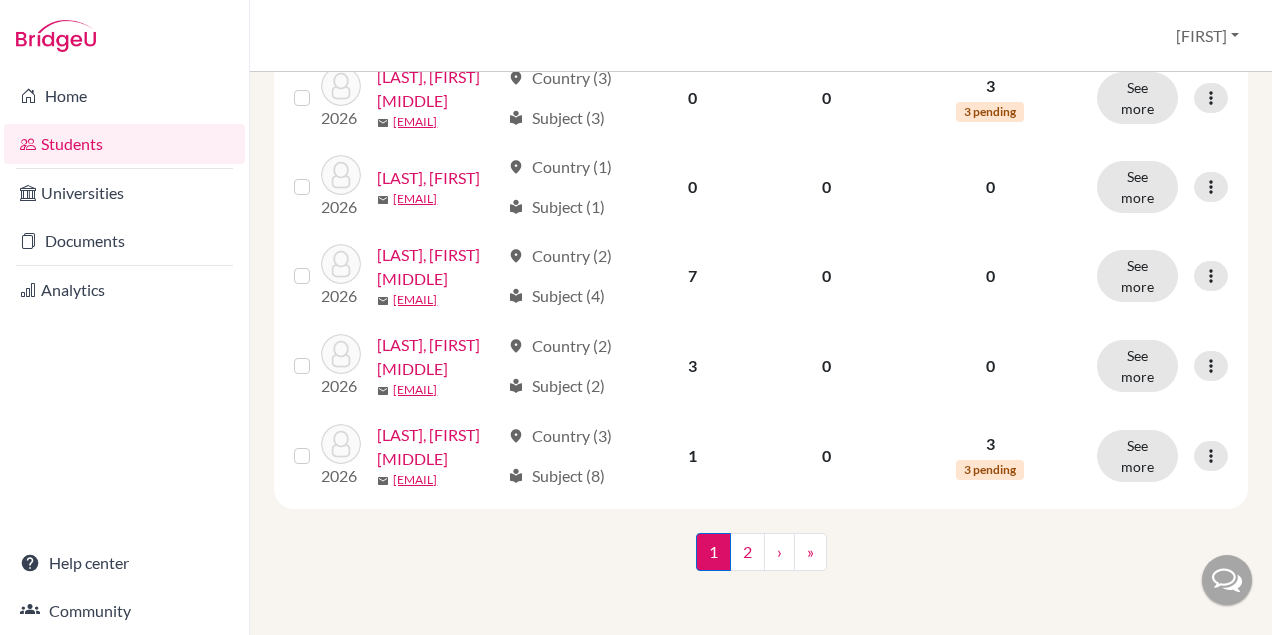 click on "Lima, Mateus" at bounding box center (428, -180) 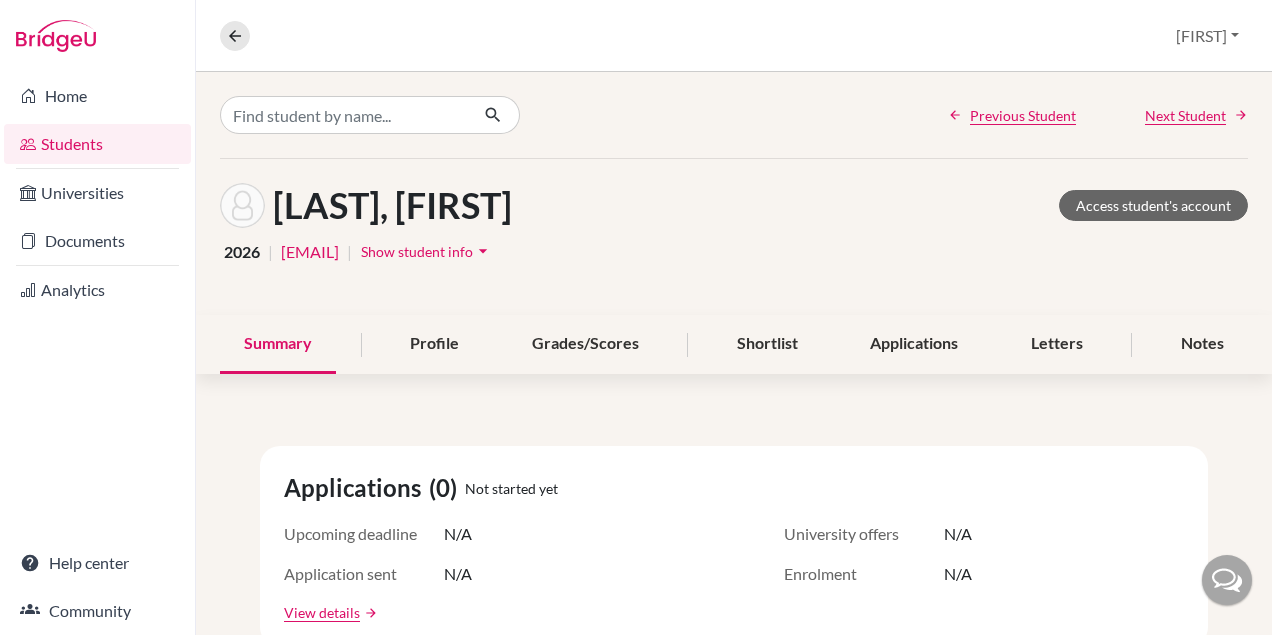 click on "arrow_drop_down" at bounding box center (483, 251) 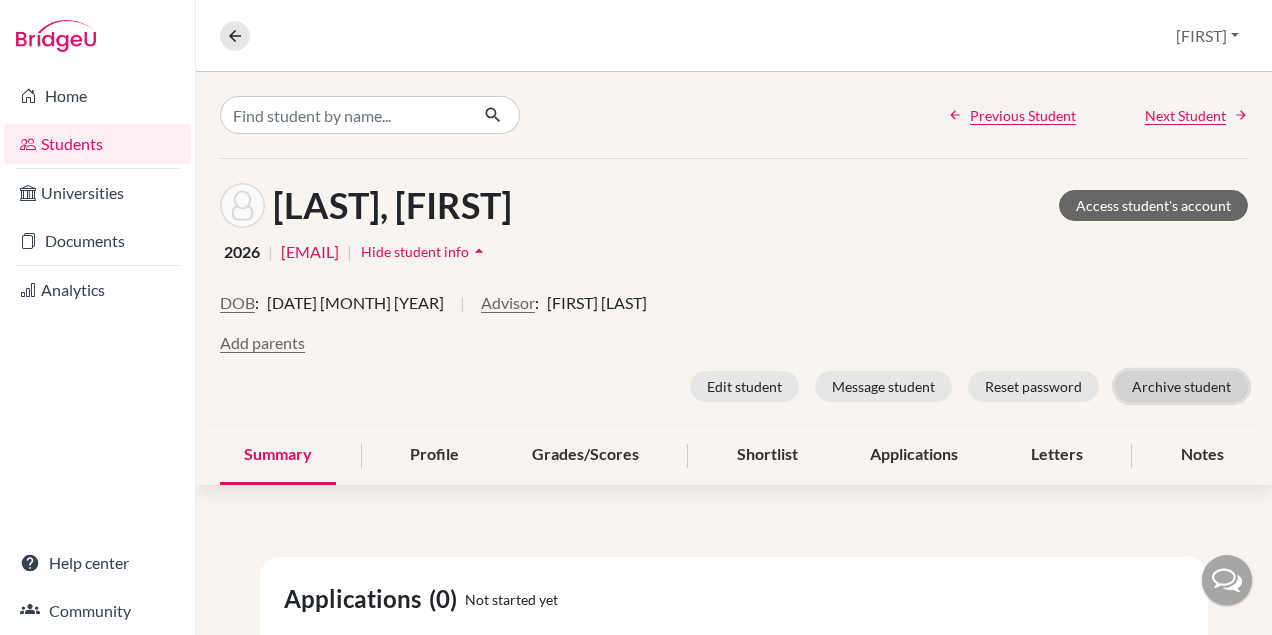 click on "Archive student" 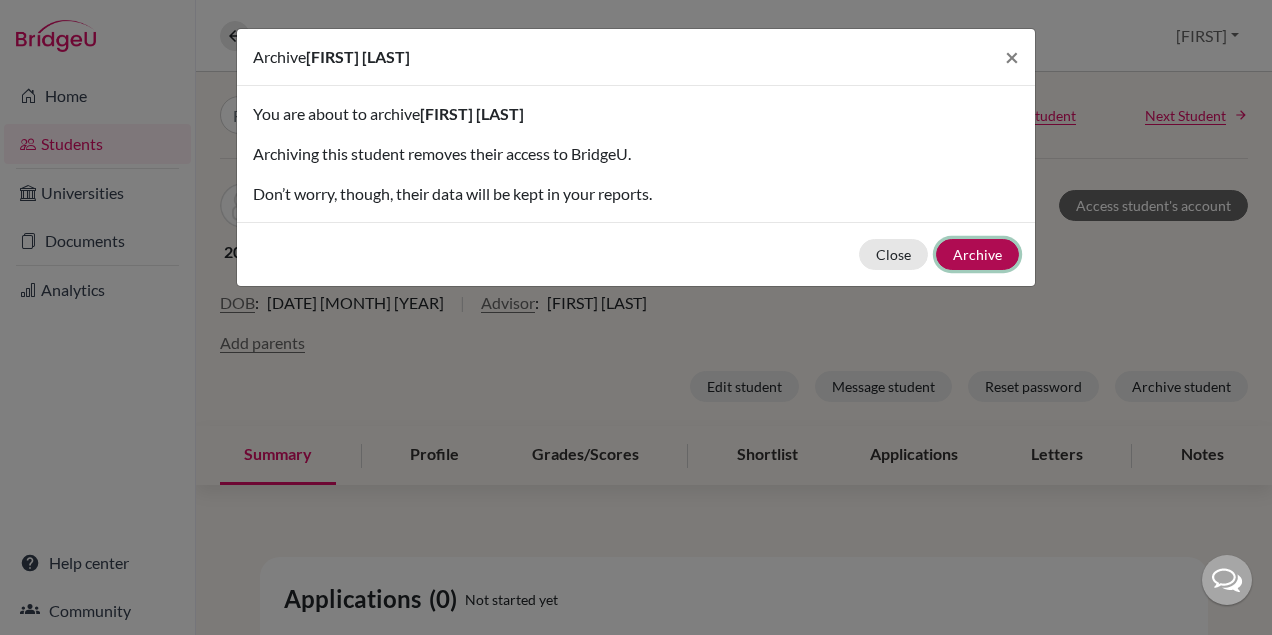 click on "Archive" at bounding box center [977, 254] 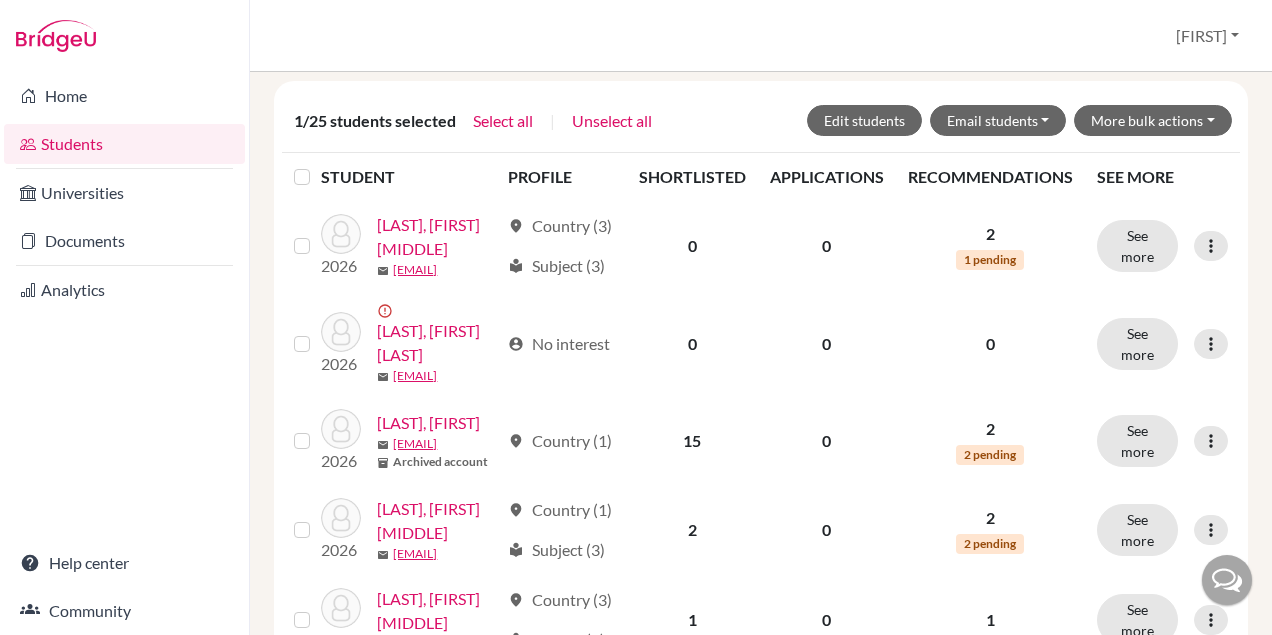 scroll, scrollTop: 0, scrollLeft: 0, axis: both 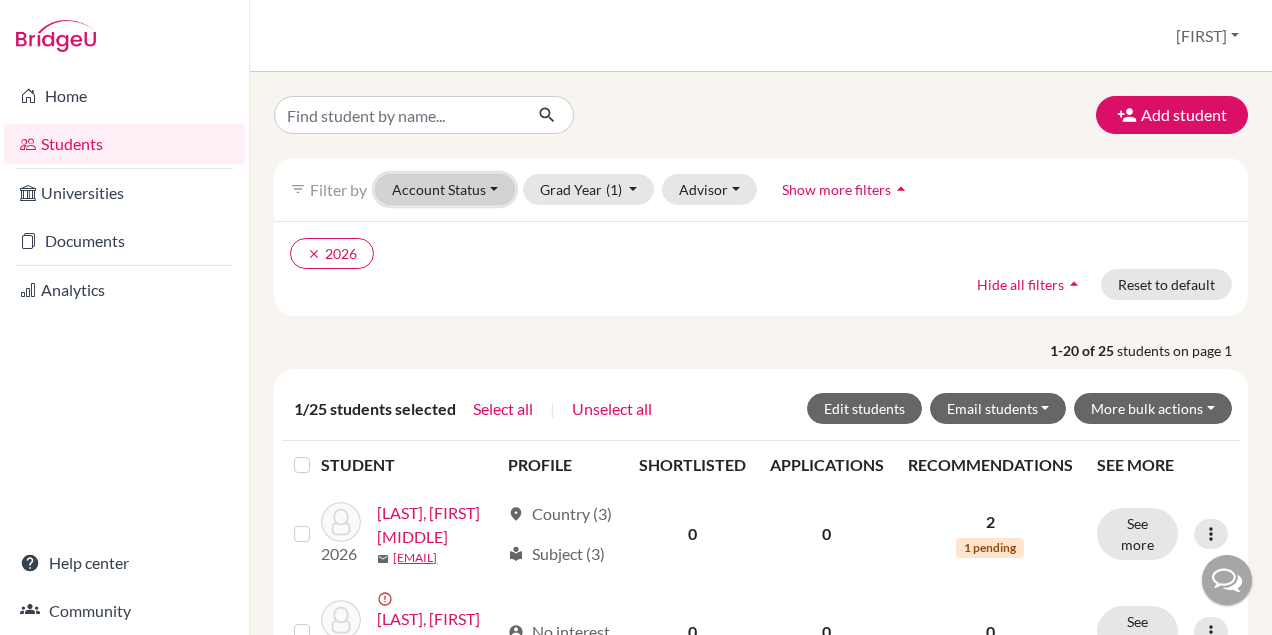 click on "Account Status" at bounding box center (445, 189) 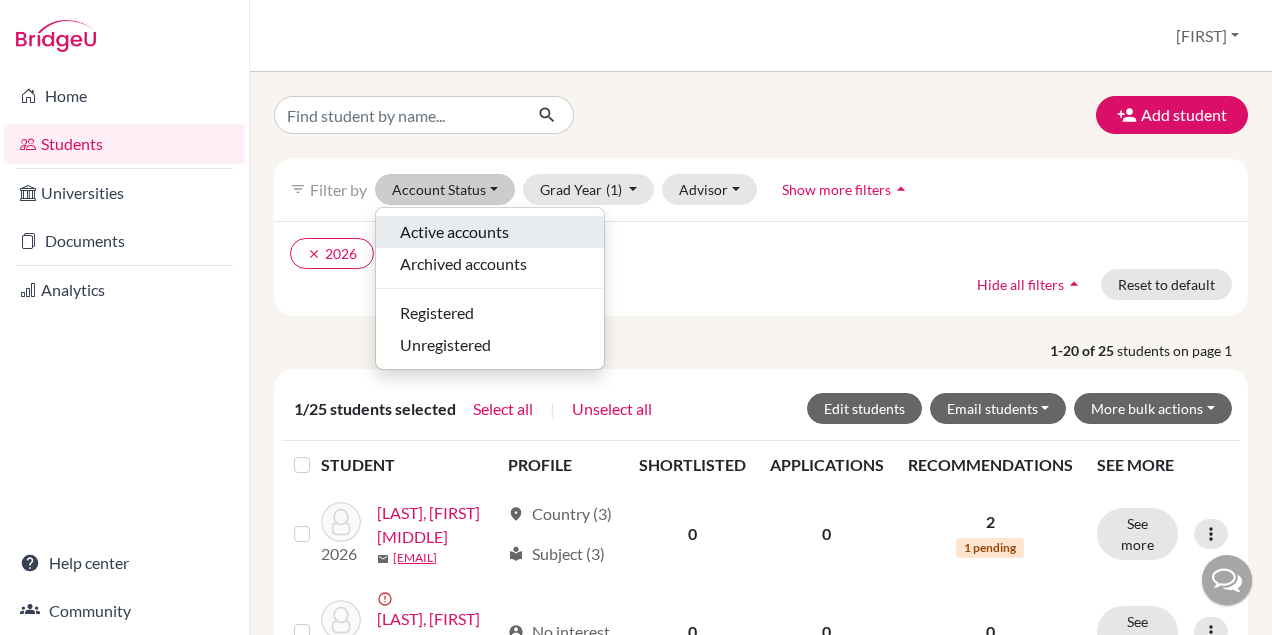 click on "Active accounts" at bounding box center (454, 232) 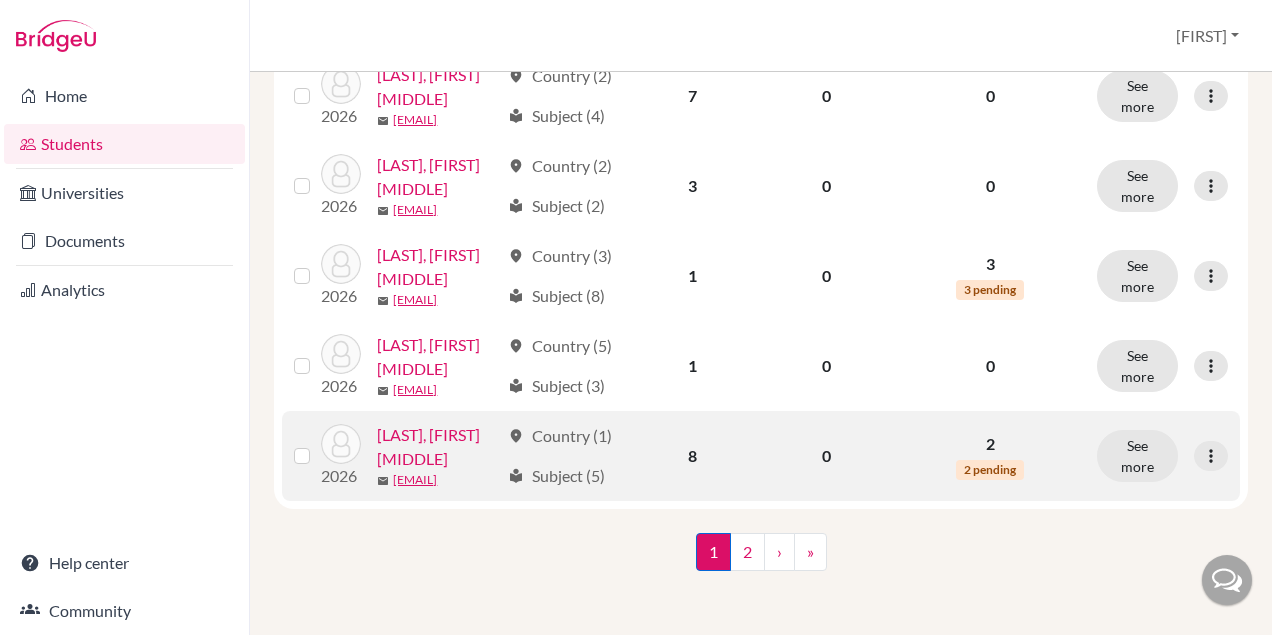 scroll, scrollTop: 2120, scrollLeft: 0, axis: vertical 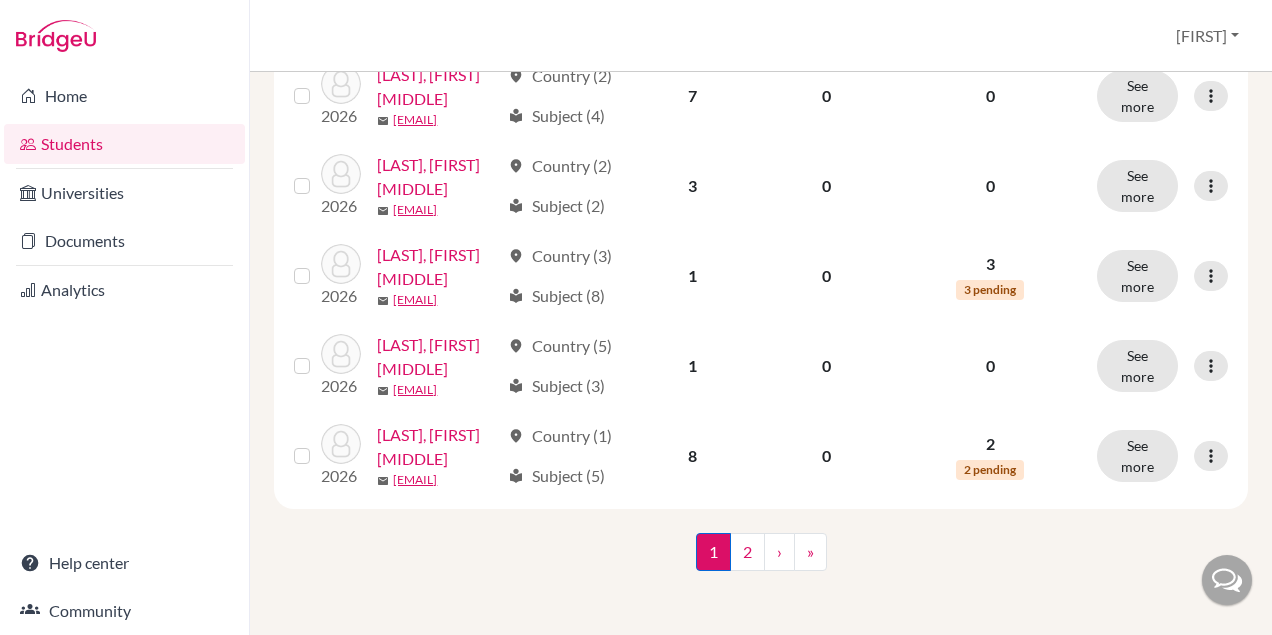 click at bounding box center [318, -5] 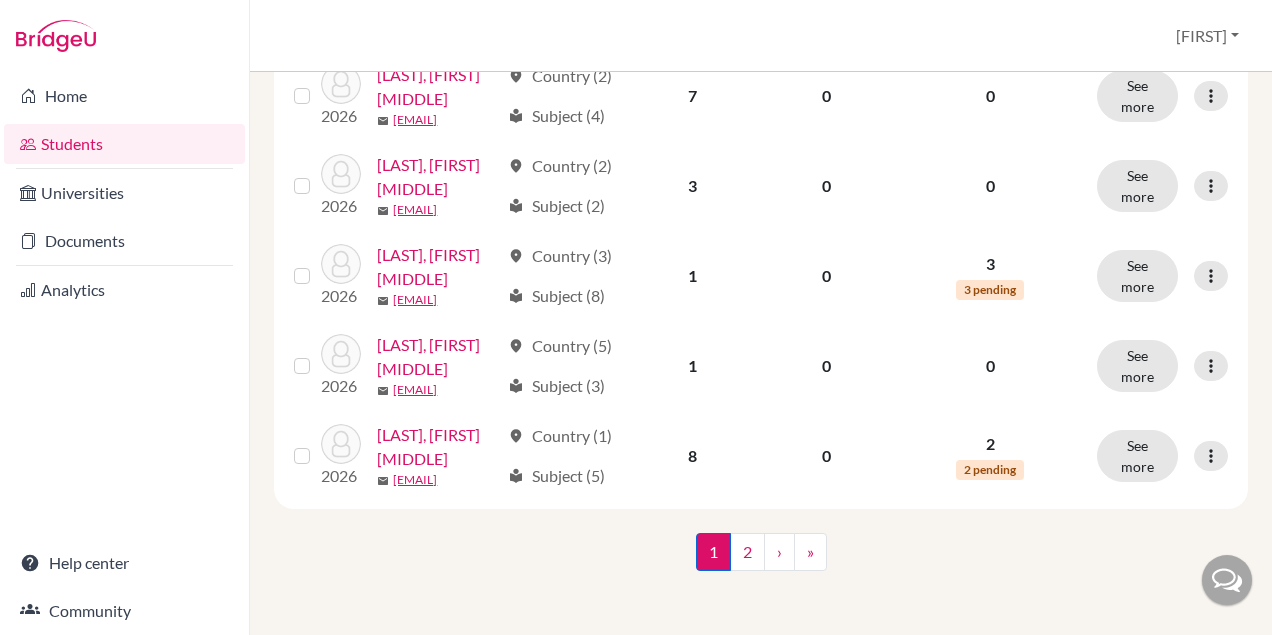 scroll, scrollTop: 2184, scrollLeft: 0, axis: vertical 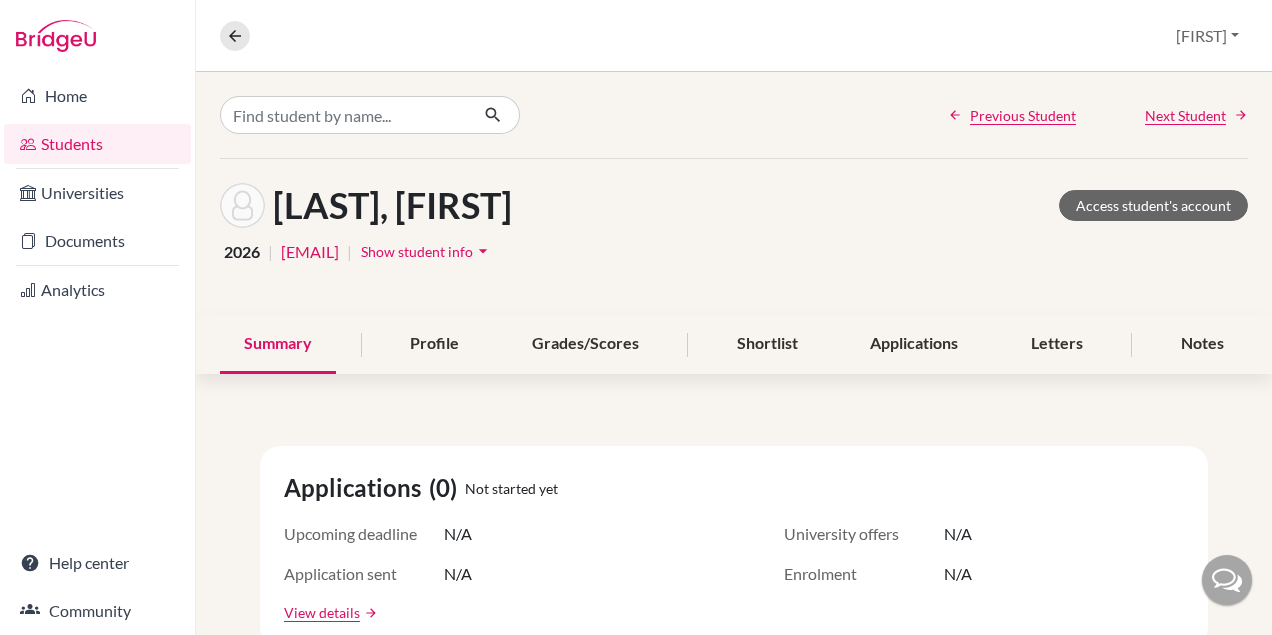 click on "Show student info arrow_drop_down" at bounding box center [427, 251] 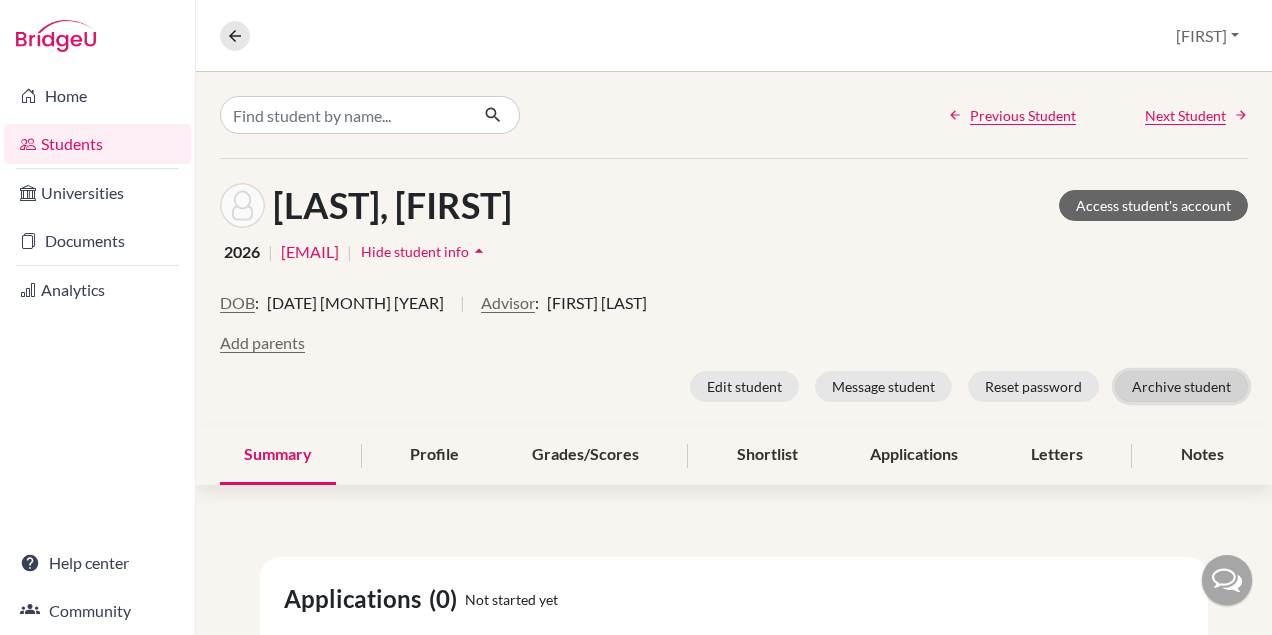 click on "Archive student" 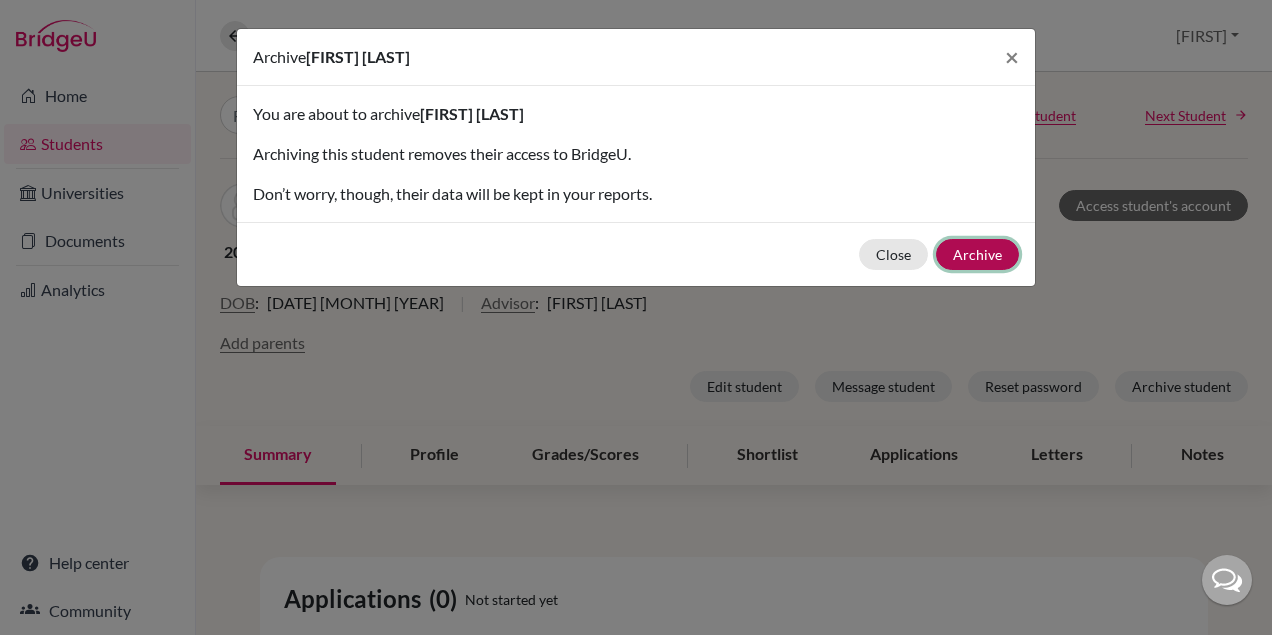 click on "Archive" at bounding box center [977, 254] 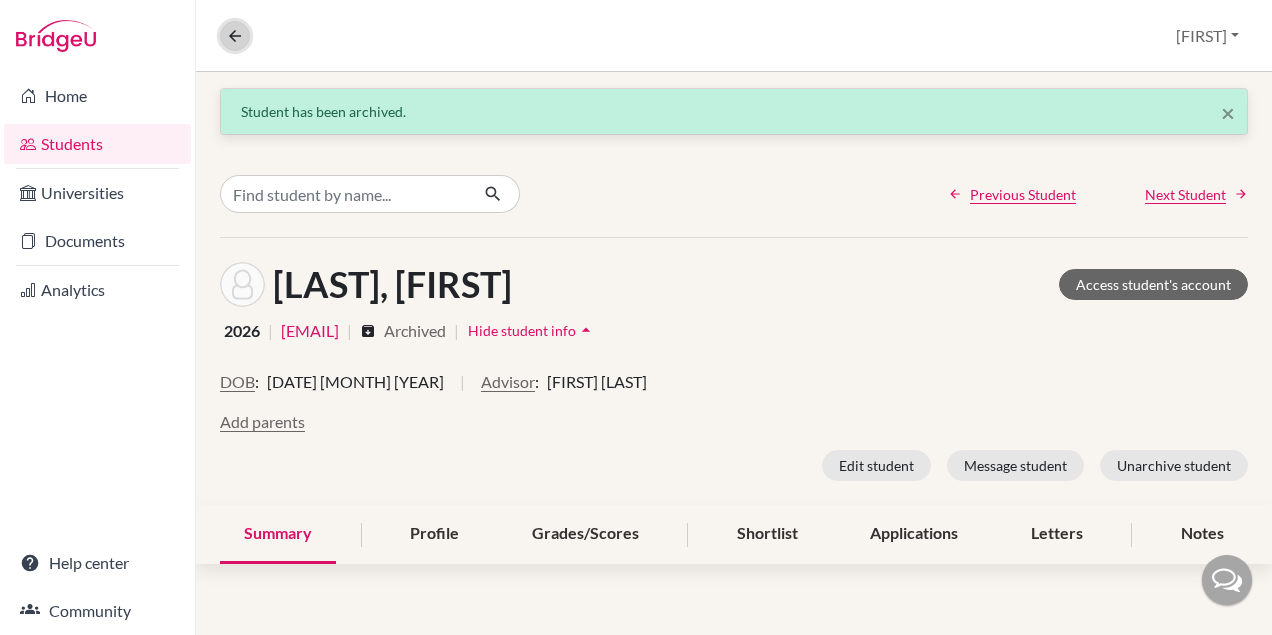 click at bounding box center [235, 36] 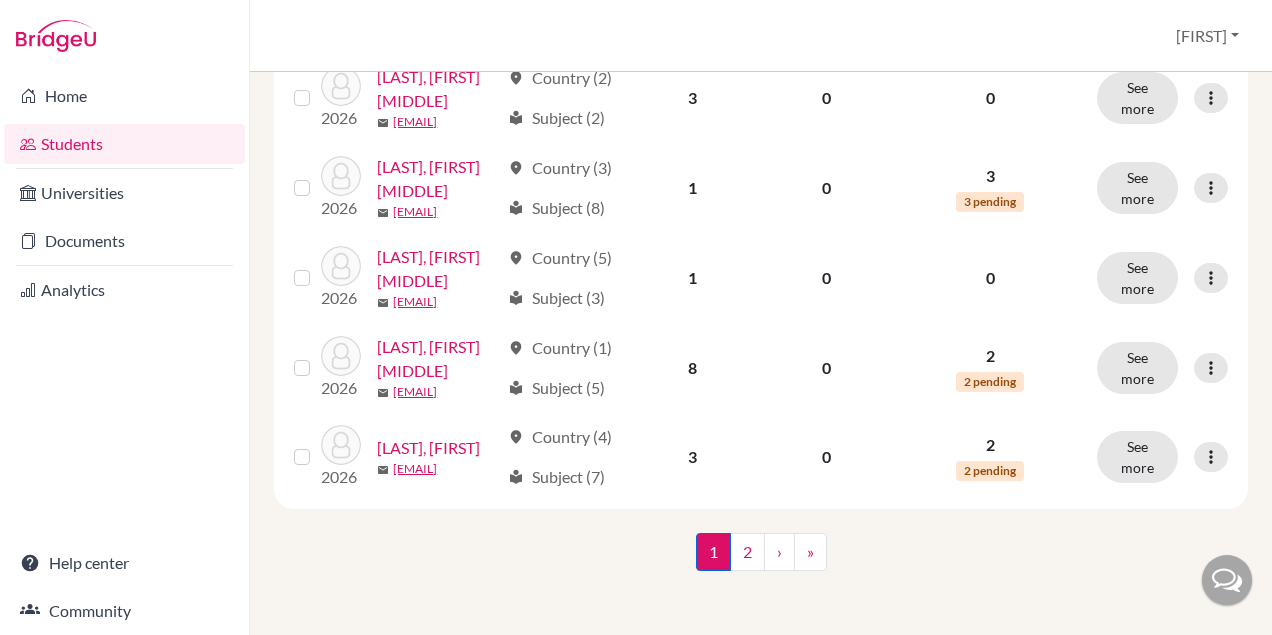 scroll, scrollTop: 2778, scrollLeft: 0, axis: vertical 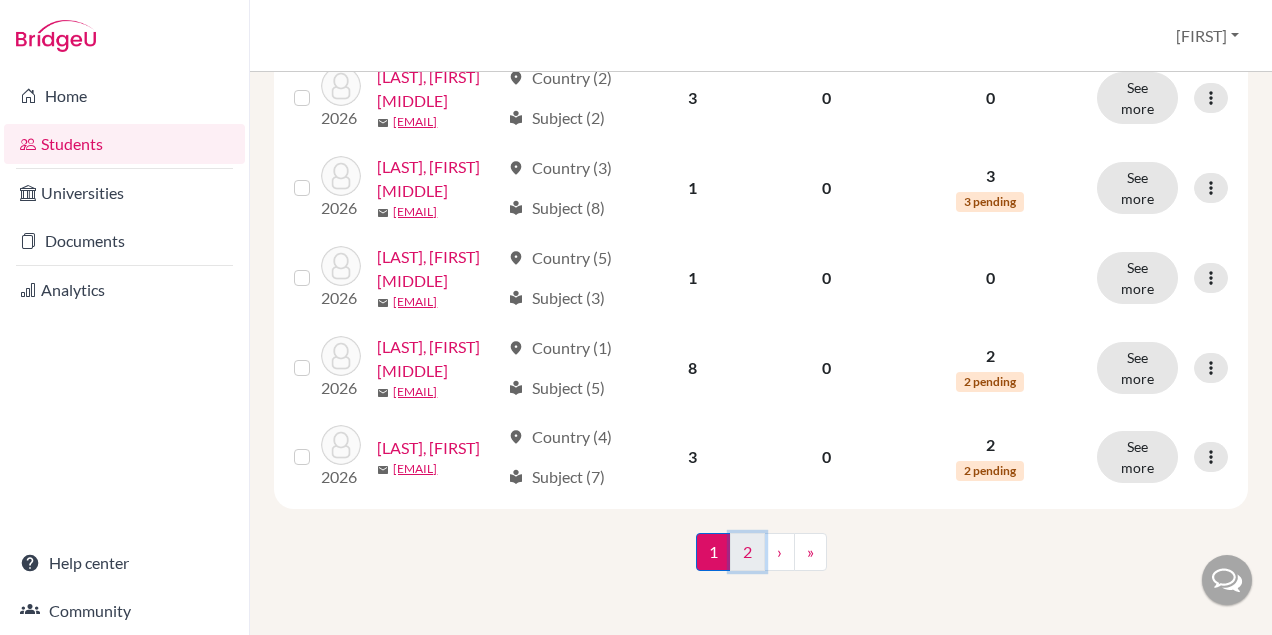 click on "2" at bounding box center [747, 552] 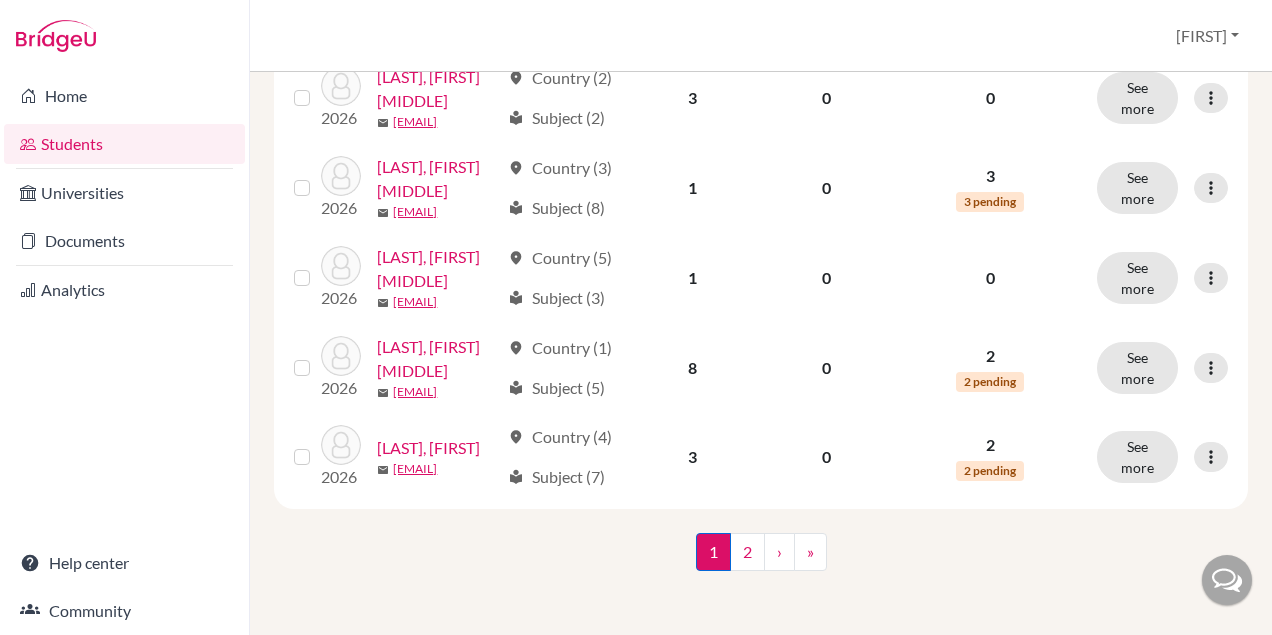 scroll, scrollTop: 0, scrollLeft: 0, axis: both 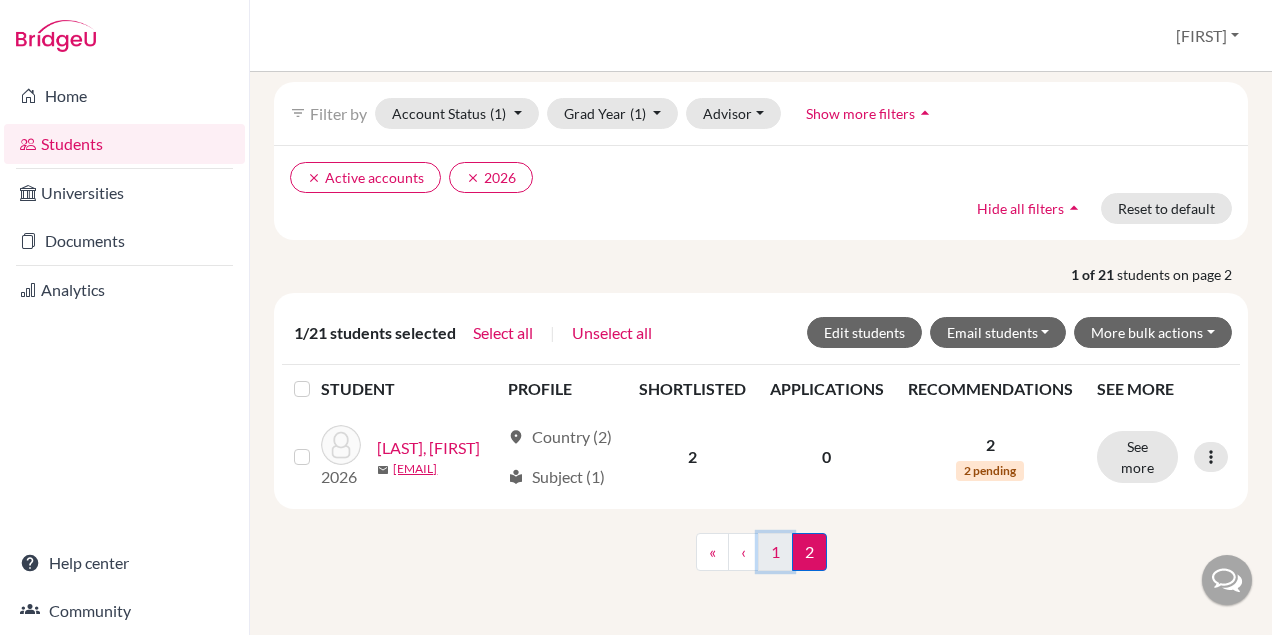 click on "1" at bounding box center [775, 552] 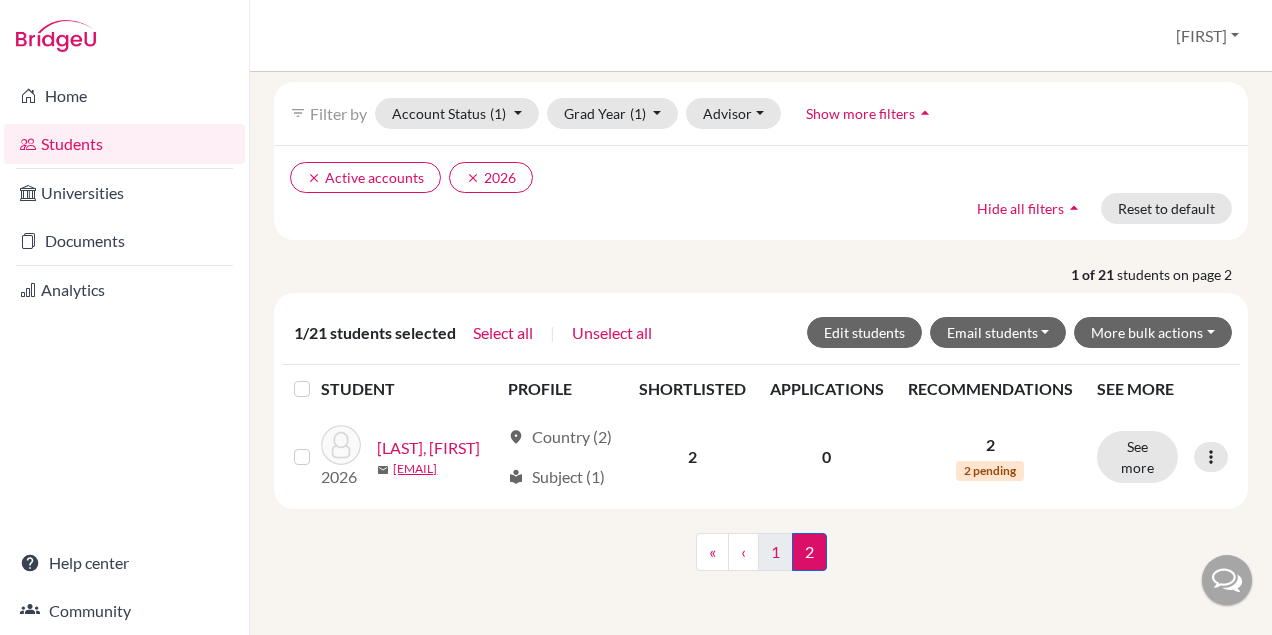 scroll, scrollTop: 0, scrollLeft: 0, axis: both 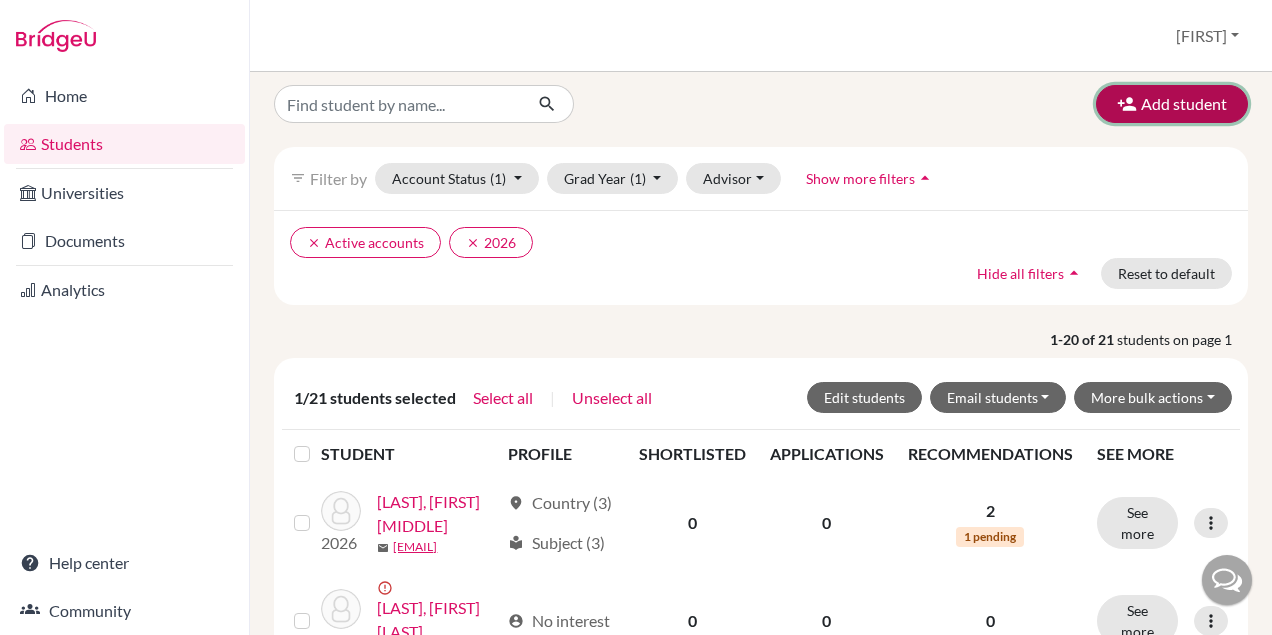 click on "Add student" at bounding box center (1172, 104) 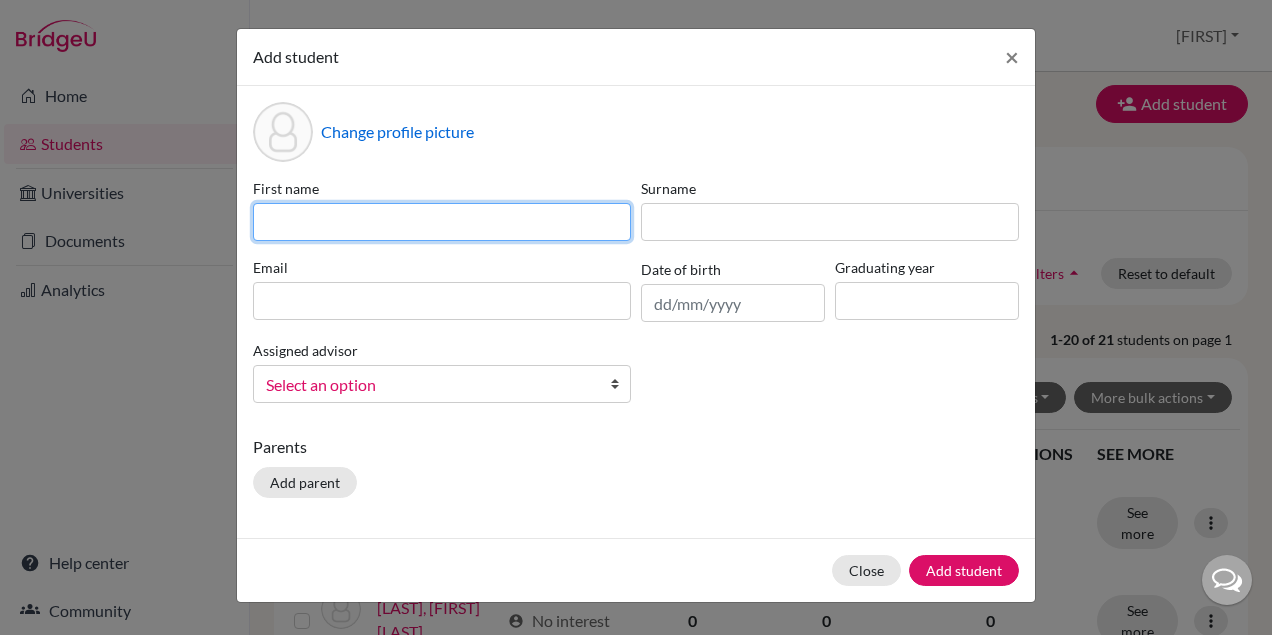 click at bounding box center (442, 222) 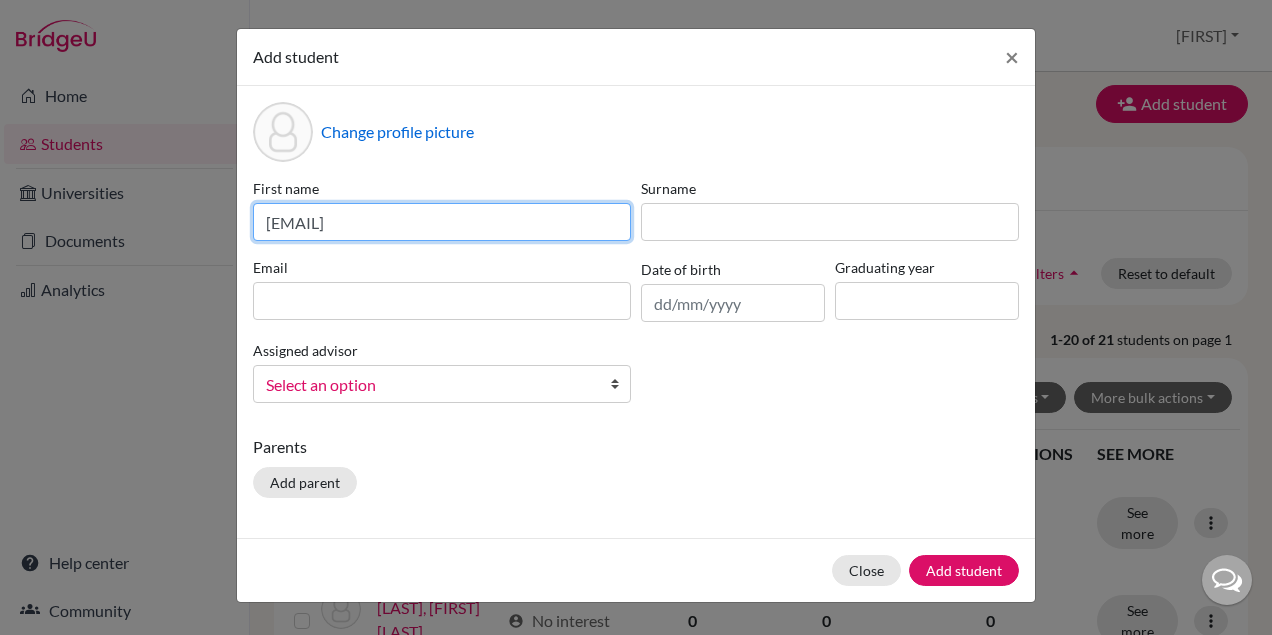 drag, startPoint x: 499, startPoint y: 233, endPoint x: 219, endPoint y: 232, distance: 280.0018 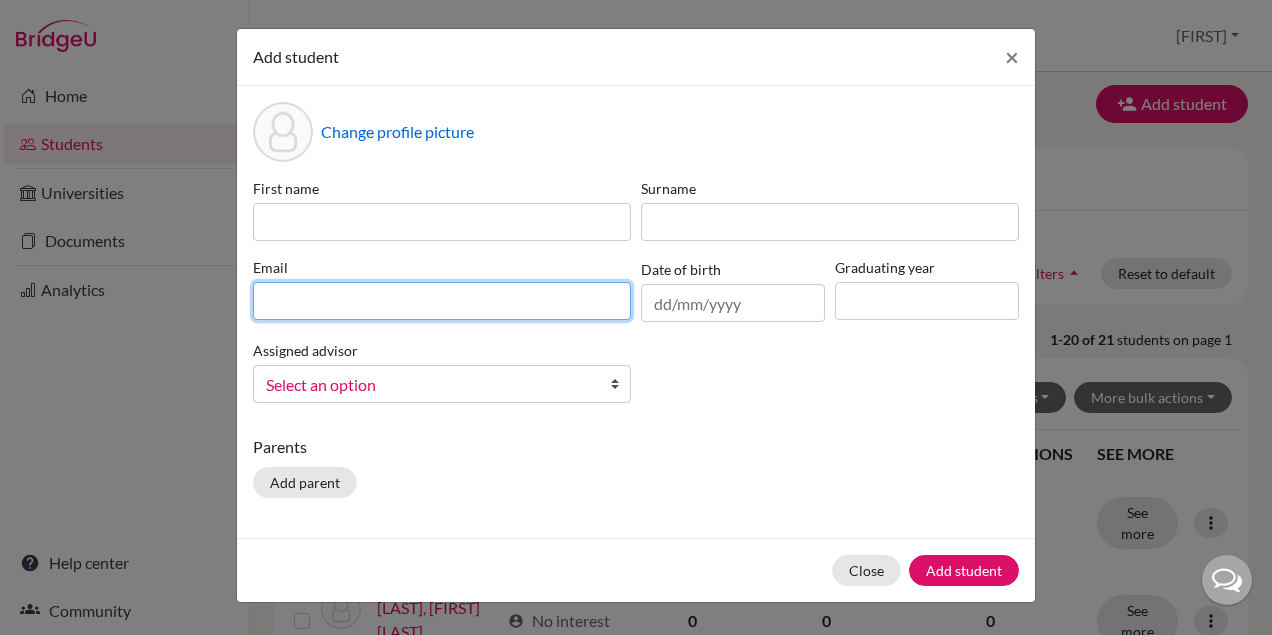 click on "Email" at bounding box center (442, 289) 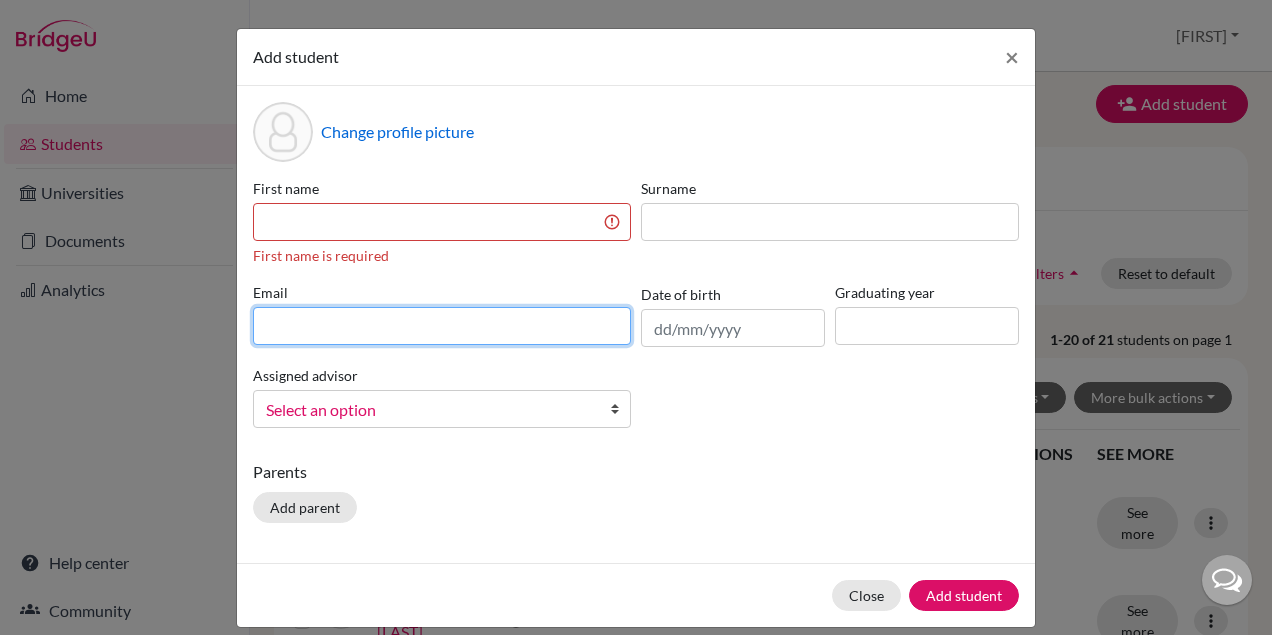 click at bounding box center (442, 326) 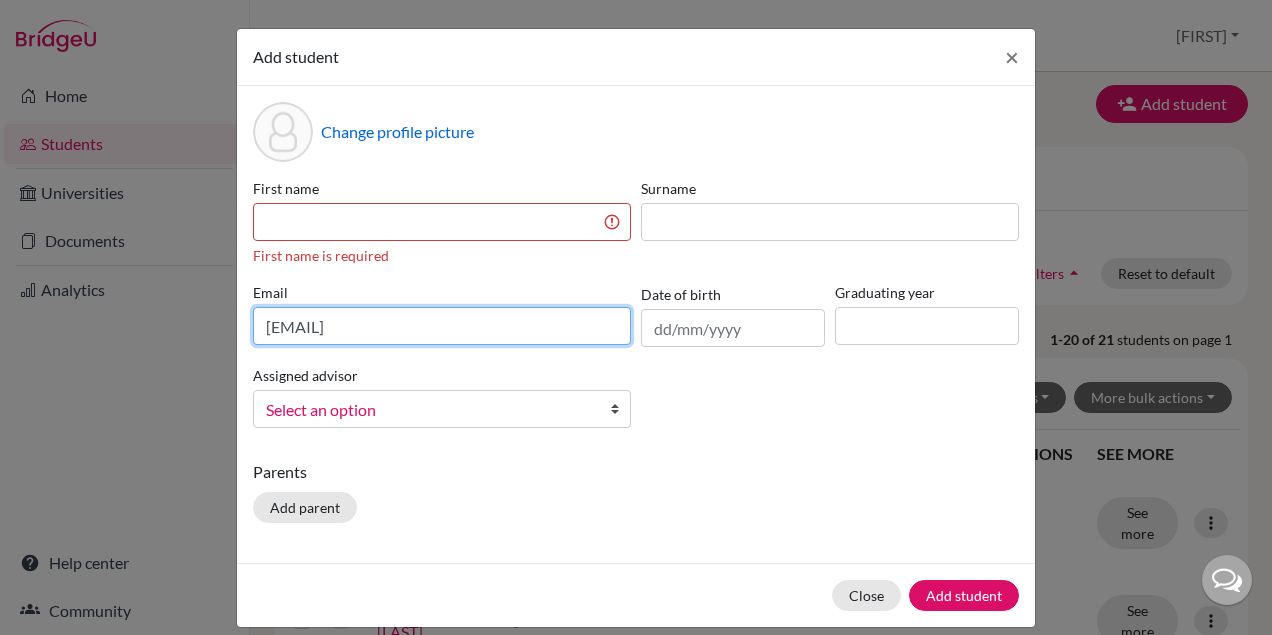 type on "[EMAIL]" 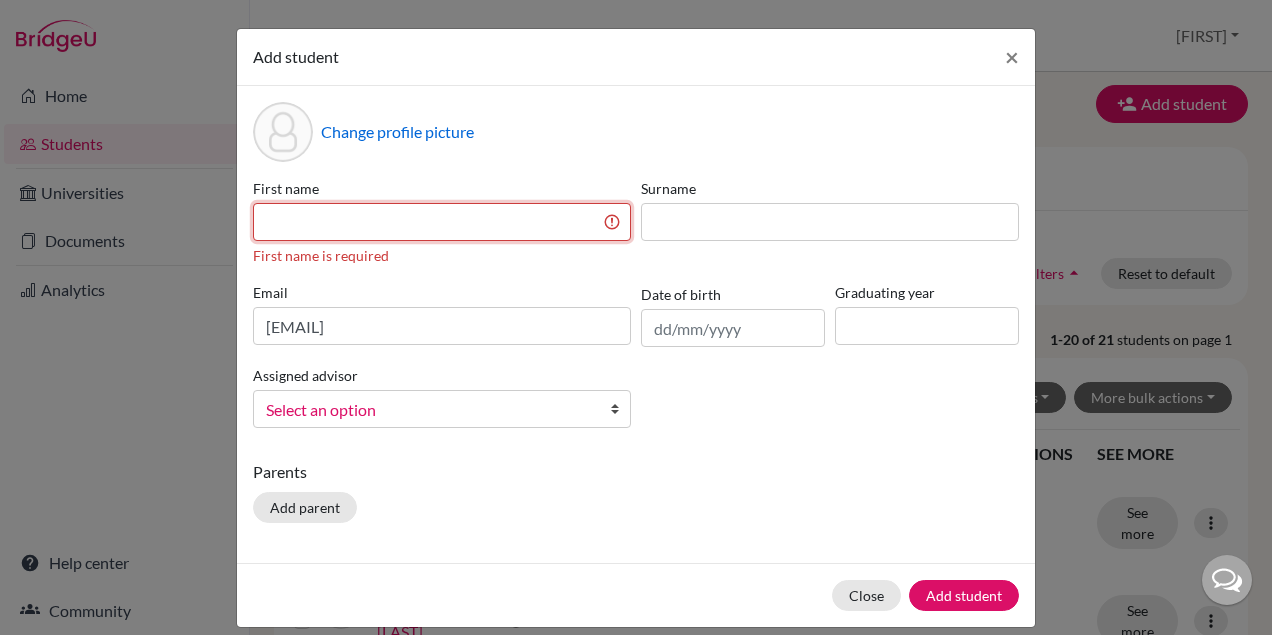 click at bounding box center [442, 222] 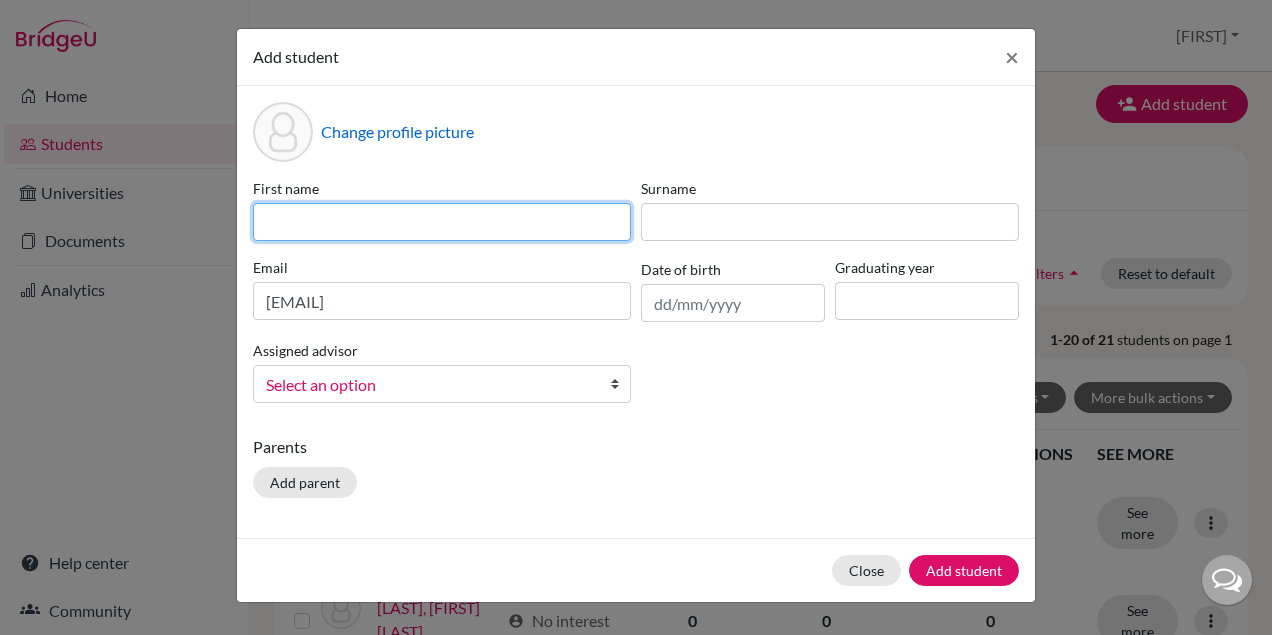 paste on "[EMAIL]" 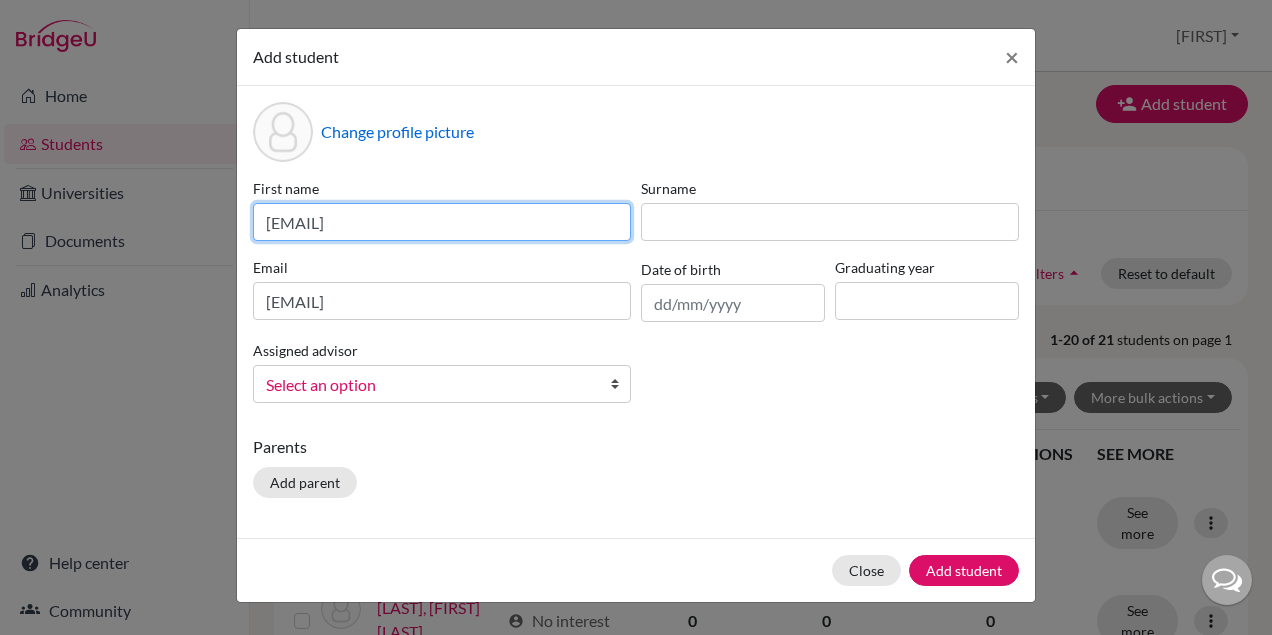 drag, startPoint x: 450, startPoint y: 227, endPoint x: 346, endPoint y: 220, distance: 104.23531 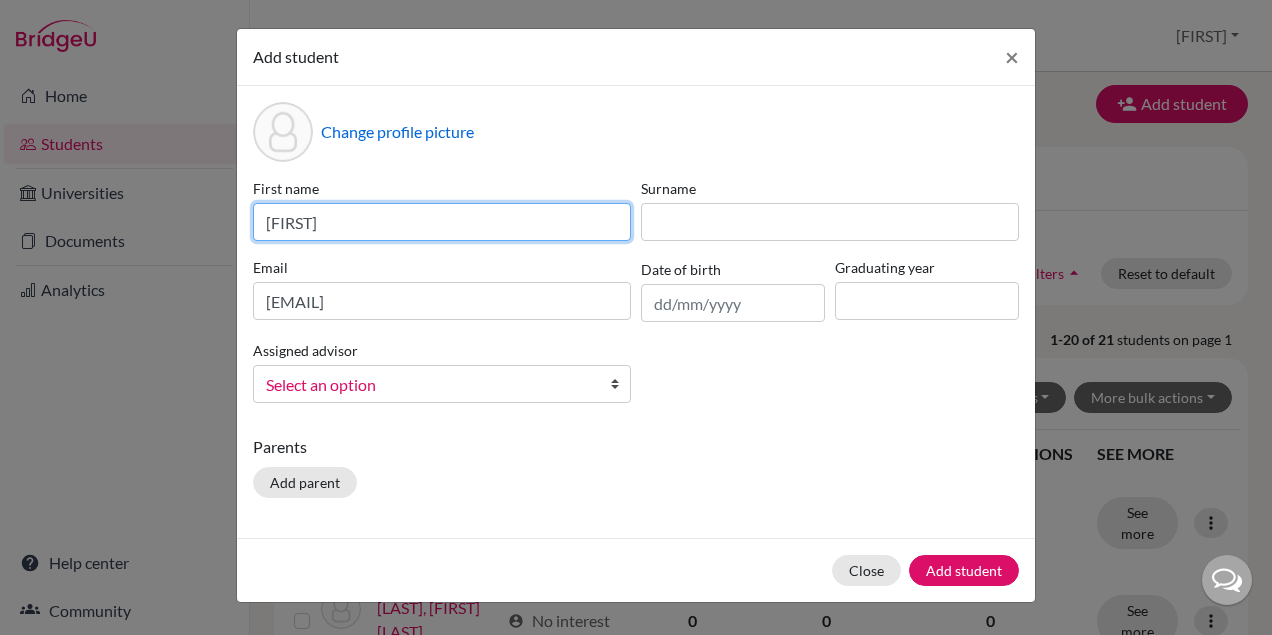 click on "Sofia" at bounding box center [442, 222] 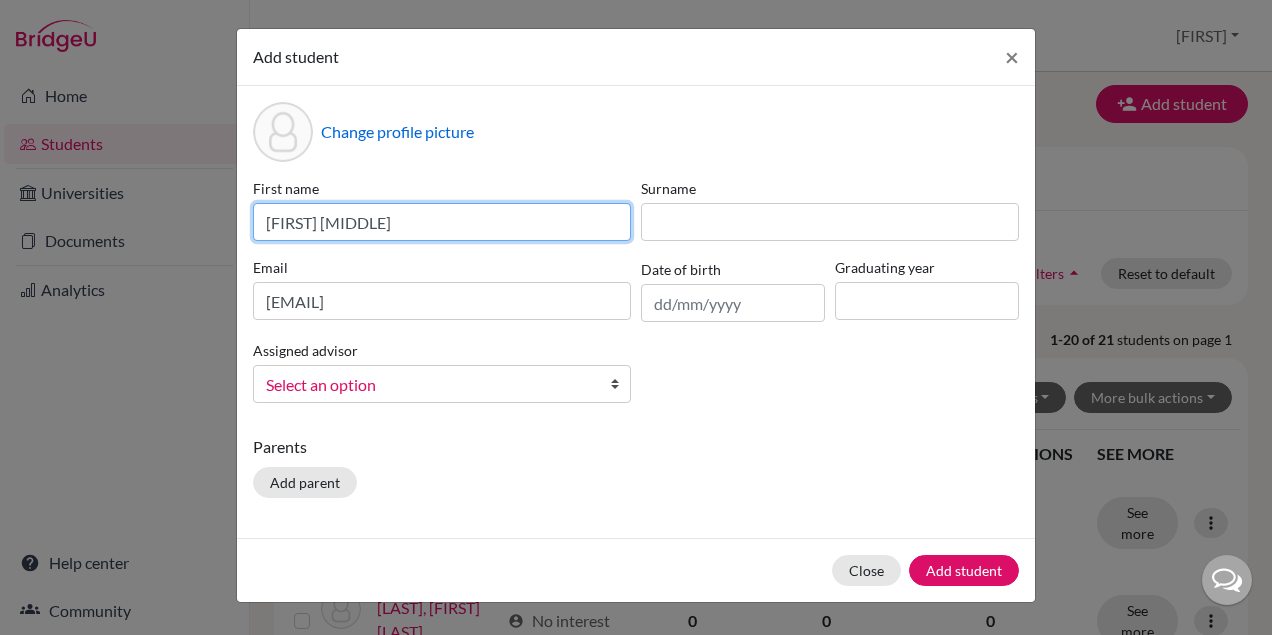 type on "Sofia Ava" 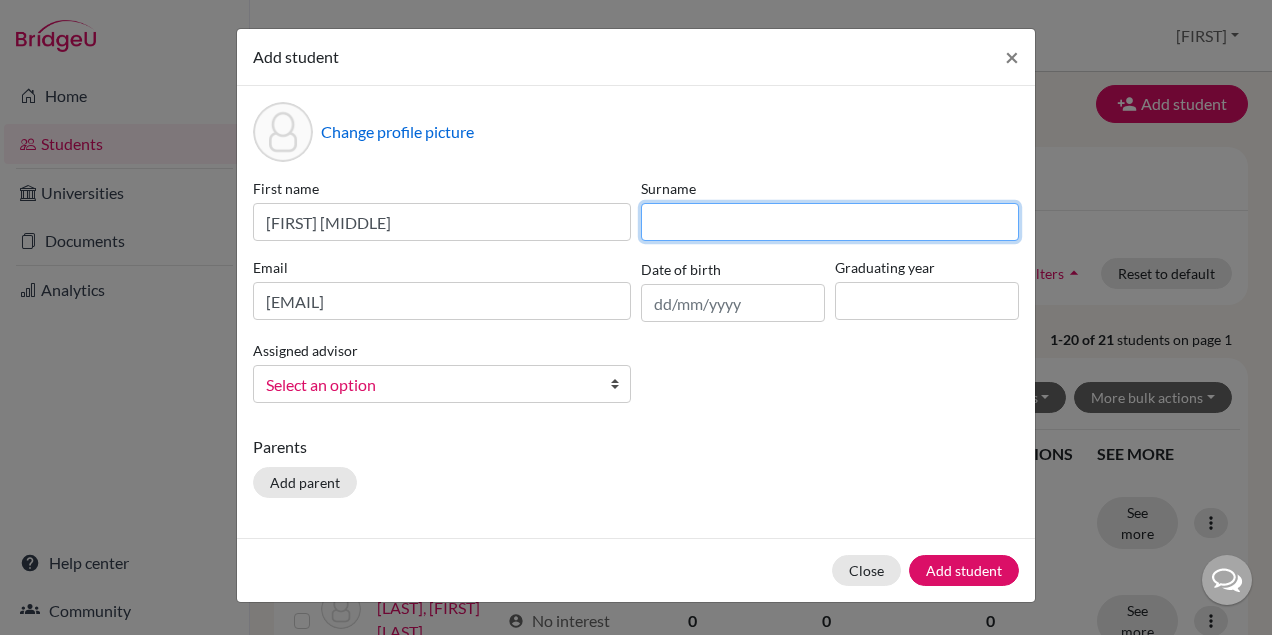click at bounding box center [830, 222] 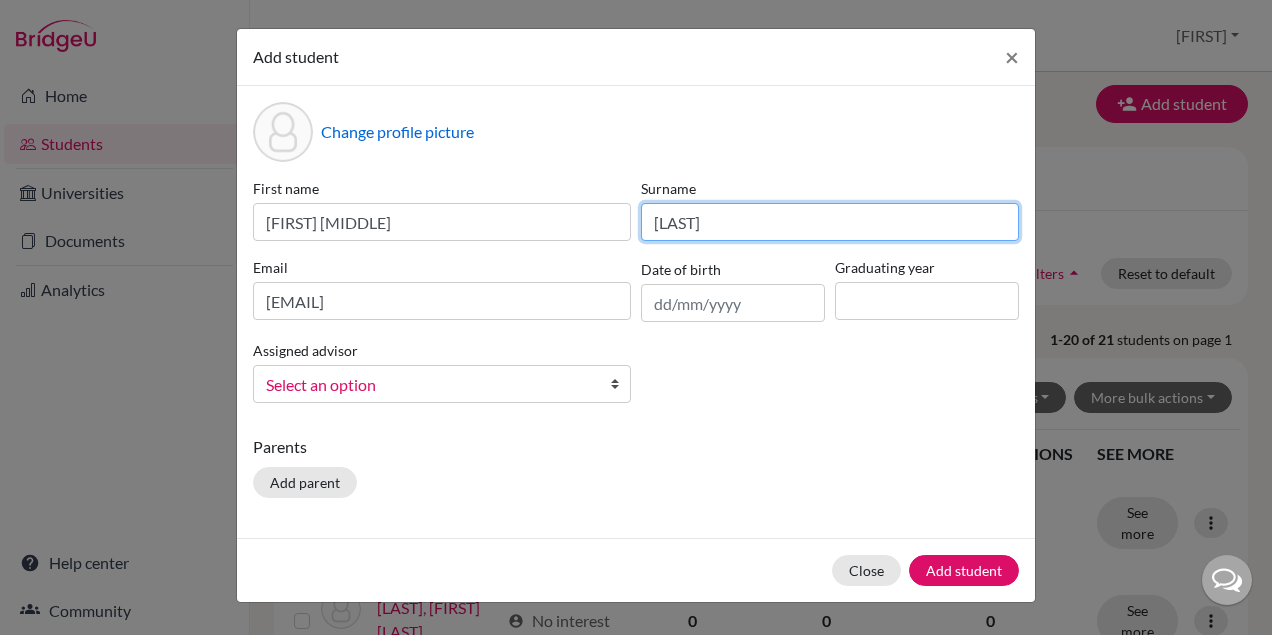click on "dolafi" at bounding box center (830, 222) 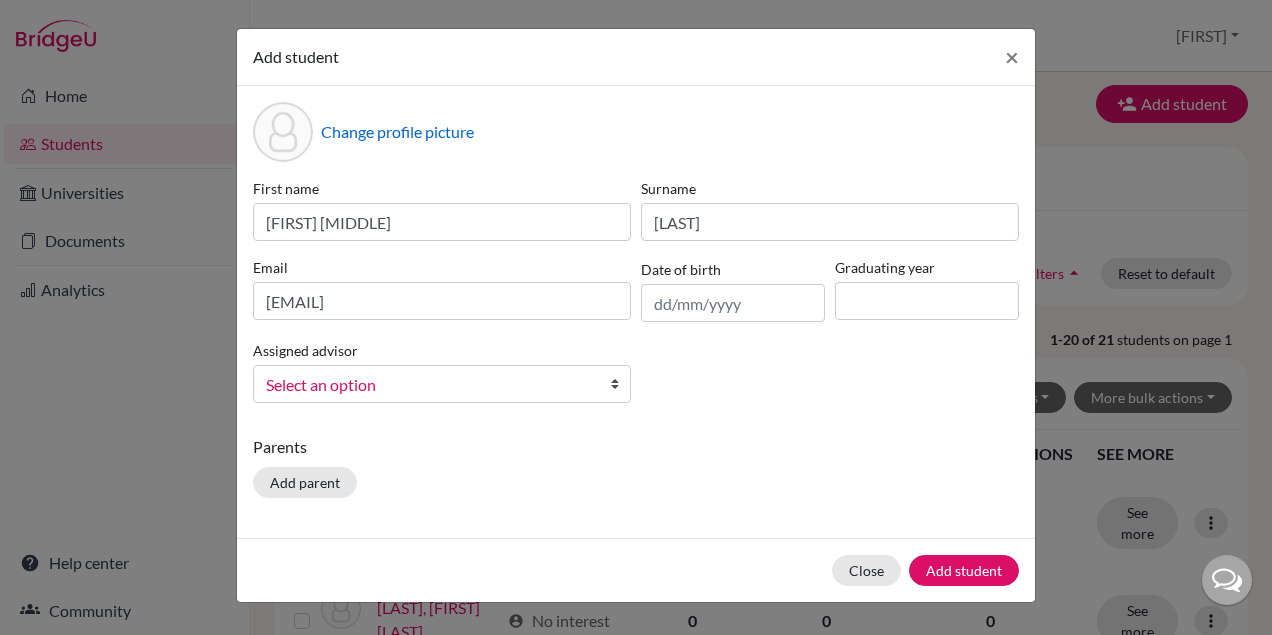click on "First name Sofia Ava Surname Dolafi Email sofia.dolafi@eabh.com.br Date of birth Graduating year Assigned advisor Borozan , Andrew  Brooks, Tamara Bula, Paulina Ferreira, Barbara Galvao, Guilherme Lelis, Marina Pesses, Ruth  Resende, Tulio
Select an option" at bounding box center (636, 298) 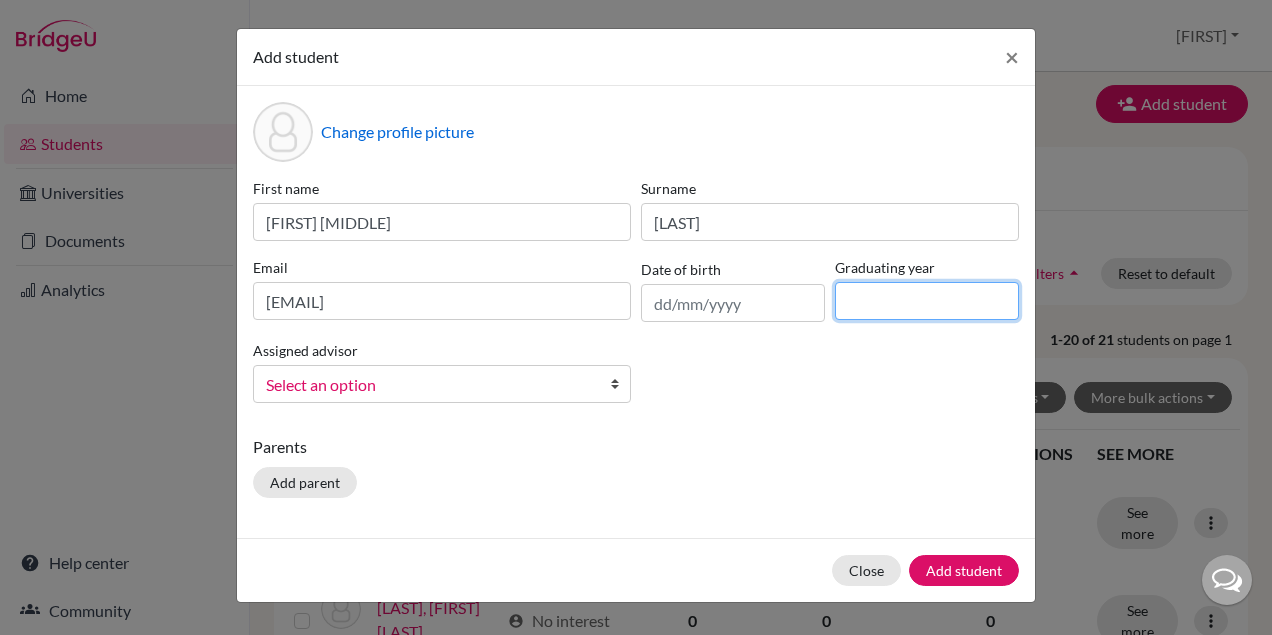 click at bounding box center (927, 301) 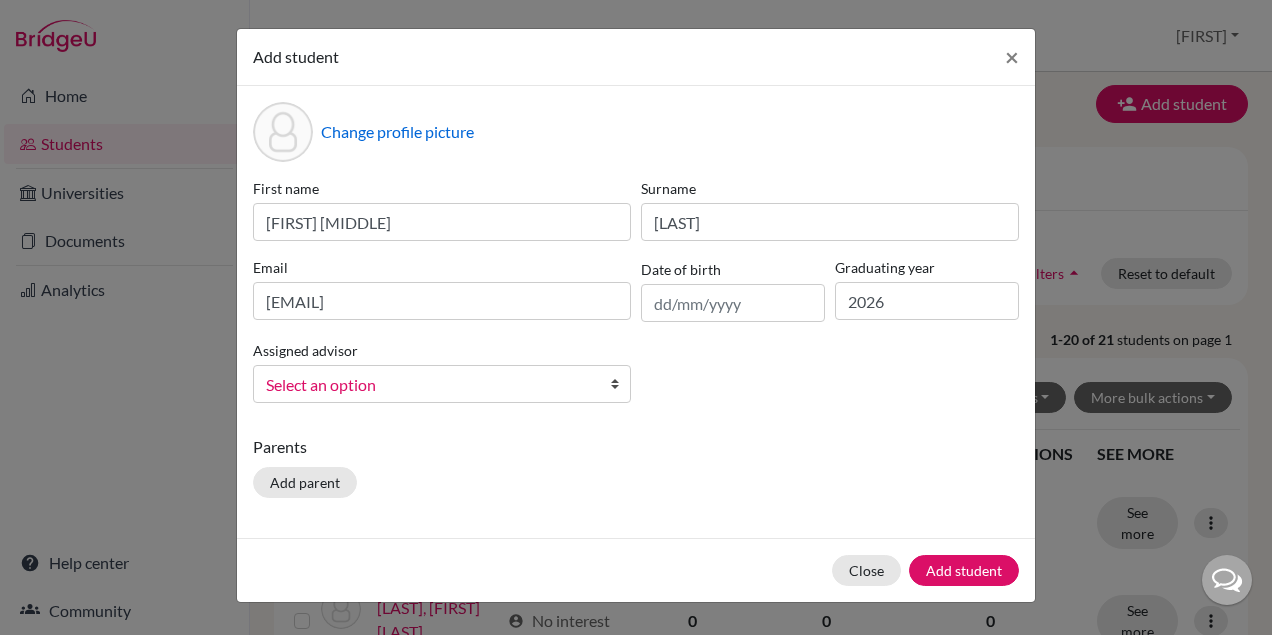 click on "First name Sofia Ava Surname Dolafi Email sofia.dolafi@eabh.com.br Date of birth Graduating year 2026 Assigned advisor Borozan , Andrew  Brooks, Tamara Bula, Paulina Ferreira, Barbara Galvao, Guilherme Lelis, Marina Pesses, Ruth  Resende, Tulio
Select an option" at bounding box center [636, 298] 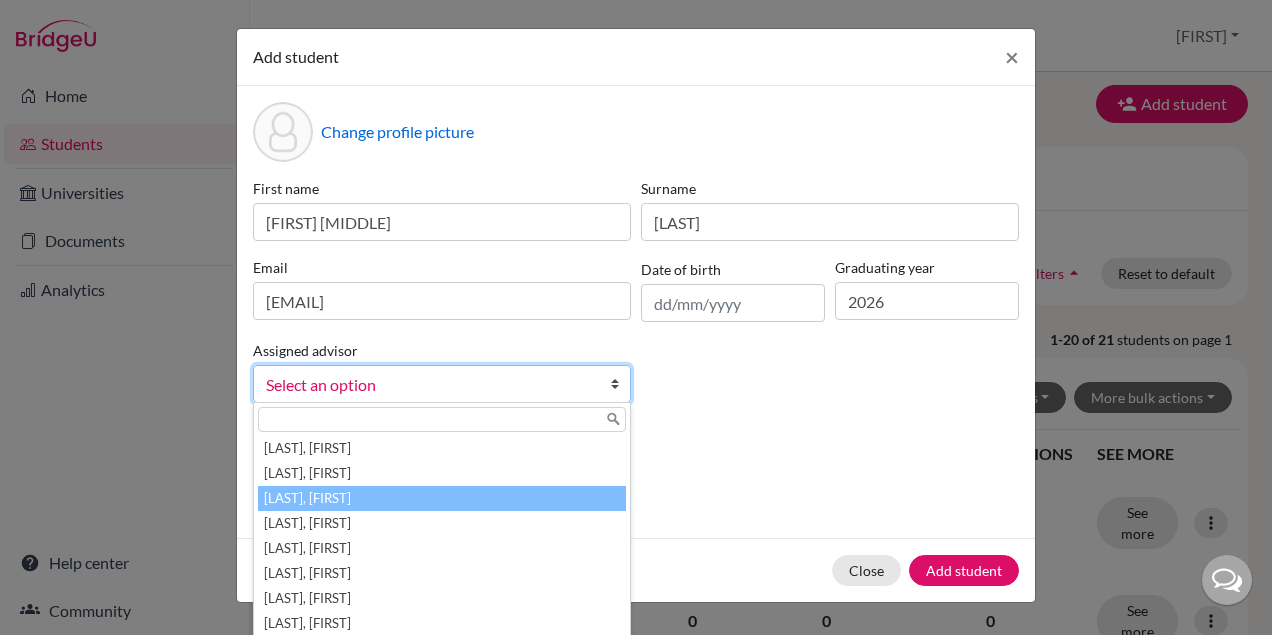 click on "Bula, Paulina" at bounding box center (442, 498) 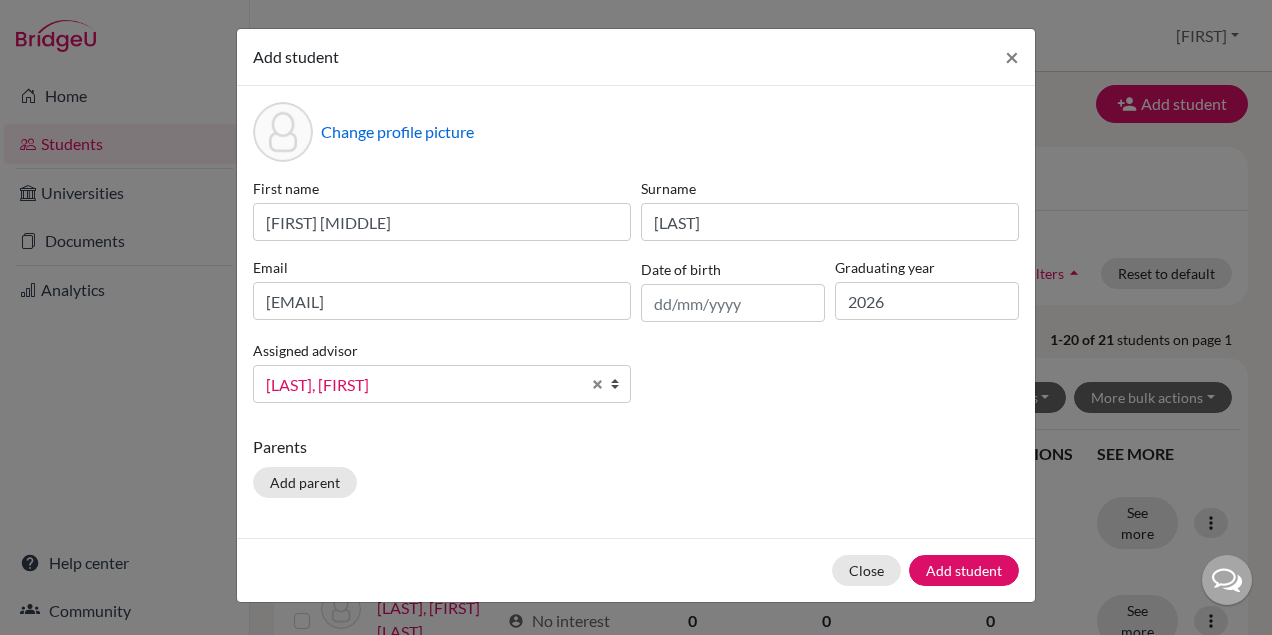 click on "Change profile picture First name Sofia Ava Surname Dolafi Email sofia.dolafi@eabh.com.br Date of birth Graduating year 2026 Assigned advisor Borozan , Andrew  Brooks, Tamara Bula, Paulina Ferreira, Barbara Galvao, Guilherme Lelis, Marina Pesses, Ruth  Resende, Tulio
Bula, Paulina
Borozan , Andrew  Brooks, Tamara Bula, Paulina Ferreira, Barbara Galvao, Guilherme Lelis, Marina Pesses, Ruth  Resende, Tulio
Parents Add parent" at bounding box center (636, 312) 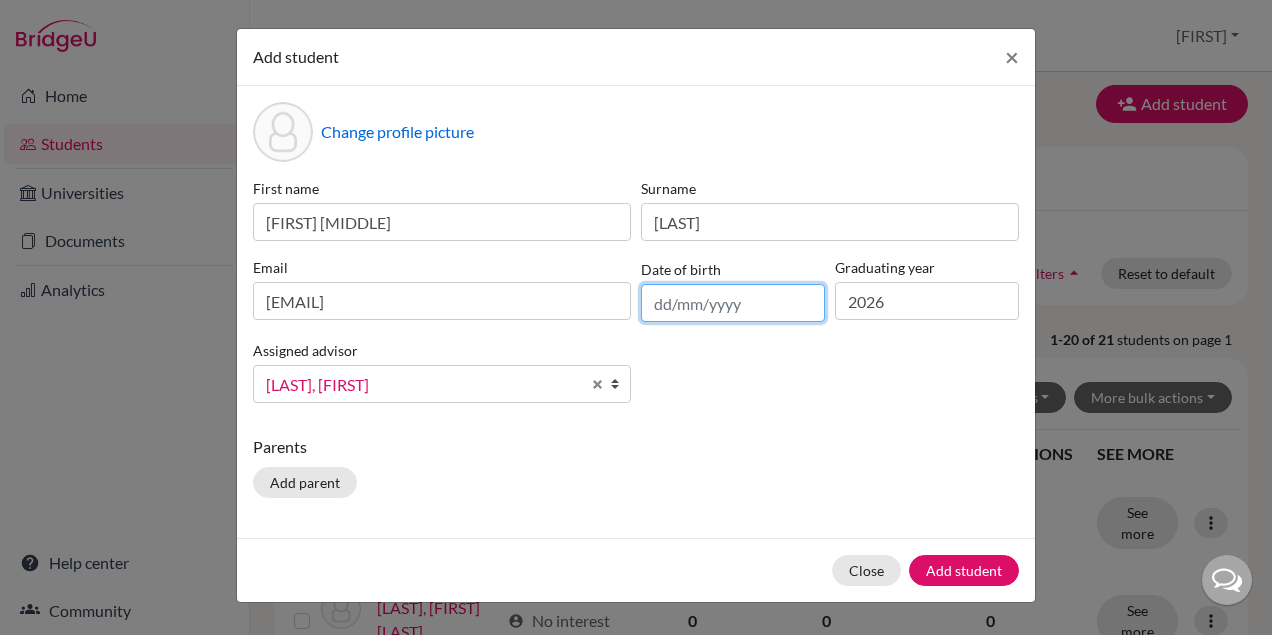 click at bounding box center [733, 303] 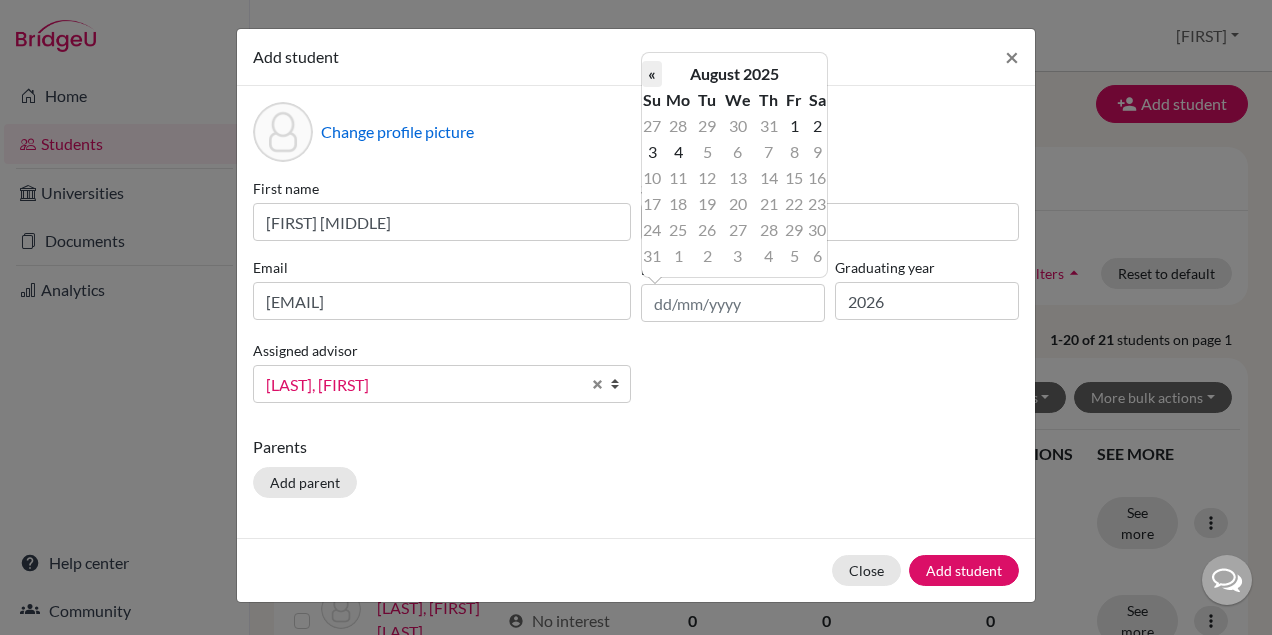 click on "«" at bounding box center (652, 74) 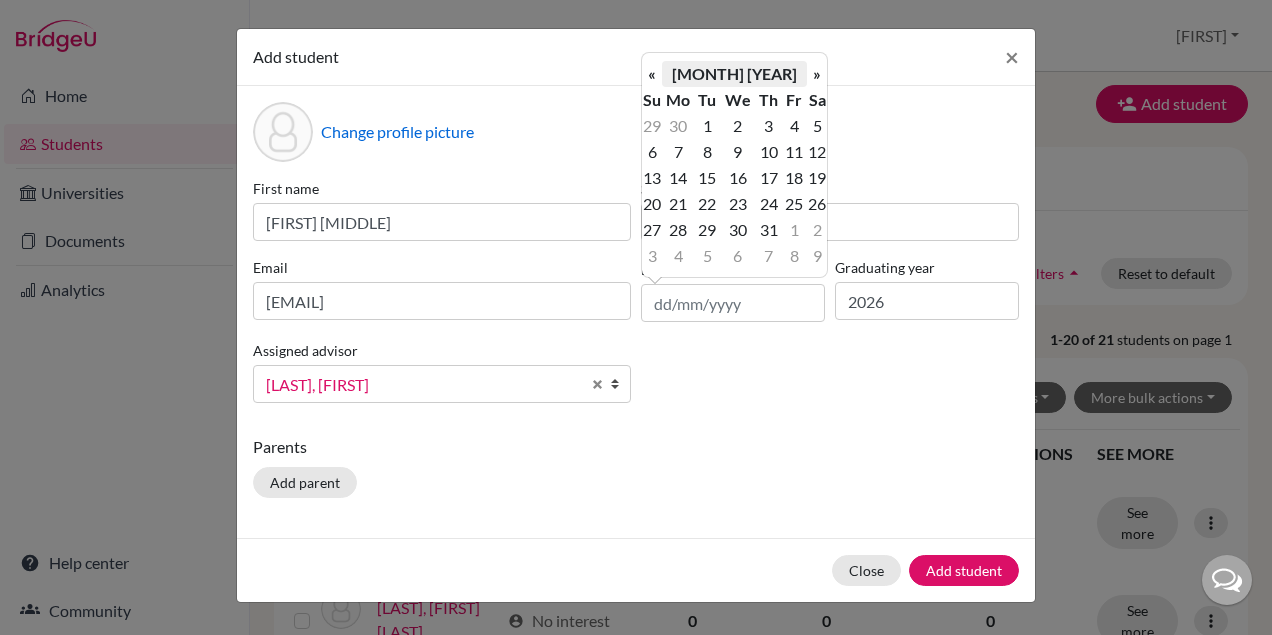 click on "July 2025" at bounding box center (734, 74) 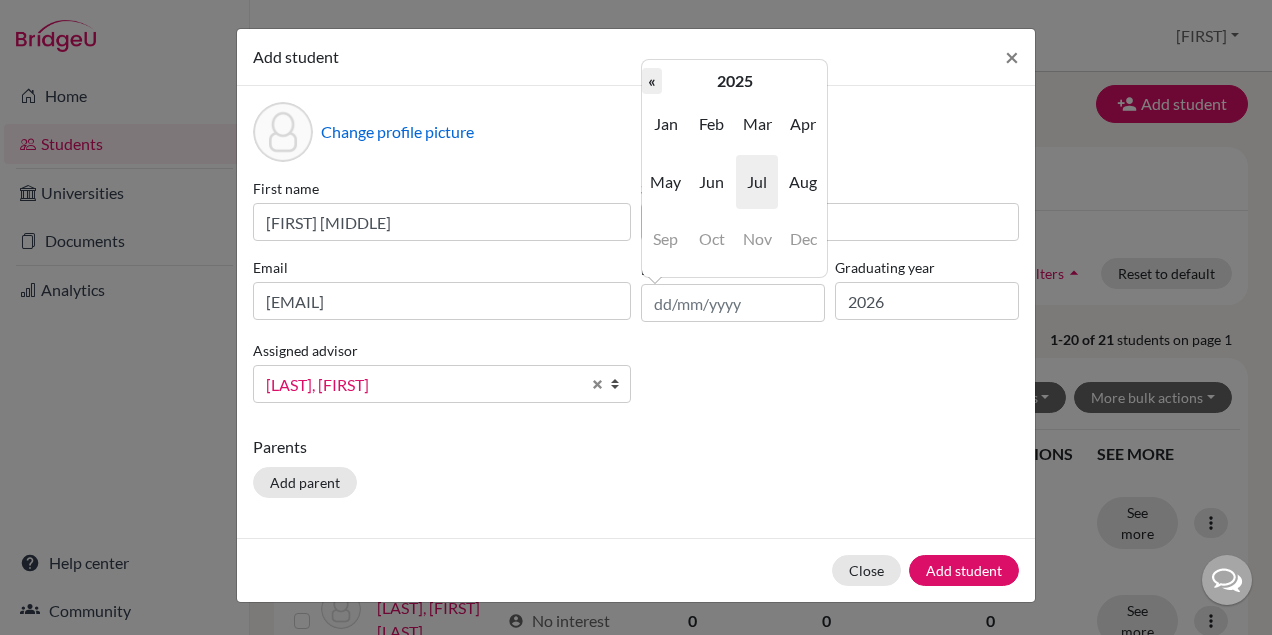 click on "«" at bounding box center (652, 81) 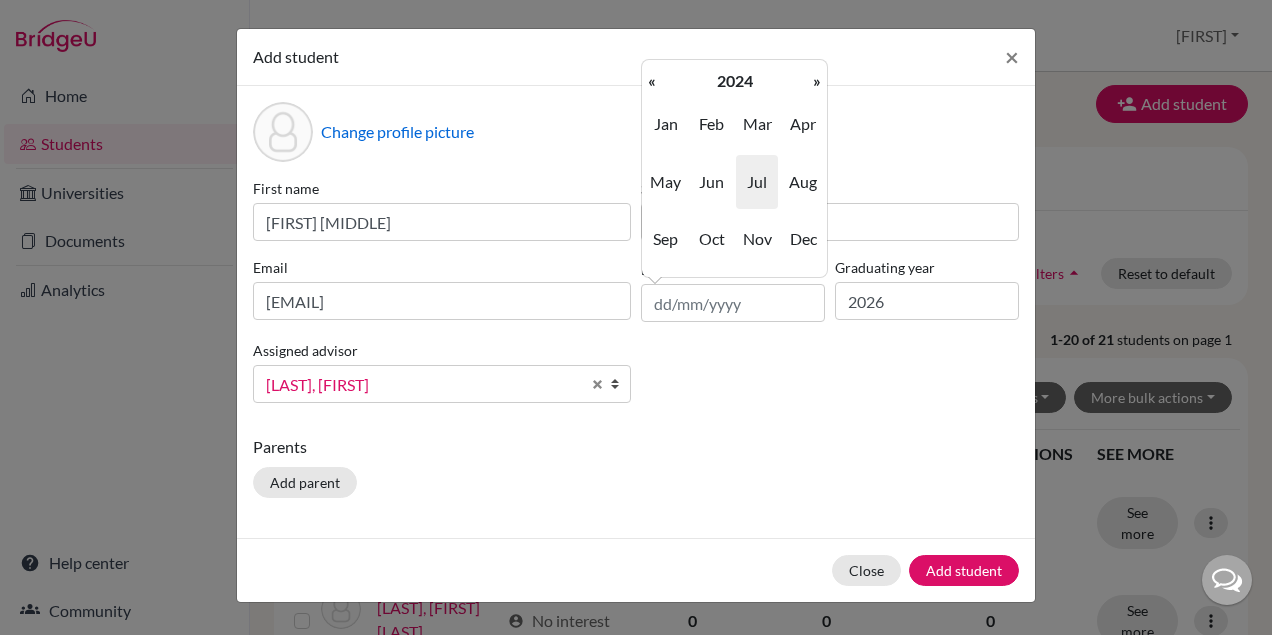 click on "«" at bounding box center (652, 81) 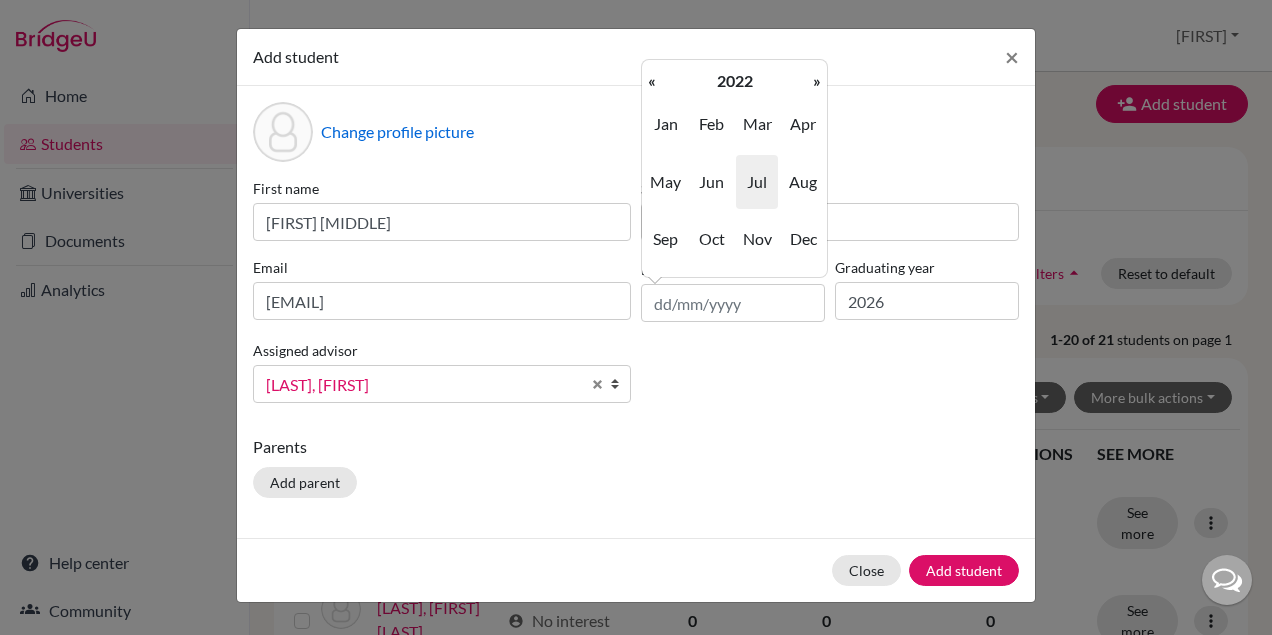 click on "«" at bounding box center (652, 81) 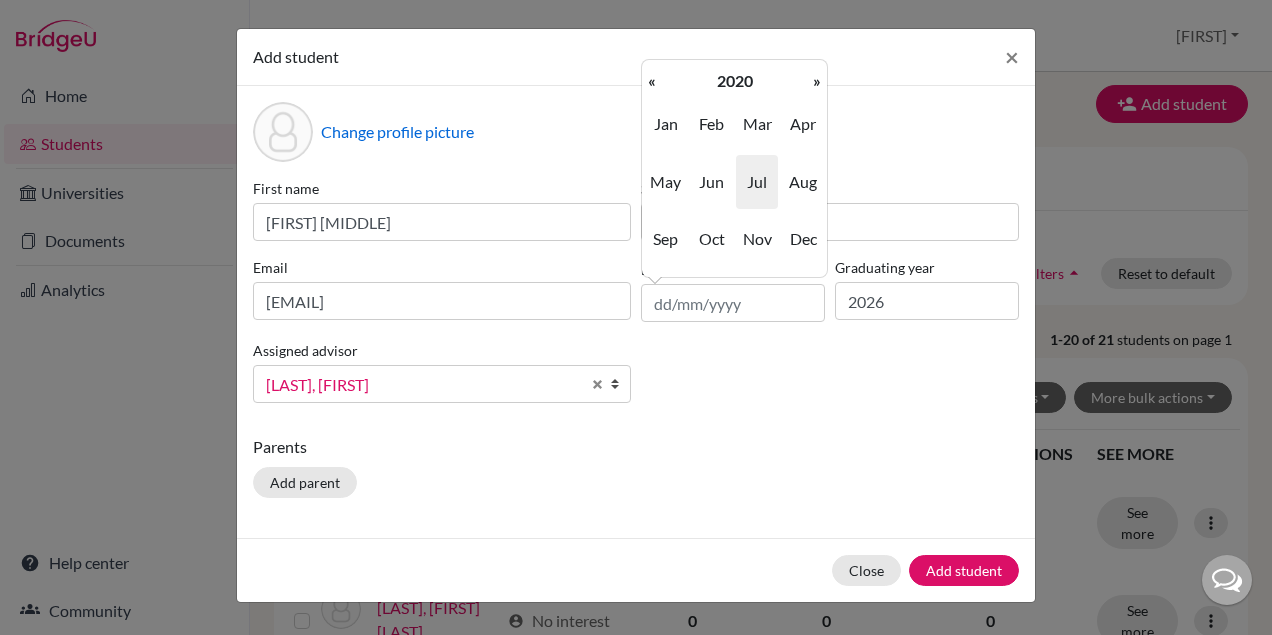 click on "«" at bounding box center (652, 81) 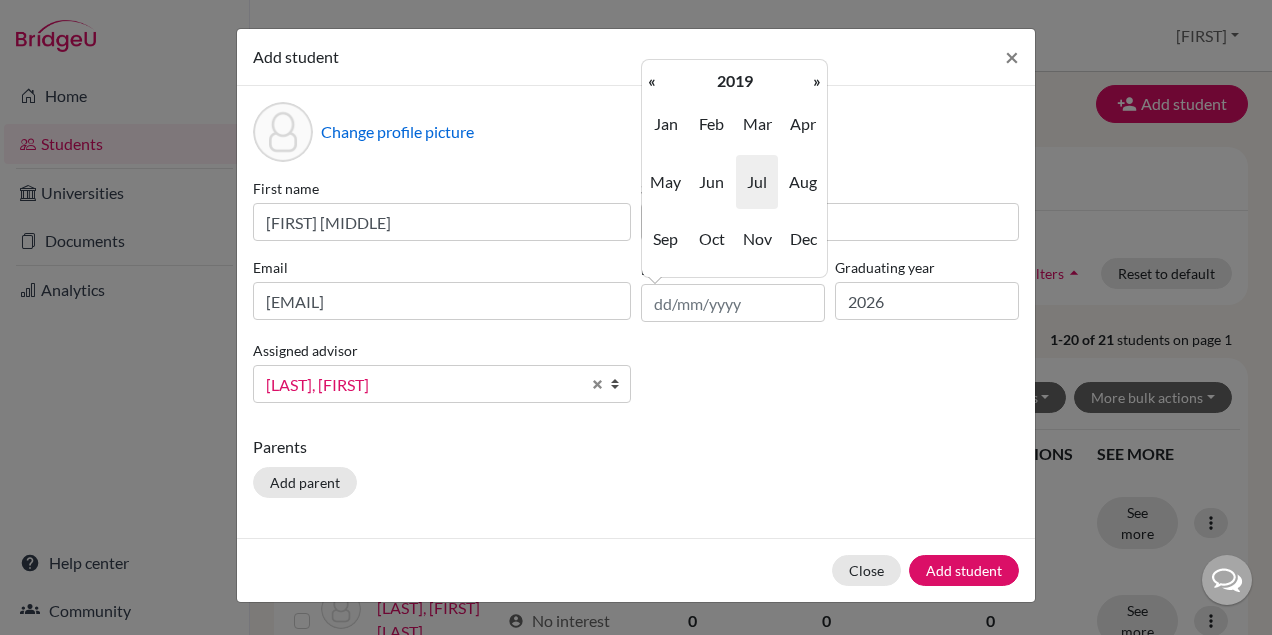 click on "«" at bounding box center (652, 81) 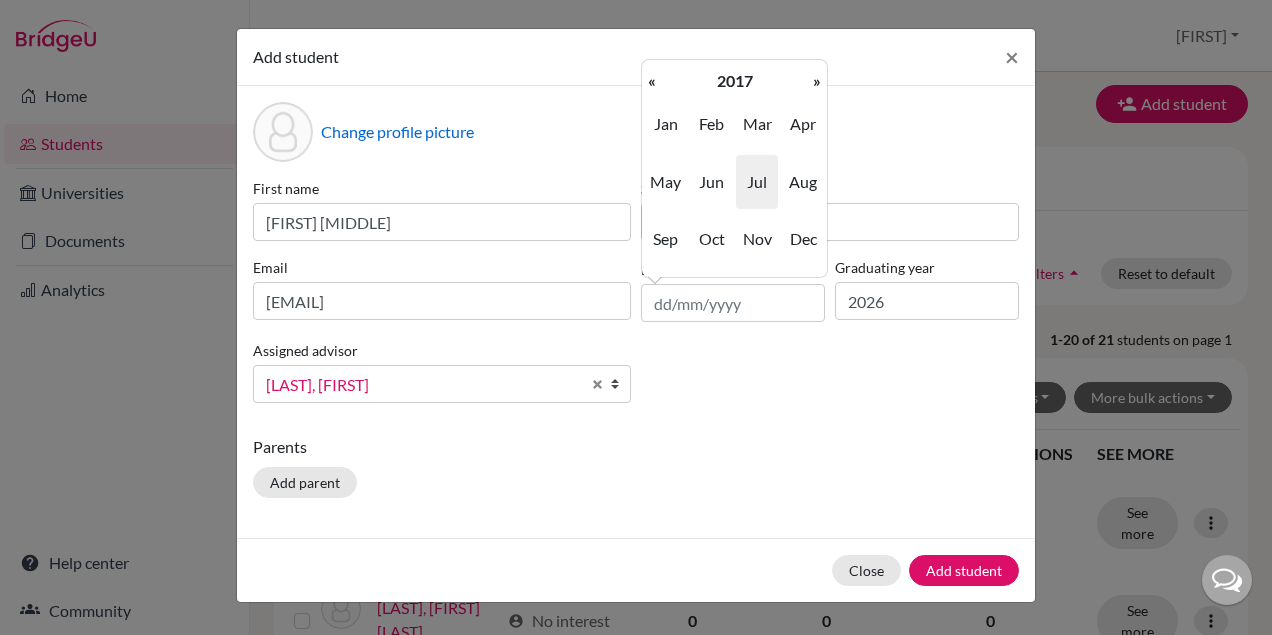 click on "«" at bounding box center (652, 81) 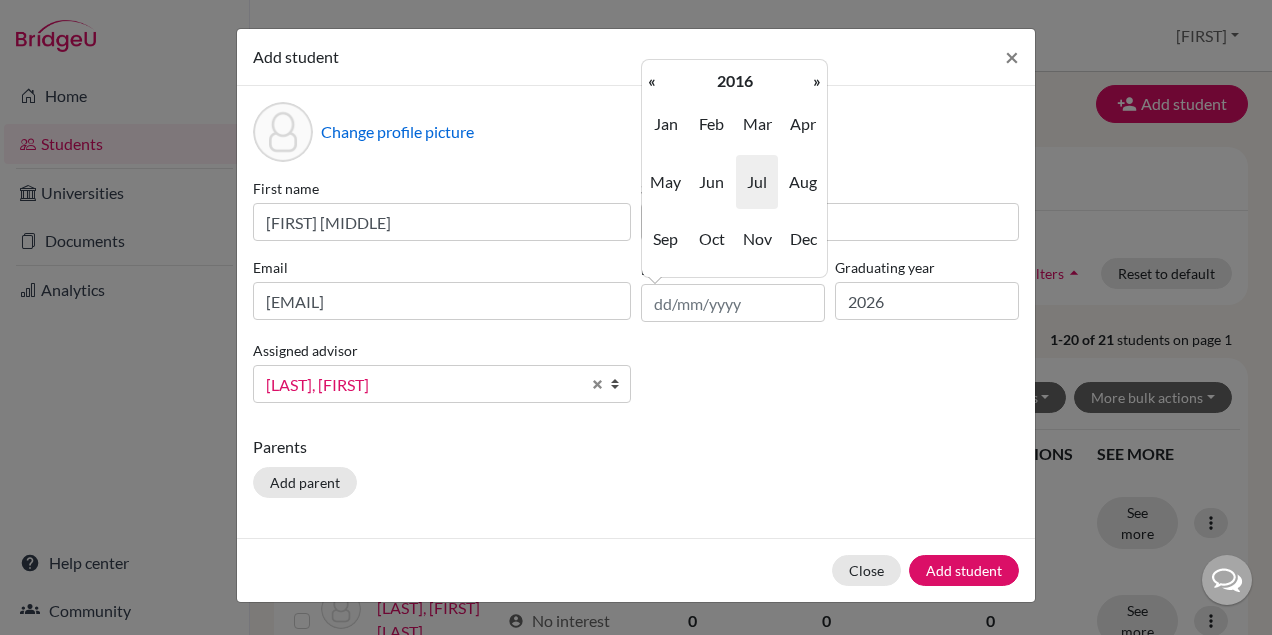 click on "«" at bounding box center (652, 81) 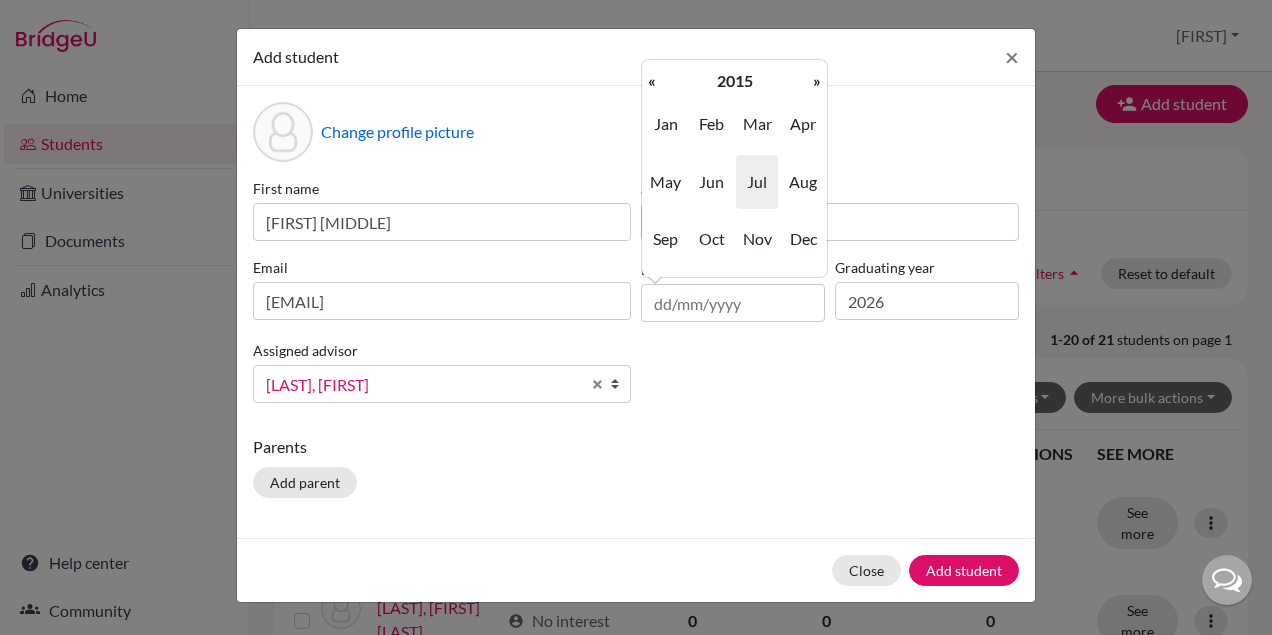 click on "«" at bounding box center (652, 81) 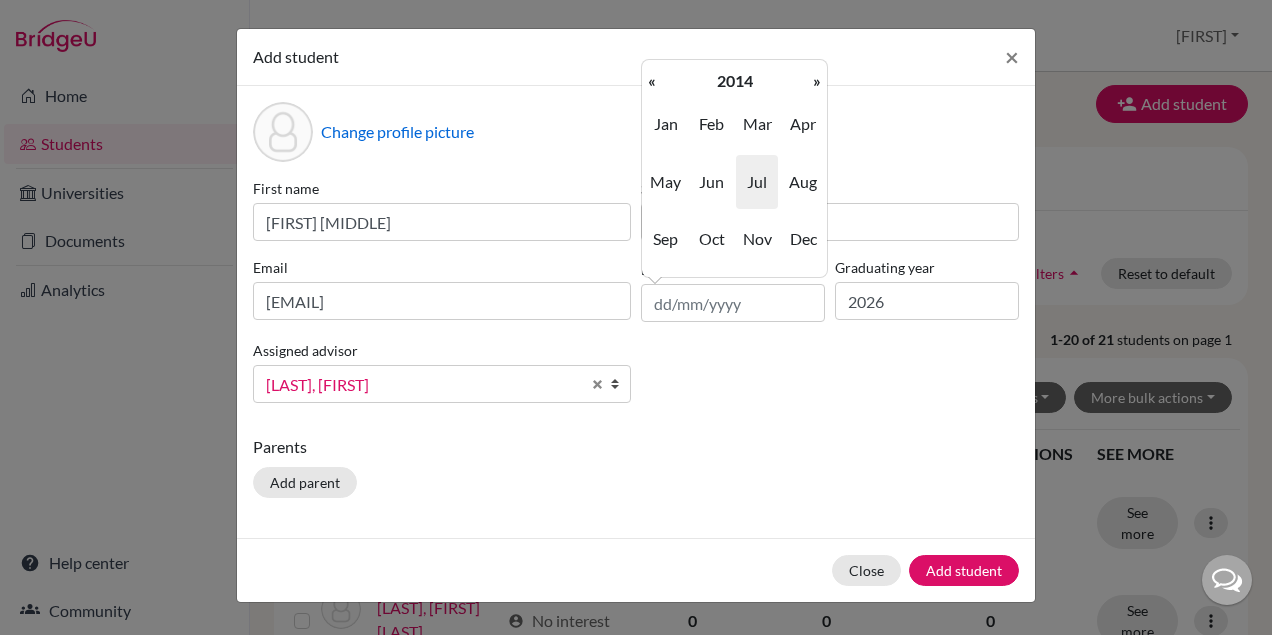 click on "«" at bounding box center [652, 81] 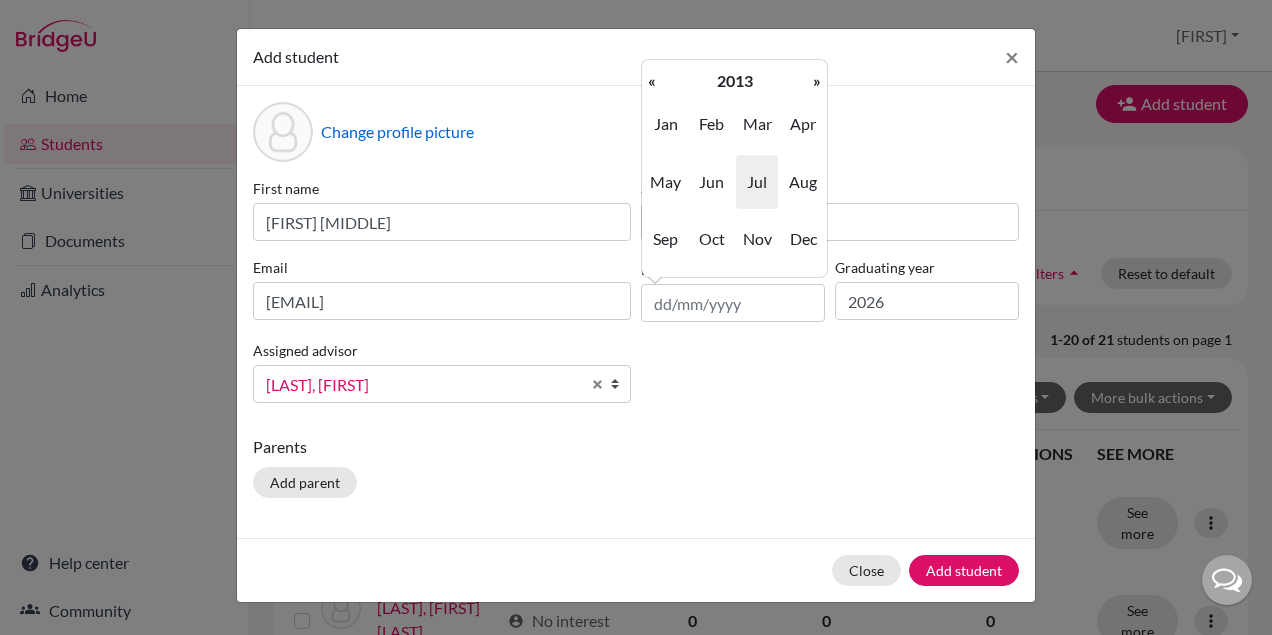click on "«" at bounding box center [652, 81] 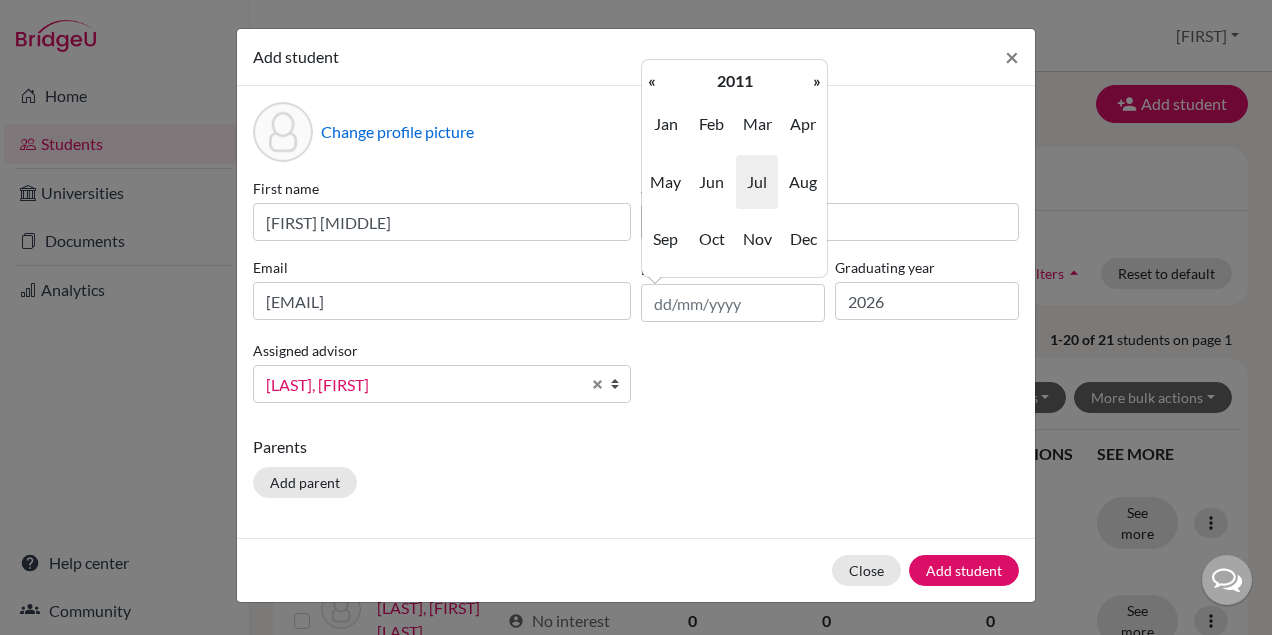 click on "«" at bounding box center (652, 81) 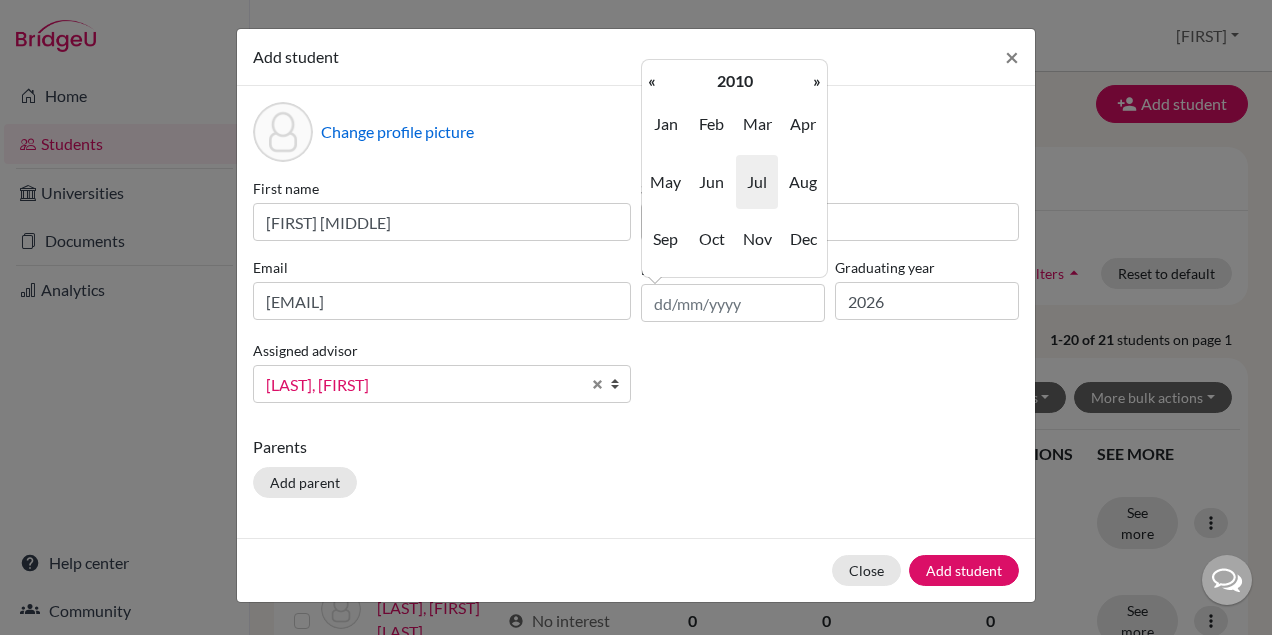 click on "«" at bounding box center [652, 81] 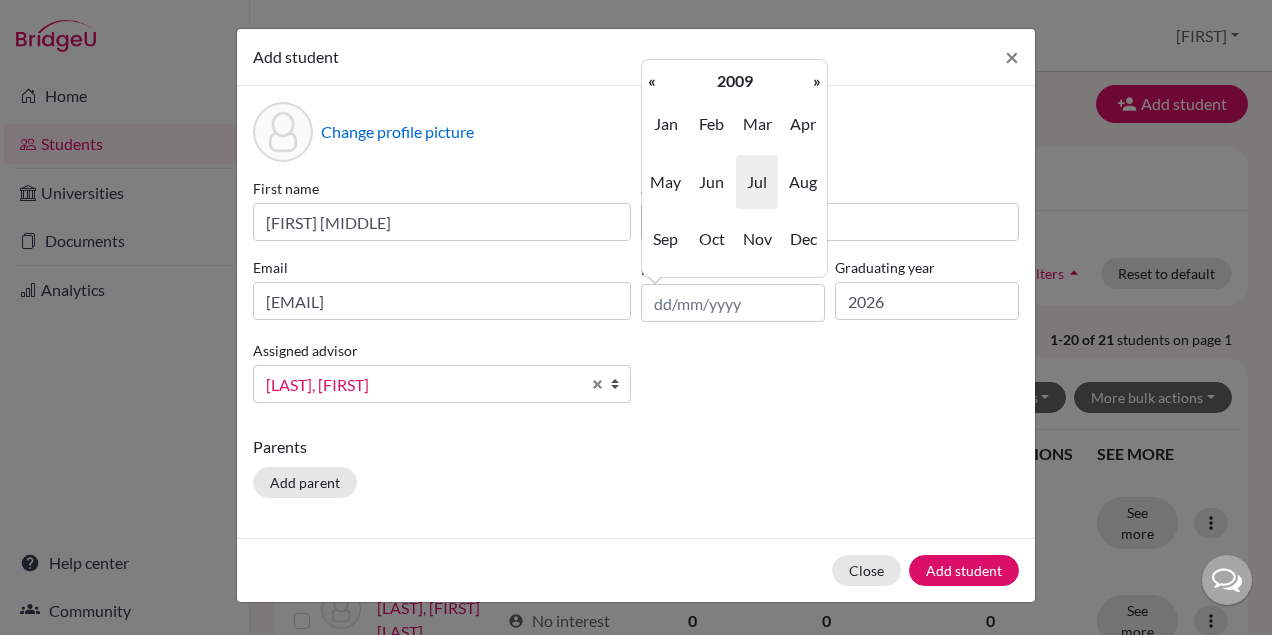 click on "«" at bounding box center [652, 81] 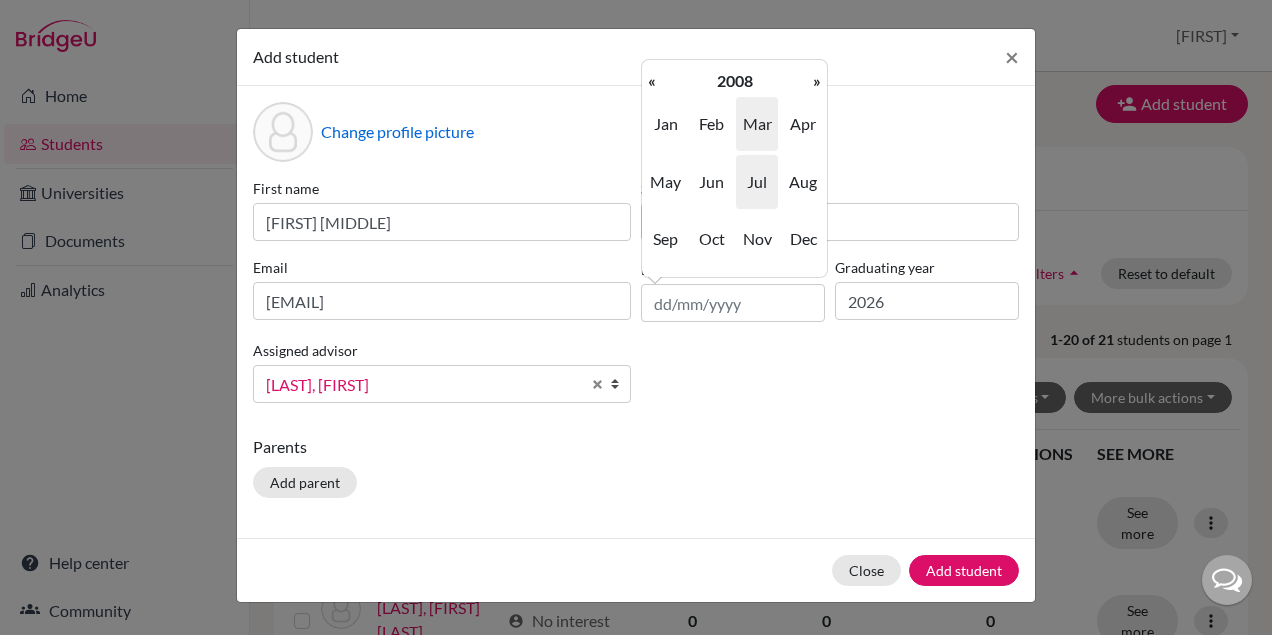 click on "Mar" at bounding box center (757, 124) 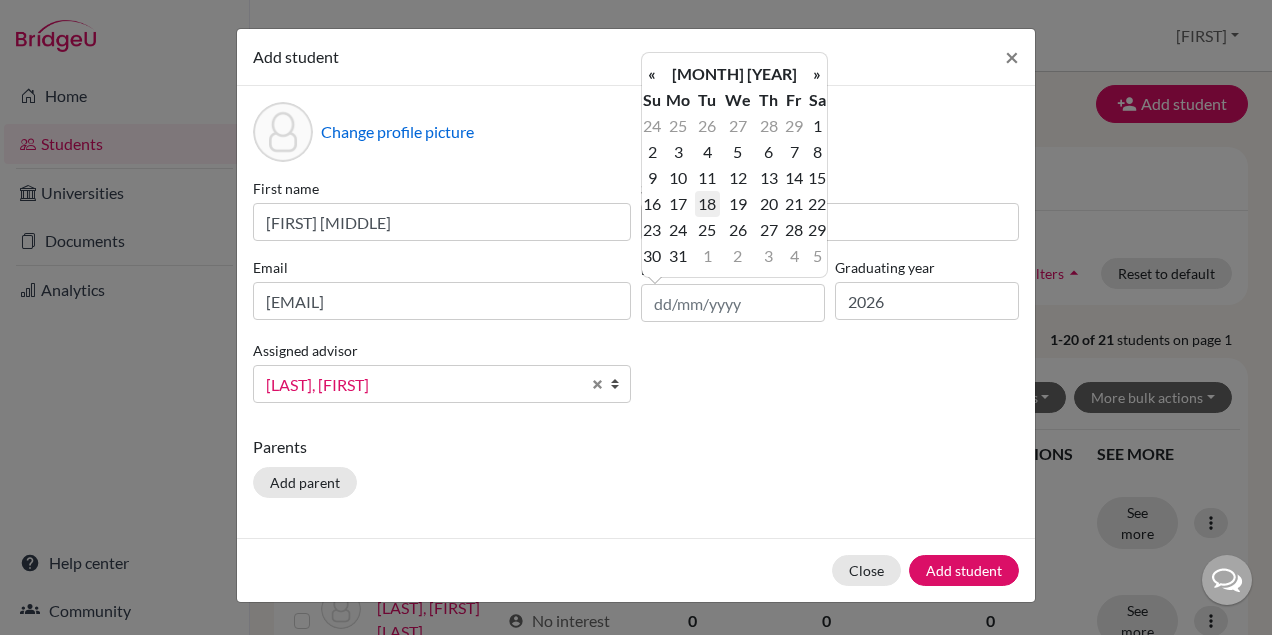 click on "18" at bounding box center (707, 204) 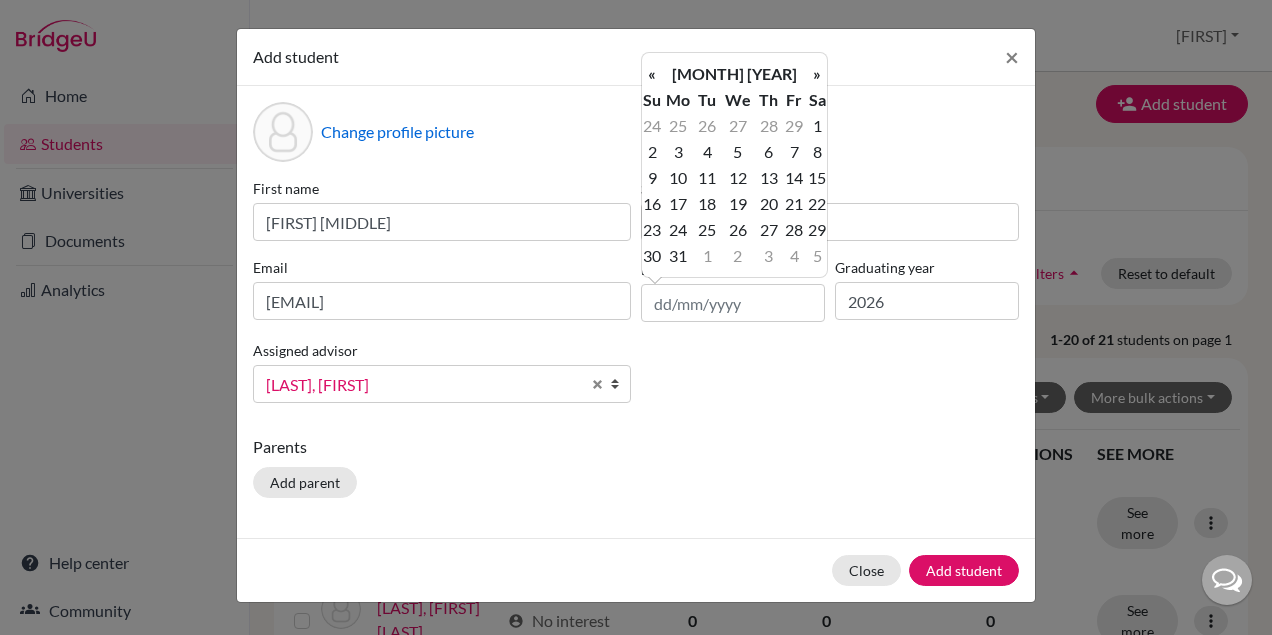 type on "18/03/2008" 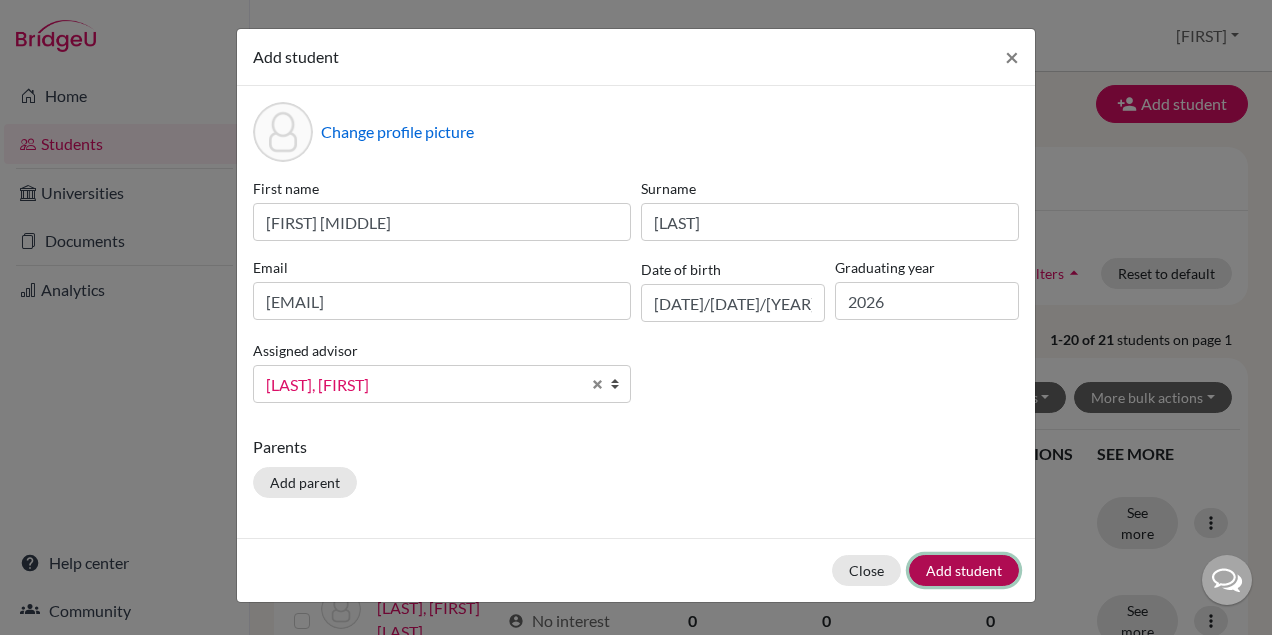 click on "Add student" at bounding box center [964, 570] 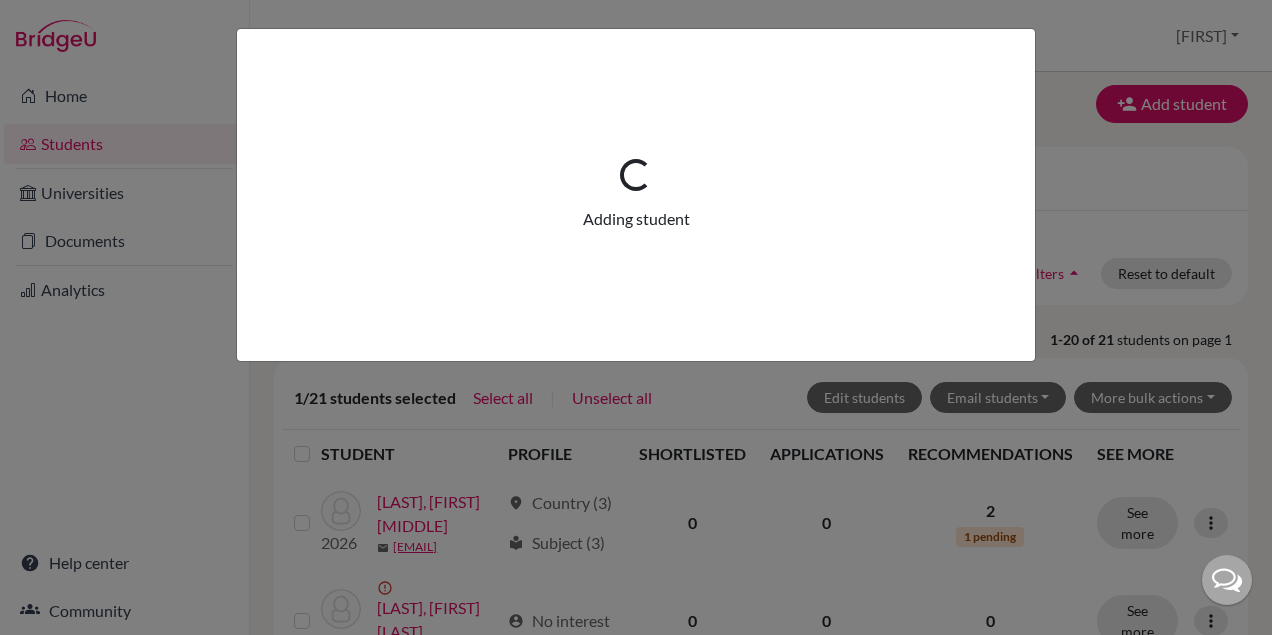 scroll, scrollTop: 0, scrollLeft: 0, axis: both 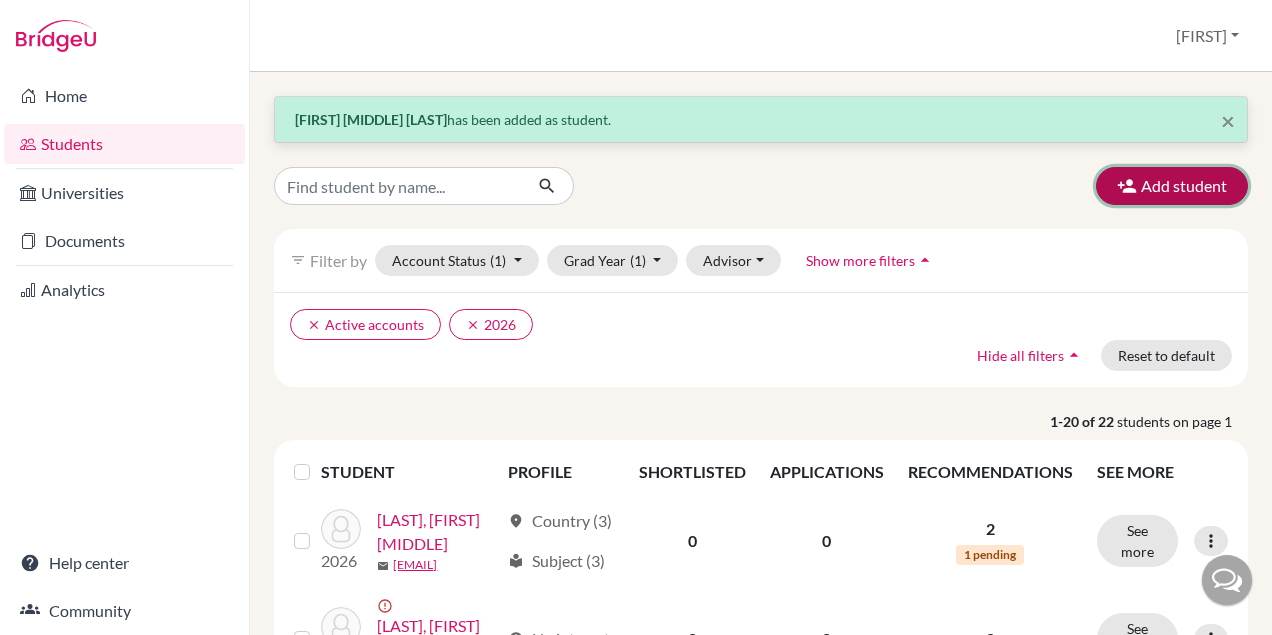 click on "Add student" at bounding box center (1172, 186) 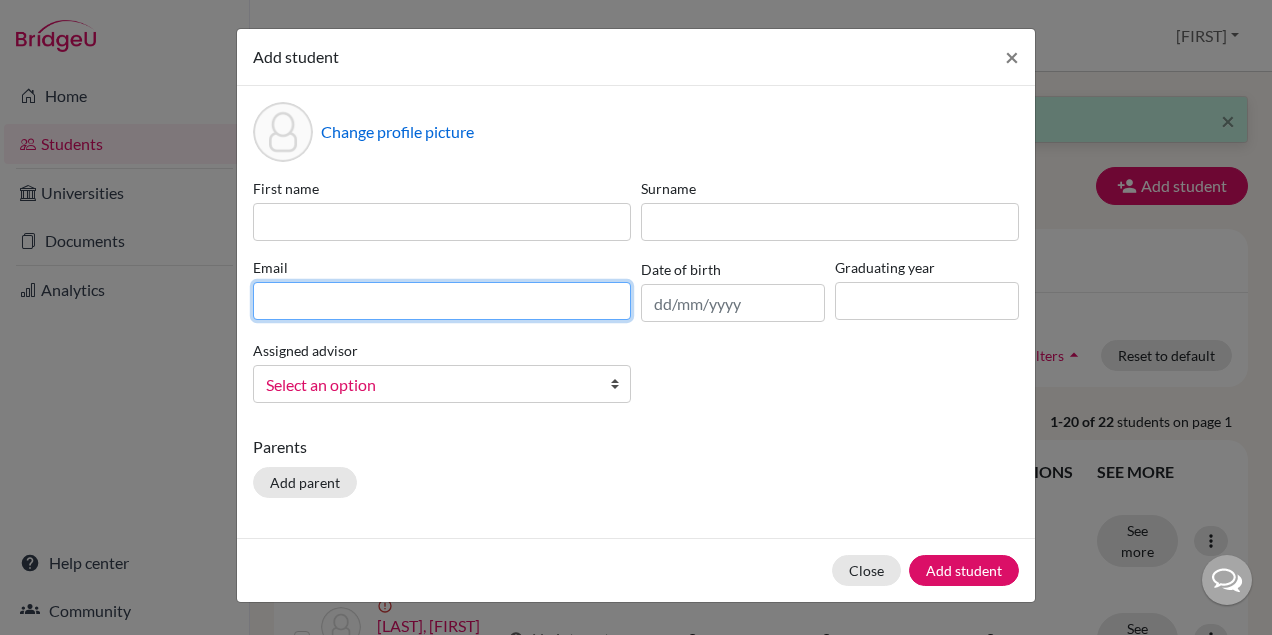 click at bounding box center [442, 301] 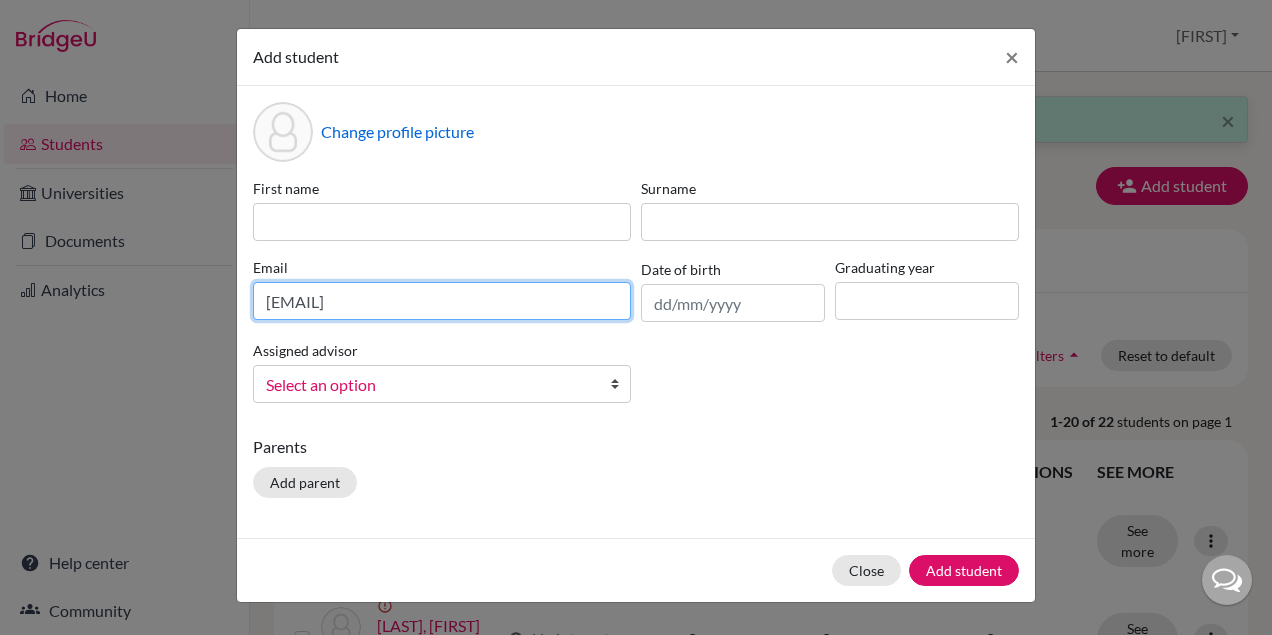 type on "[EMAIL]" 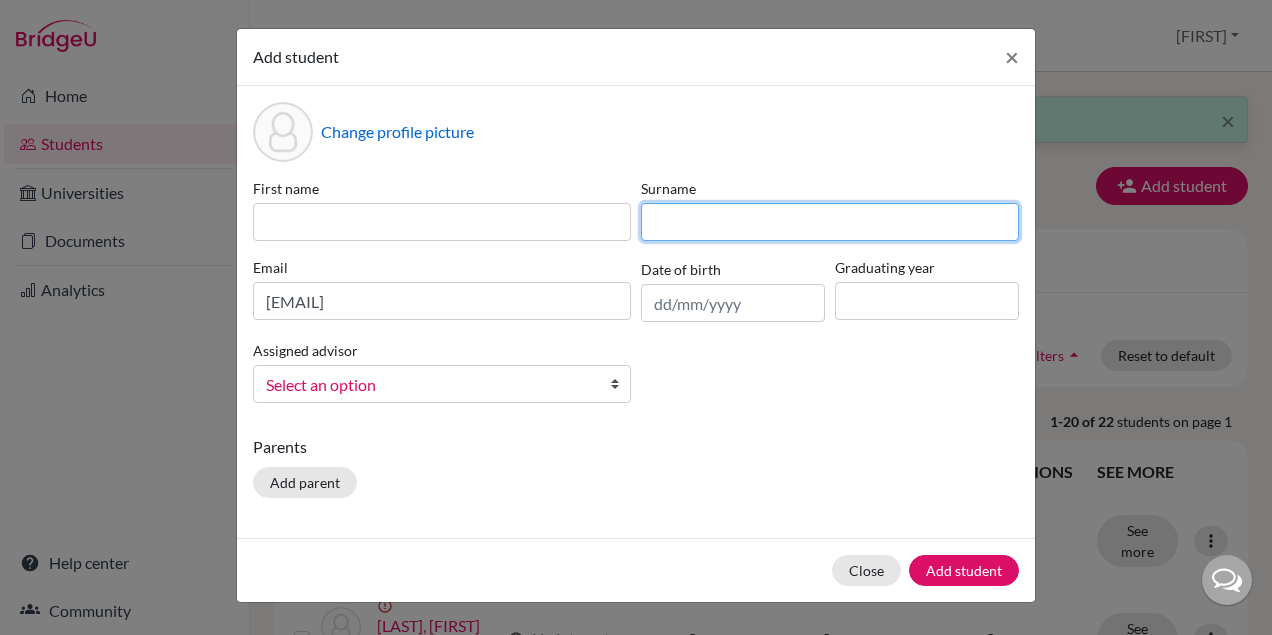 click at bounding box center (830, 222) 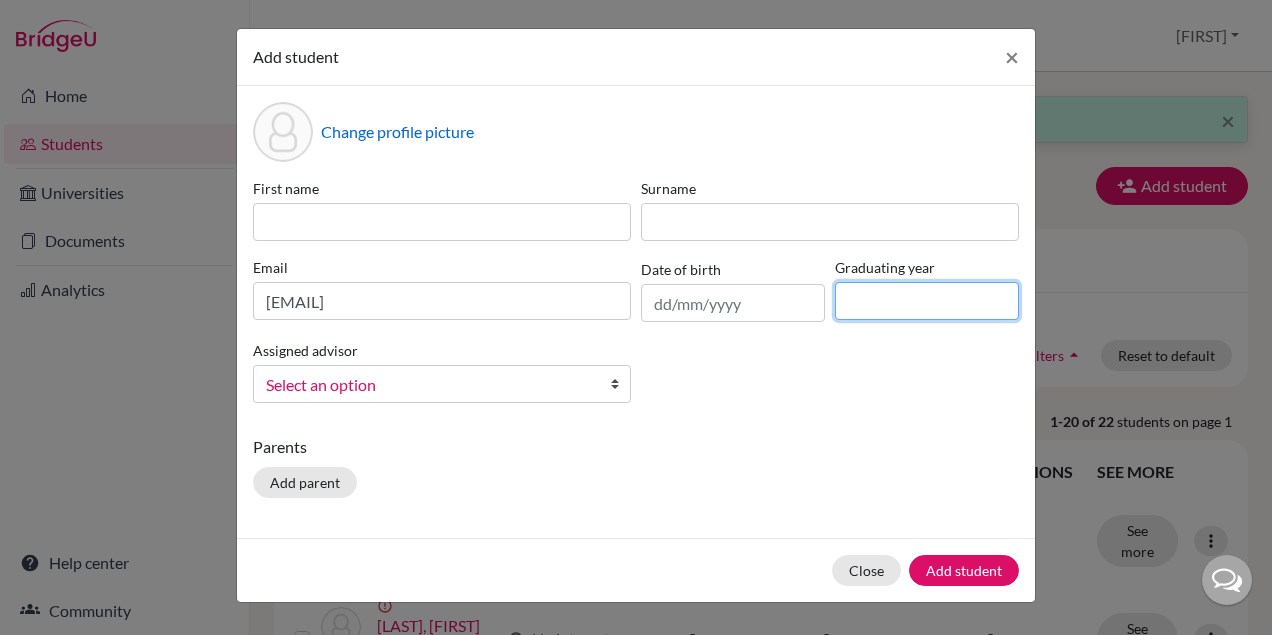 click at bounding box center [927, 301] 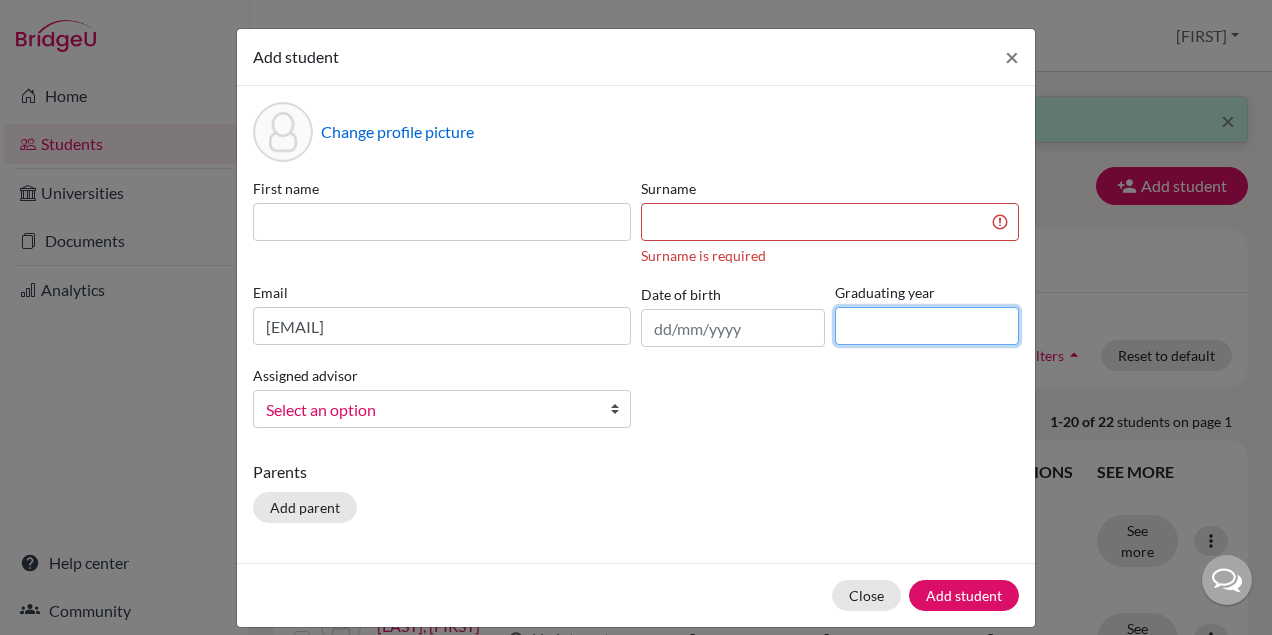 type on "2026" 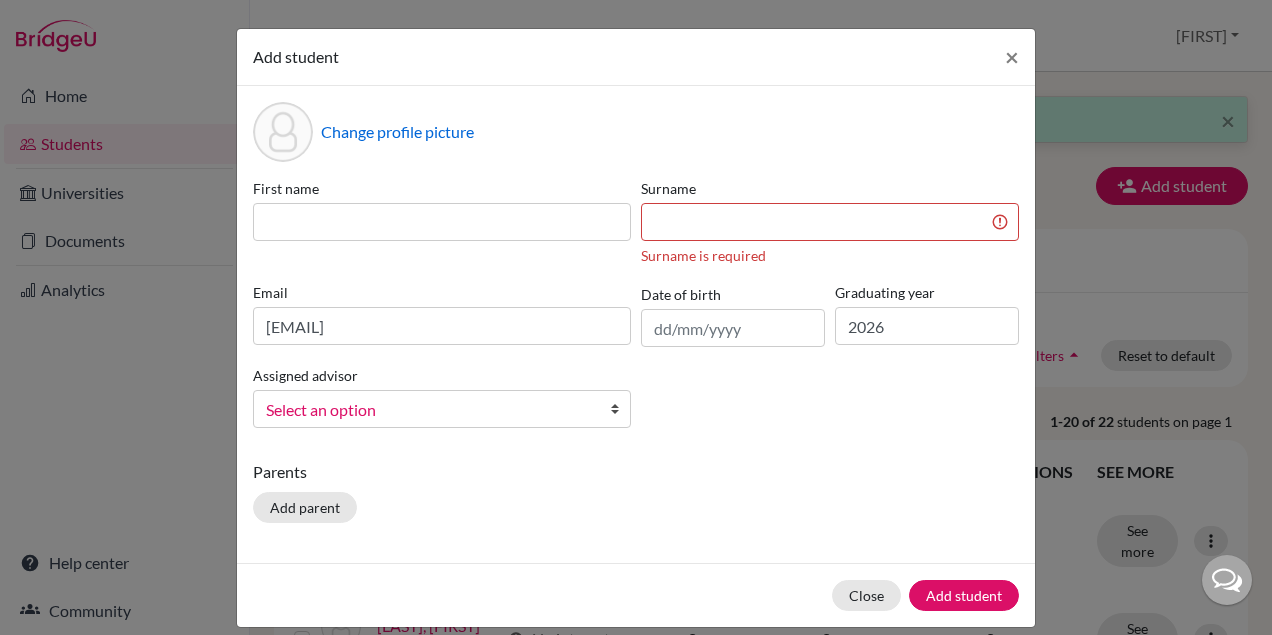 click on "Parents" at bounding box center (636, 472) 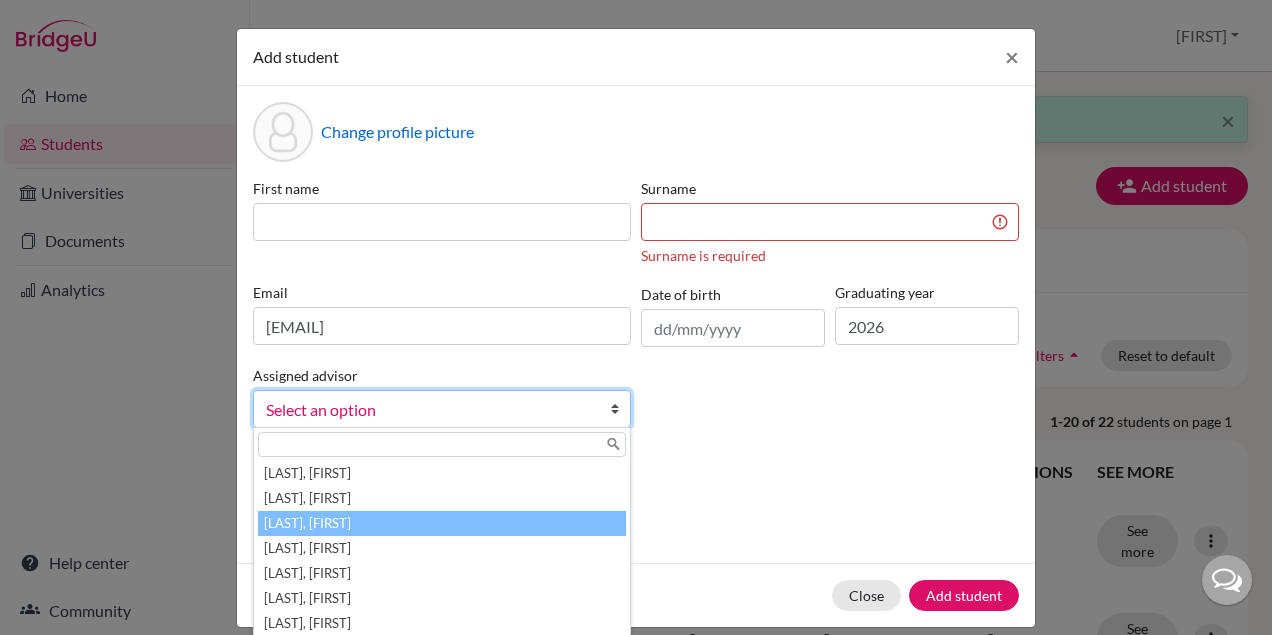 click on "Bula, Paulina" at bounding box center [442, 523] 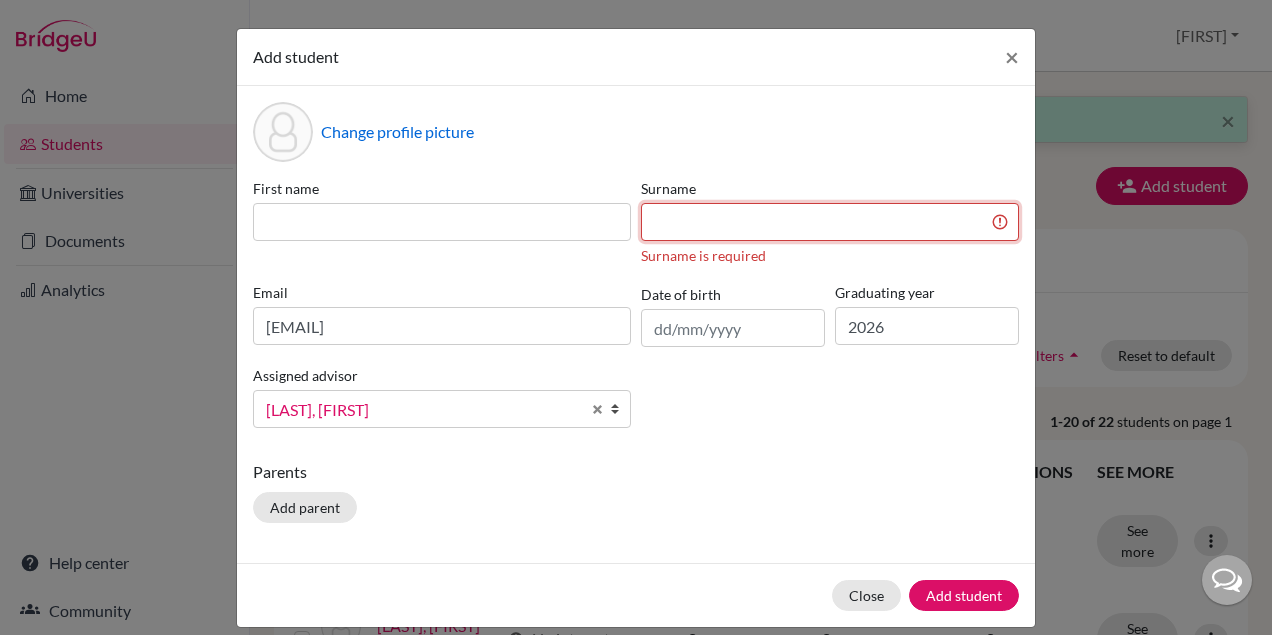 click at bounding box center (830, 222) 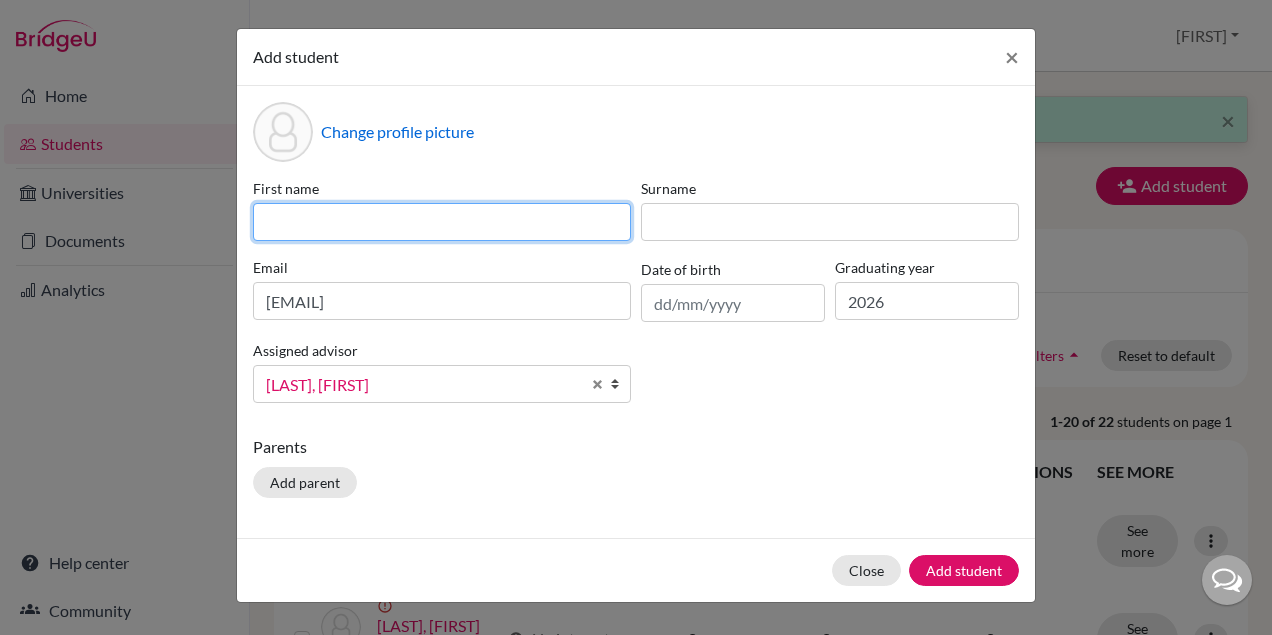 click at bounding box center (442, 222) 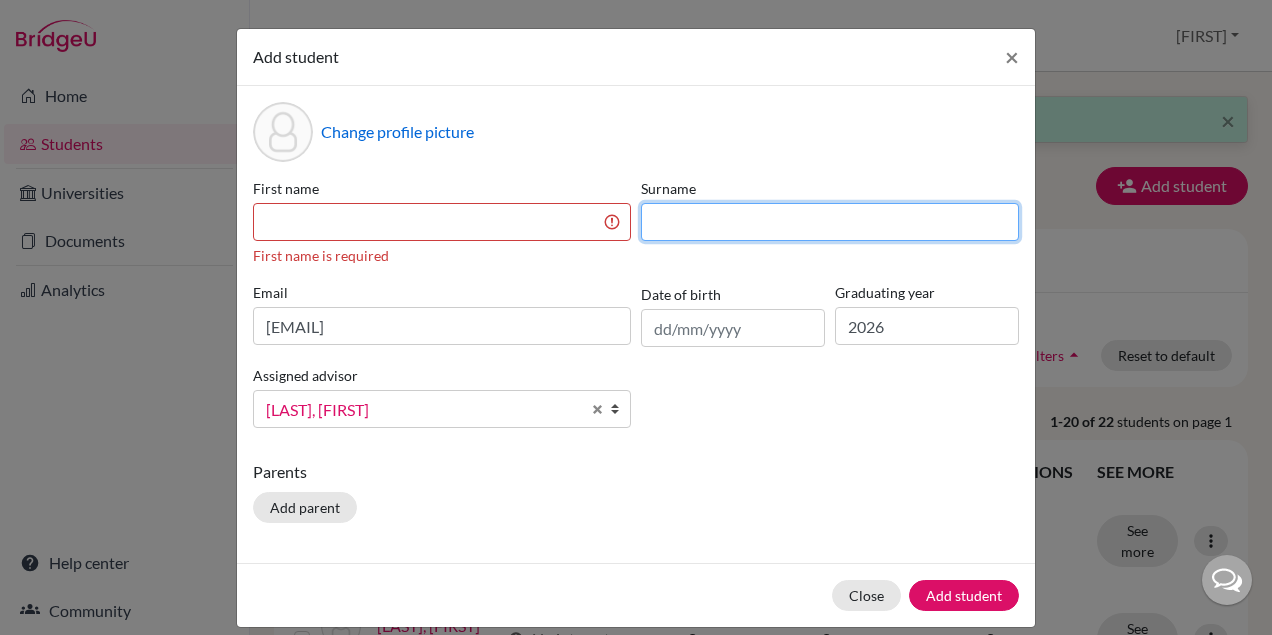 click at bounding box center [830, 222] 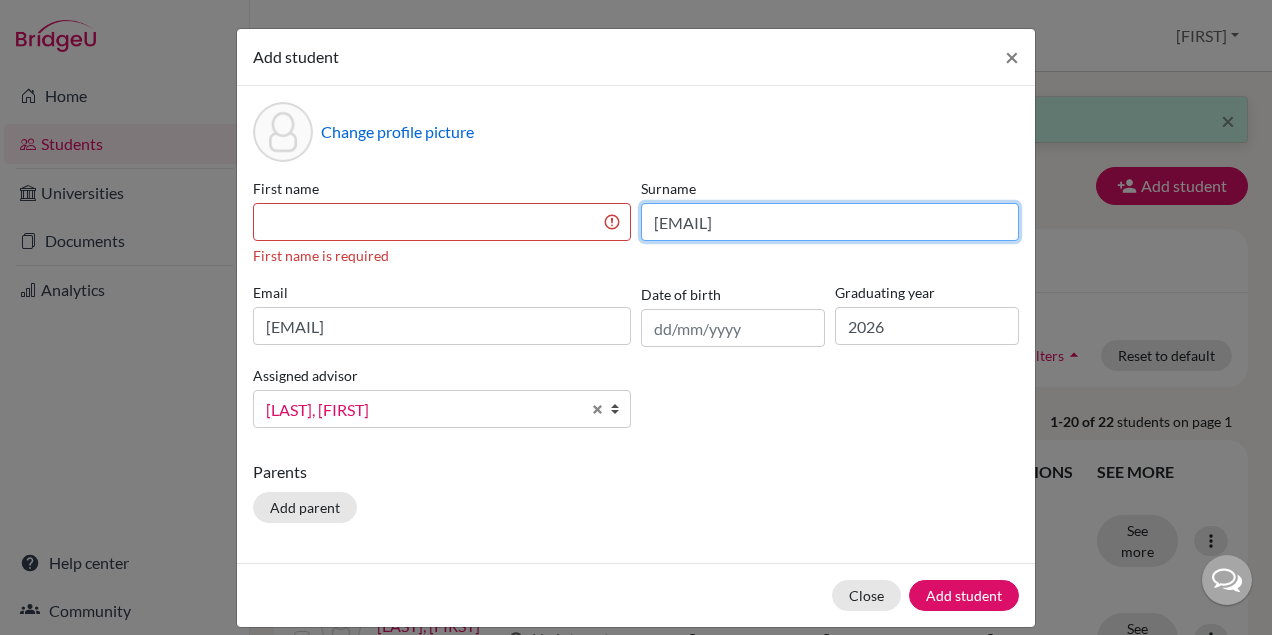 click on "[EMAIL]" at bounding box center (830, 222) 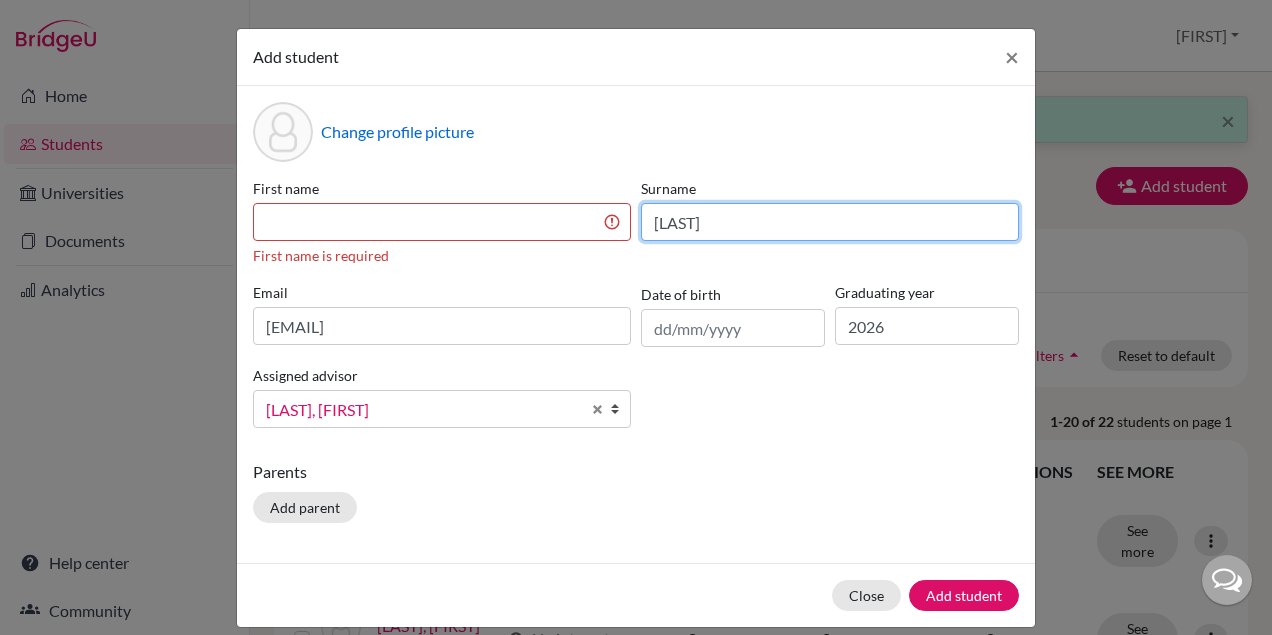 type on "Suleman" 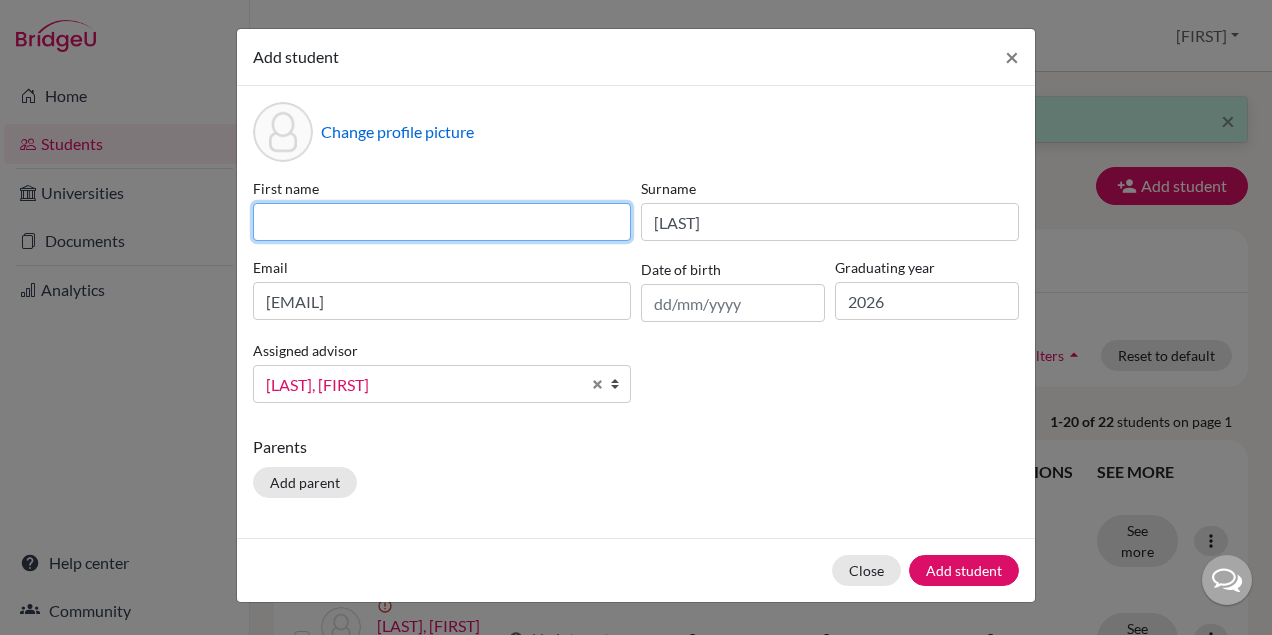 click at bounding box center [442, 222] 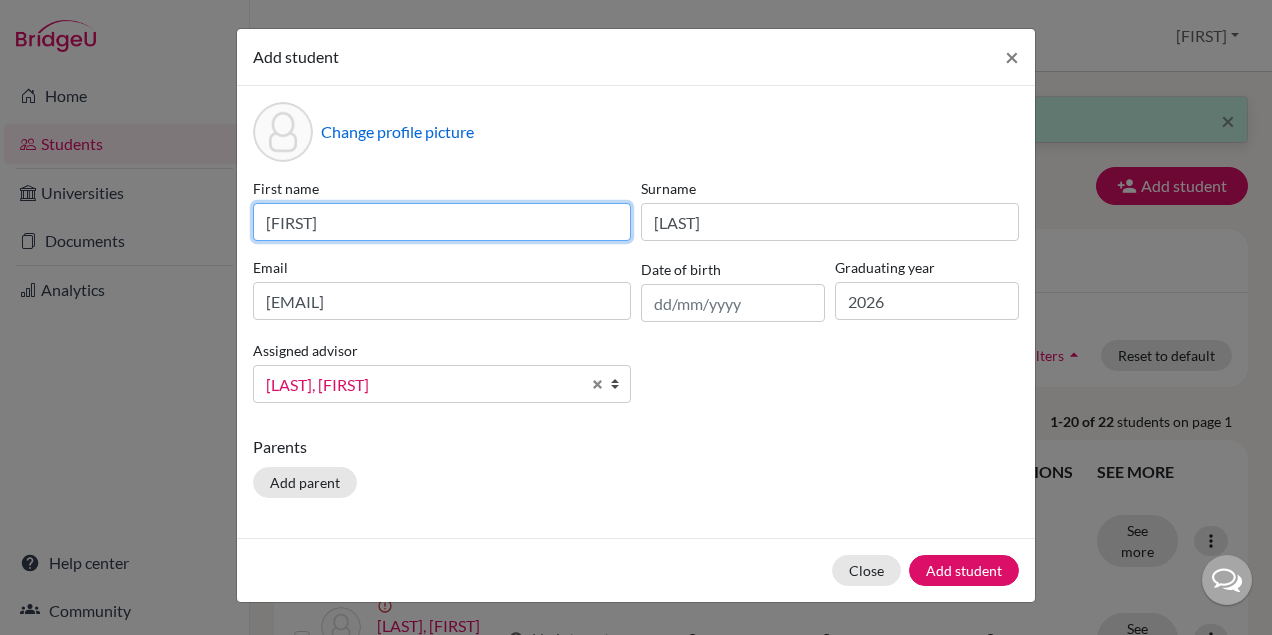 type on "Jonas" 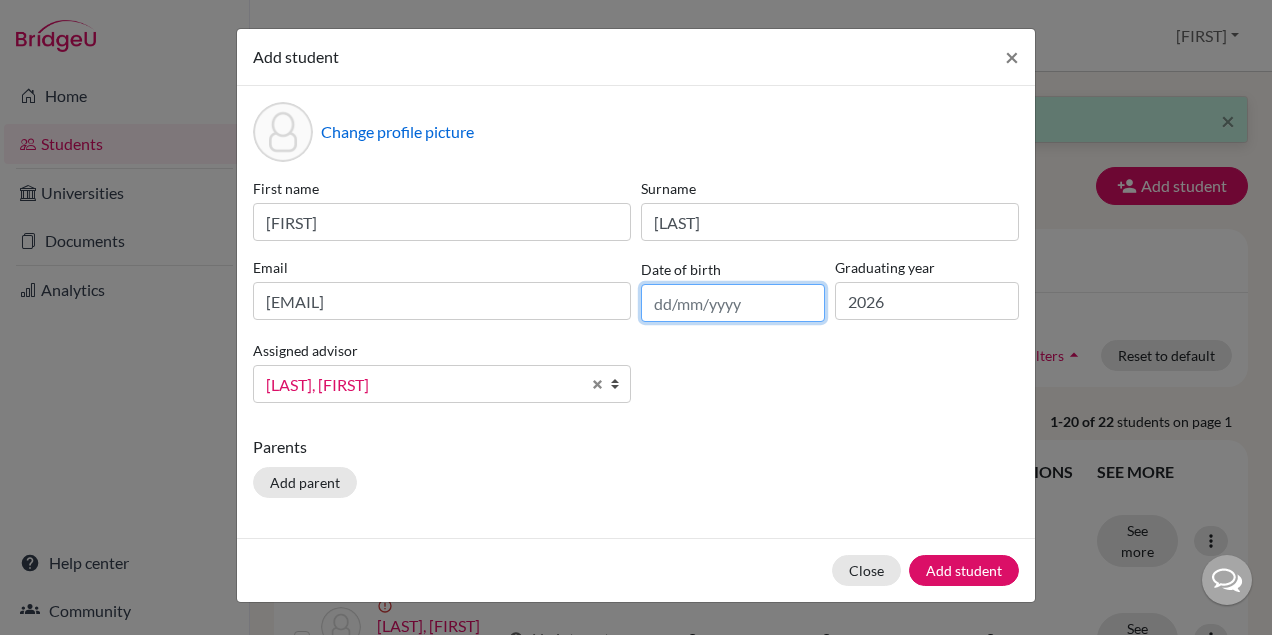 click at bounding box center [733, 303] 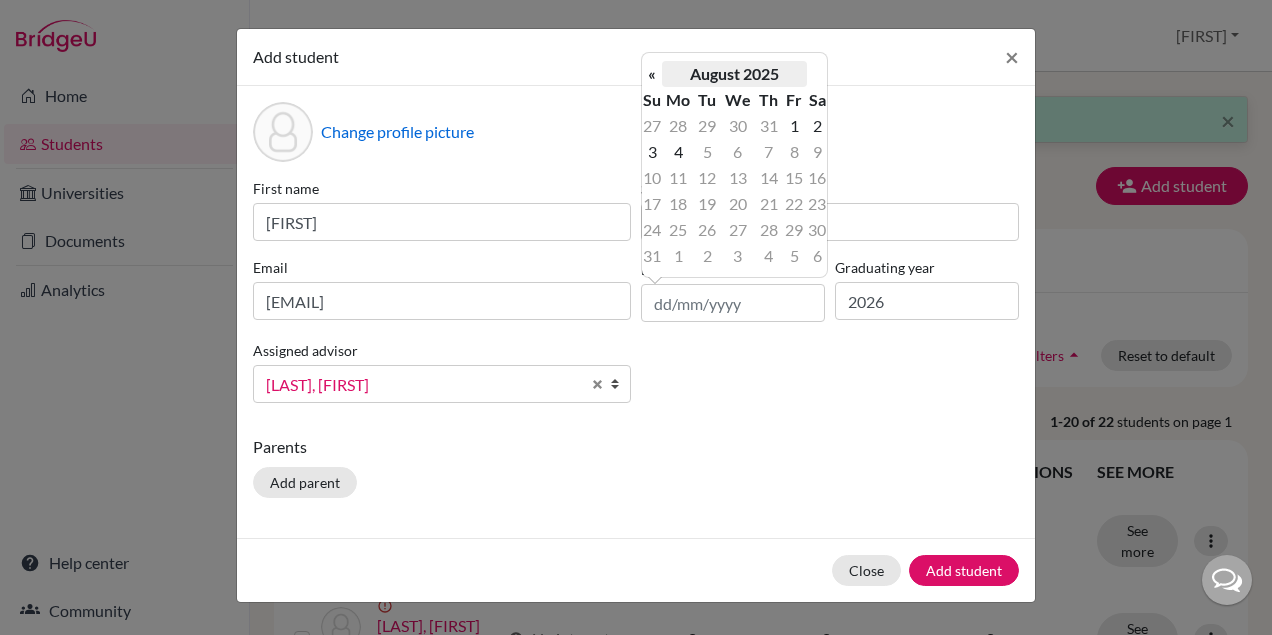 click on "August 2025" at bounding box center (734, 74) 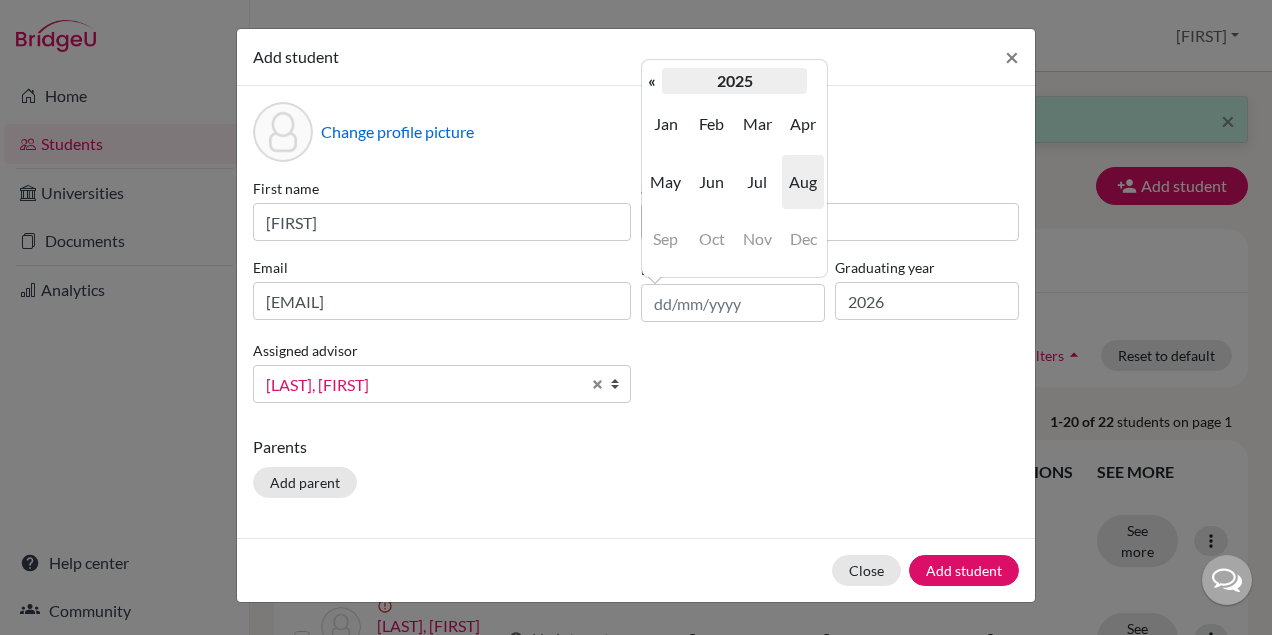 click on "2025" at bounding box center [734, 81] 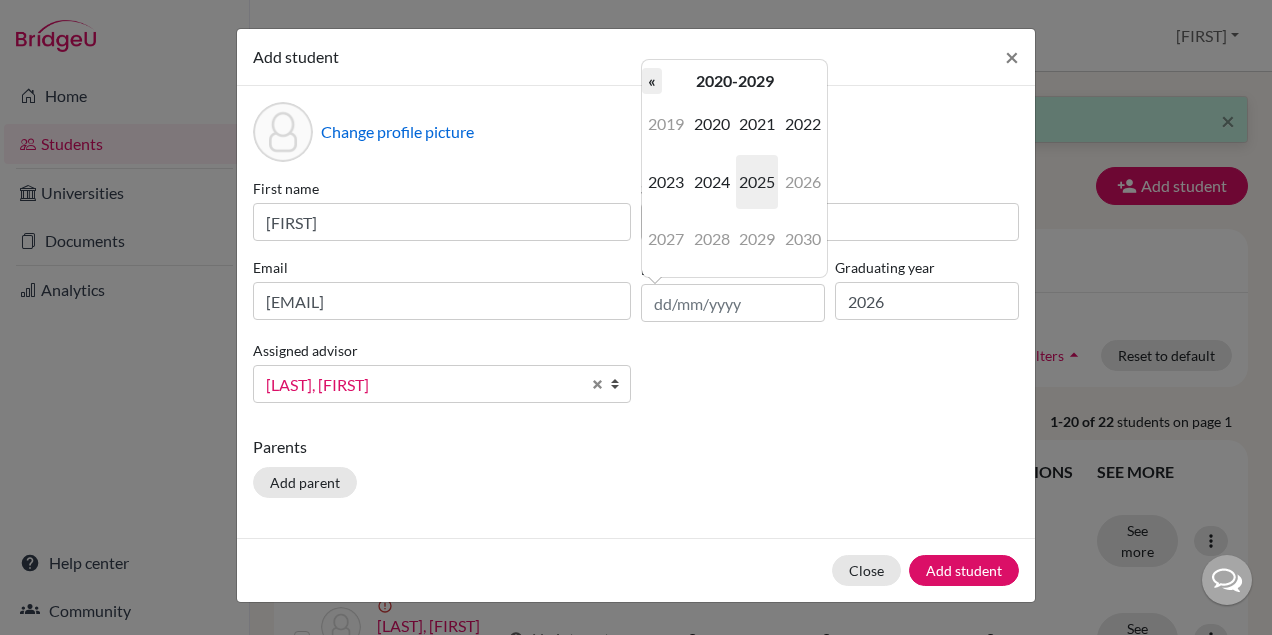 click on "«" at bounding box center [652, 81] 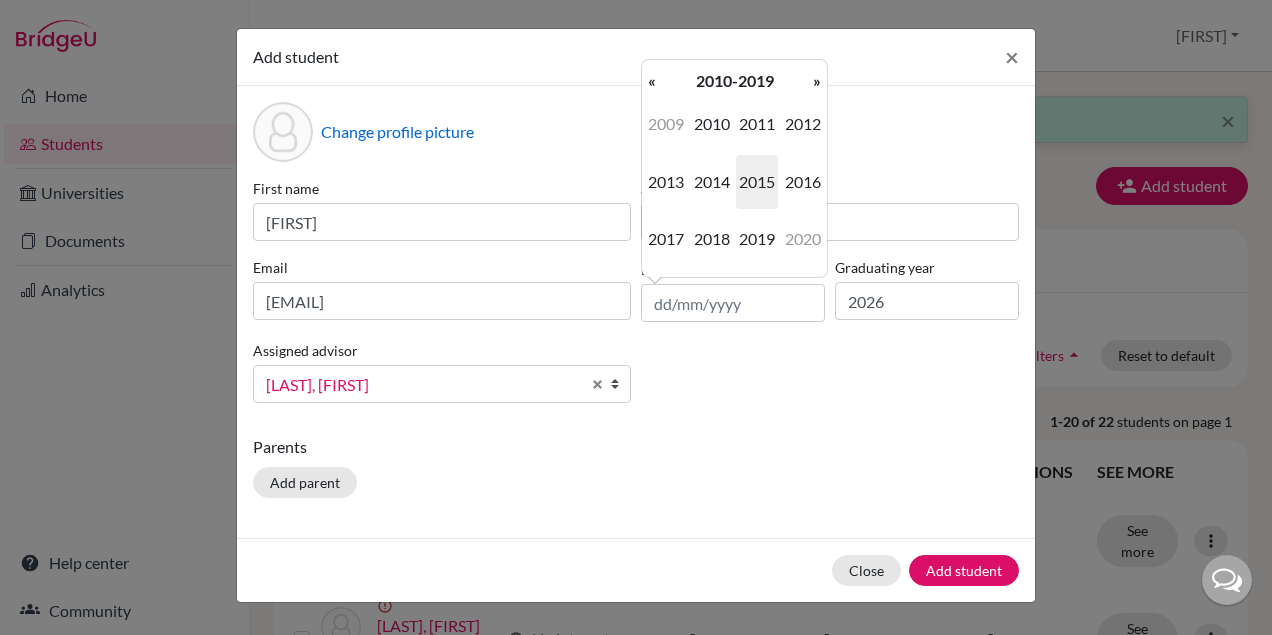 click on "«" at bounding box center (652, 81) 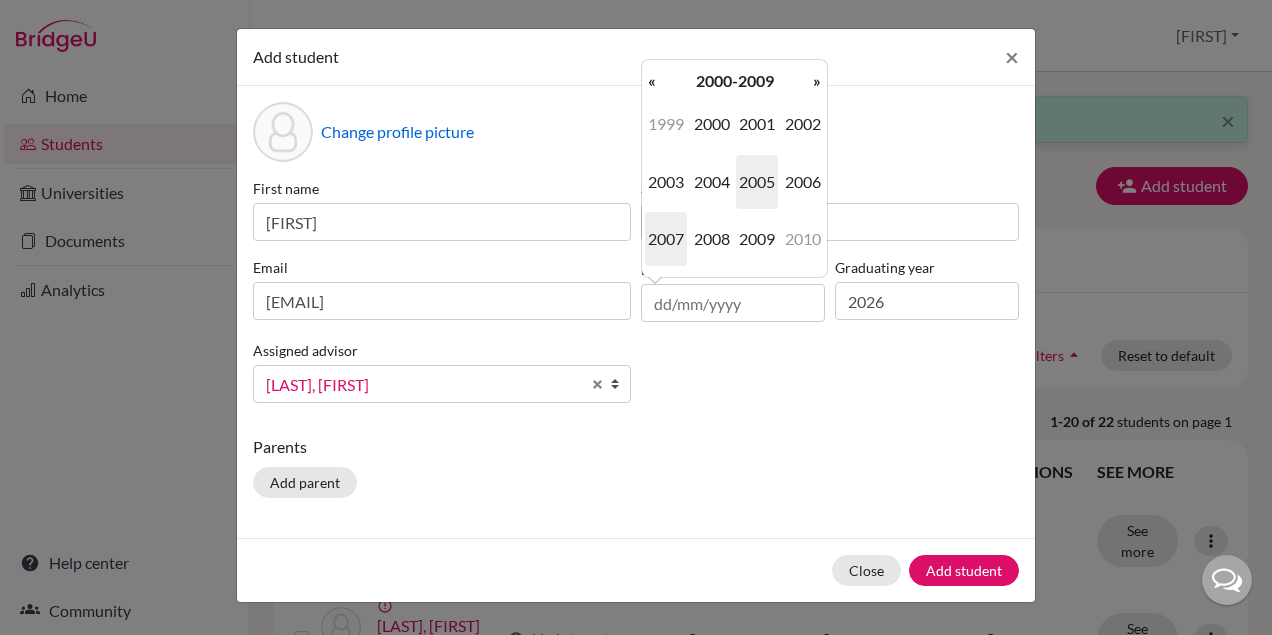 click on "2007" at bounding box center (666, 239) 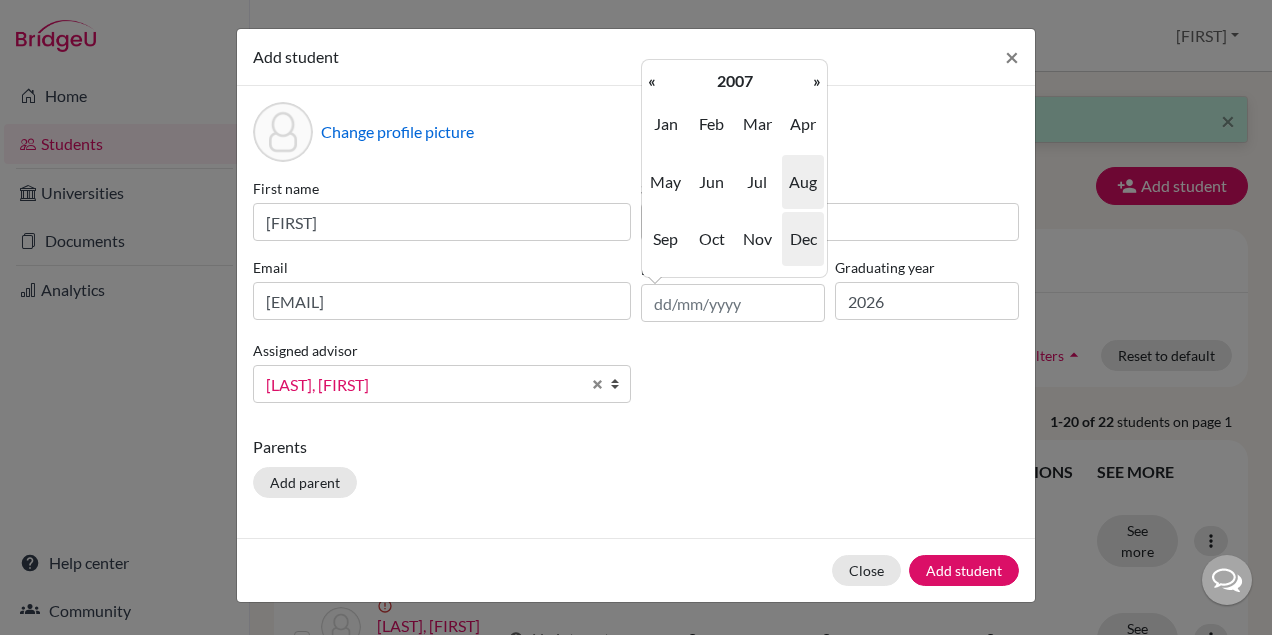 click on "Dec" at bounding box center [803, 239] 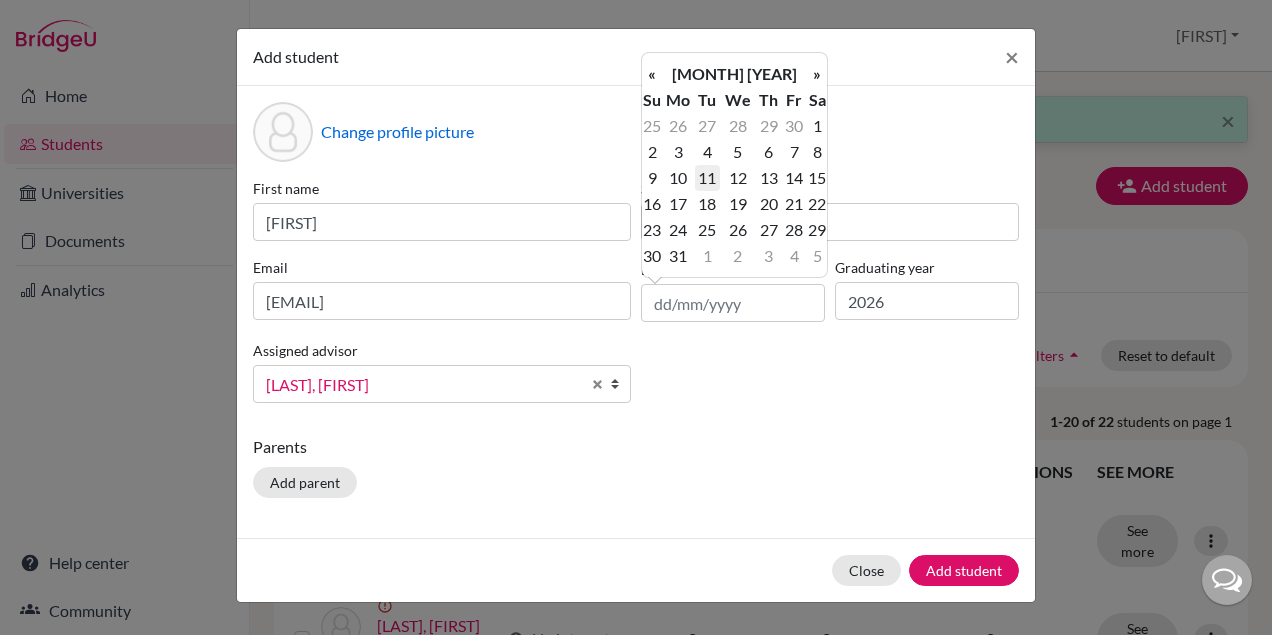 click on "11" at bounding box center [707, 178] 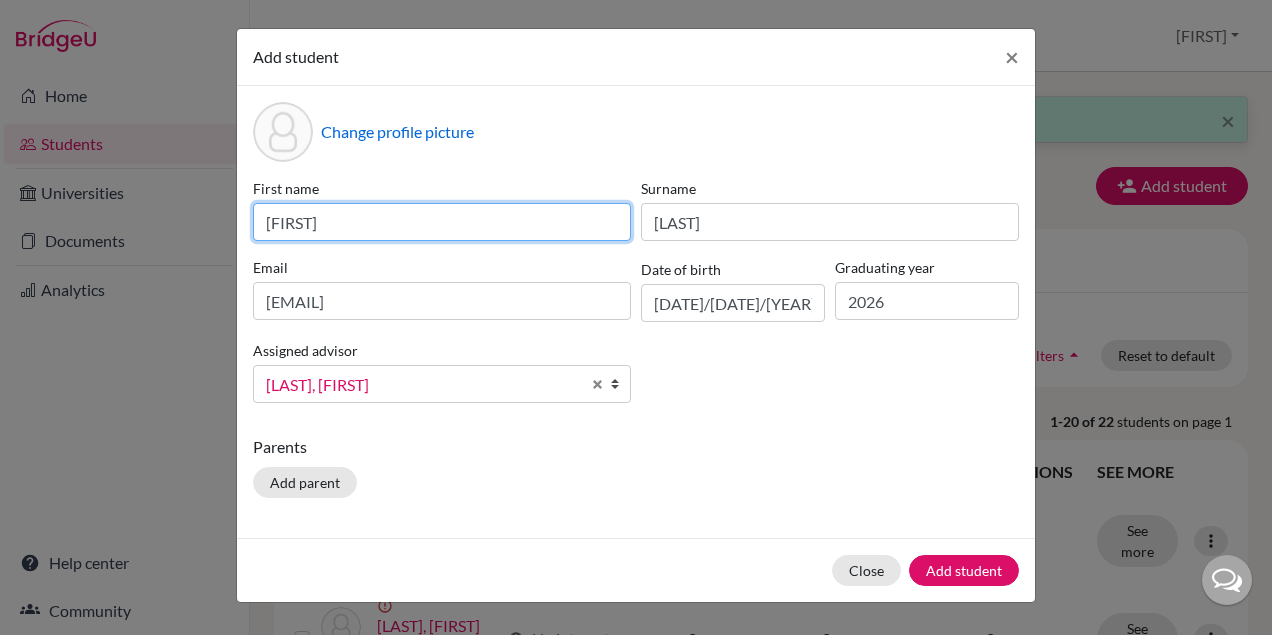 click on "Jonas" at bounding box center [442, 222] 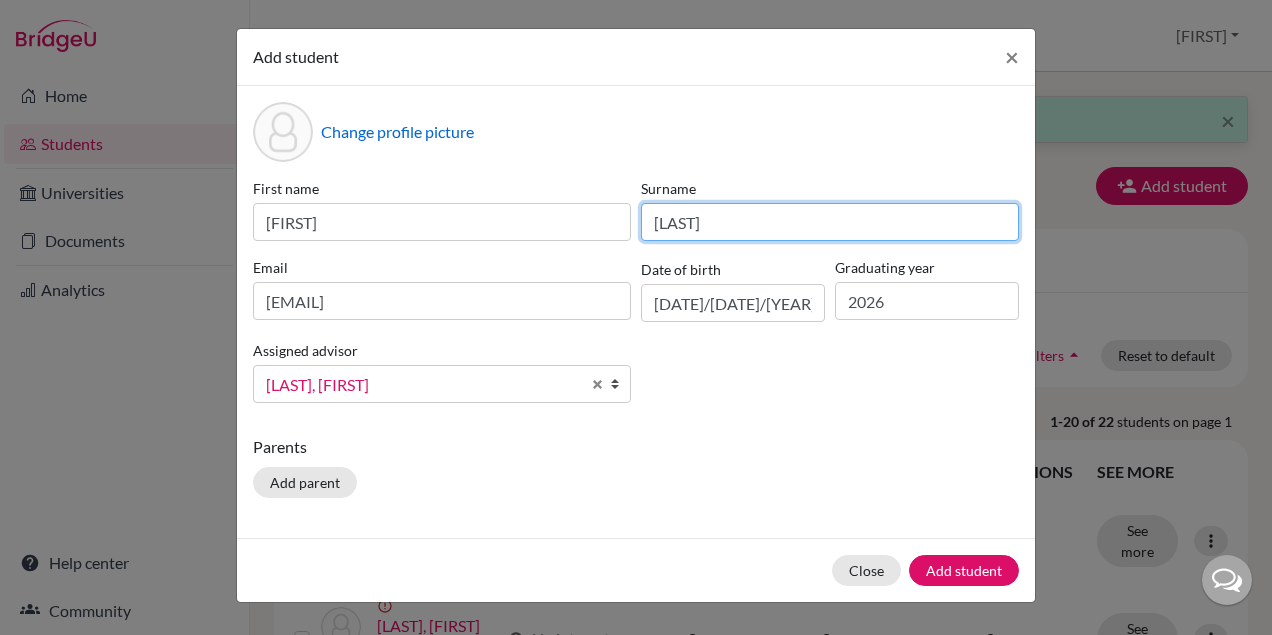 click on "Suleman" at bounding box center [830, 222] 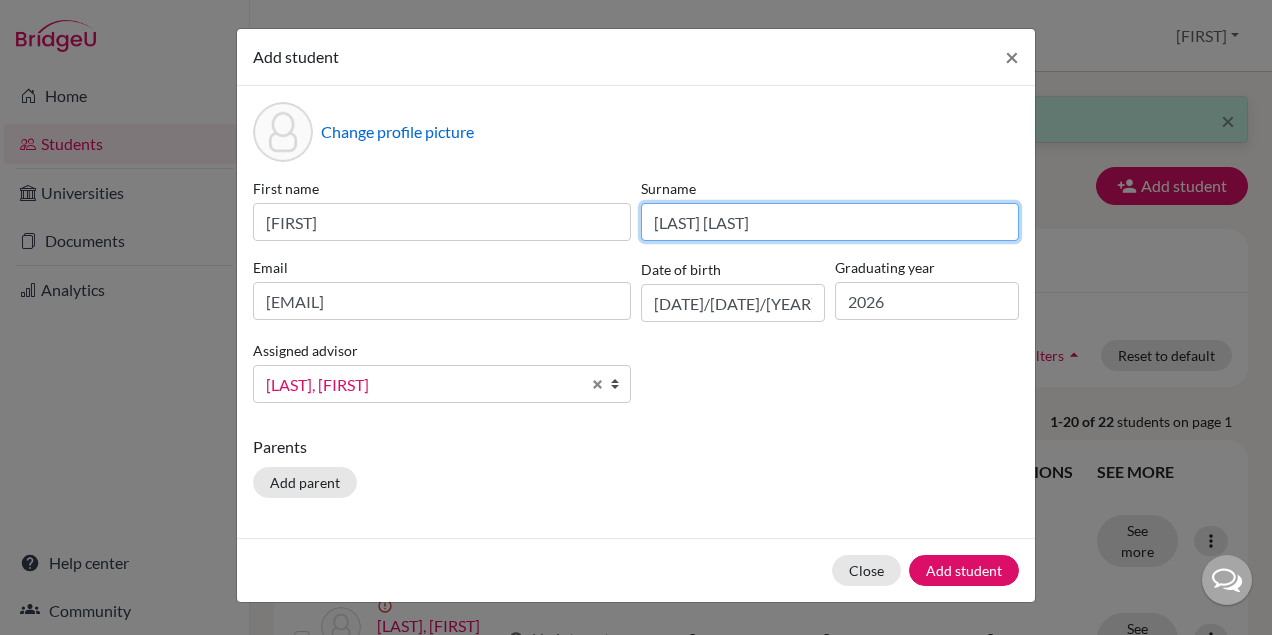 type on "Orempuller Suleman" 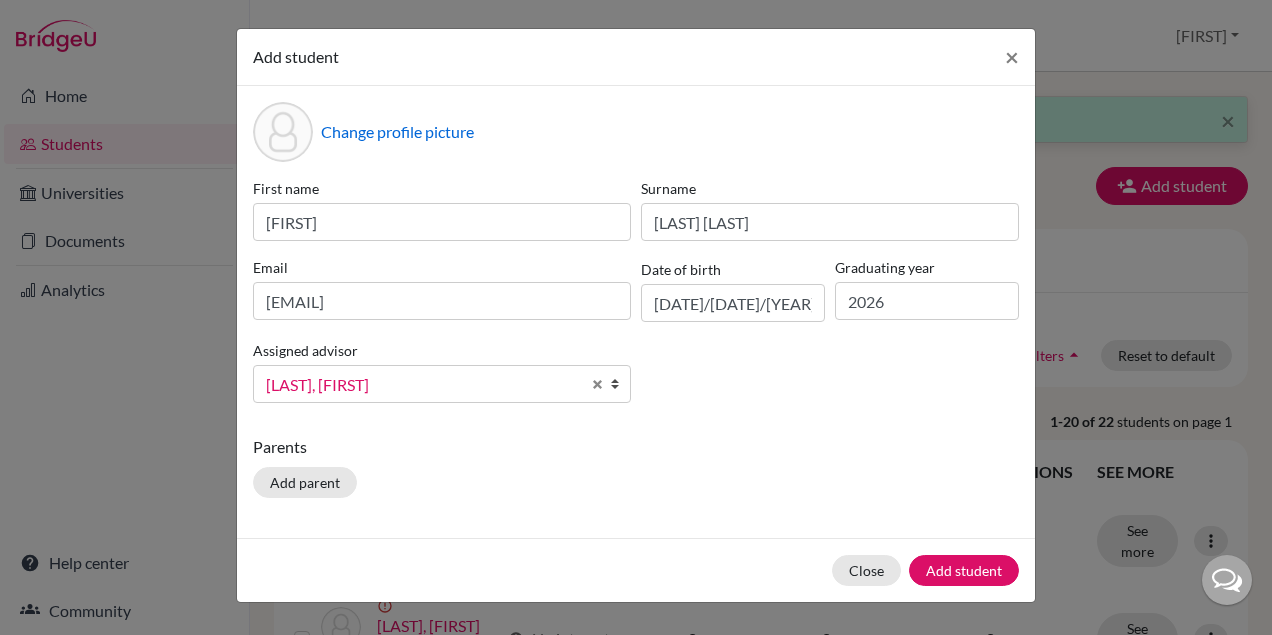 click on "First name Jonas Surname Orempuller Suleman Email jonas.suleman@eabh.com.br Date of birth 11/12/2007 Graduating year 2026 Assigned advisor Borozan , Andrew  Brooks, Tamara Bula, Paulina Ferreira, Barbara Galvao, Guilherme Lelis, Marina Pesses, Ruth  Resende, Tulio
Bula, Paulina
Borozan , Andrew  Brooks, Tamara Bula, Paulina Ferreira, Barbara Galvao, Guilherme Lelis, Marina Pesses, Ruth  Resende, Tulio" at bounding box center [636, 298] 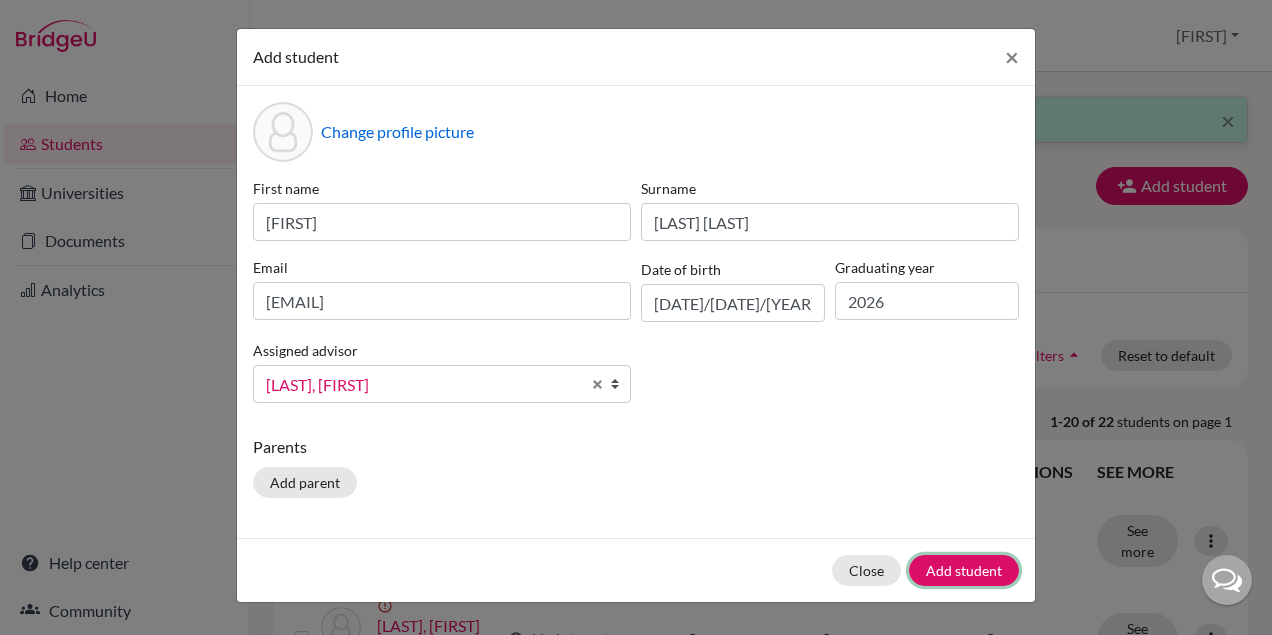 click on "Add student" at bounding box center [964, 570] 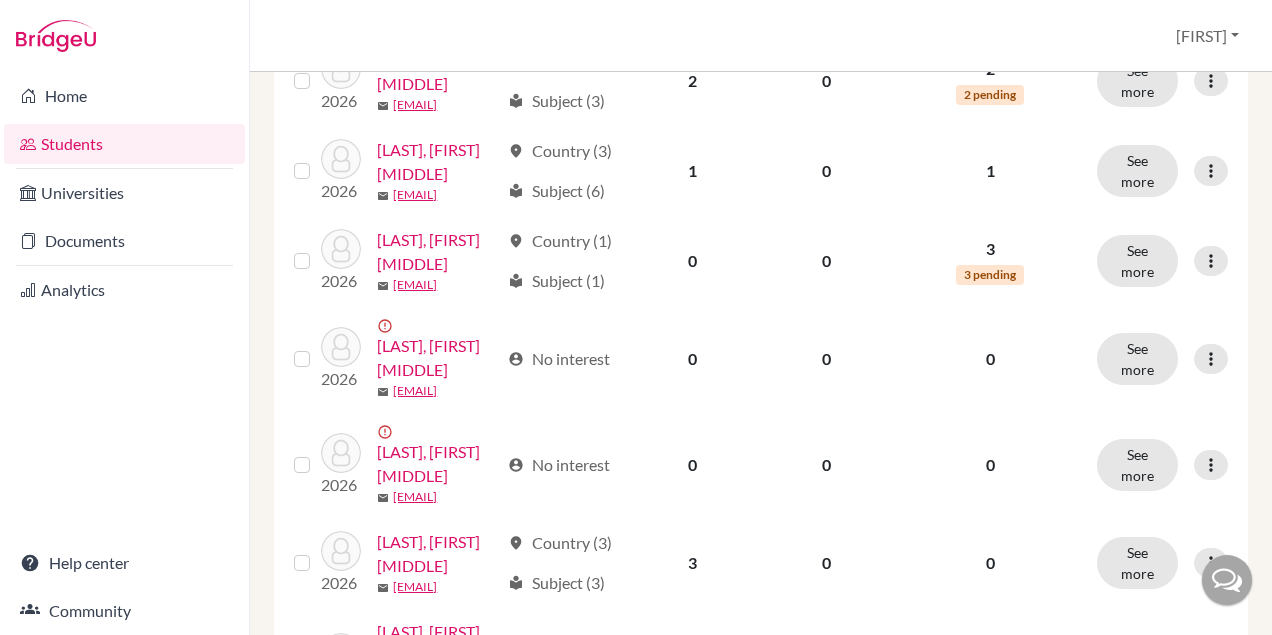 scroll, scrollTop: 0, scrollLeft: 0, axis: both 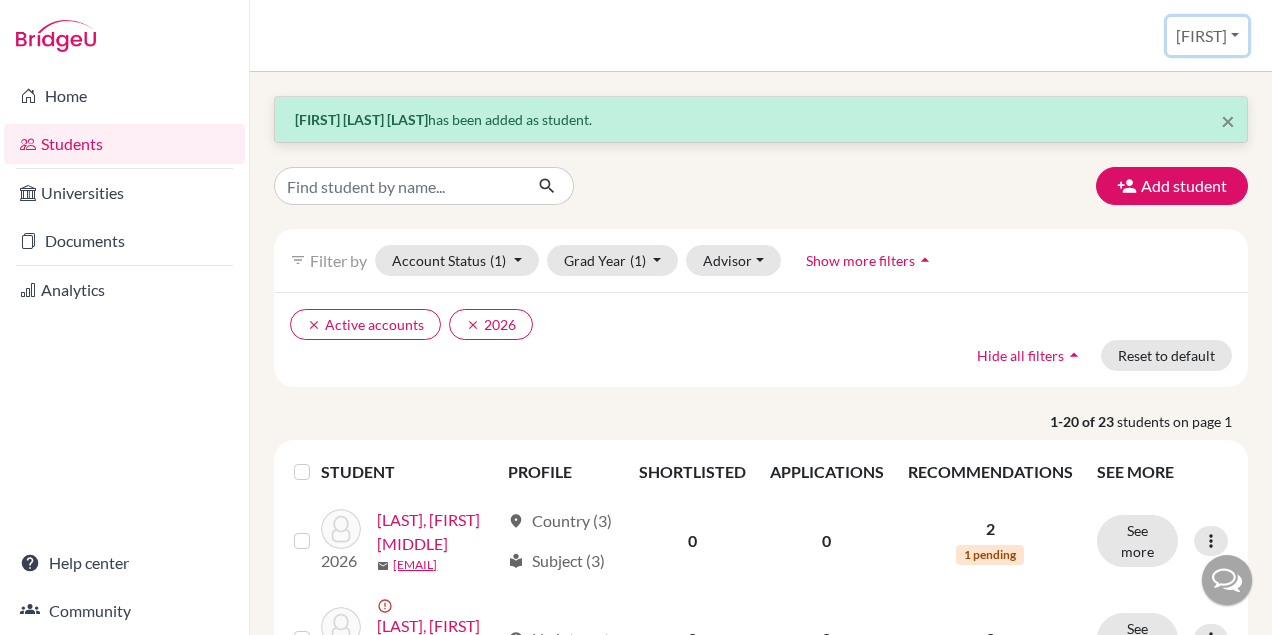 click on "[FIRST]" at bounding box center (1207, 36) 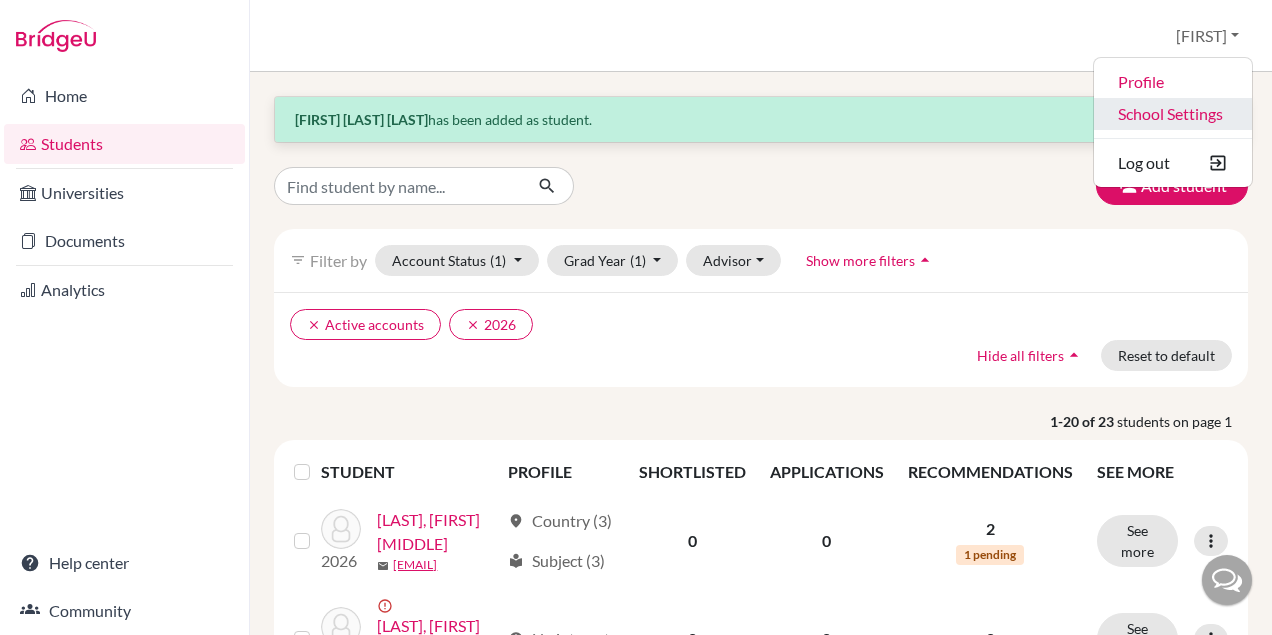 click on "School Settings" at bounding box center (1173, 114) 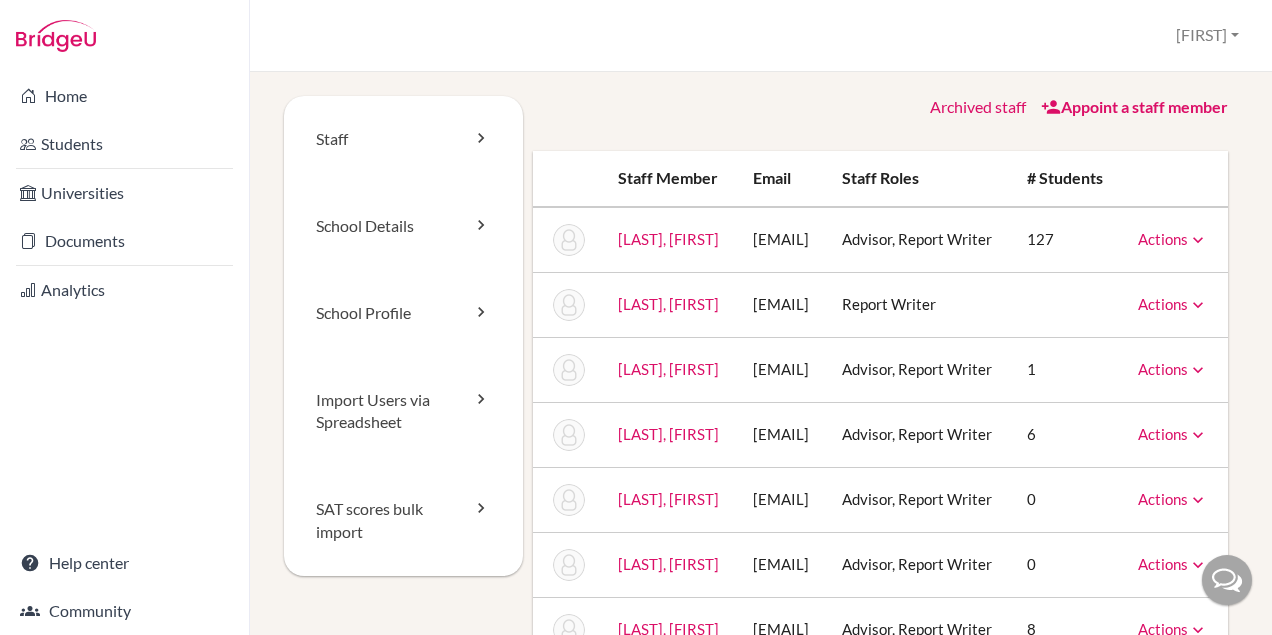 scroll, scrollTop: 0, scrollLeft: 0, axis: both 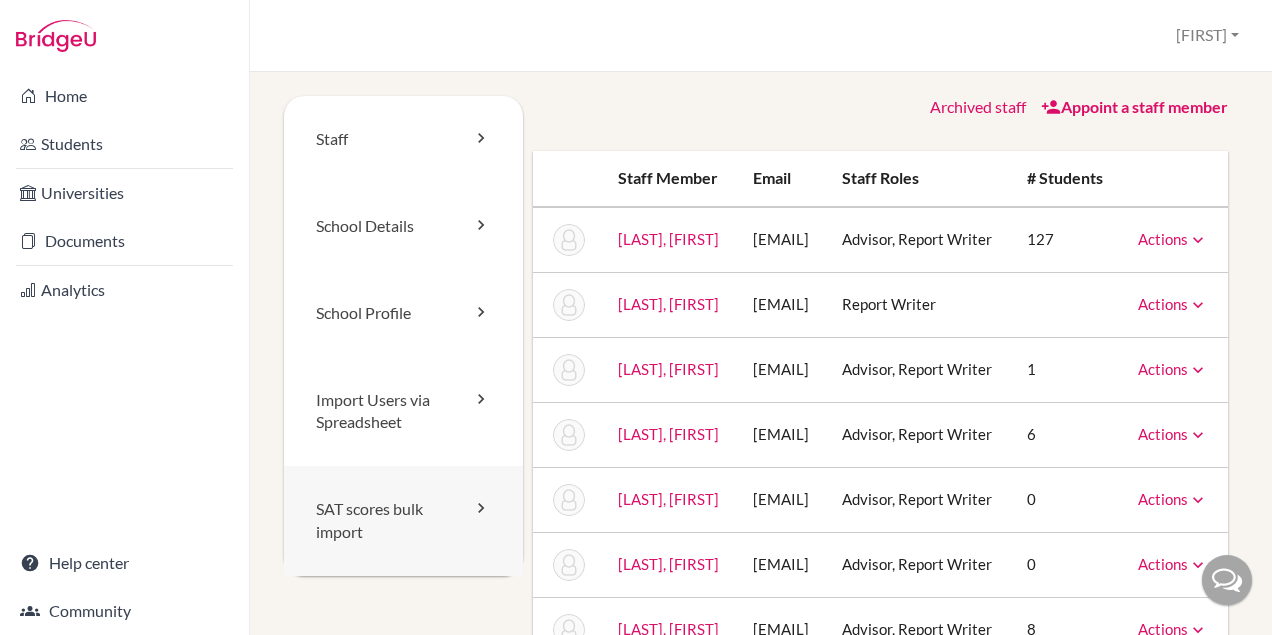 click at bounding box center (481, 508) 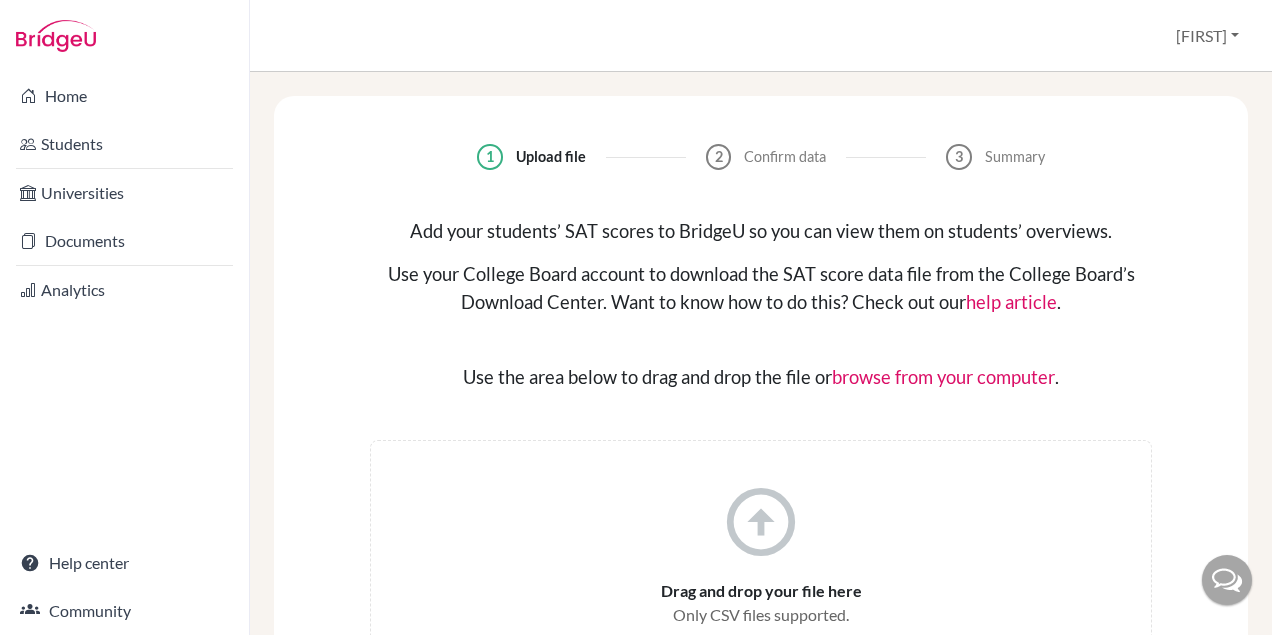 scroll, scrollTop: 0, scrollLeft: 0, axis: both 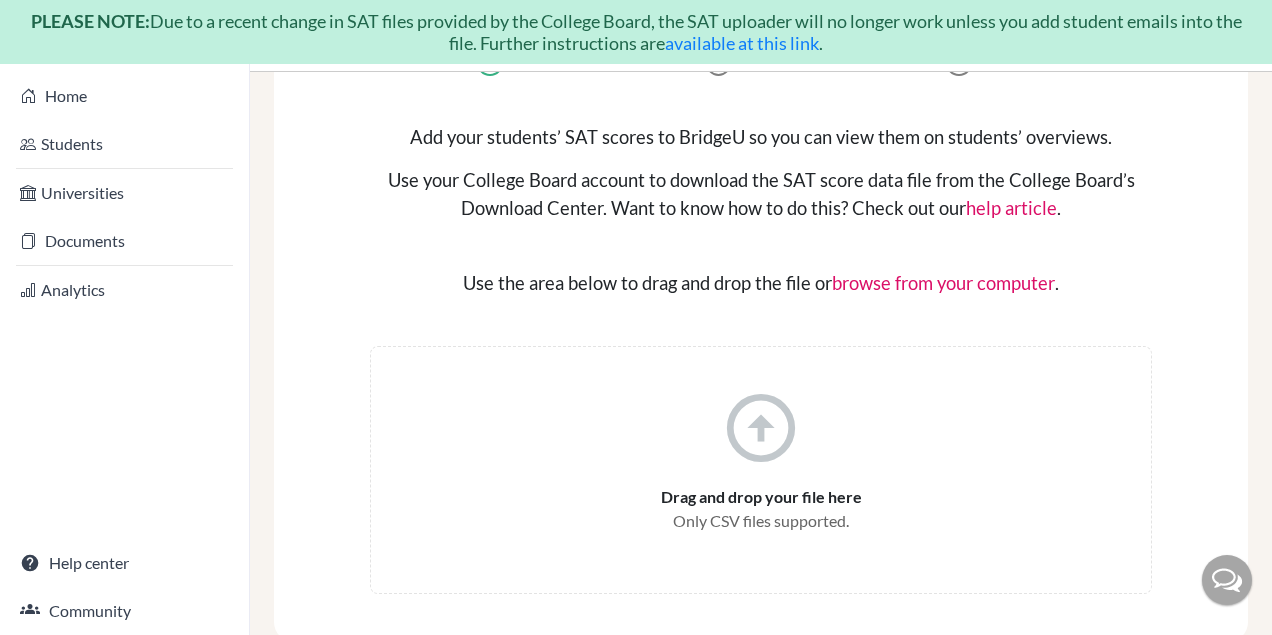 click on "arrow_circle_up" at bounding box center [761, 428] 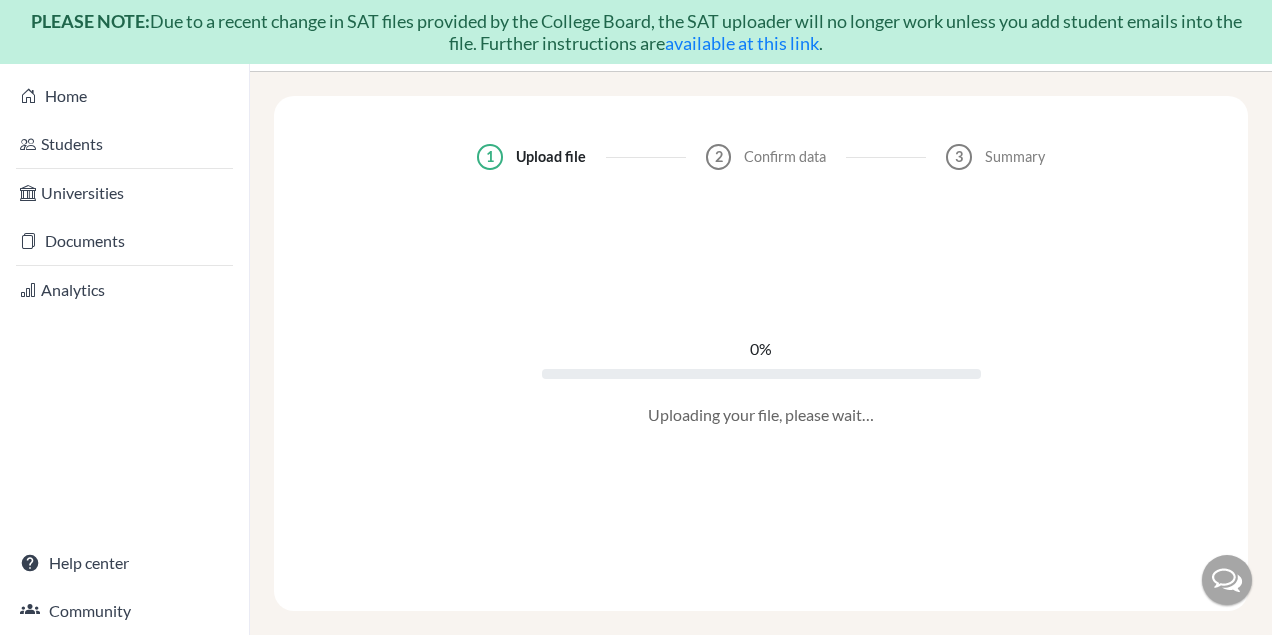 scroll, scrollTop: 0, scrollLeft: 0, axis: both 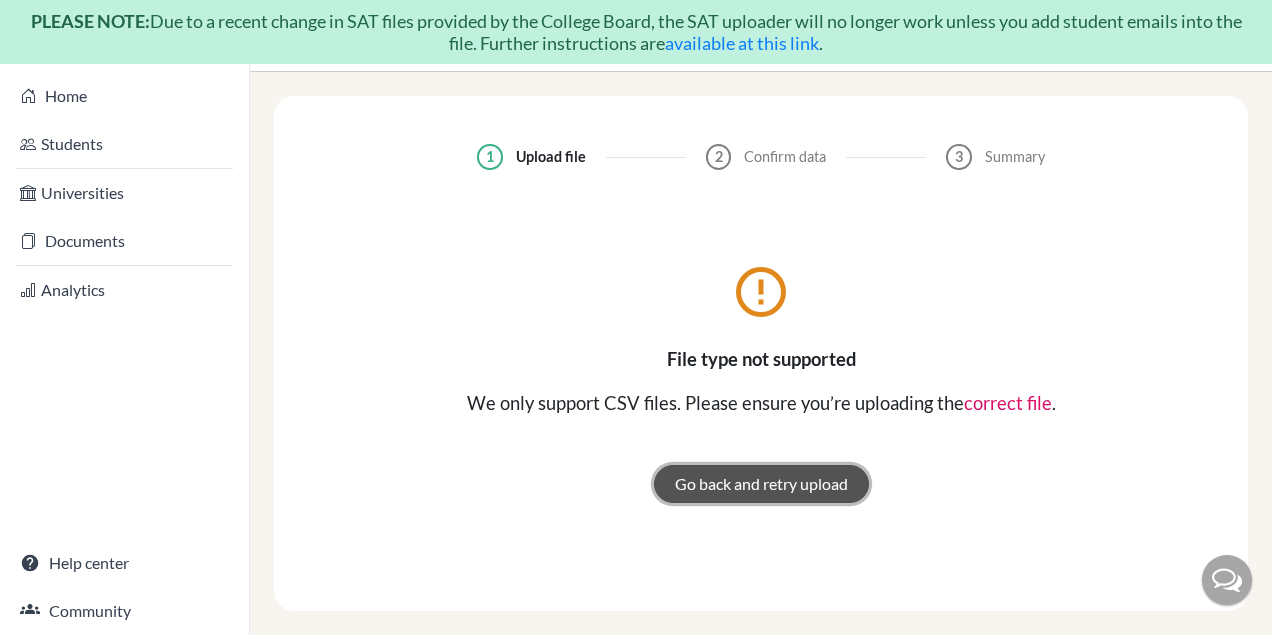 click on "Go back and retry upload" at bounding box center [761, 484] 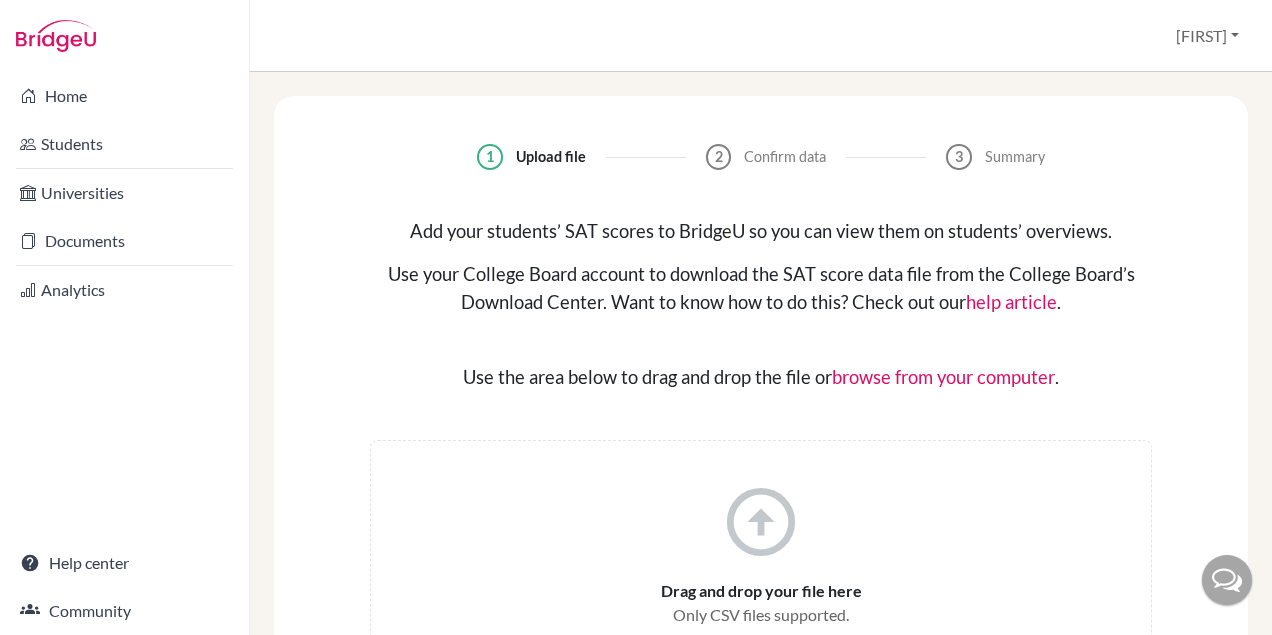 scroll, scrollTop: 0, scrollLeft: 0, axis: both 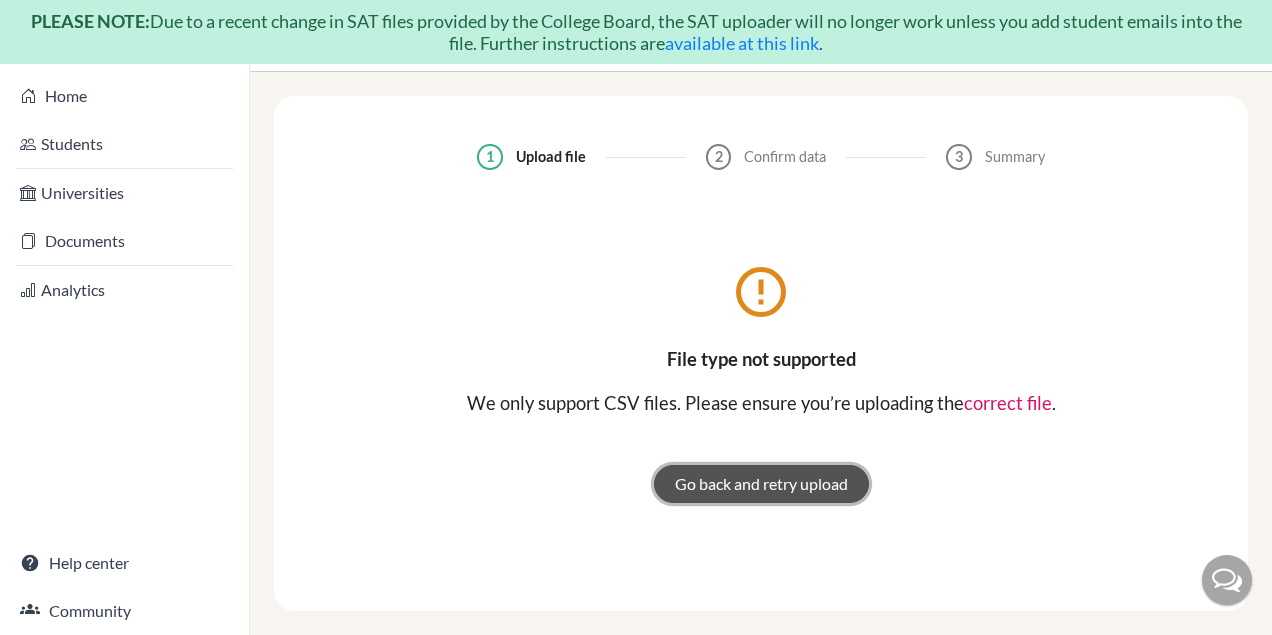 click on "Go back and retry upload" at bounding box center [761, 484] 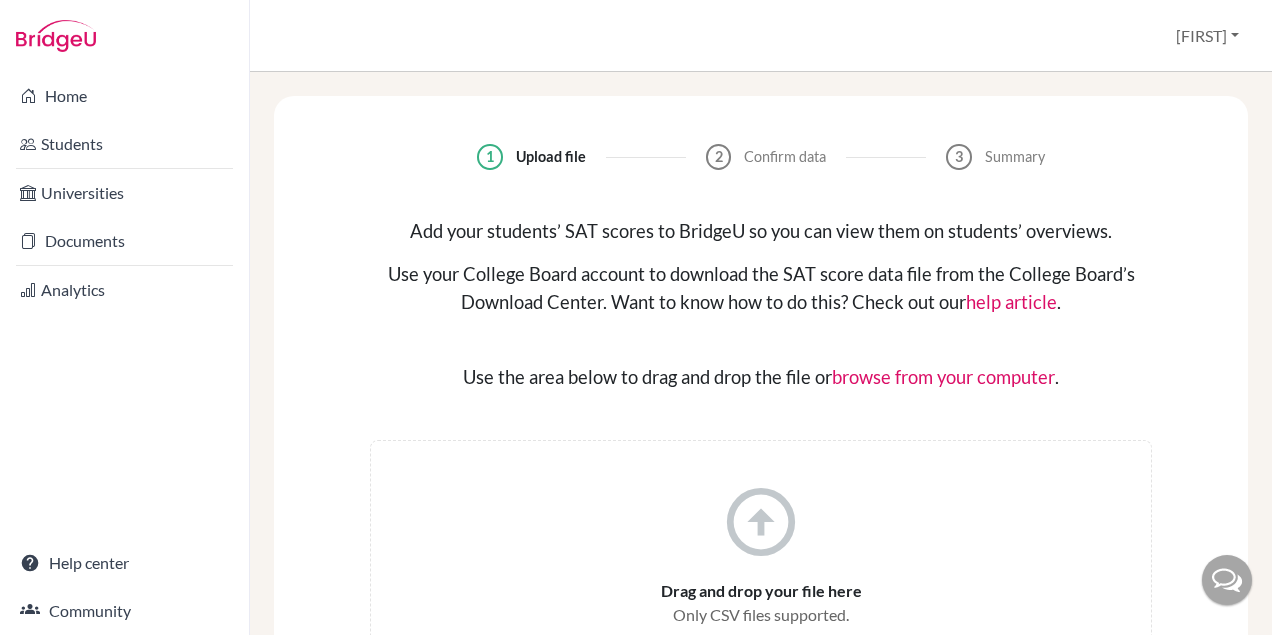 scroll, scrollTop: 0, scrollLeft: 0, axis: both 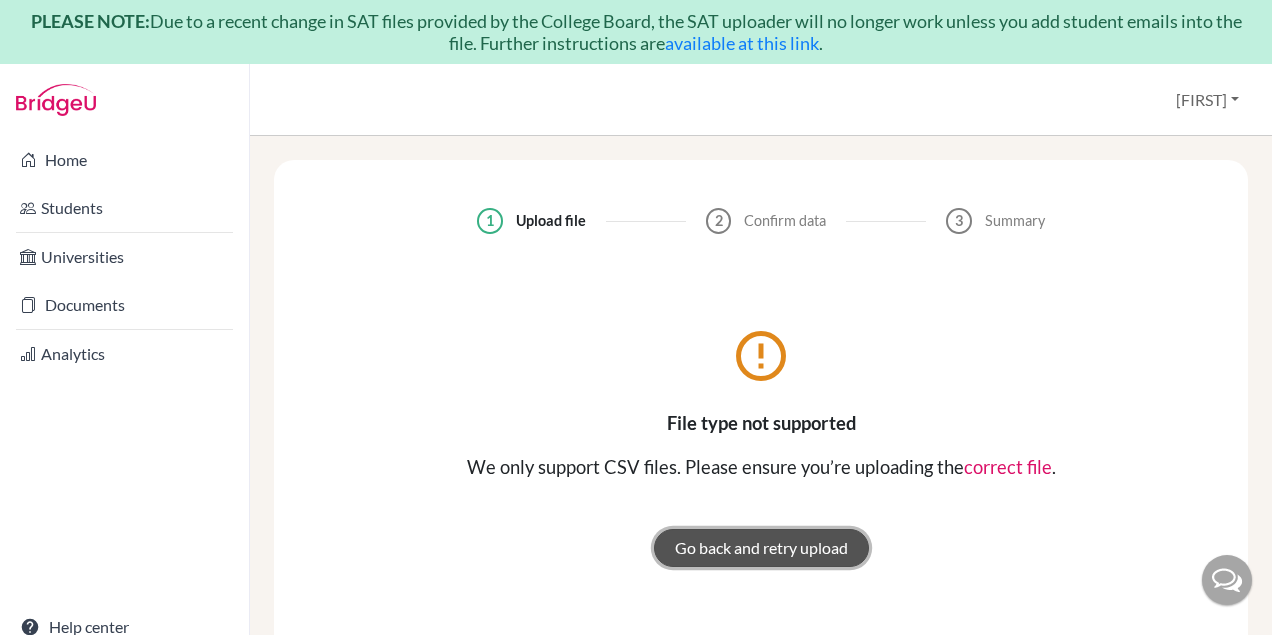click on "Go back and retry upload" at bounding box center [761, 548] 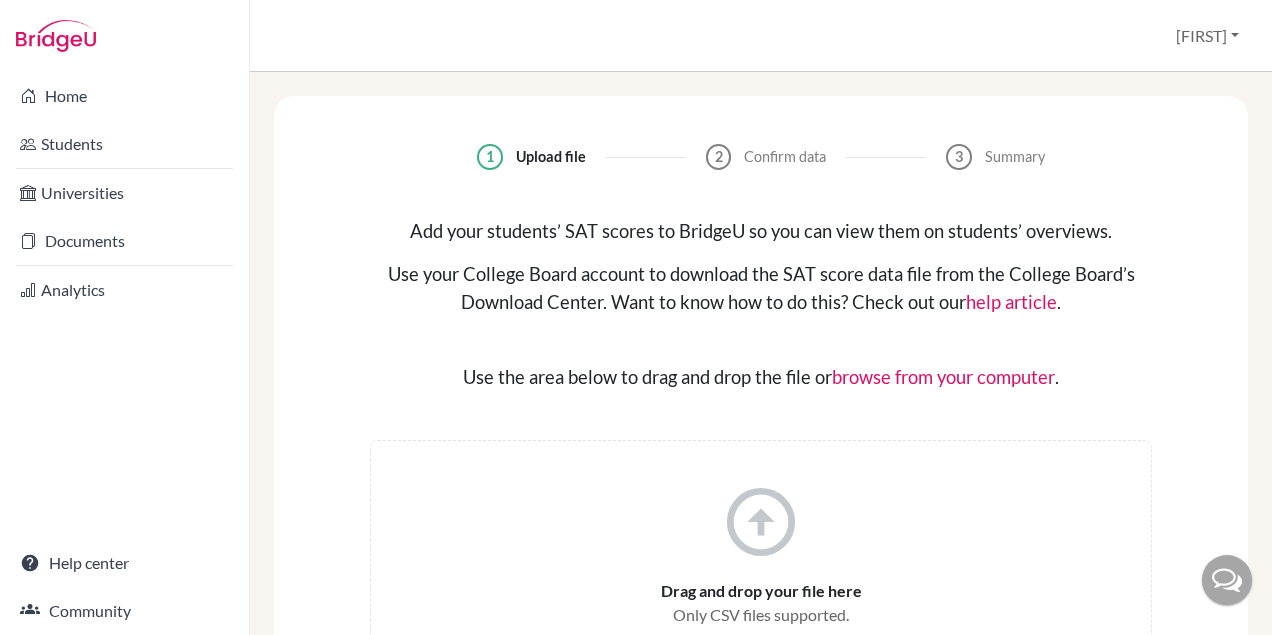 scroll, scrollTop: 0, scrollLeft: 0, axis: both 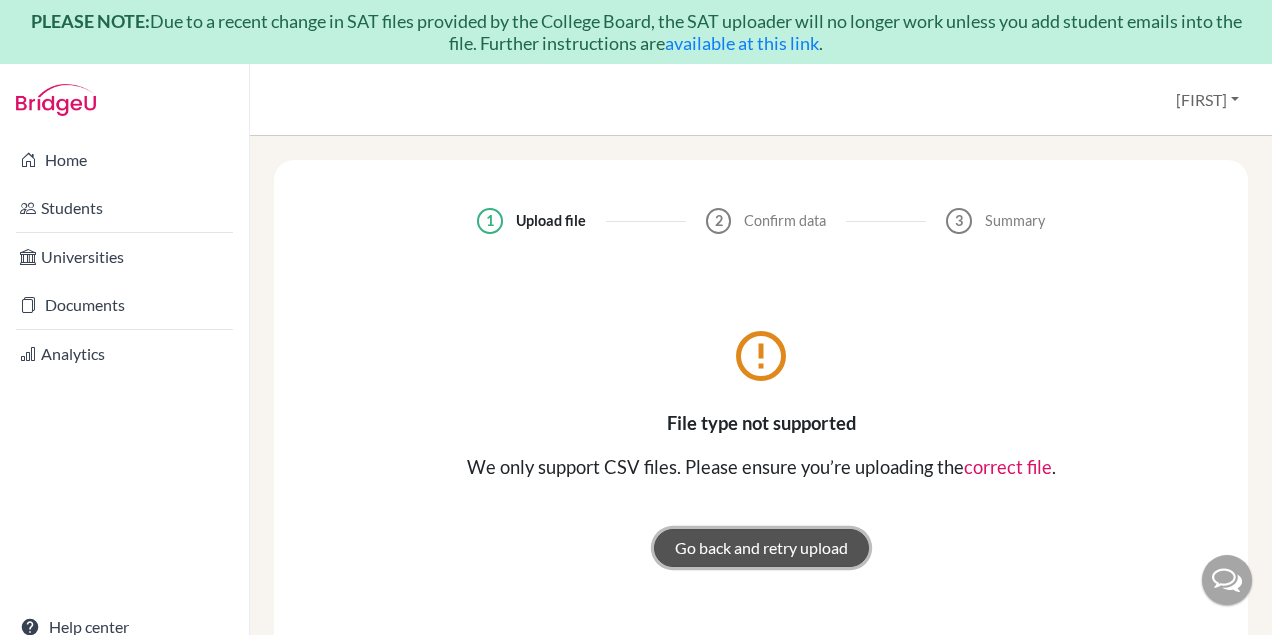 click on "Go back and retry upload" at bounding box center [761, 548] 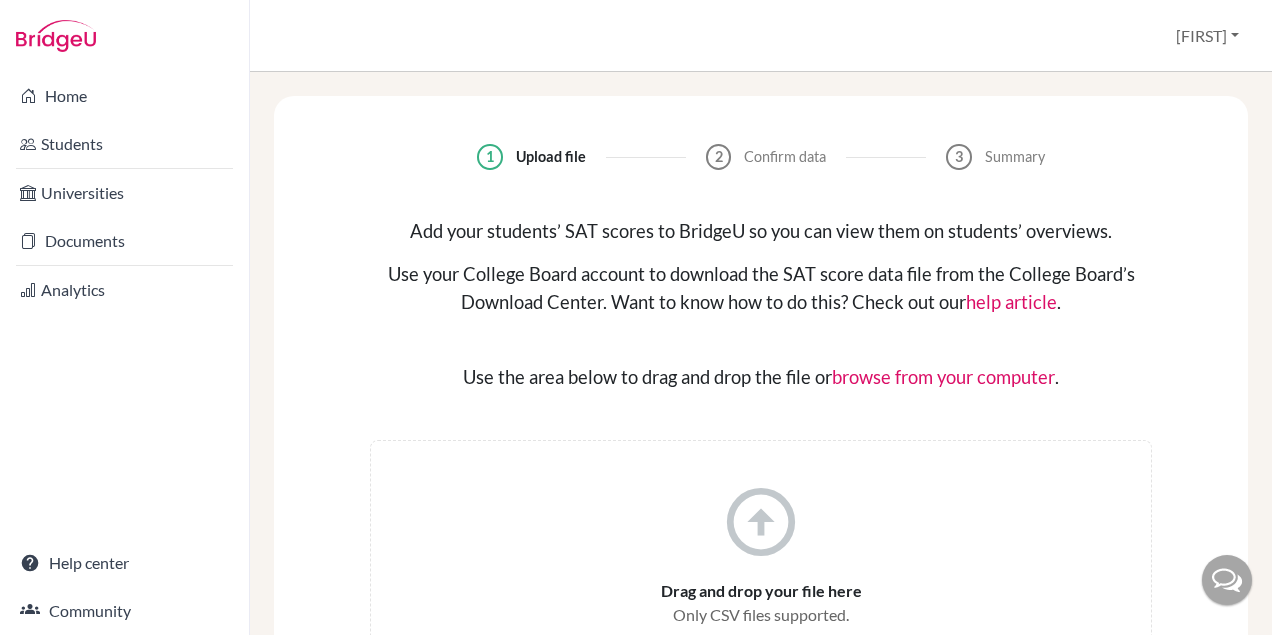 scroll, scrollTop: 0, scrollLeft: 0, axis: both 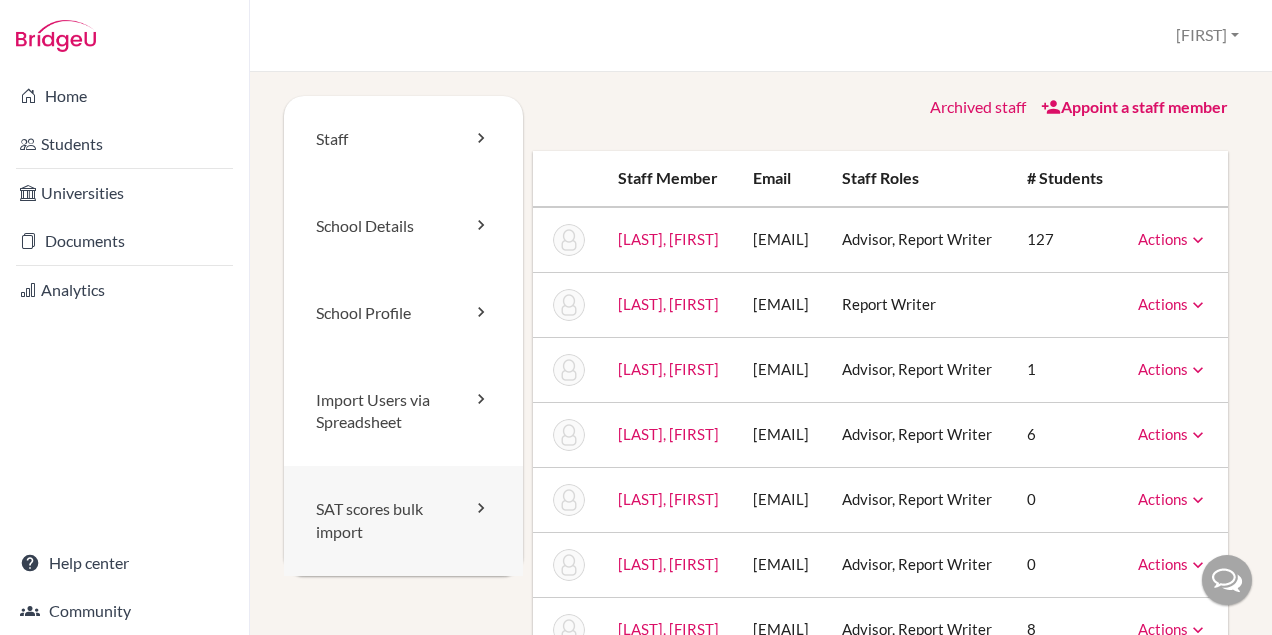 click on "SAT scores bulk import" at bounding box center (403, 521) 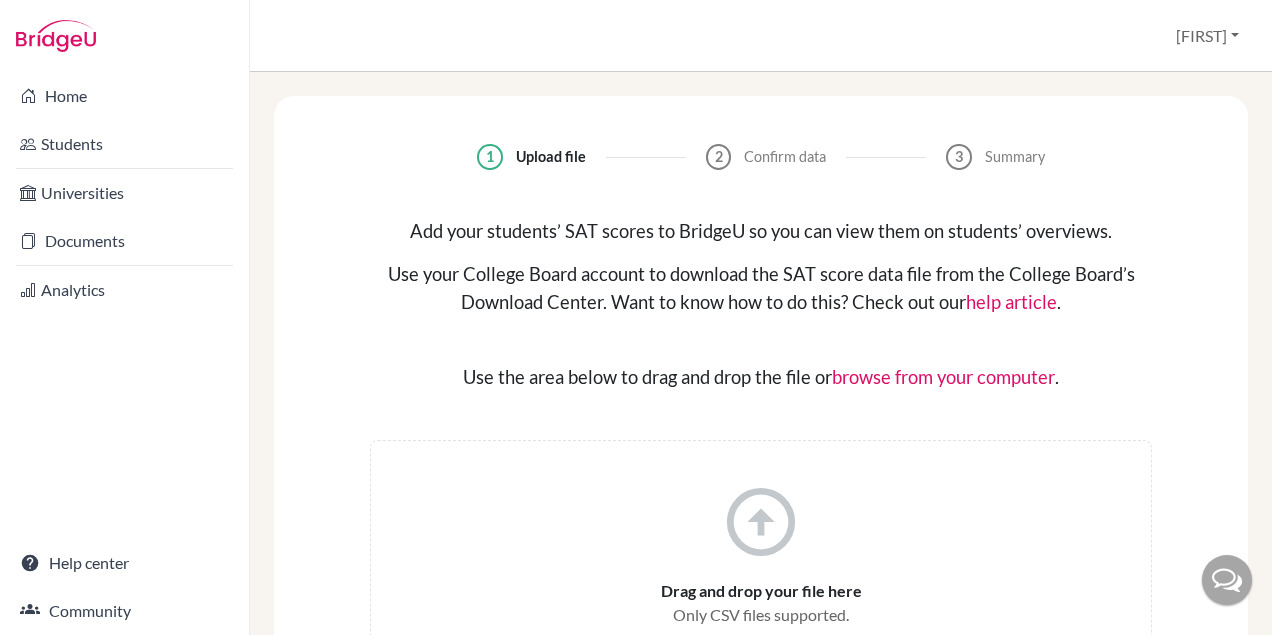 scroll, scrollTop: 0, scrollLeft: 0, axis: both 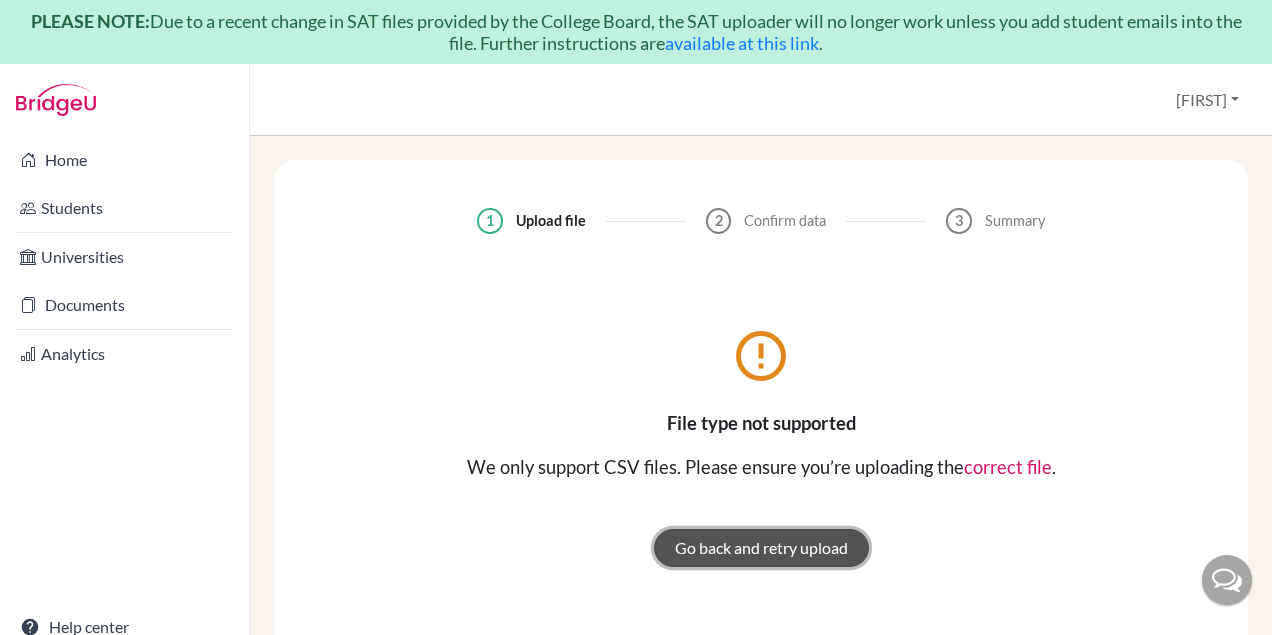 click on "Go back and retry upload" at bounding box center (761, 548) 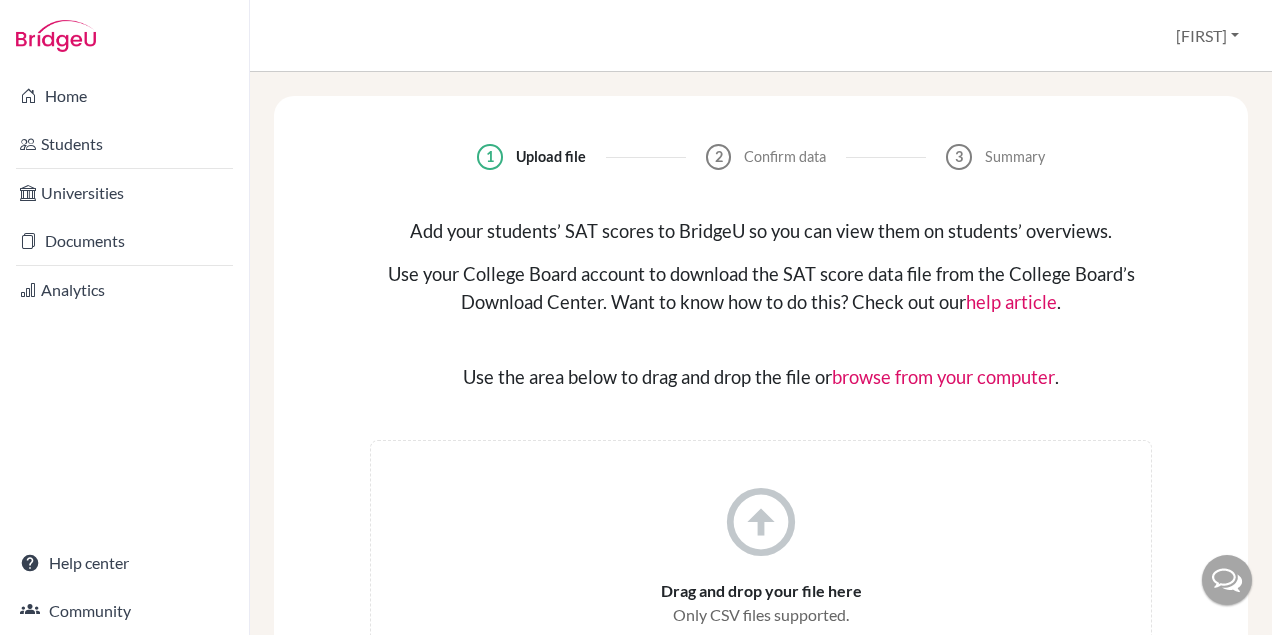 scroll, scrollTop: 0, scrollLeft: 0, axis: both 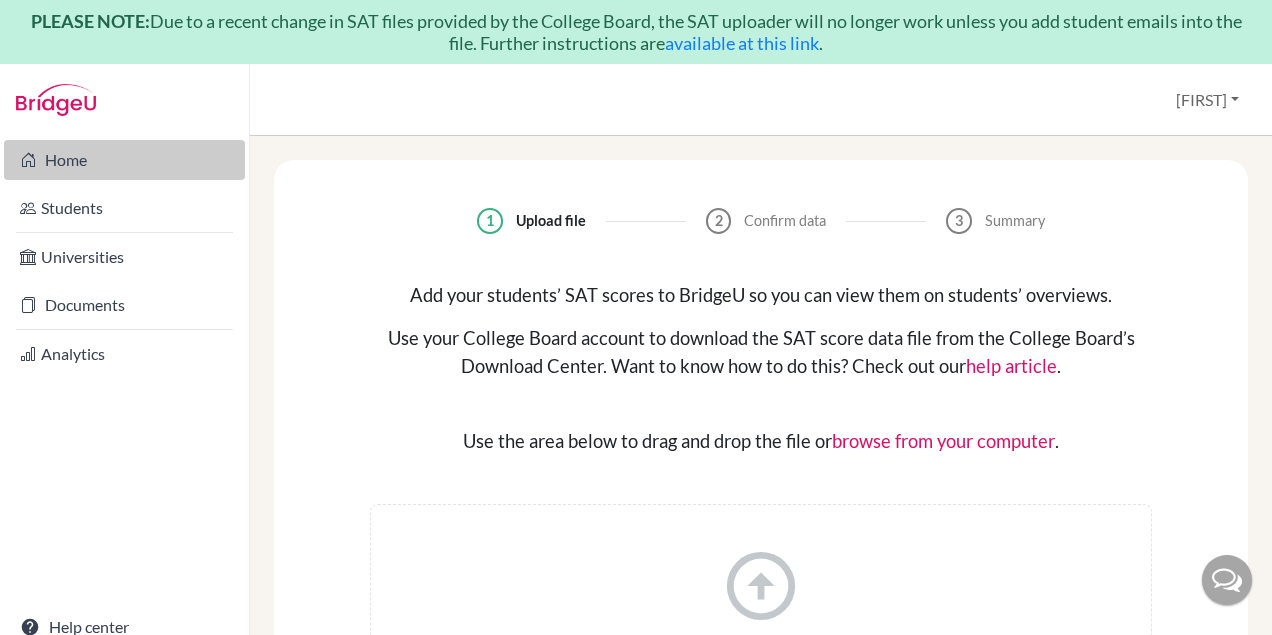 click on "Home" at bounding box center [124, 160] 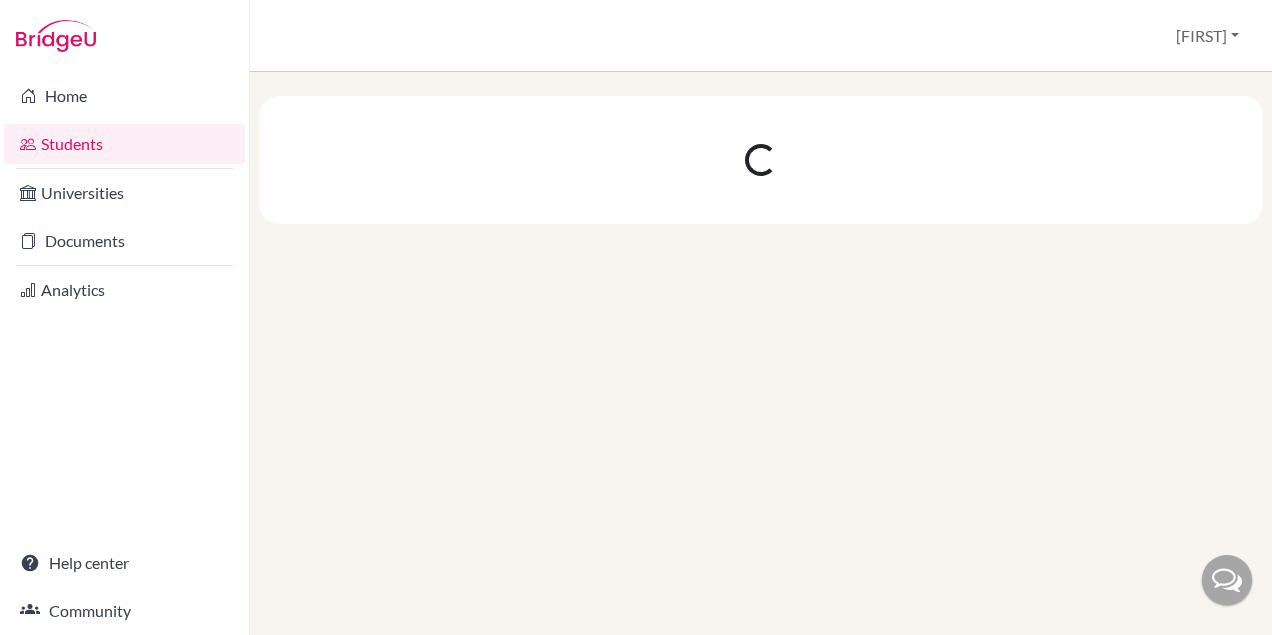 scroll, scrollTop: 0, scrollLeft: 0, axis: both 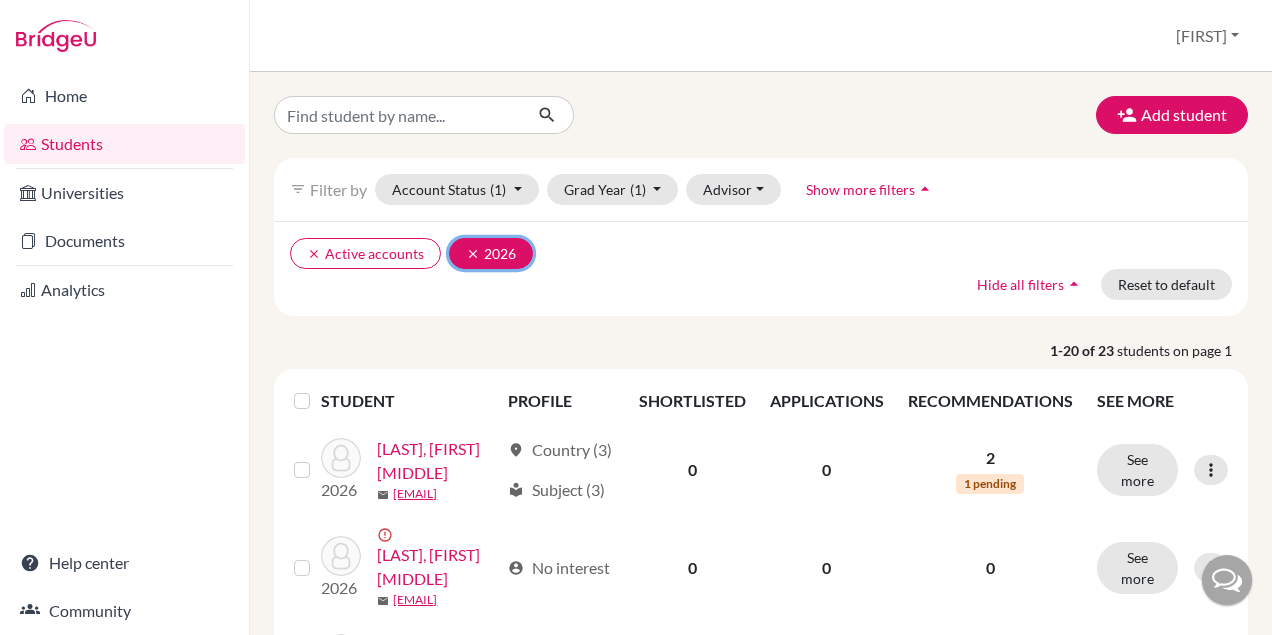 click on "clear" at bounding box center [473, 254] 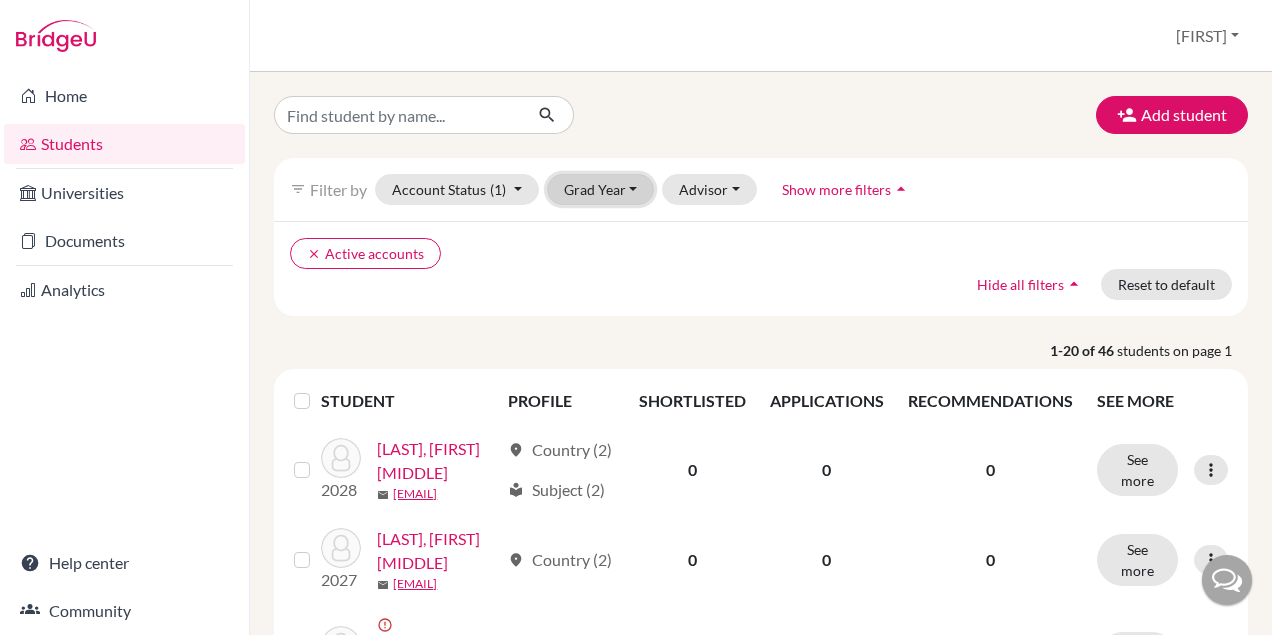 click on "Grad Year" at bounding box center (601, 189) 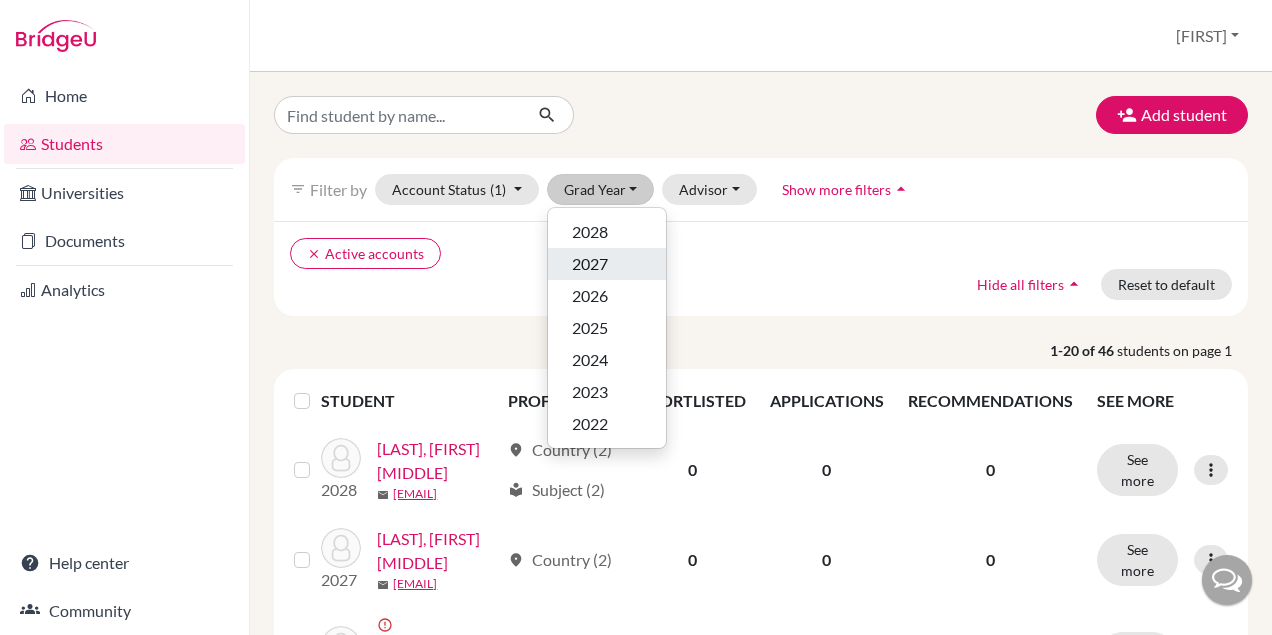 click on "2027" at bounding box center [607, 264] 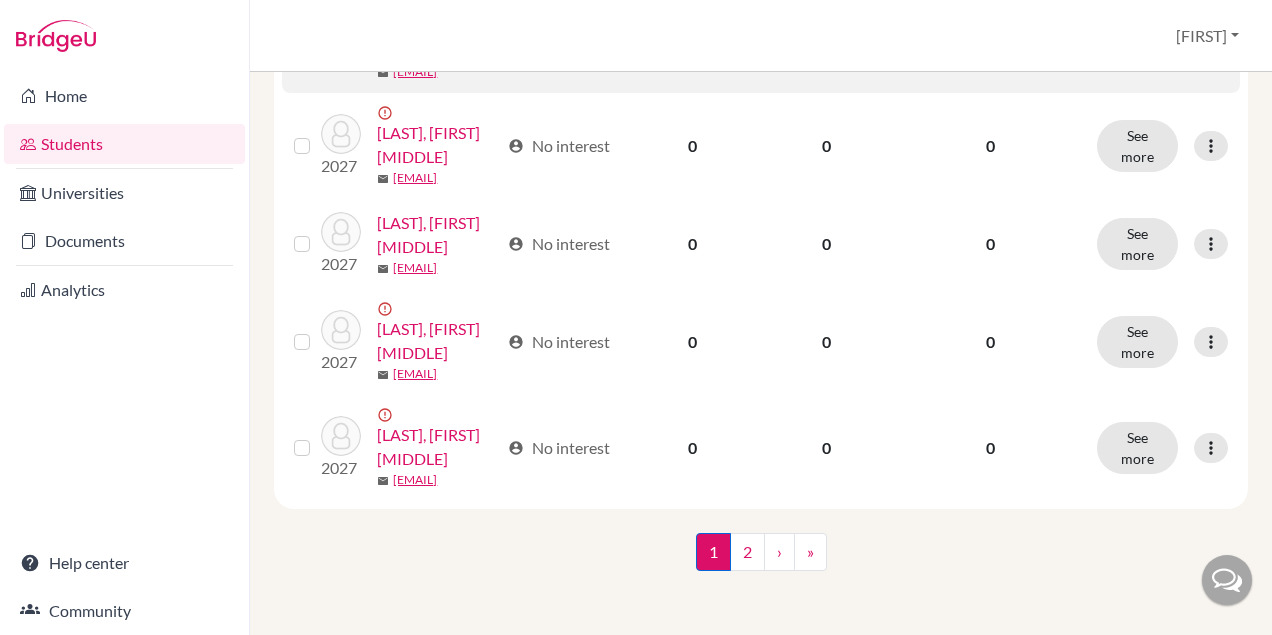 scroll, scrollTop: 2484, scrollLeft: 0, axis: vertical 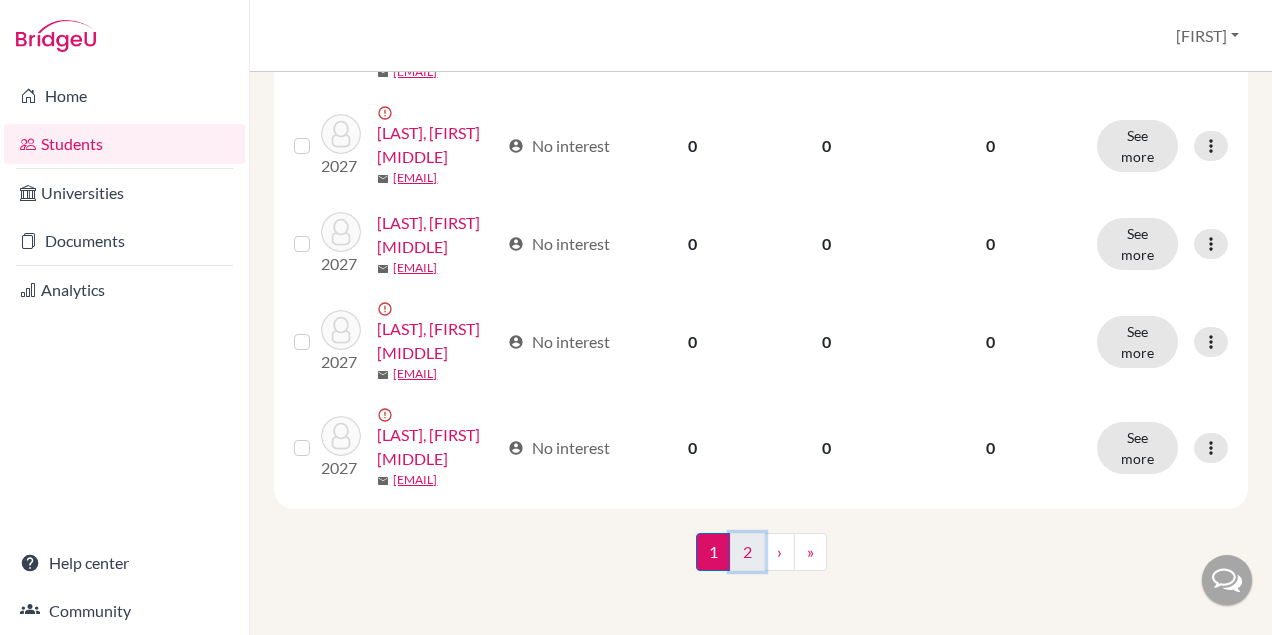 click on "2" at bounding box center (747, 552) 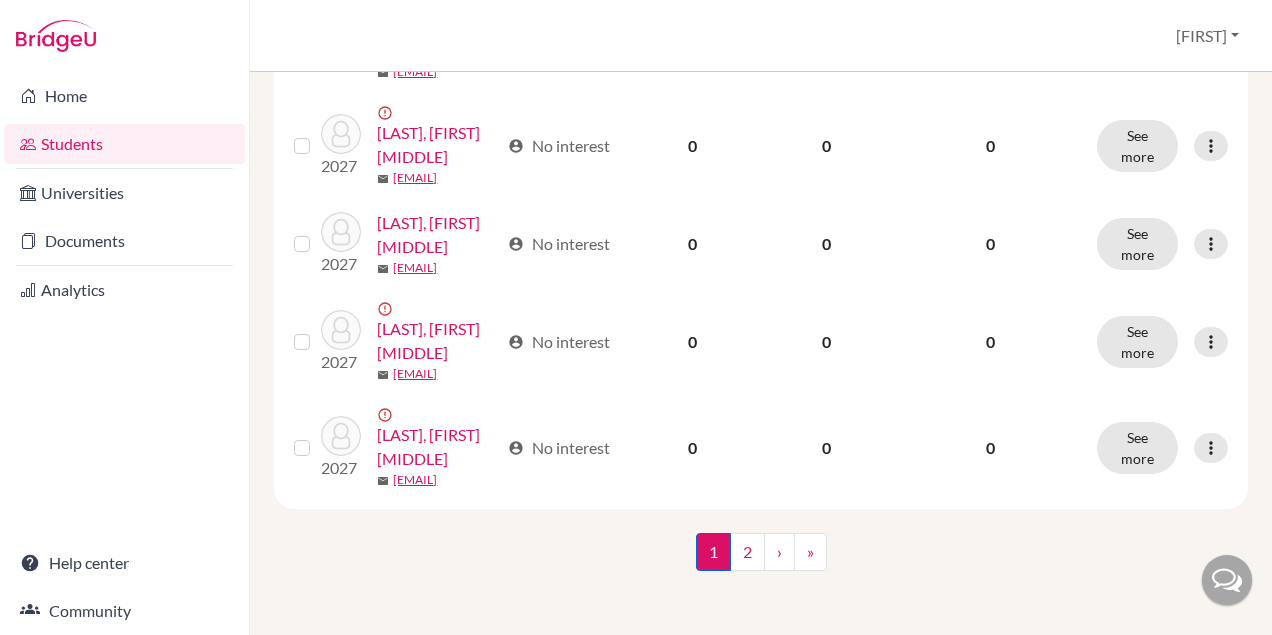 scroll, scrollTop: 0, scrollLeft: 0, axis: both 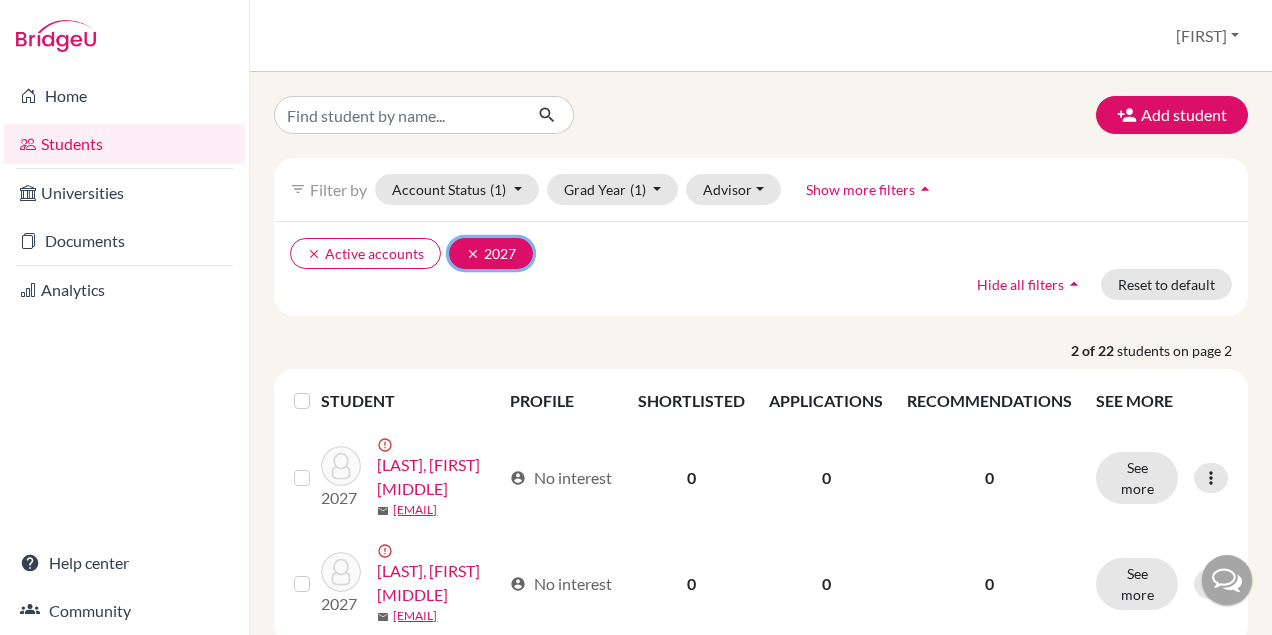 click on "clear" at bounding box center [473, 254] 